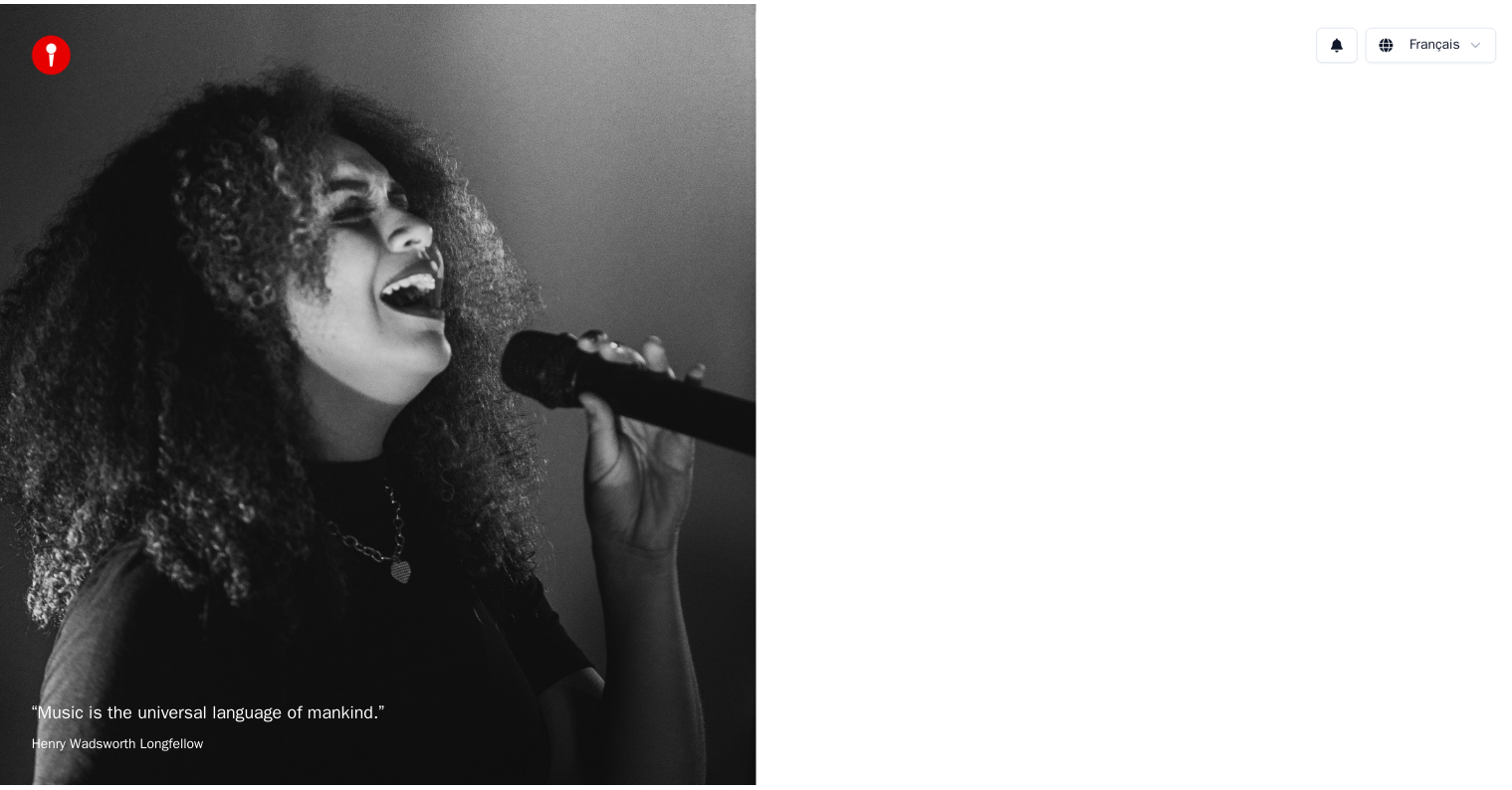scroll, scrollTop: 0, scrollLeft: 0, axis: both 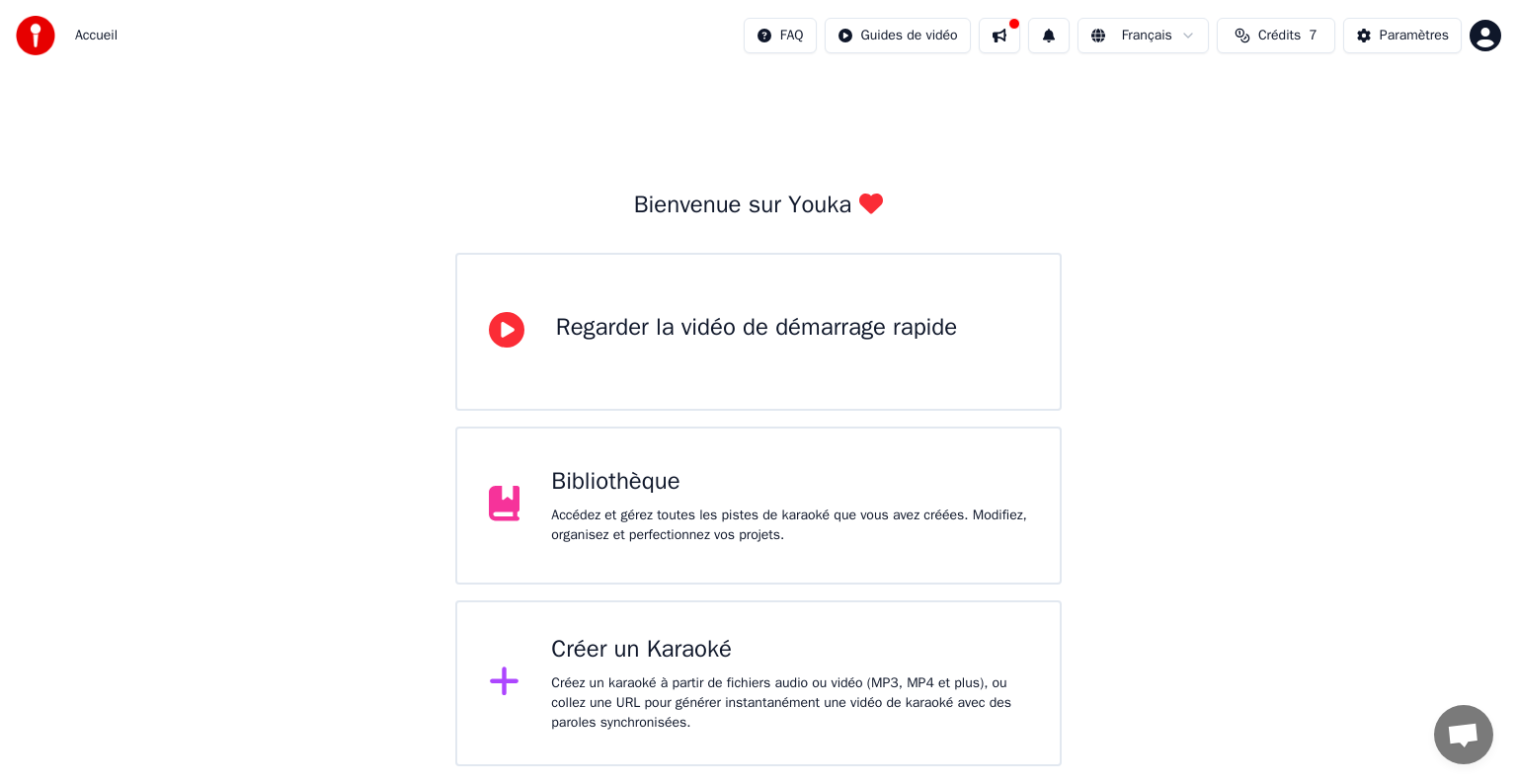 click on "Bibliothèque Accédez et gérez toutes les pistes de karaoké que vous avez créées. Modifiez, organisez et perfectionnez vos projets." at bounding box center (789, 506) 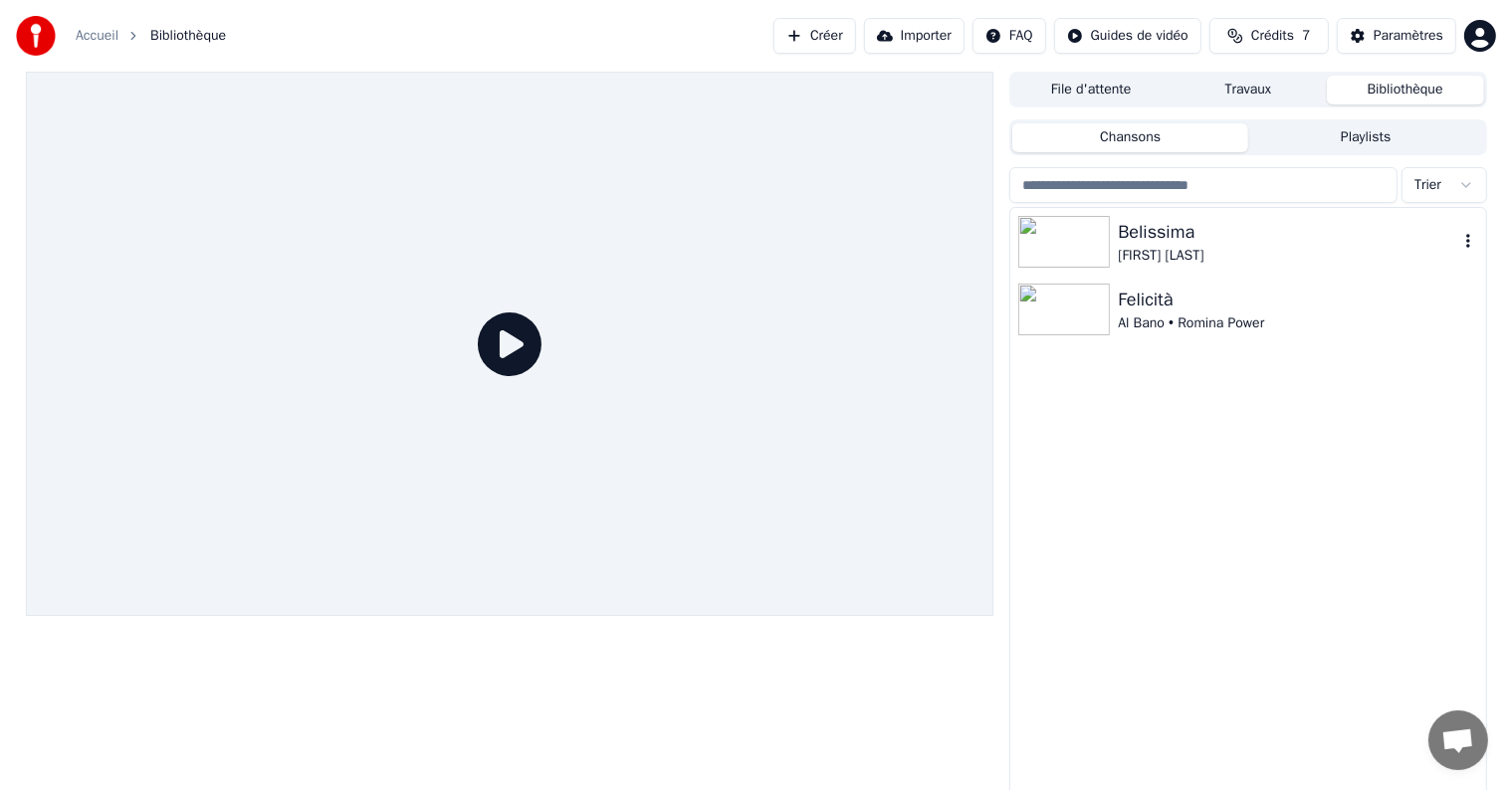 click on "[FIRST] [LAST]" at bounding box center (1287, 256) 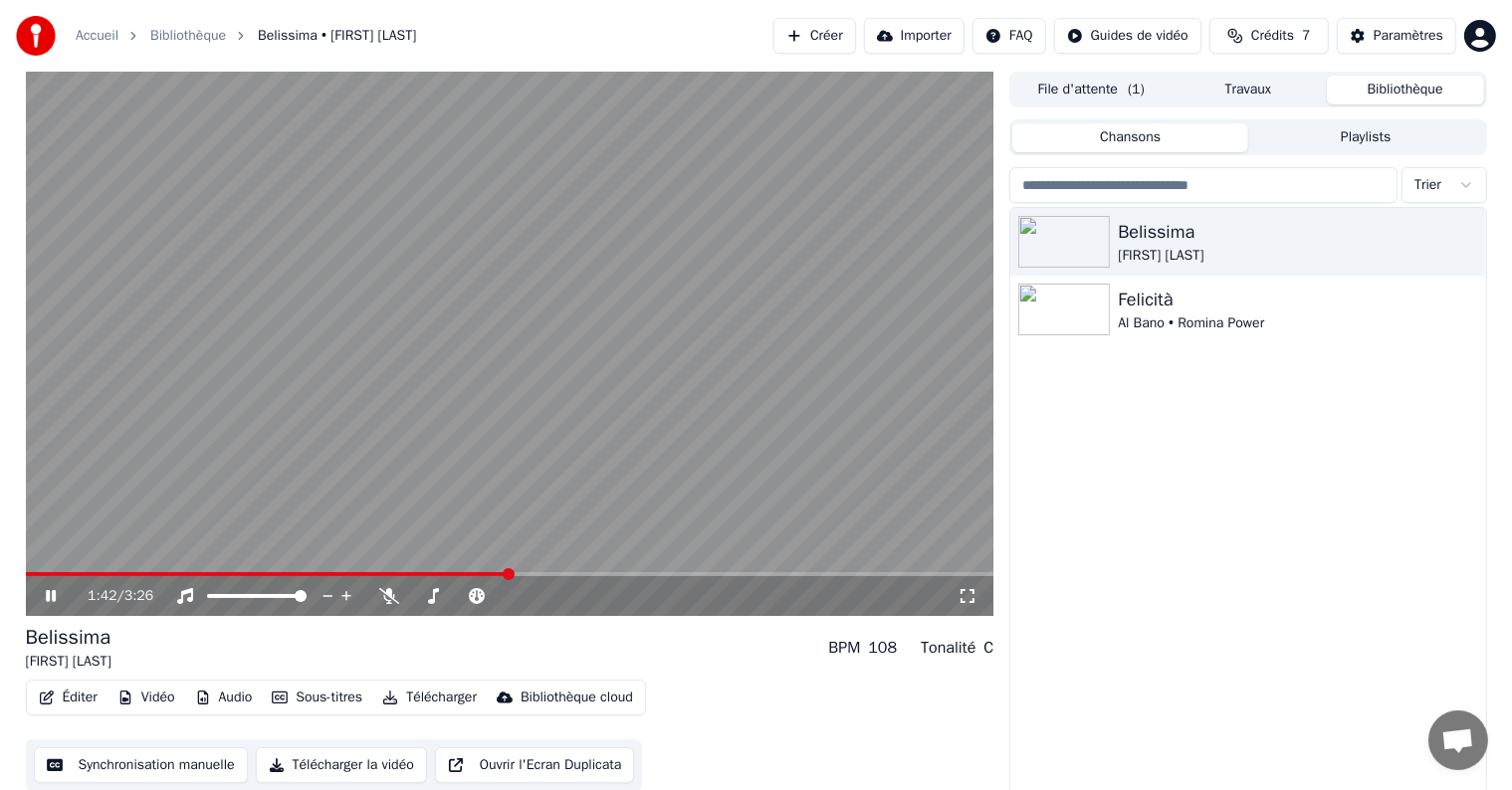 click on "Synchronisation manuelle" at bounding box center [140, 765] 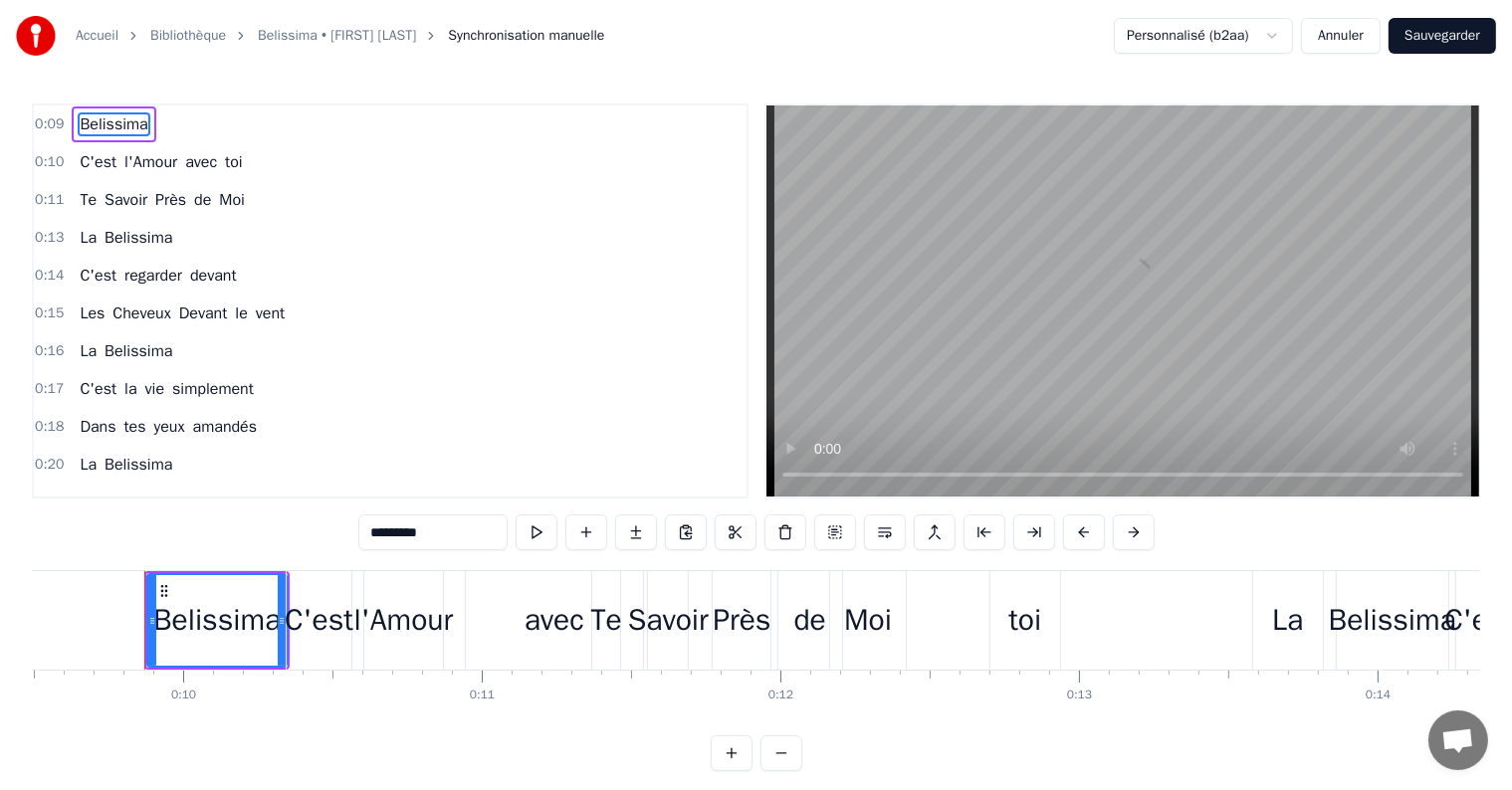 scroll, scrollTop: 0, scrollLeft: 2847, axis: horizontal 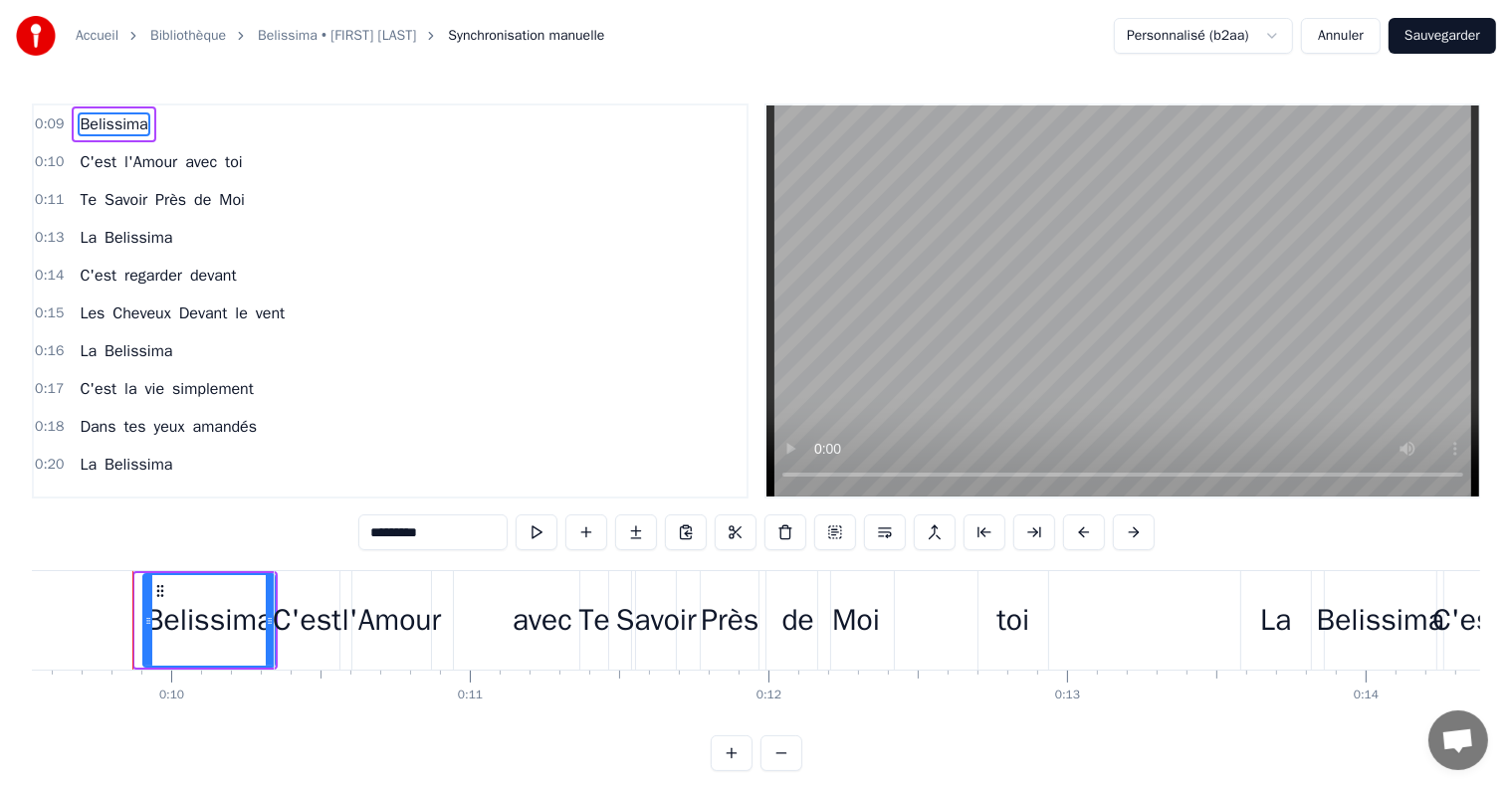 click 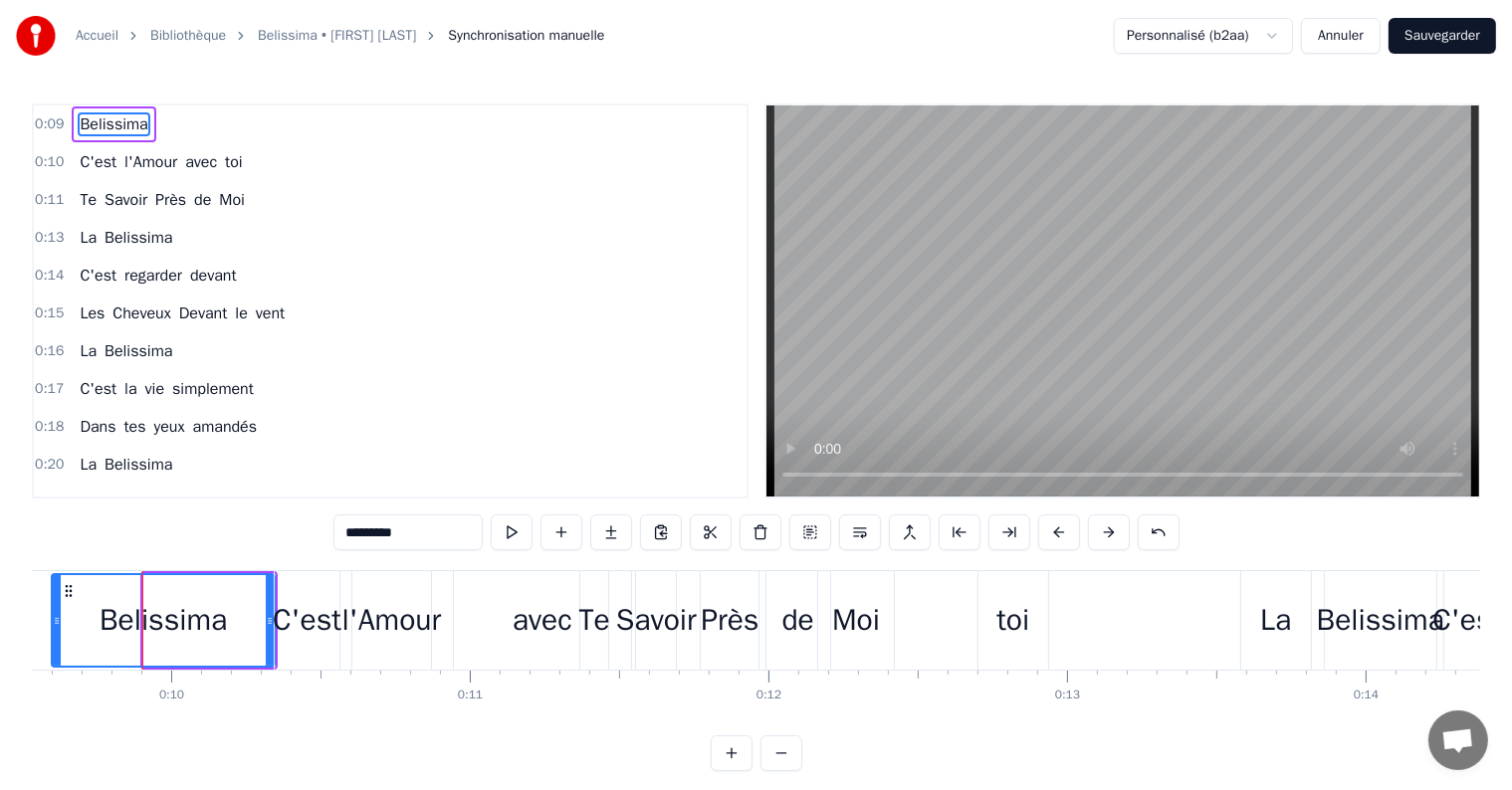 click at bounding box center (57, 620) 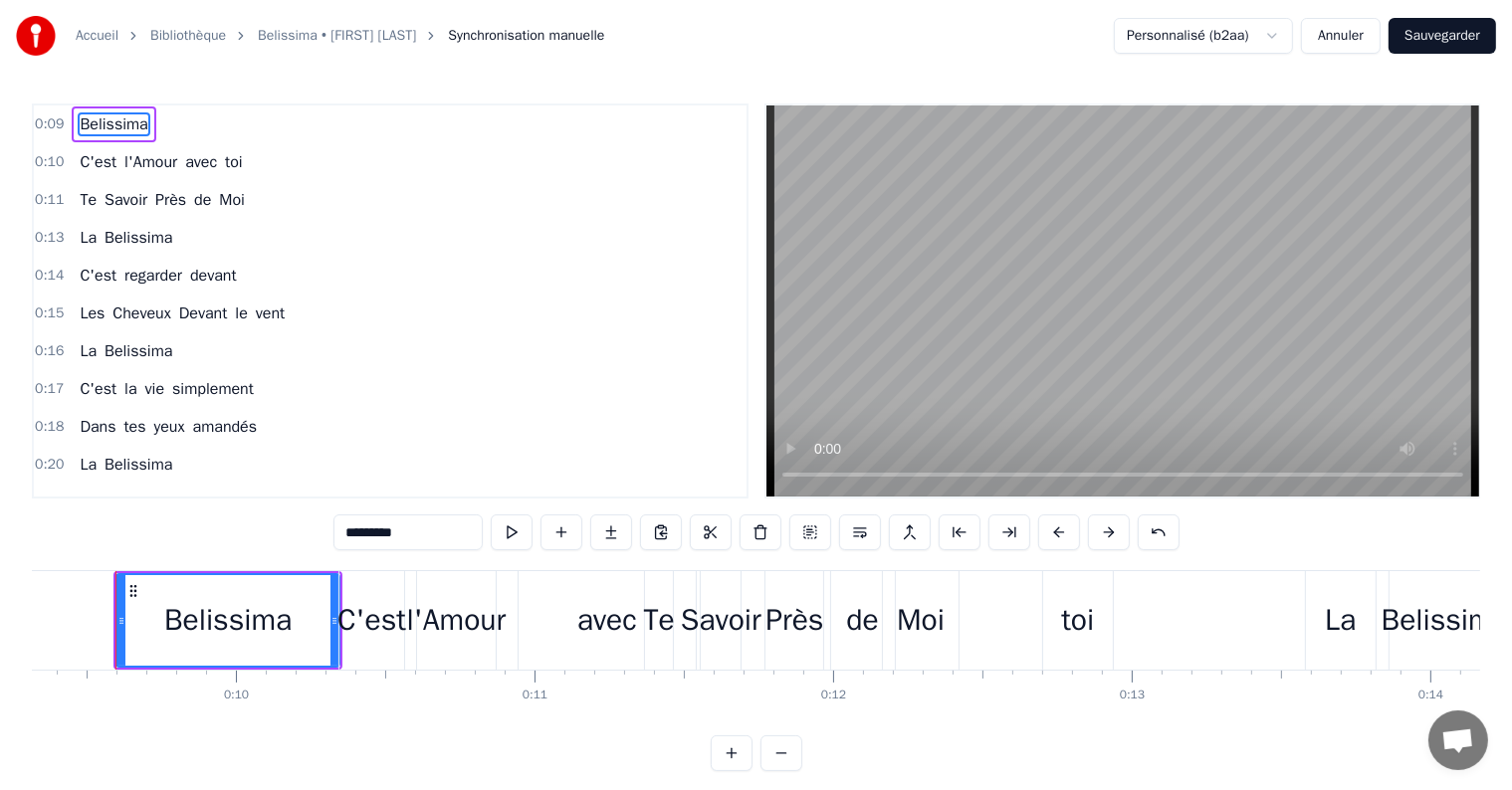 scroll, scrollTop: 0, scrollLeft: 2766, axis: horizontal 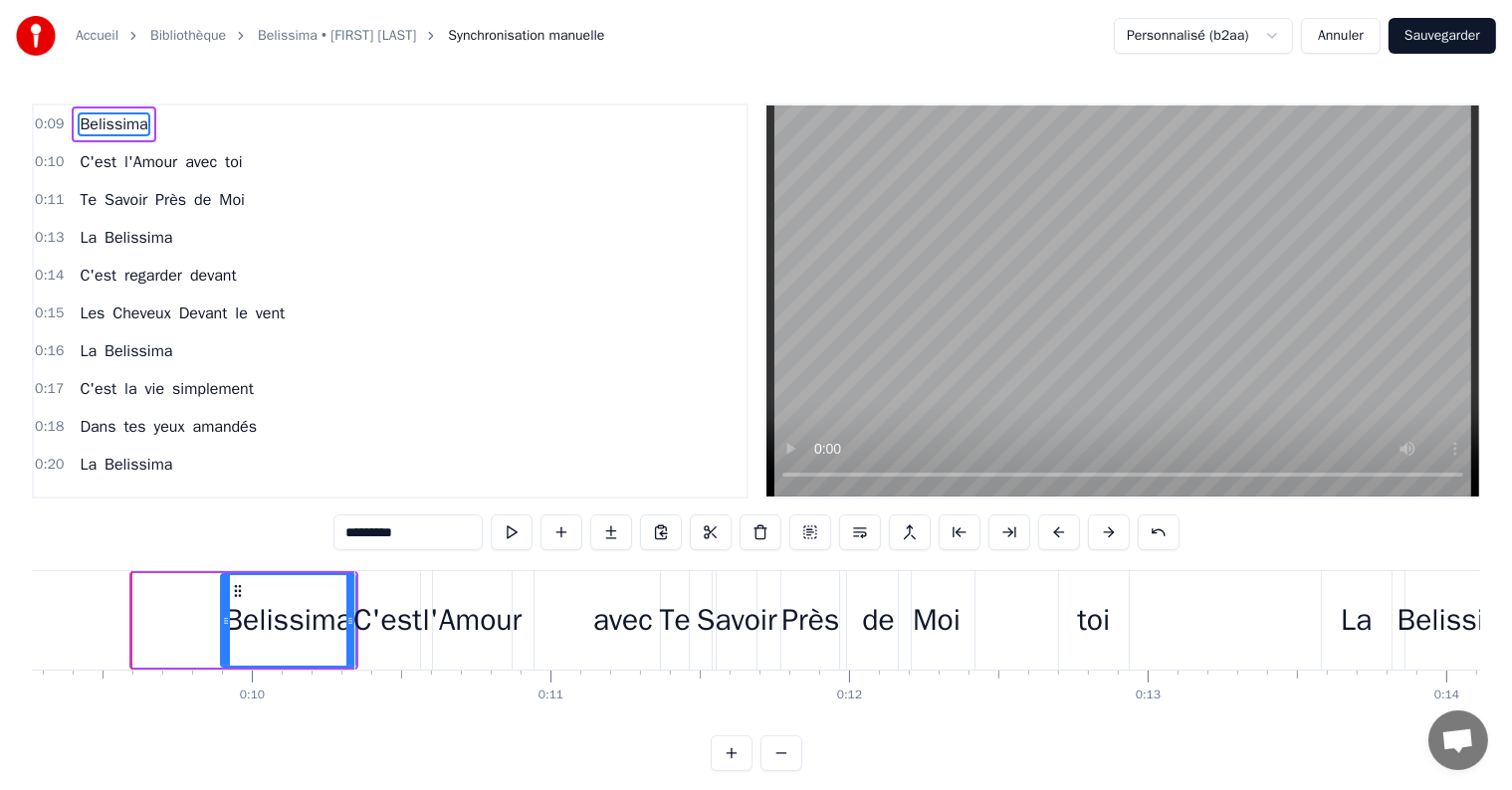 drag, startPoint x: 132, startPoint y: 617, endPoint x: 221, endPoint y: 621, distance: 89.08984 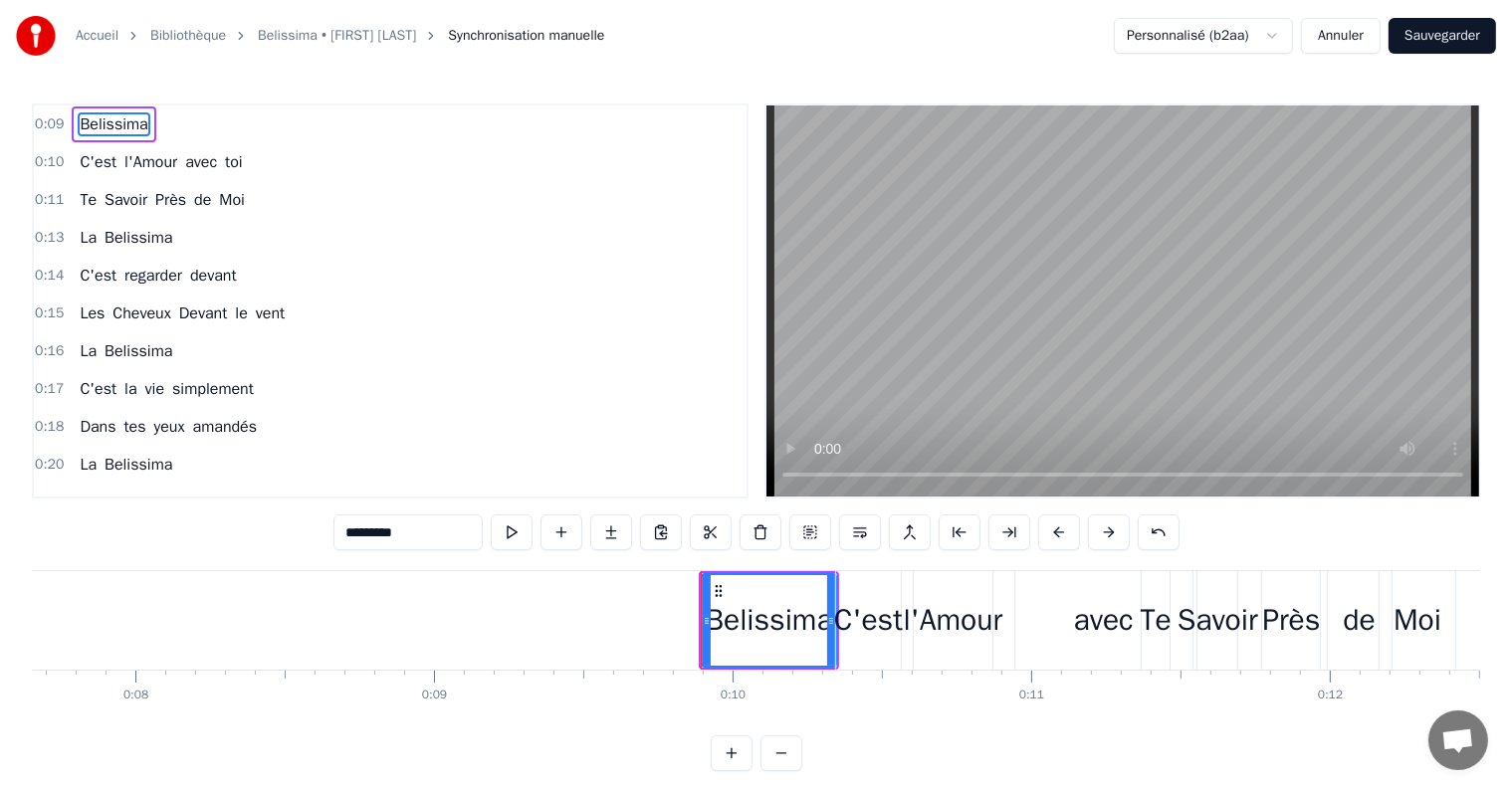 scroll, scrollTop: 0, scrollLeft: 2216, axis: horizontal 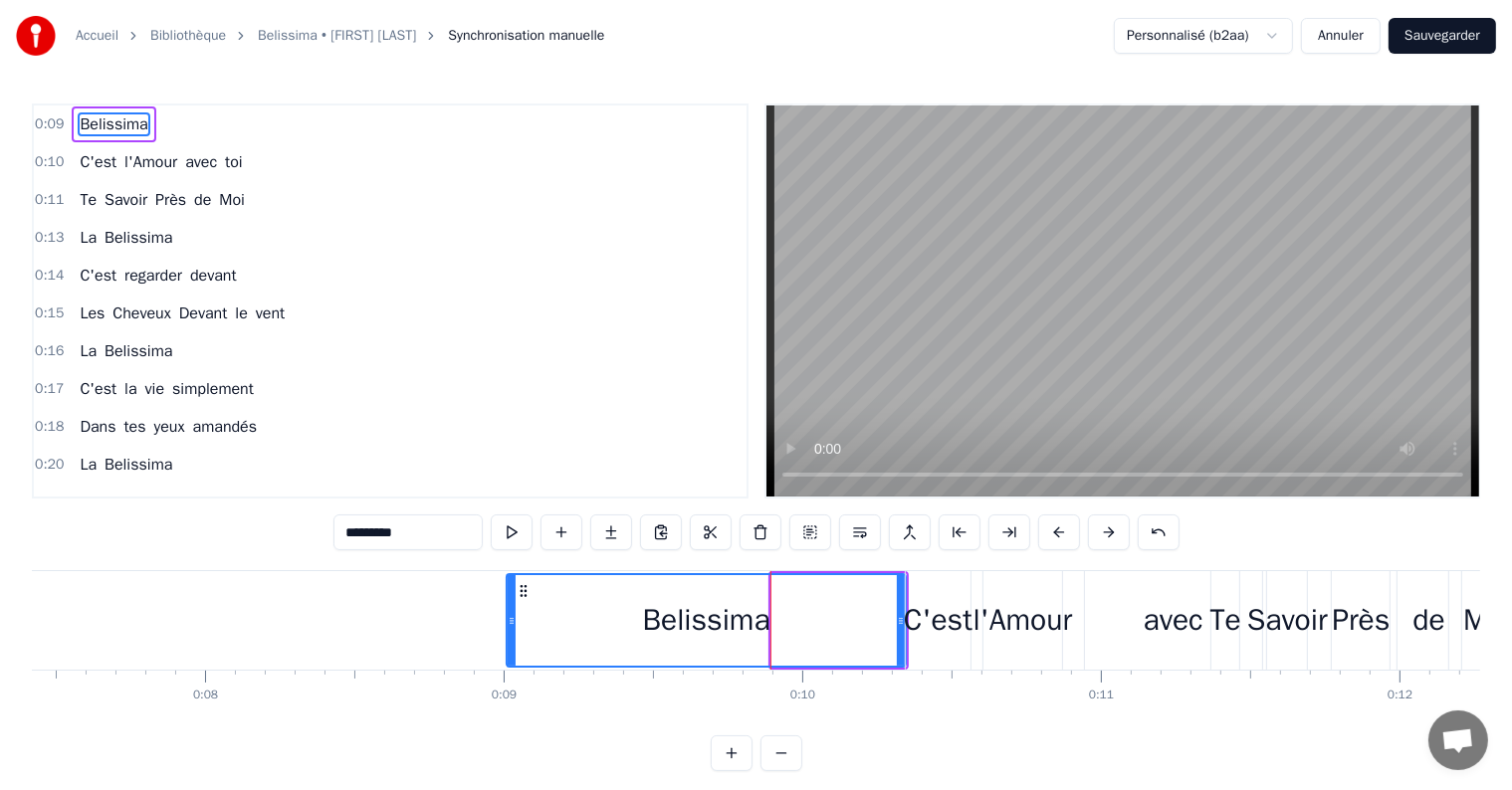 drag, startPoint x: 774, startPoint y: 617, endPoint x: 510, endPoint y: 612, distance: 264.047 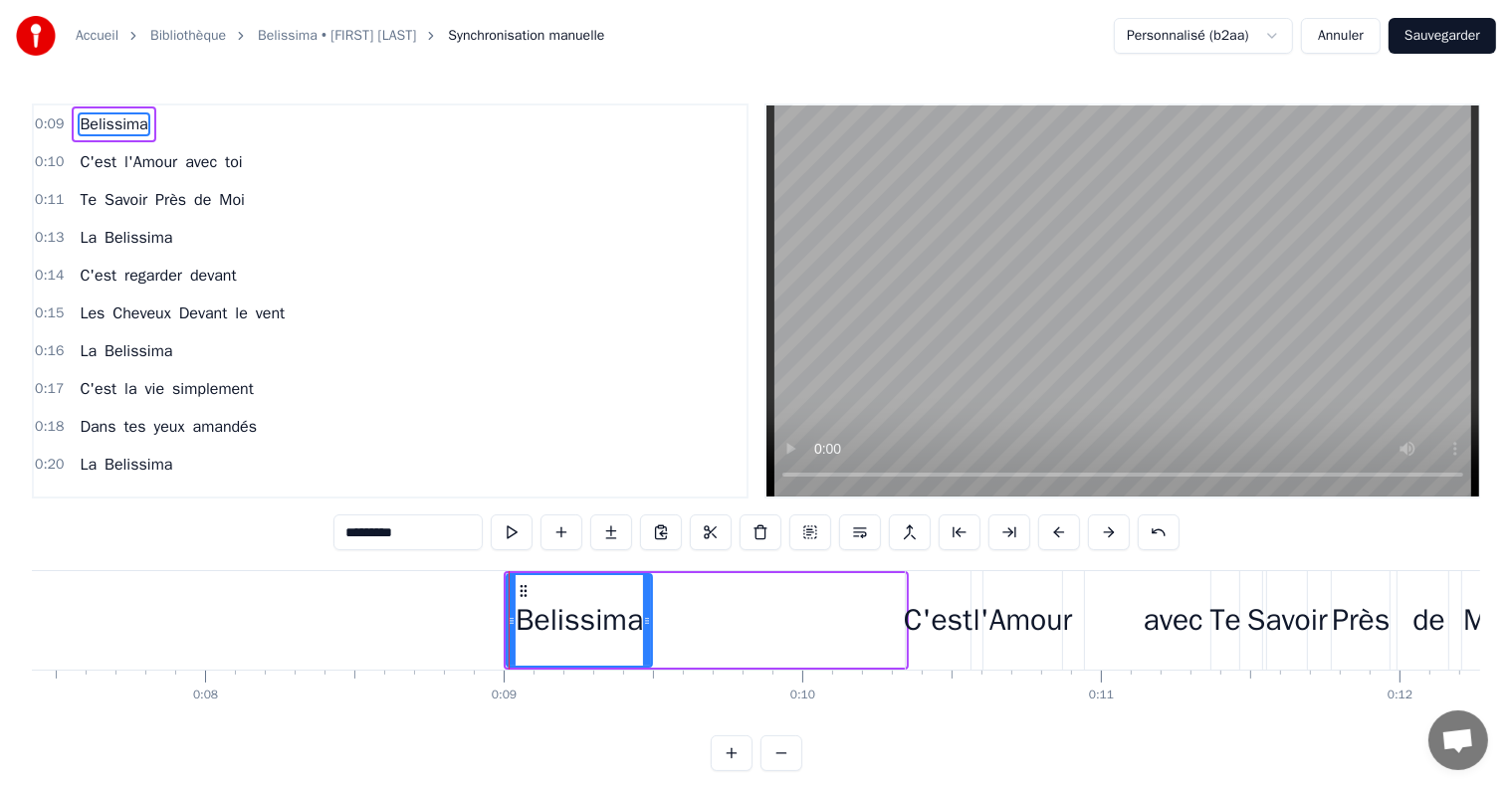 drag, startPoint x: 903, startPoint y: 611, endPoint x: 649, endPoint y: 635, distance: 255.13134 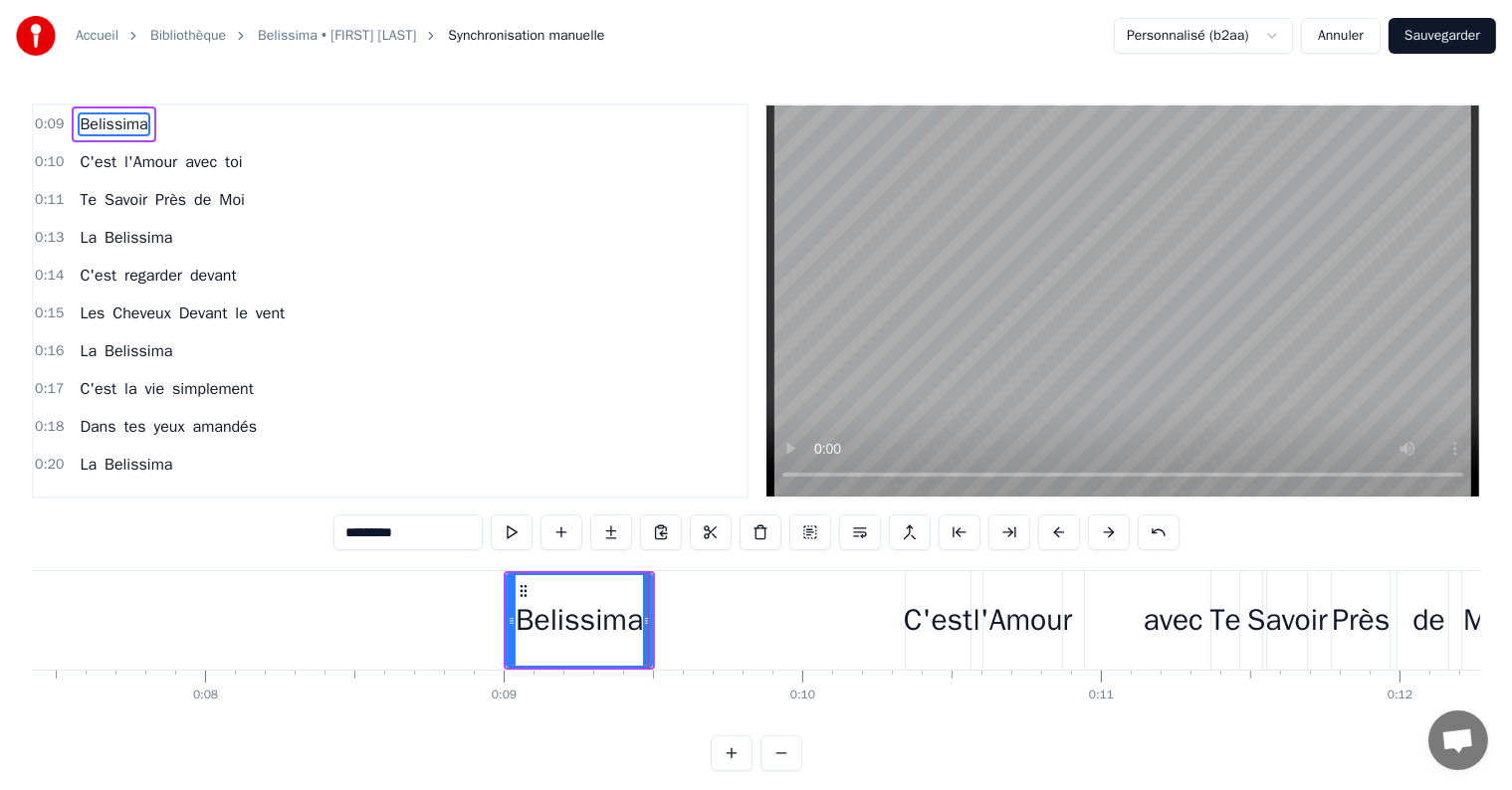 click on "Belissima C'est l'Amour avec toi Te Savoir Près de Moi La Belissima C'est regarder devant Les Cheveux Devant le vent La Belissima C'est la vie simplement Dans tes yeux amandés La Belissima Belissima Belissima Courir la planète Un vieux rêve qu'on espère La Belissima C'est l'amour avouéee Quand on se dit "Je t'Aime" La Belissima C'est t'entendre me dire Tu es mon avenir La Belissima Belissima J'ai une Chanson dans le coeur Une mélodie aux couleurs de l'Italie Un sentiment de bonheur La Belissimaaaa J'ai une chanson dans le coeur qui résonne Elle me rappelle 1er bisou Un bisou venu d'ailleurs La Belissimaaa Belissima C'est le baiser volé de la première fois La Belissima Prends la vie comme elle vient Et elle te le rendra Un jour, tu verras C'est le bleu dans les yeux de notre don du ciel La Belissima Belissima Belissima C'est l'enfant qui va naitre Un nouveau jour se lève pour notre [NAME] Ces douleurs plus fortes que l'impossible encore Be- li- ssi- ma C'est croiser le regard d'une nouvelle vie La" at bounding box center (28582, 620) 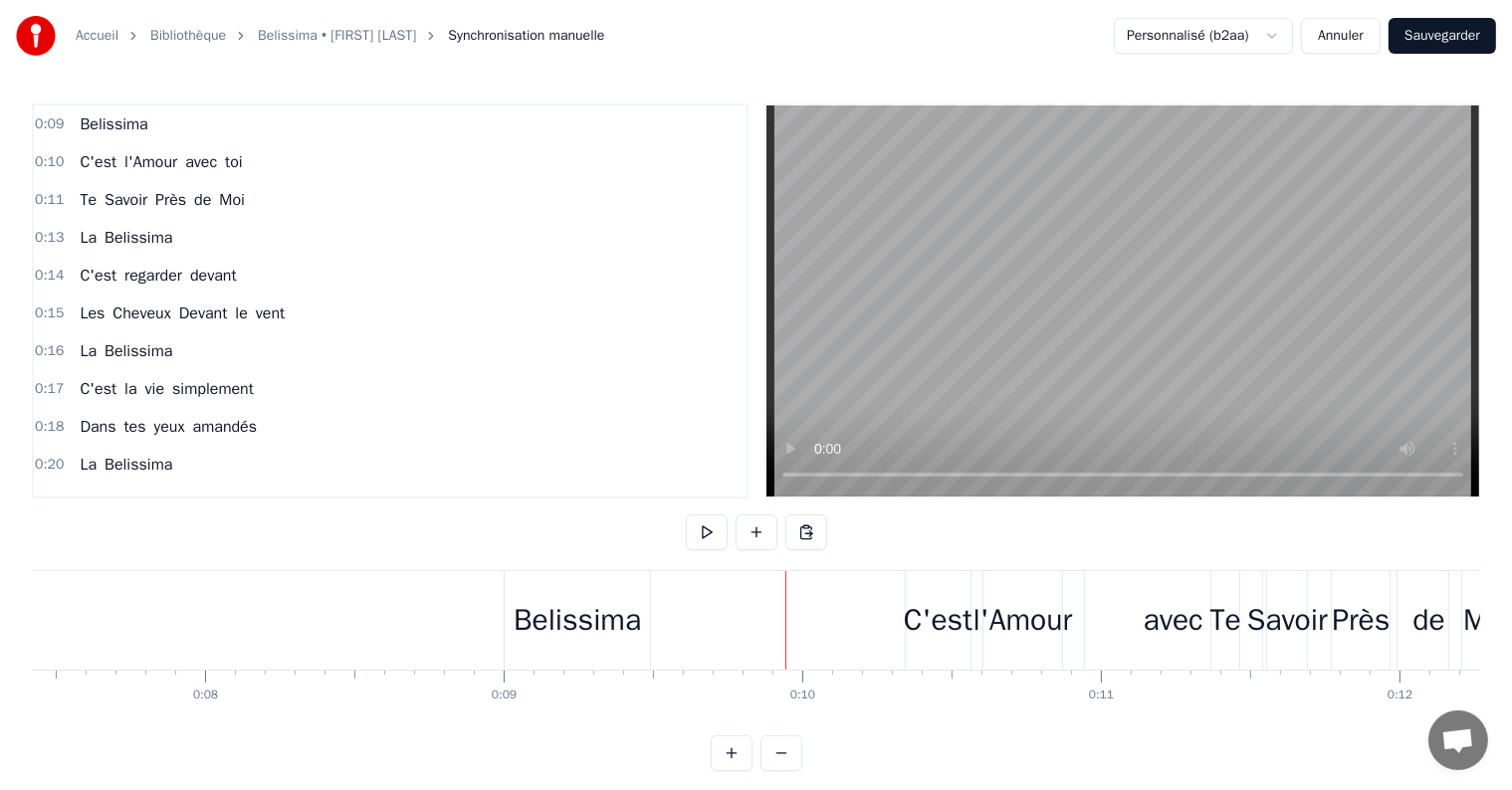 click on "C'est" at bounding box center [938, 620] 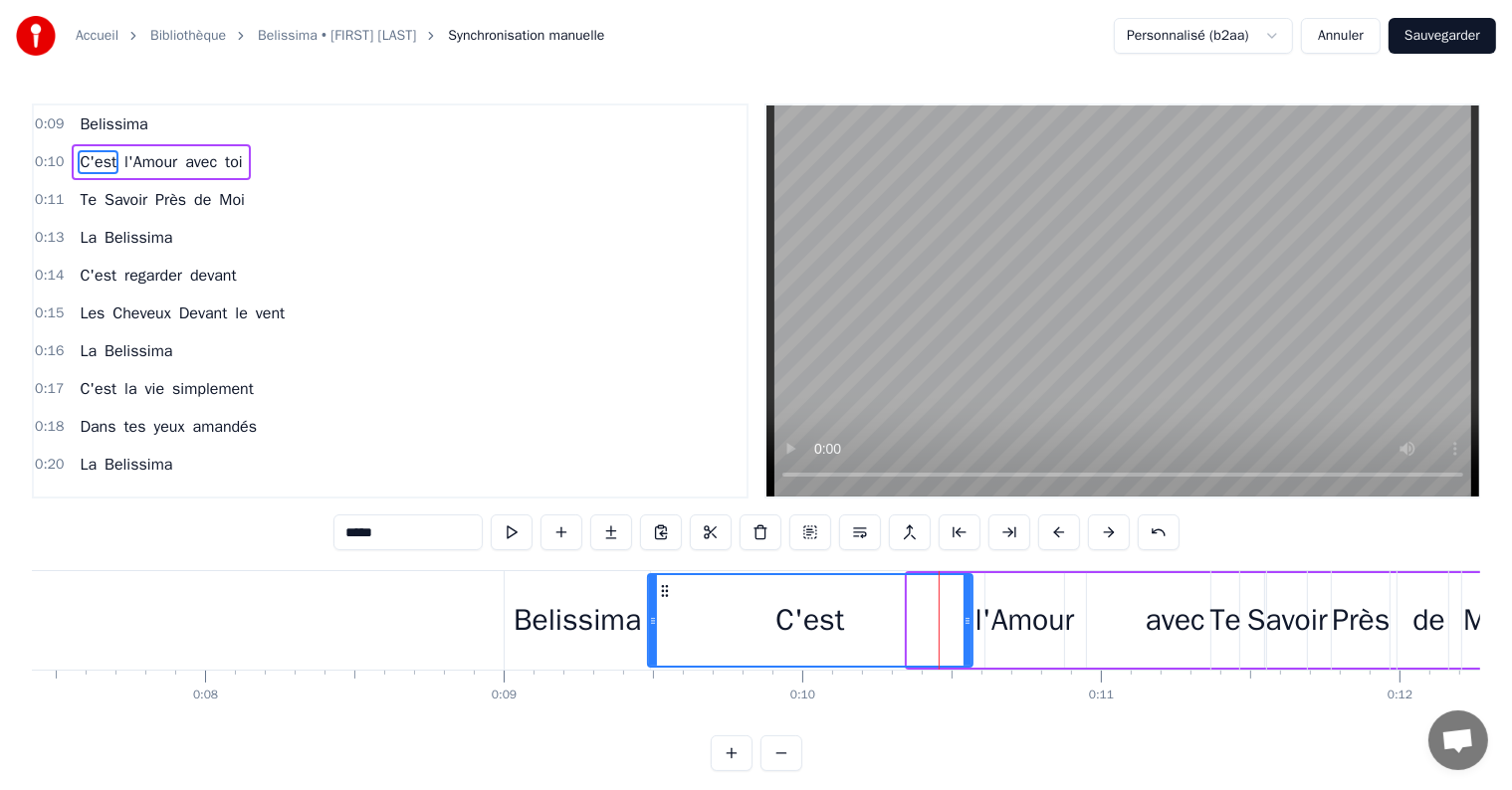drag, startPoint x: 910, startPoint y: 617, endPoint x: 650, endPoint y: 633, distance: 260.49184 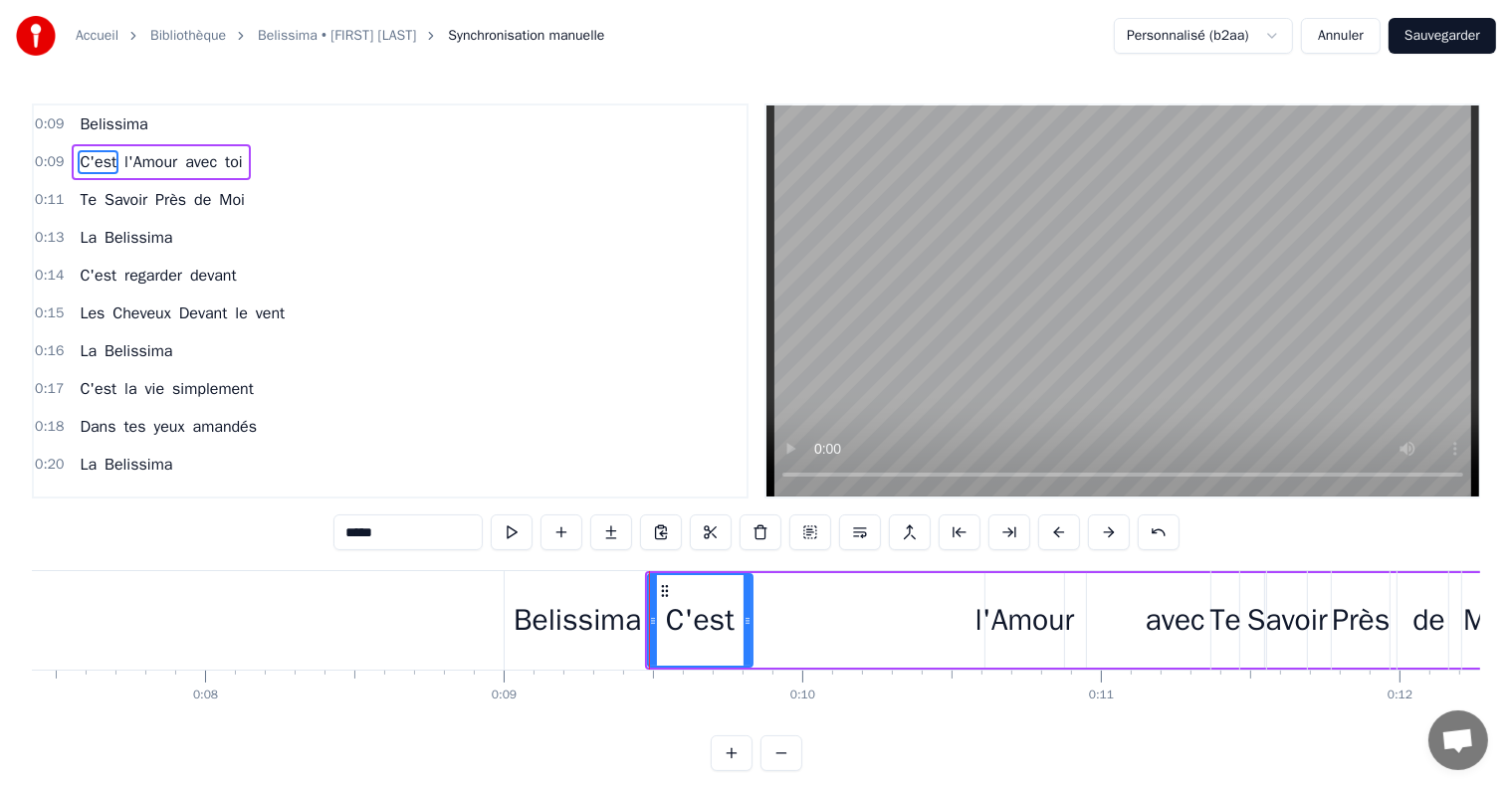 drag, startPoint x: 966, startPoint y: 625, endPoint x: 746, endPoint y: 636, distance: 220.27483 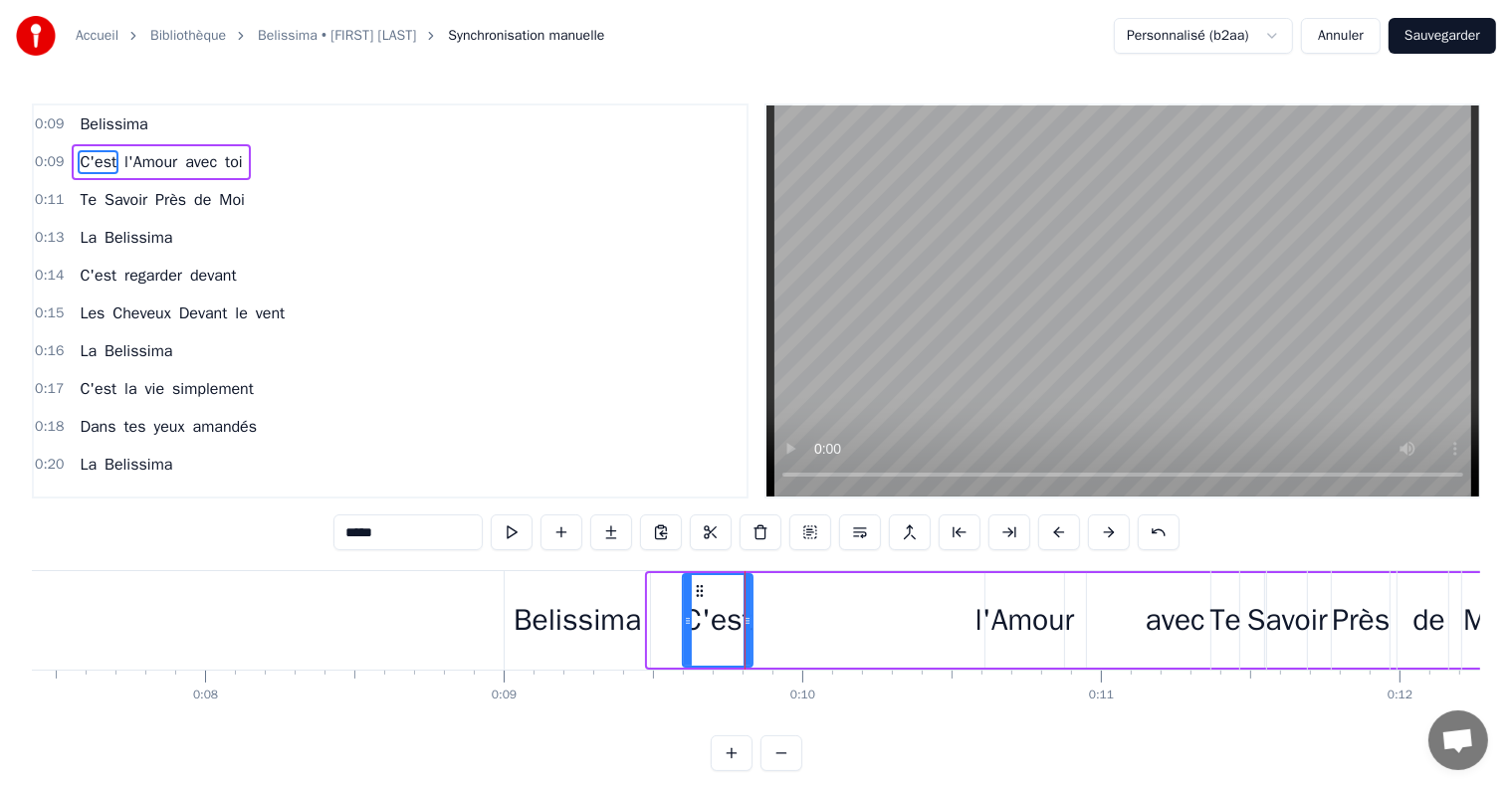drag, startPoint x: 650, startPoint y: 615, endPoint x: 685, endPoint y: 622, distance: 35.69314 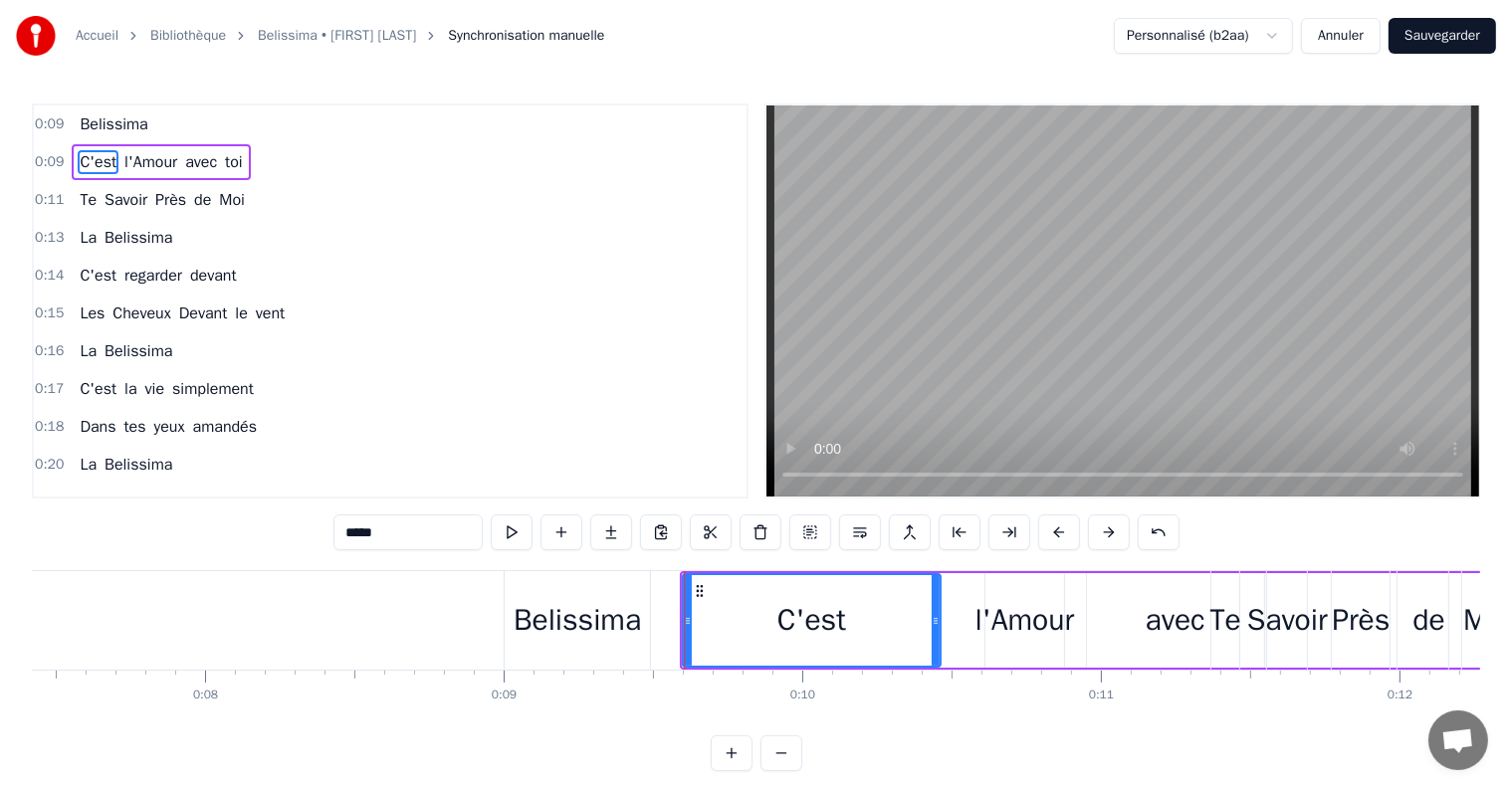 drag, startPoint x: 747, startPoint y: 613, endPoint x: 935, endPoint y: 622, distance: 188.2153 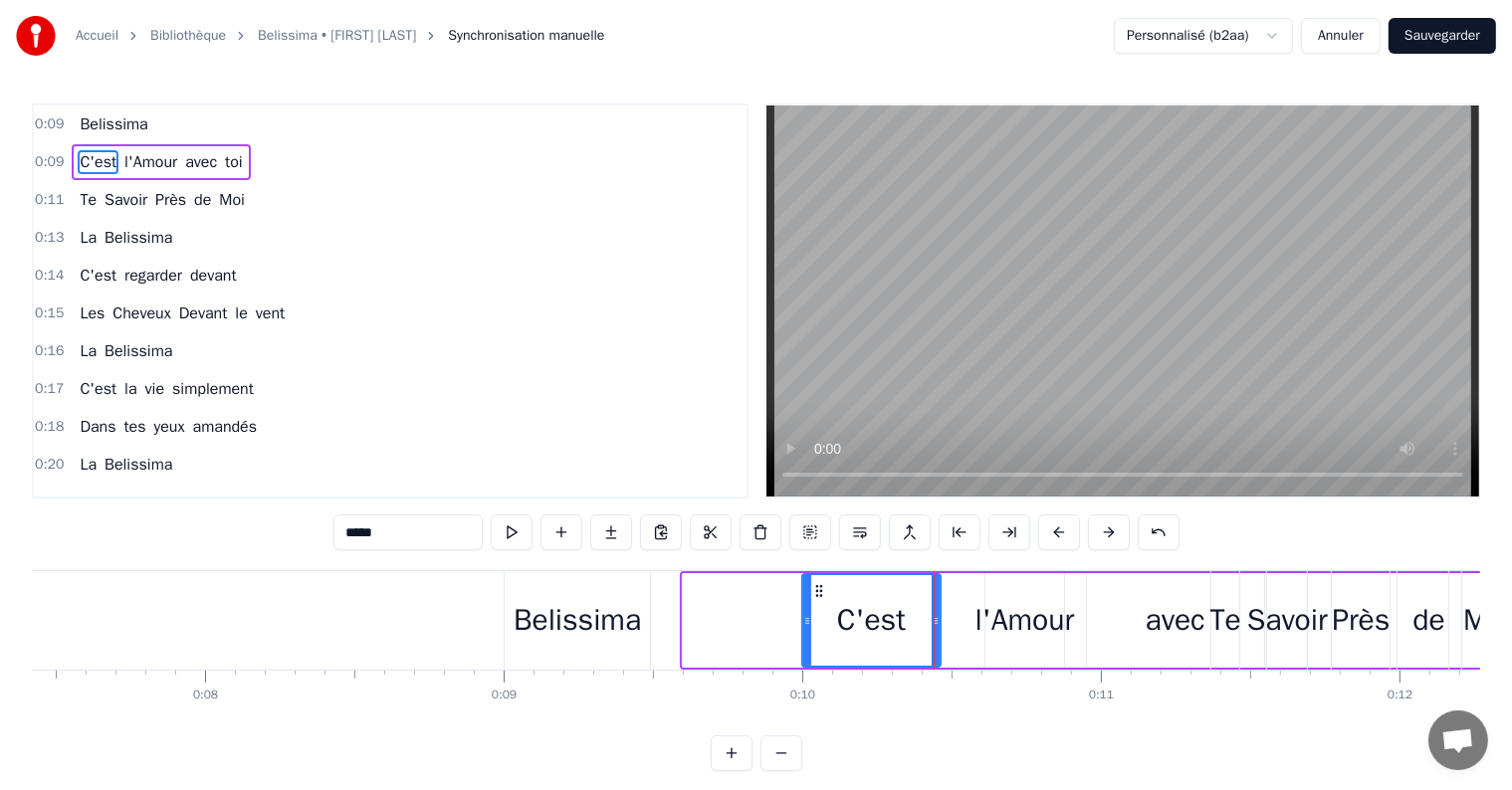 drag, startPoint x: 685, startPoint y: 619, endPoint x: 804, endPoint y: 627, distance: 119.2686 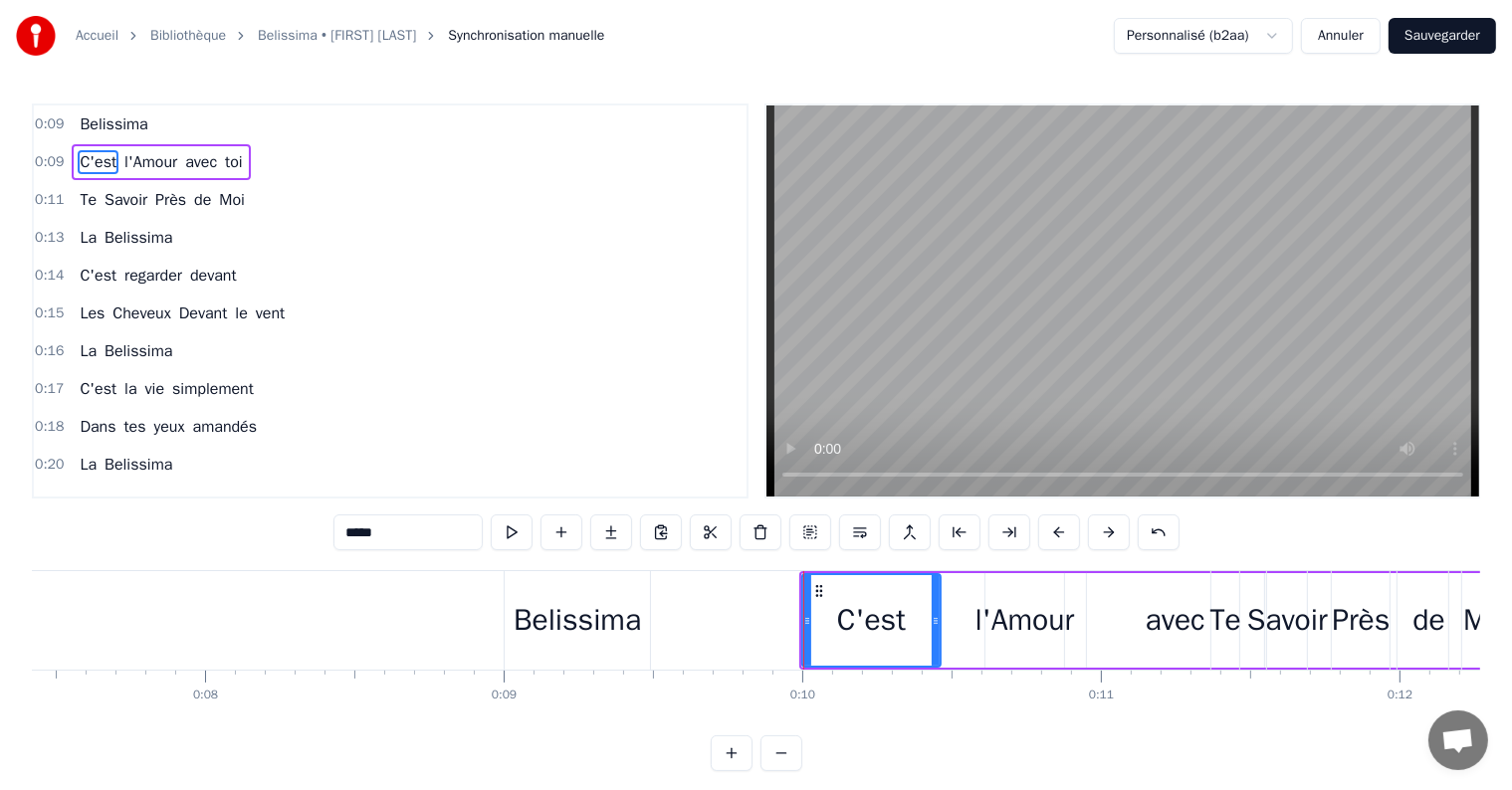 drag, startPoint x: 996, startPoint y: 622, endPoint x: 1029, endPoint y: 622, distance: 33 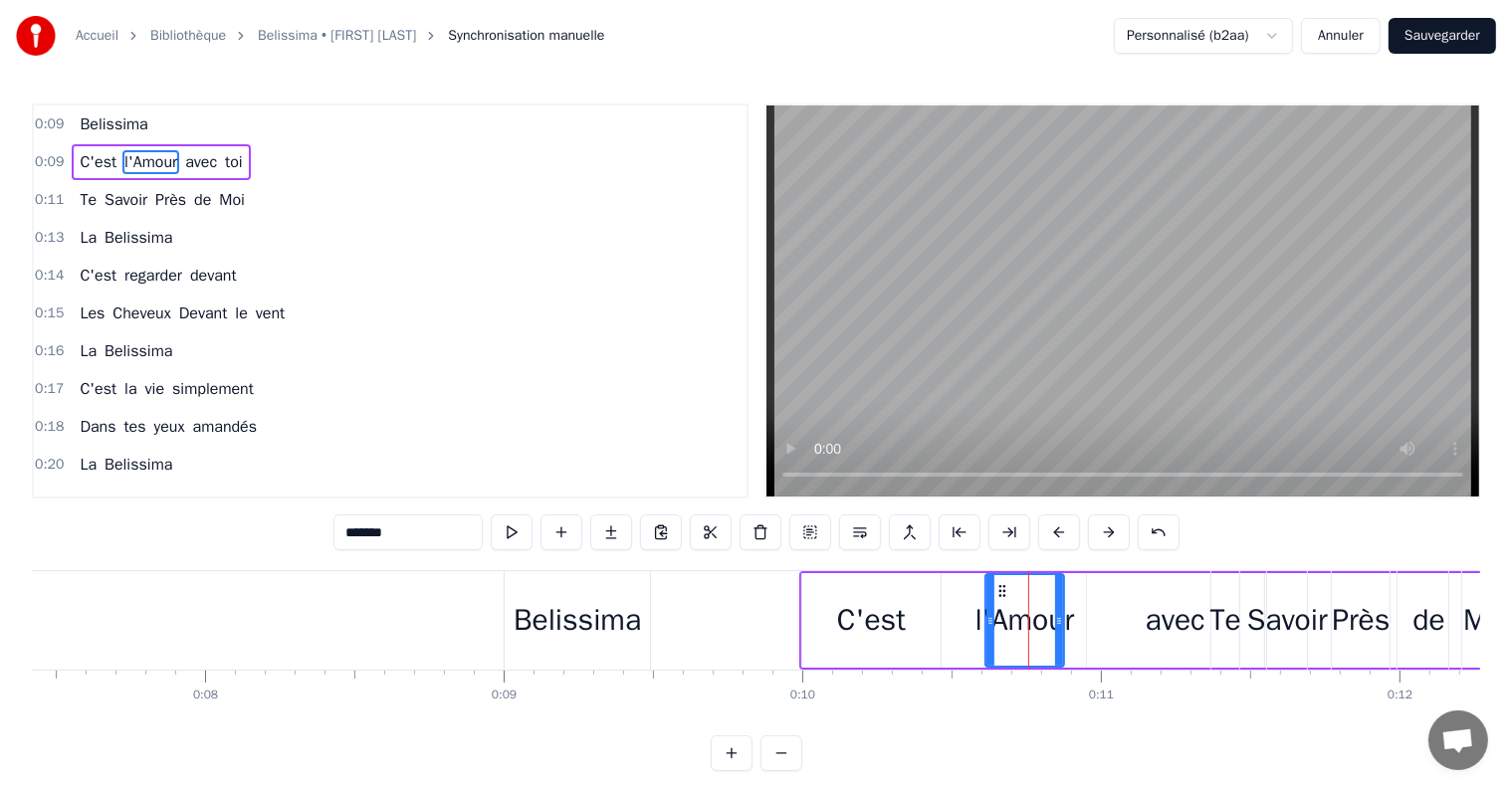 drag, startPoint x: 1018, startPoint y: 619, endPoint x: 1121, endPoint y: 620, distance: 103.00485 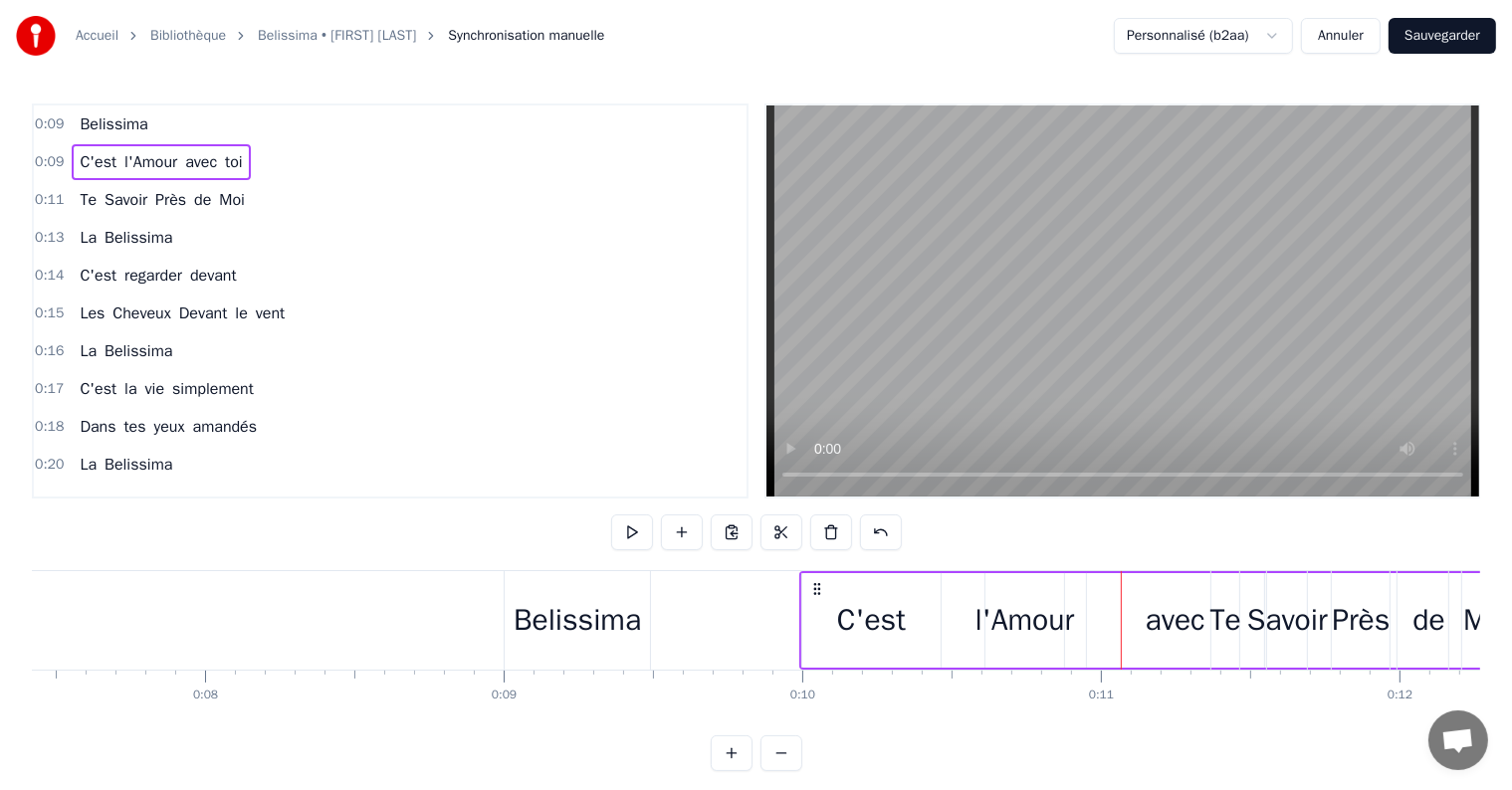 click on "l'Amour" at bounding box center [1024, 620] 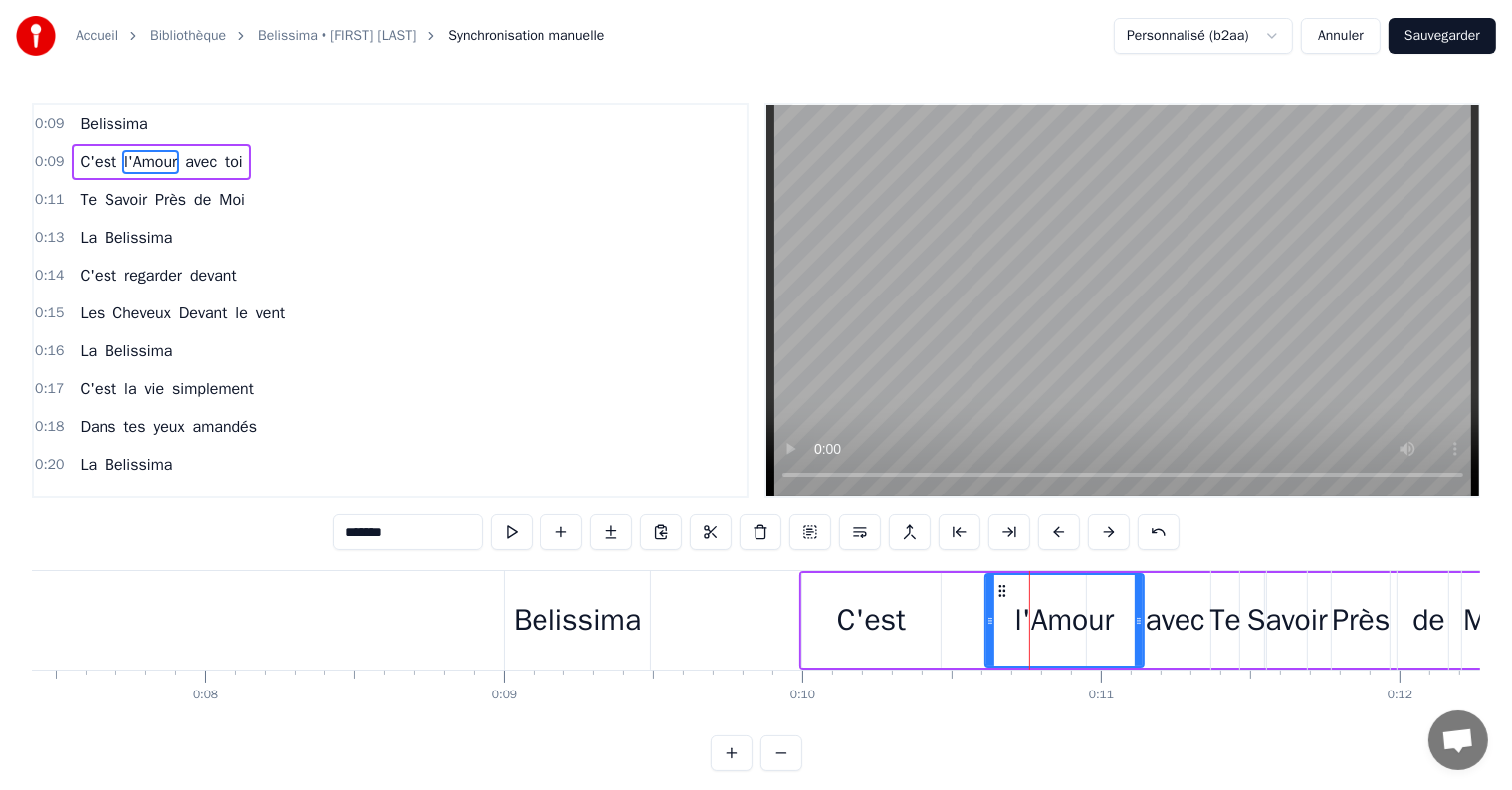 drag, startPoint x: 1059, startPoint y: 616, endPoint x: 1139, endPoint y: 622, distance: 80.224684 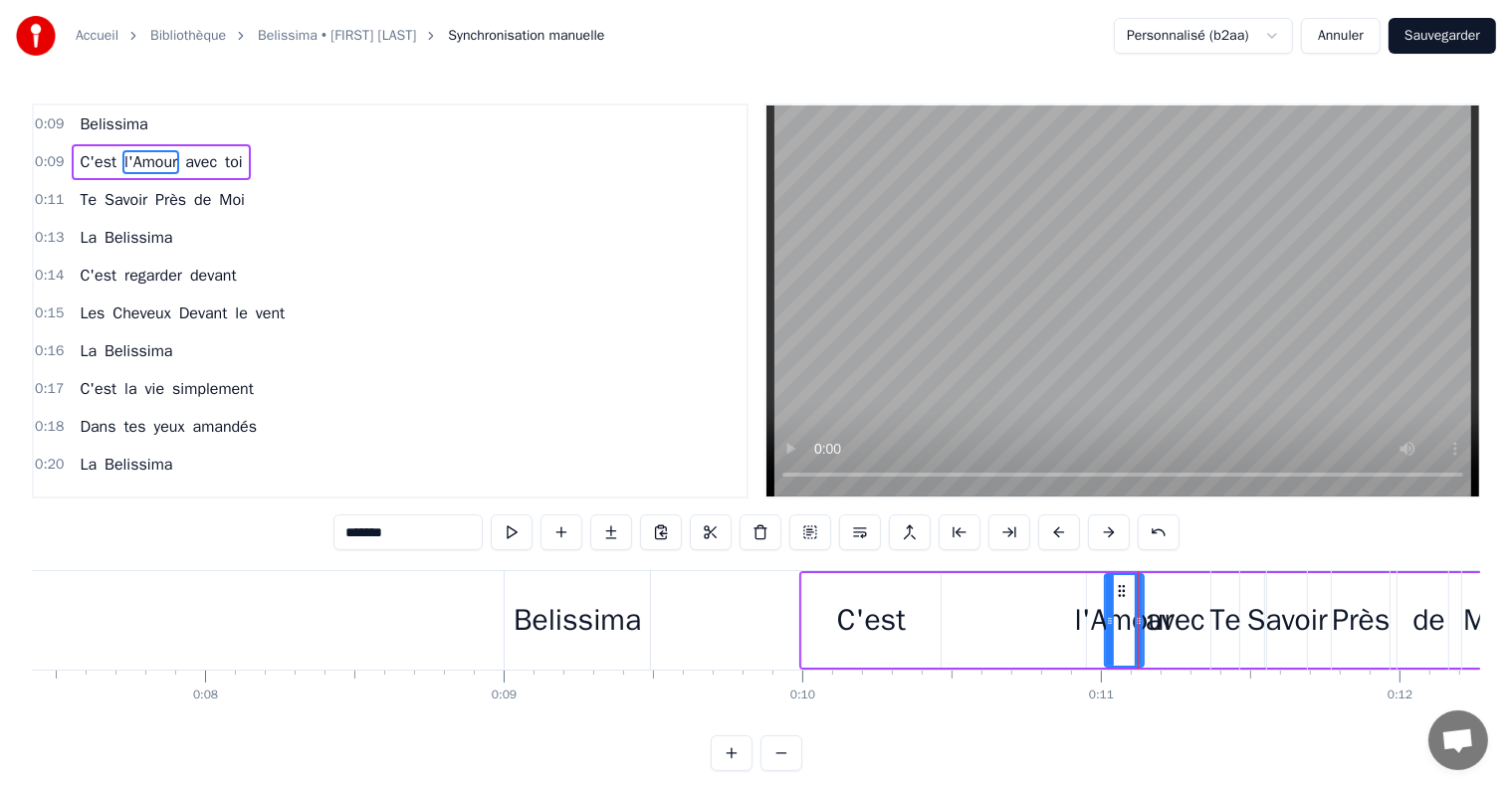 drag, startPoint x: 987, startPoint y: 617, endPoint x: 1107, endPoint y: 617, distance: 120 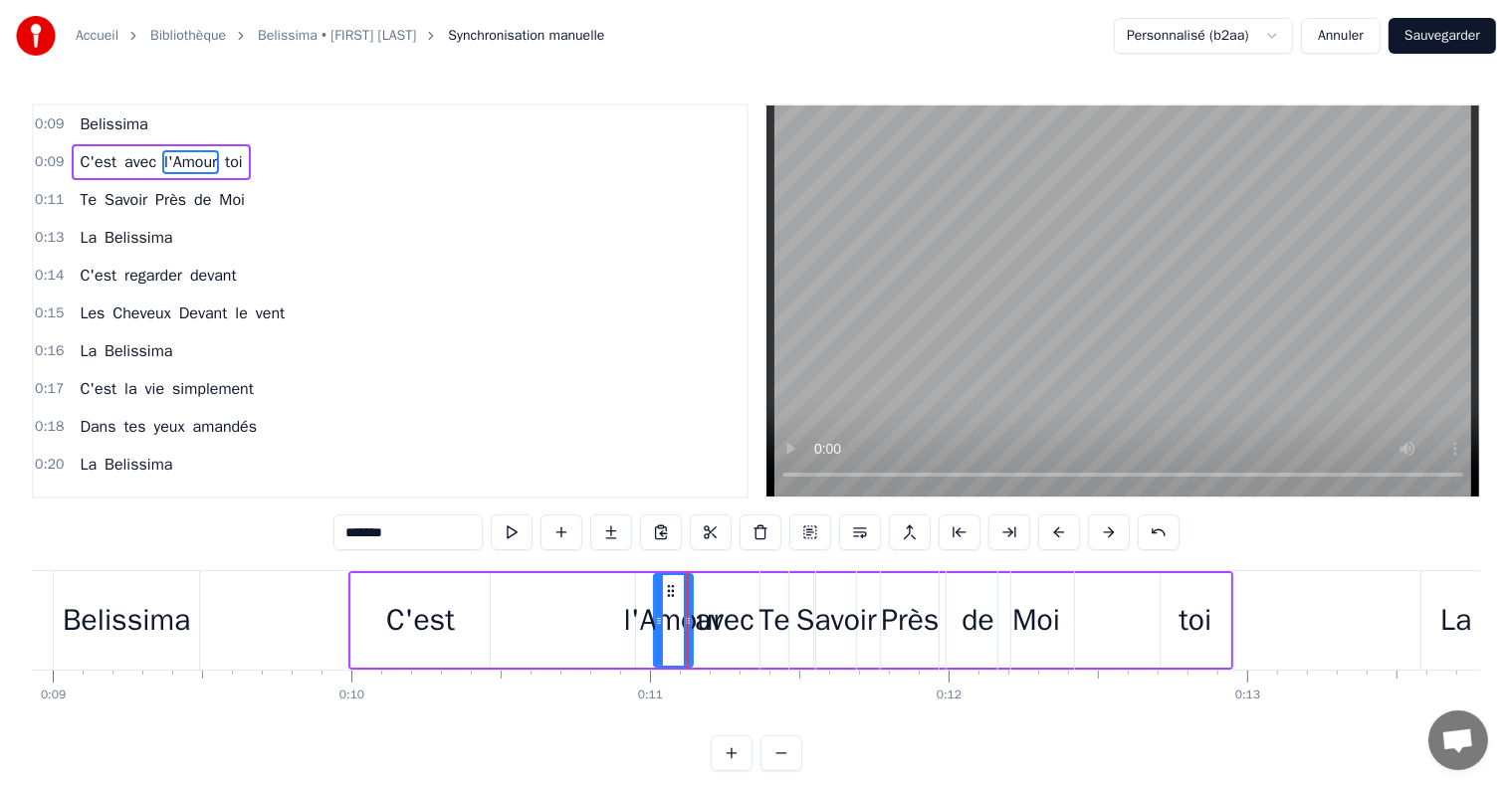scroll, scrollTop: 0, scrollLeft: 2700, axis: horizontal 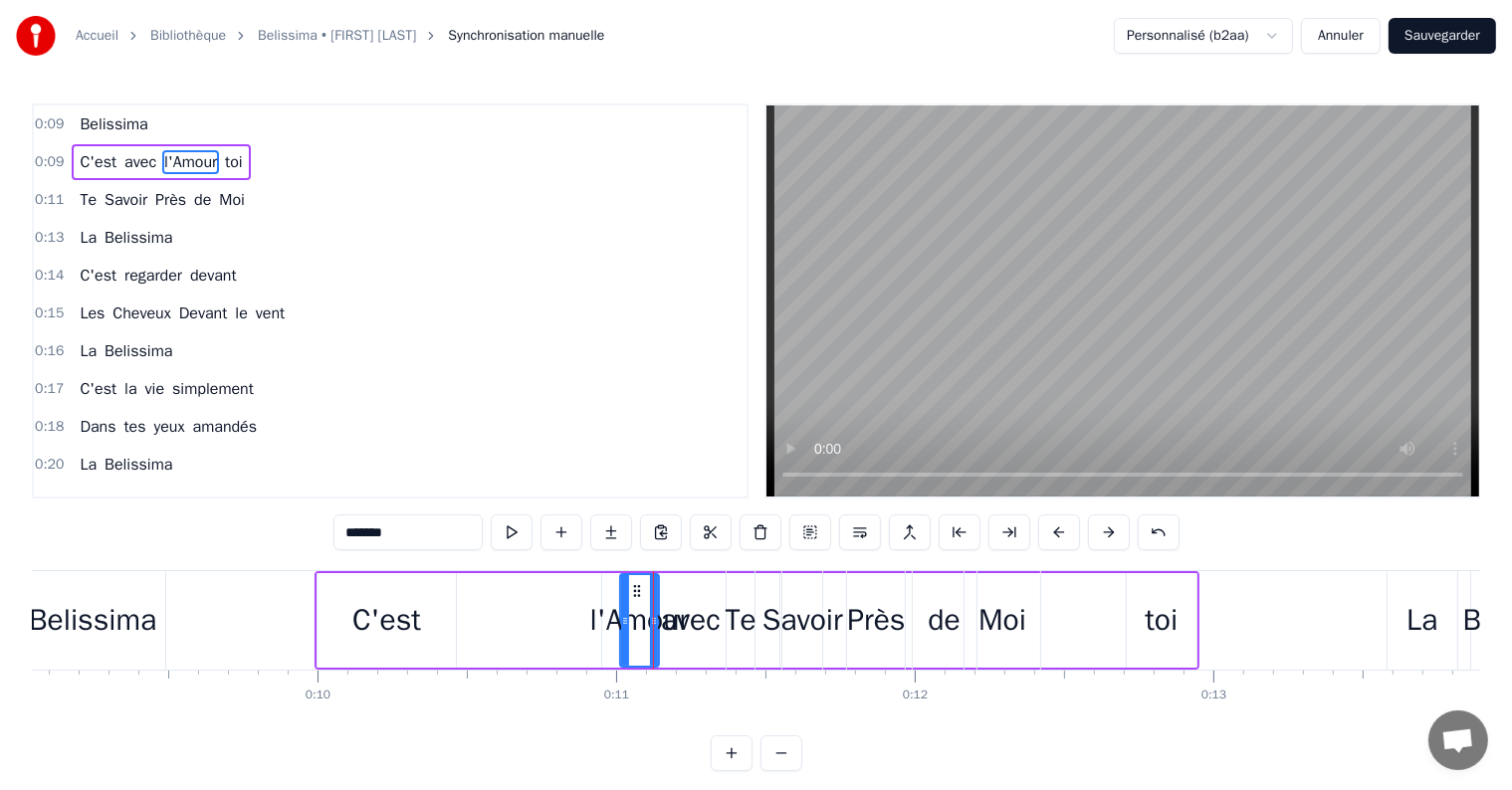 click on "C'est" at bounding box center (386, 620) 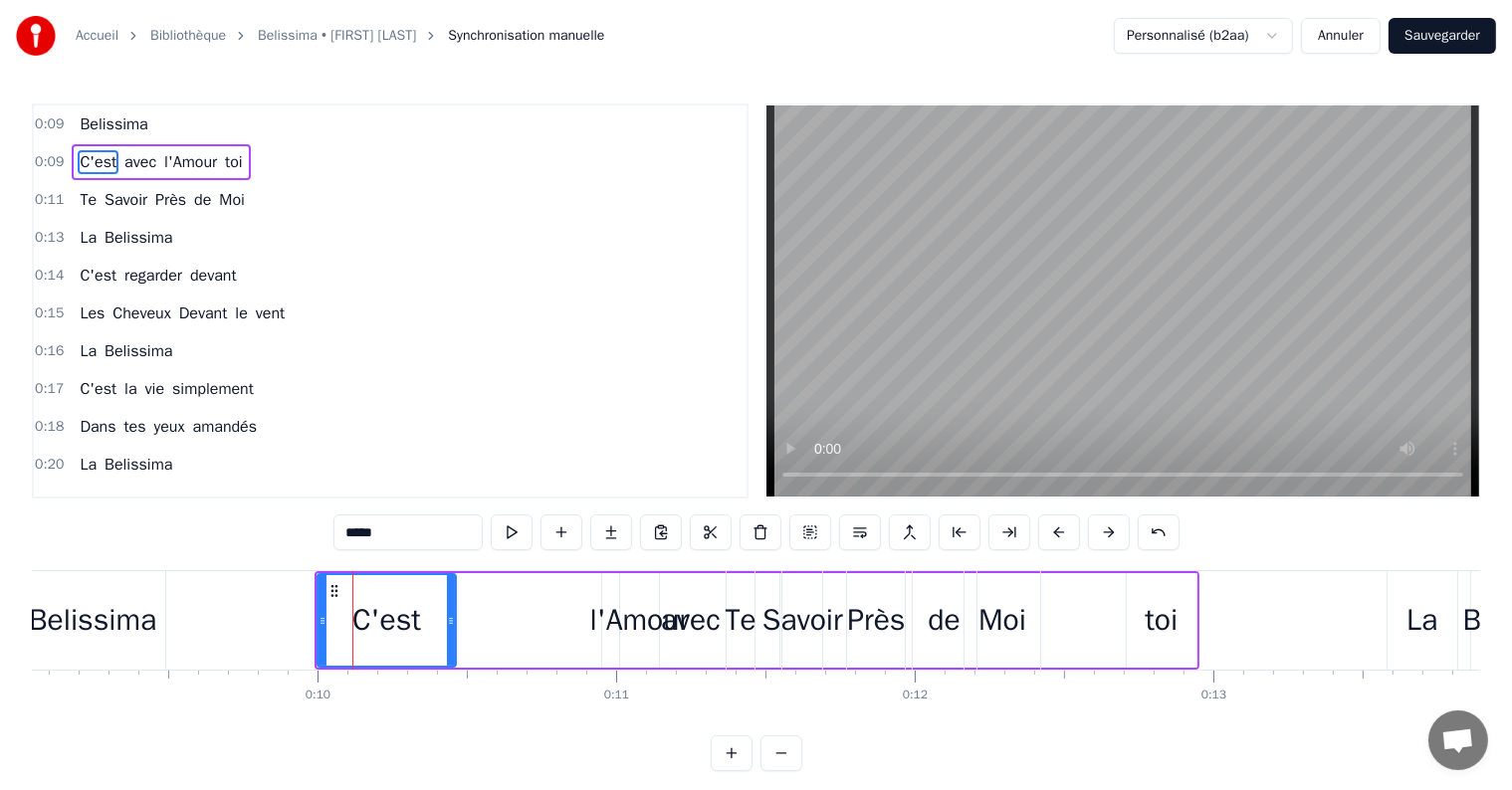 click on "l'Amour" at bounding box center (639, 620) 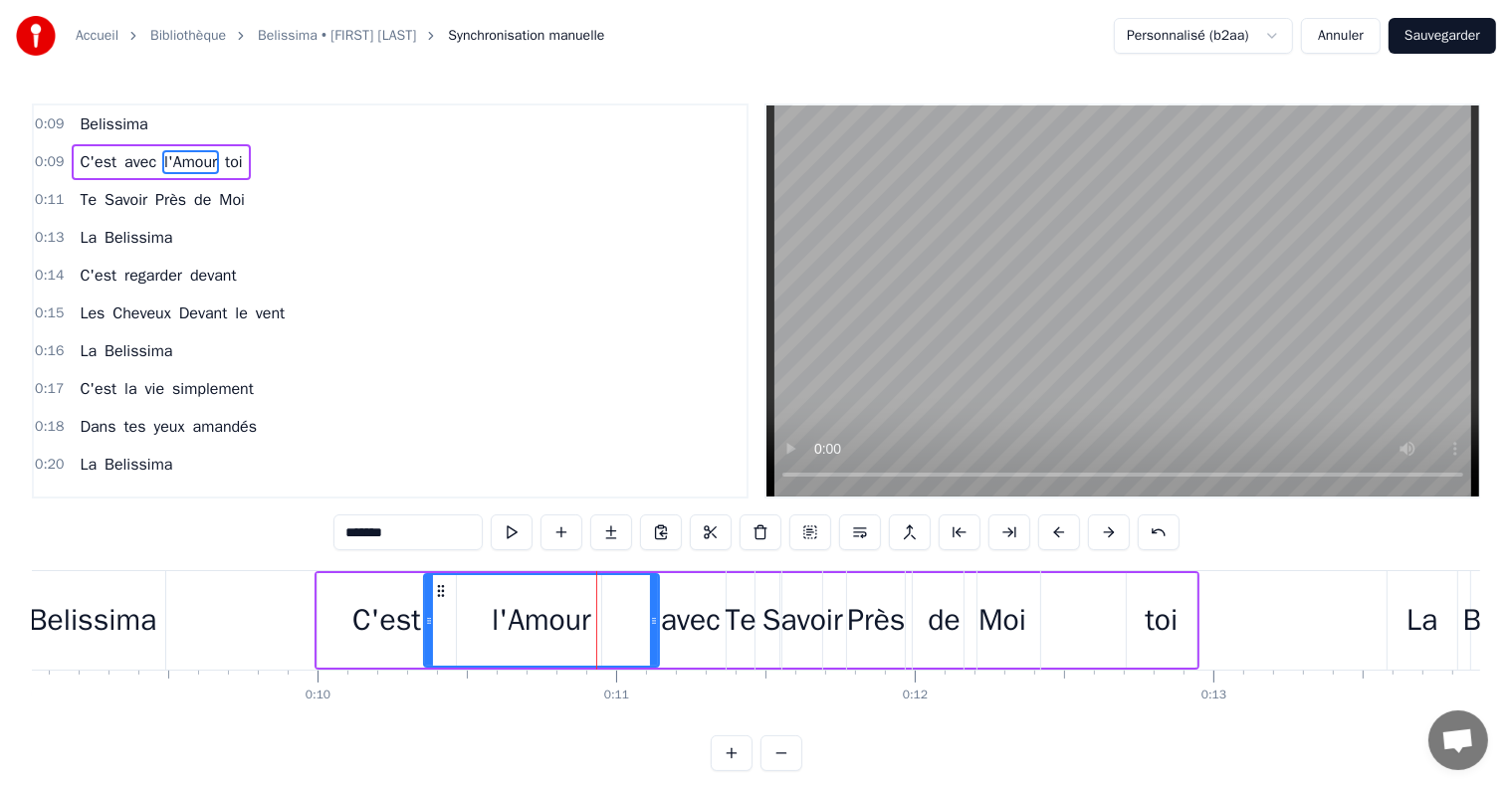 drag, startPoint x: 622, startPoint y: 623, endPoint x: 426, endPoint y: 617, distance: 196.09182 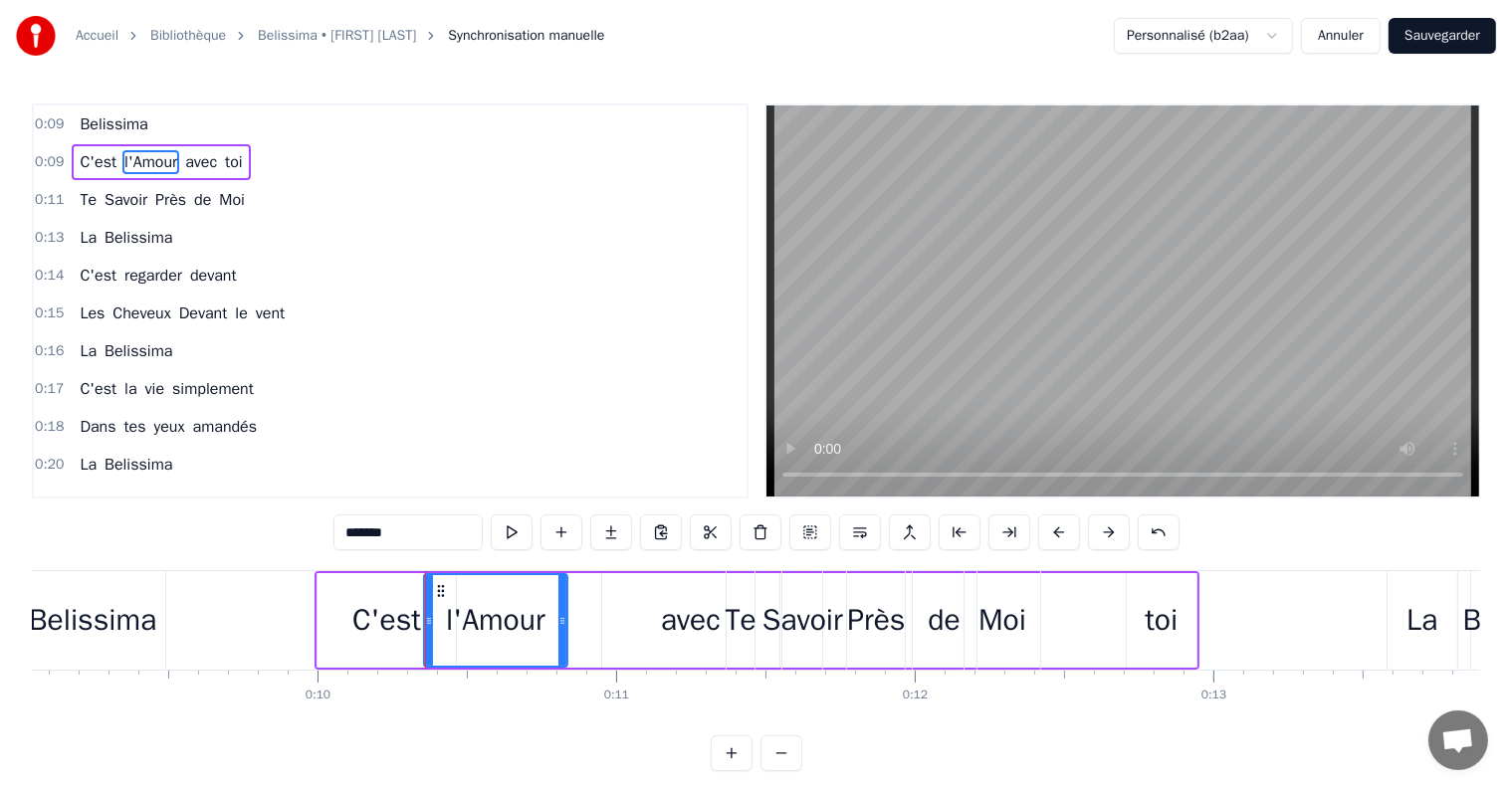 drag, startPoint x: 653, startPoint y: 628, endPoint x: 561, endPoint y: 625, distance: 92.0489 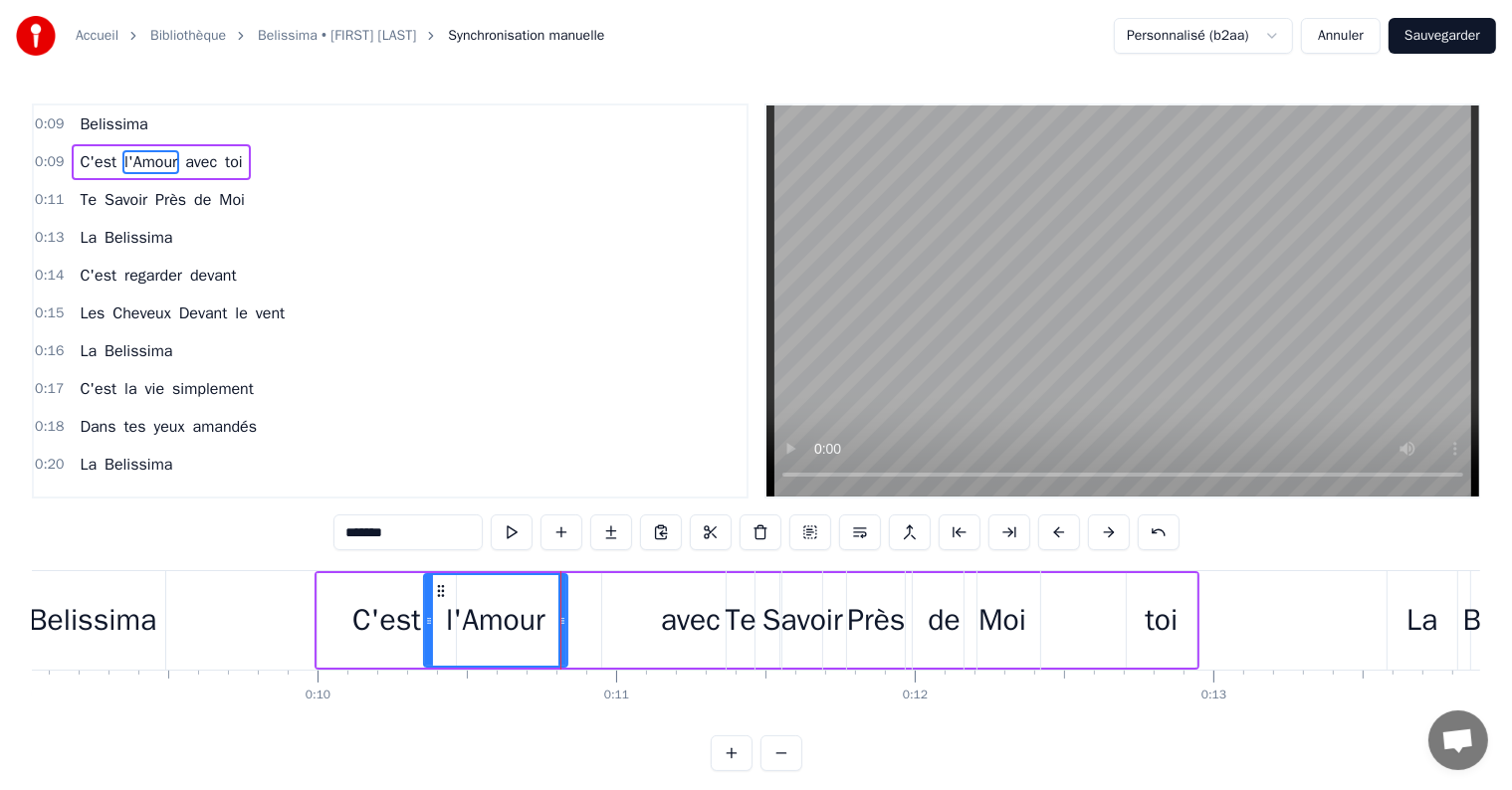 click on "avec" at bounding box center (691, 620) 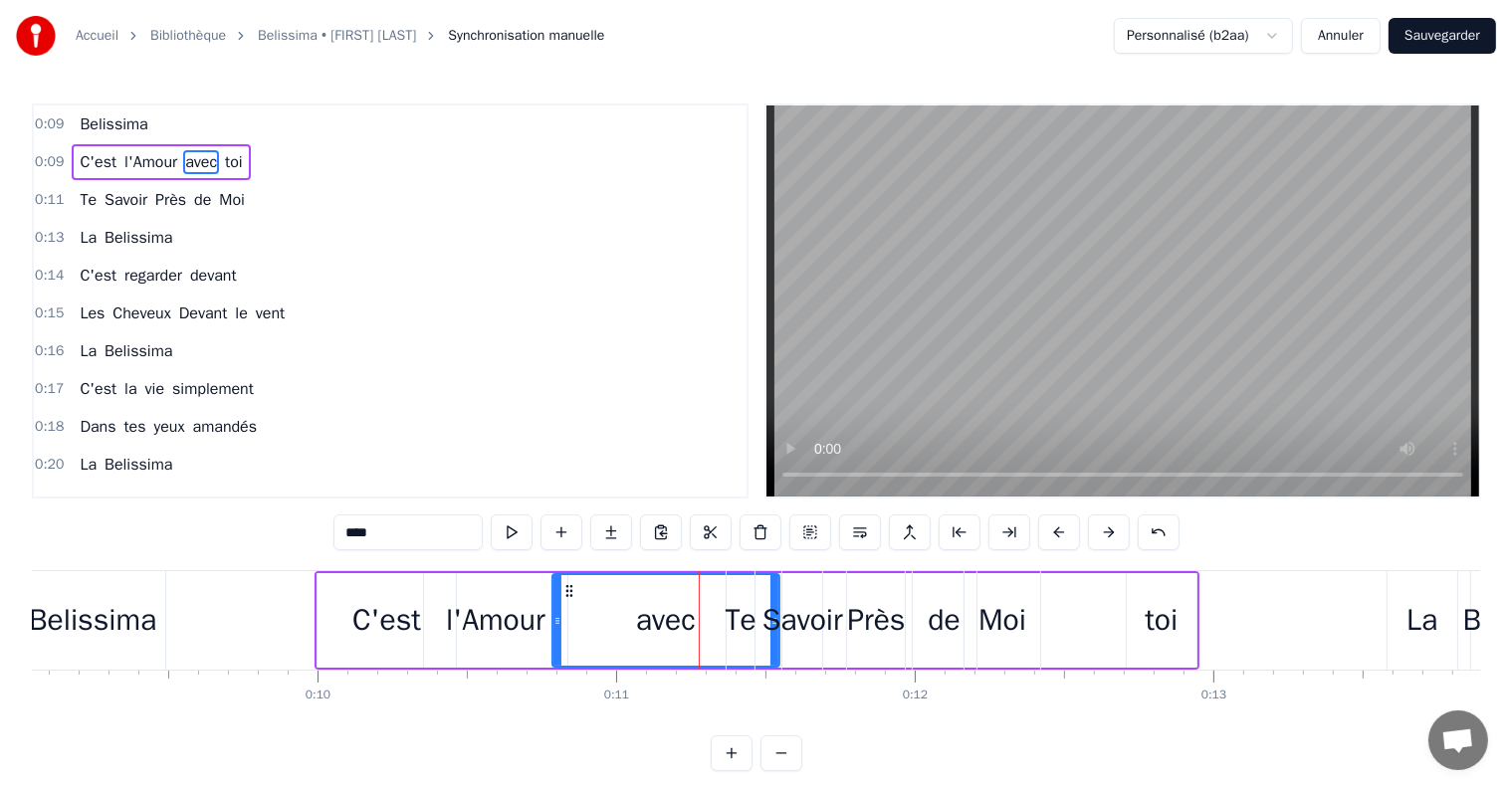 drag, startPoint x: 605, startPoint y: 621, endPoint x: 555, endPoint y: 621, distance: 50 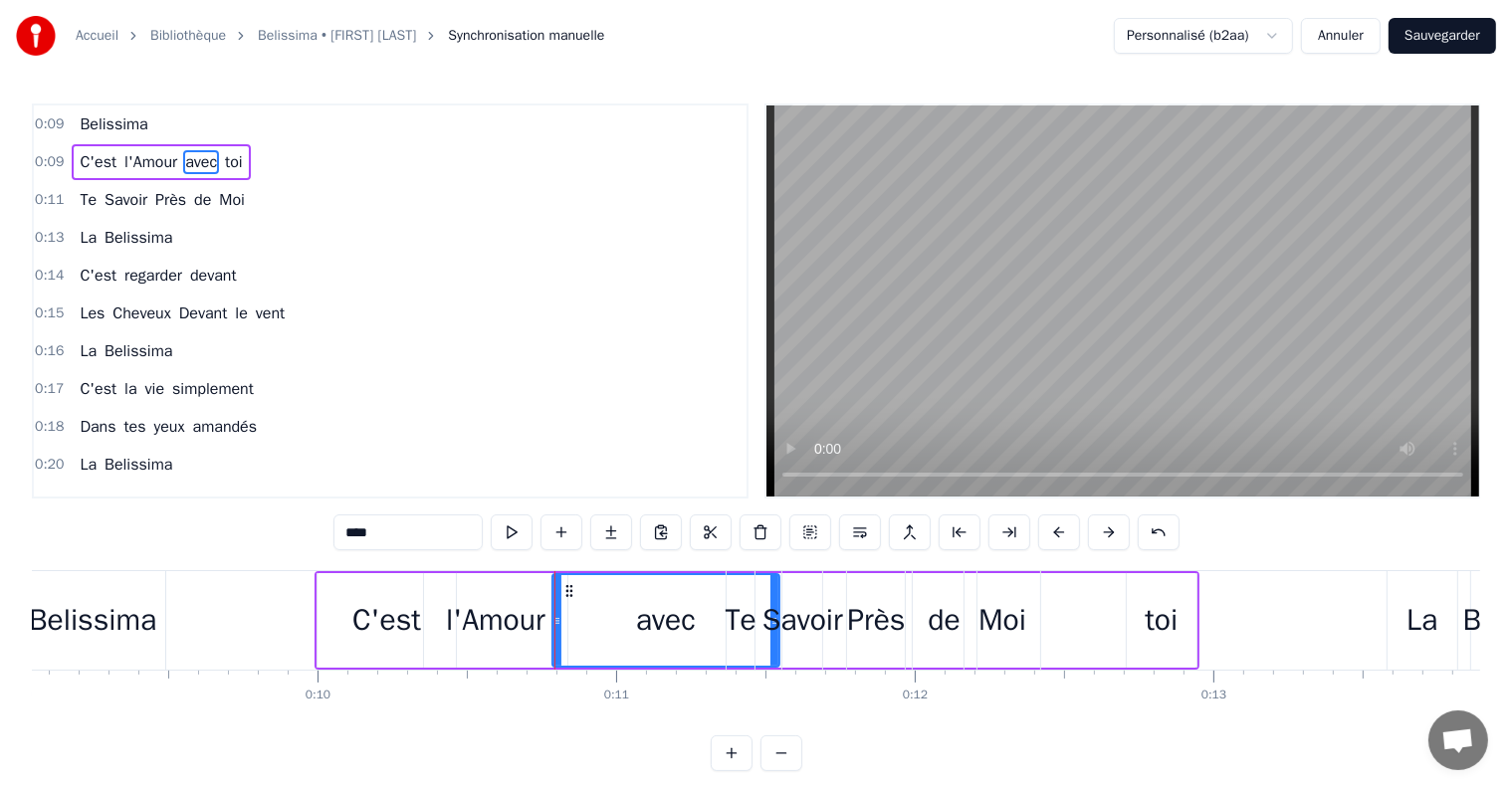 click on "Savoir" at bounding box center (802, 620) 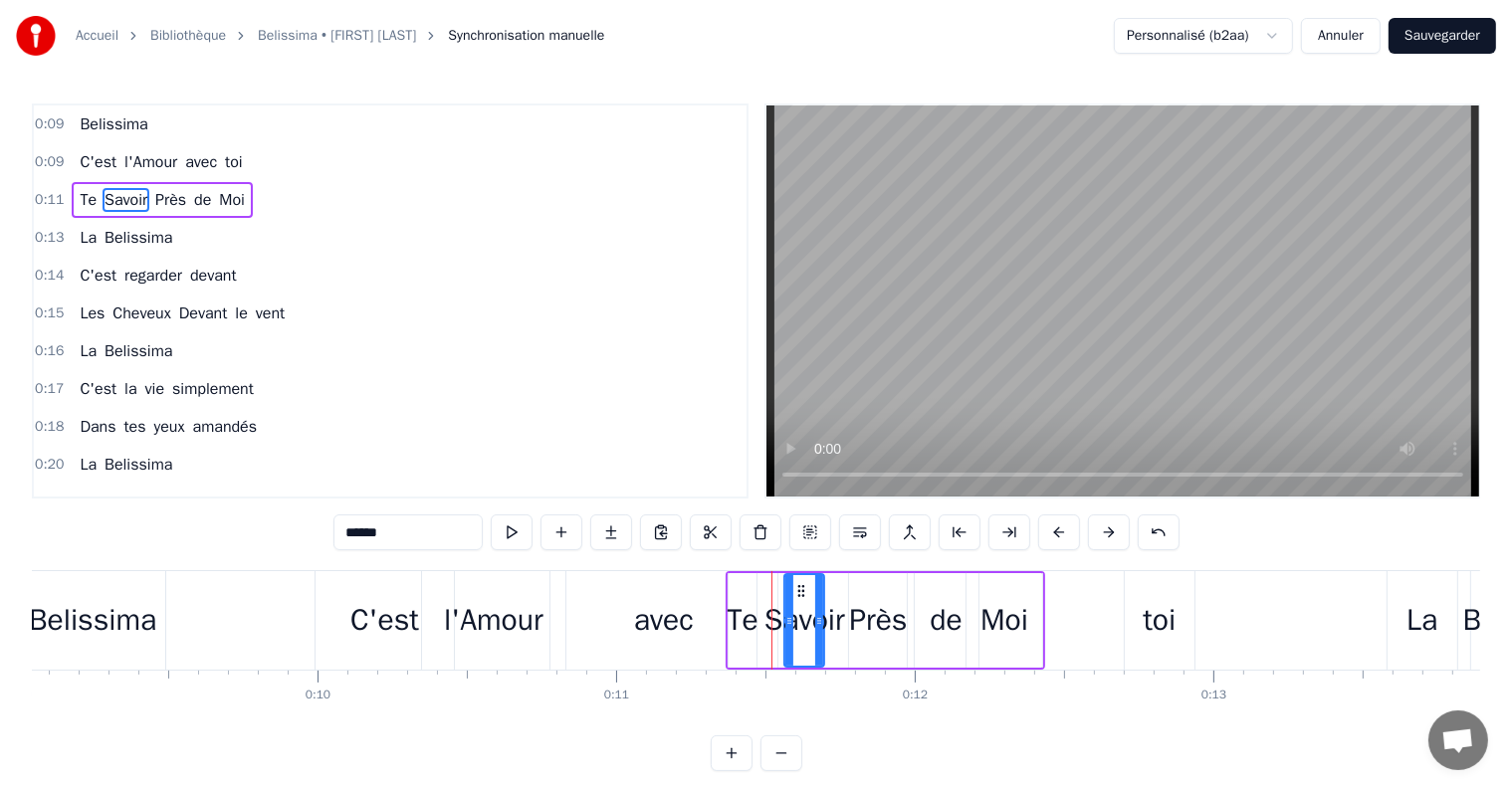 click on "Te Savoir Près de Moi" at bounding box center (885, 620) 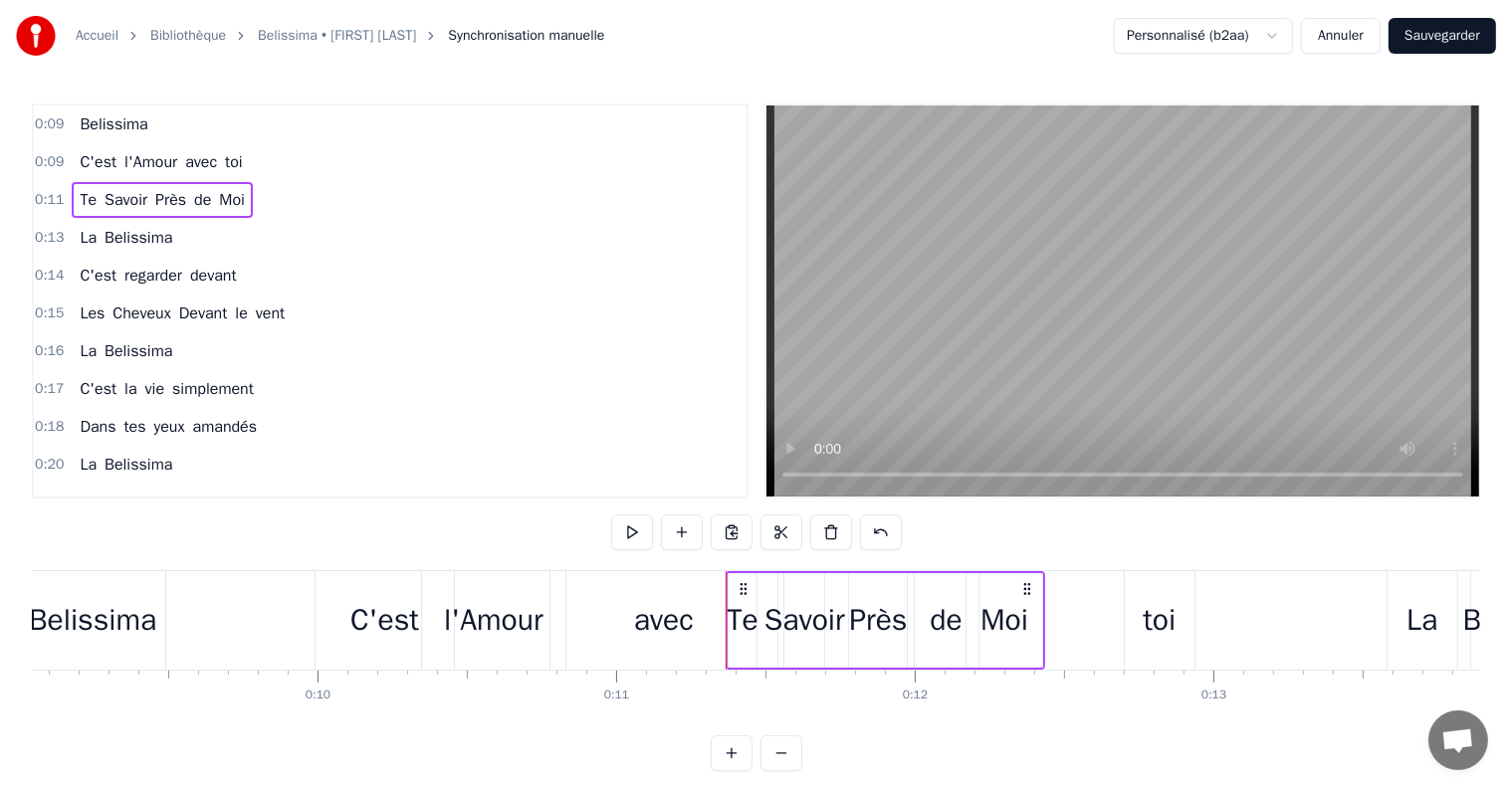 click on "Te" at bounding box center (743, 620) 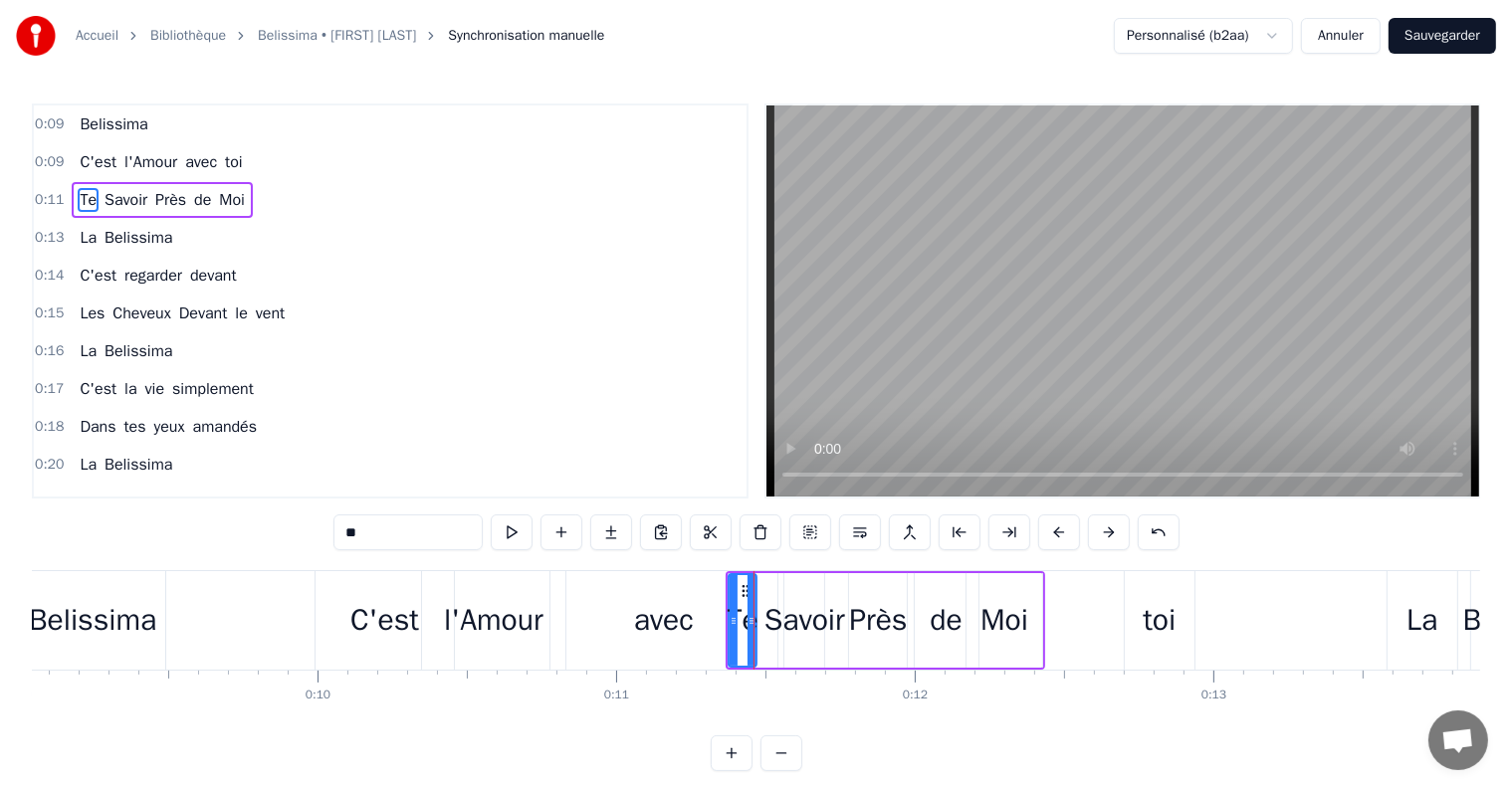 click on "avec" at bounding box center [664, 620] 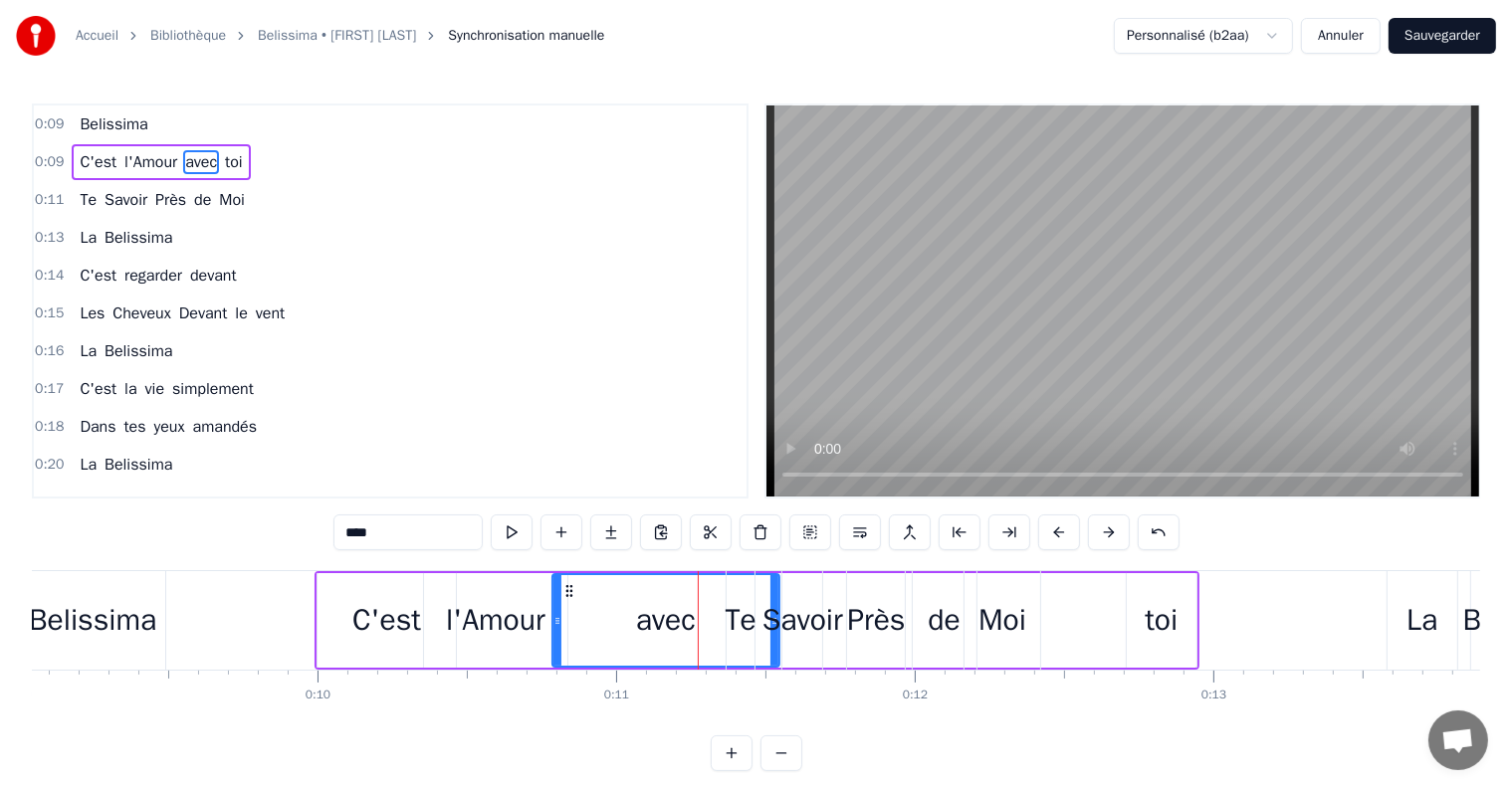 drag, startPoint x: 770, startPoint y: 597, endPoint x: 702, endPoint y: 596, distance: 68.00735 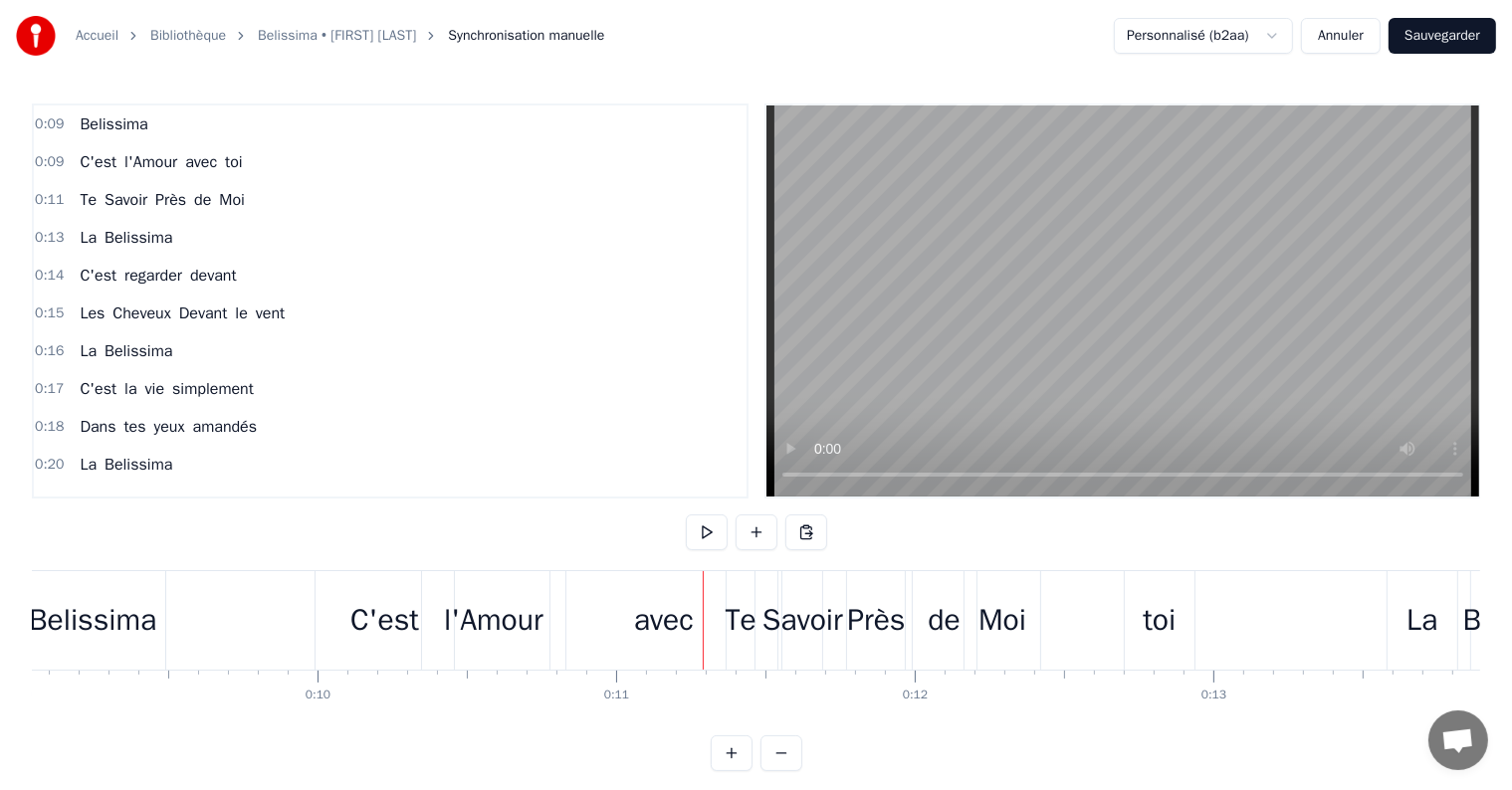 click on "avec" at bounding box center [664, 620] 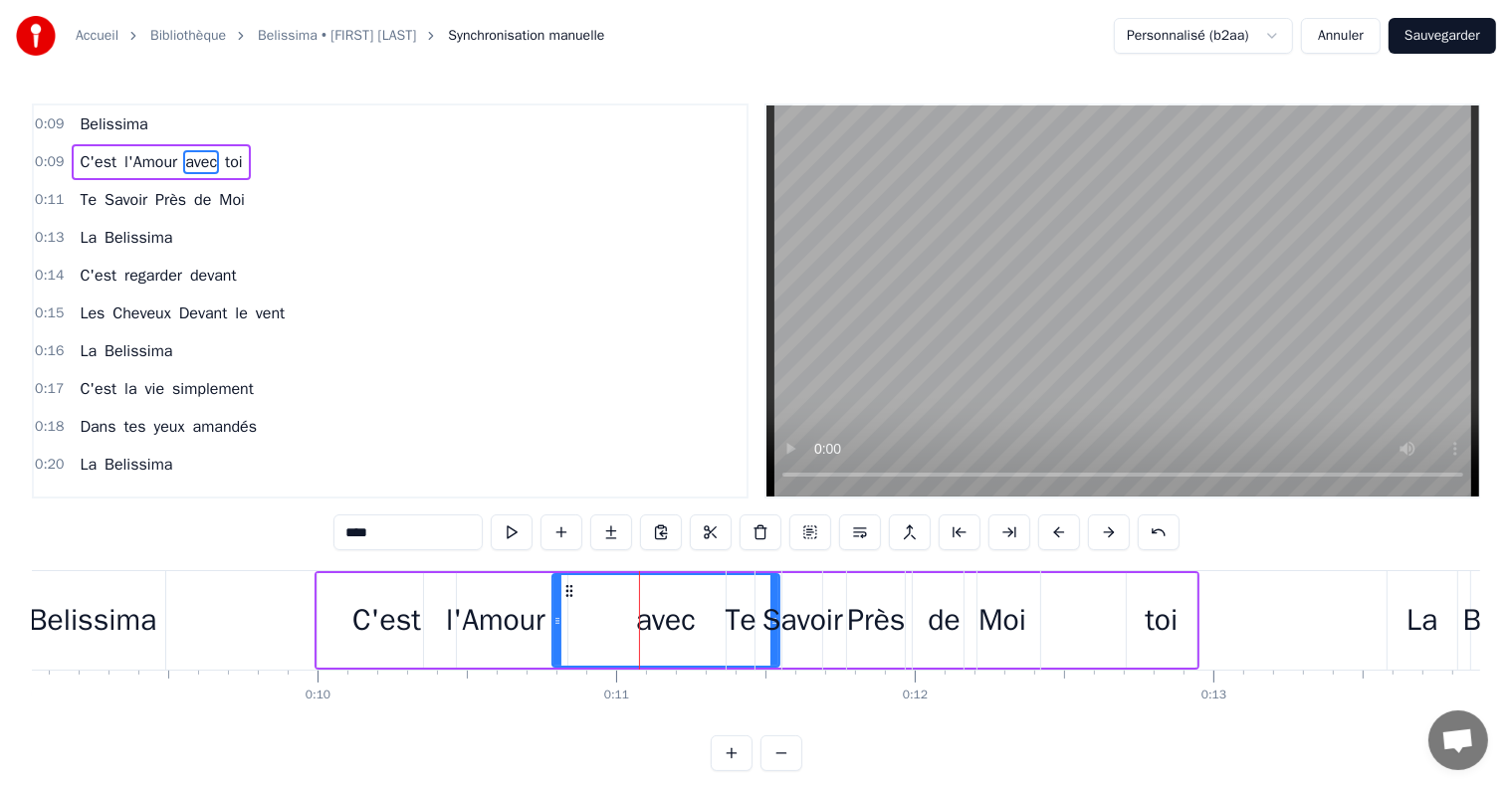 click on "toi" at bounding box center (1161, 620) 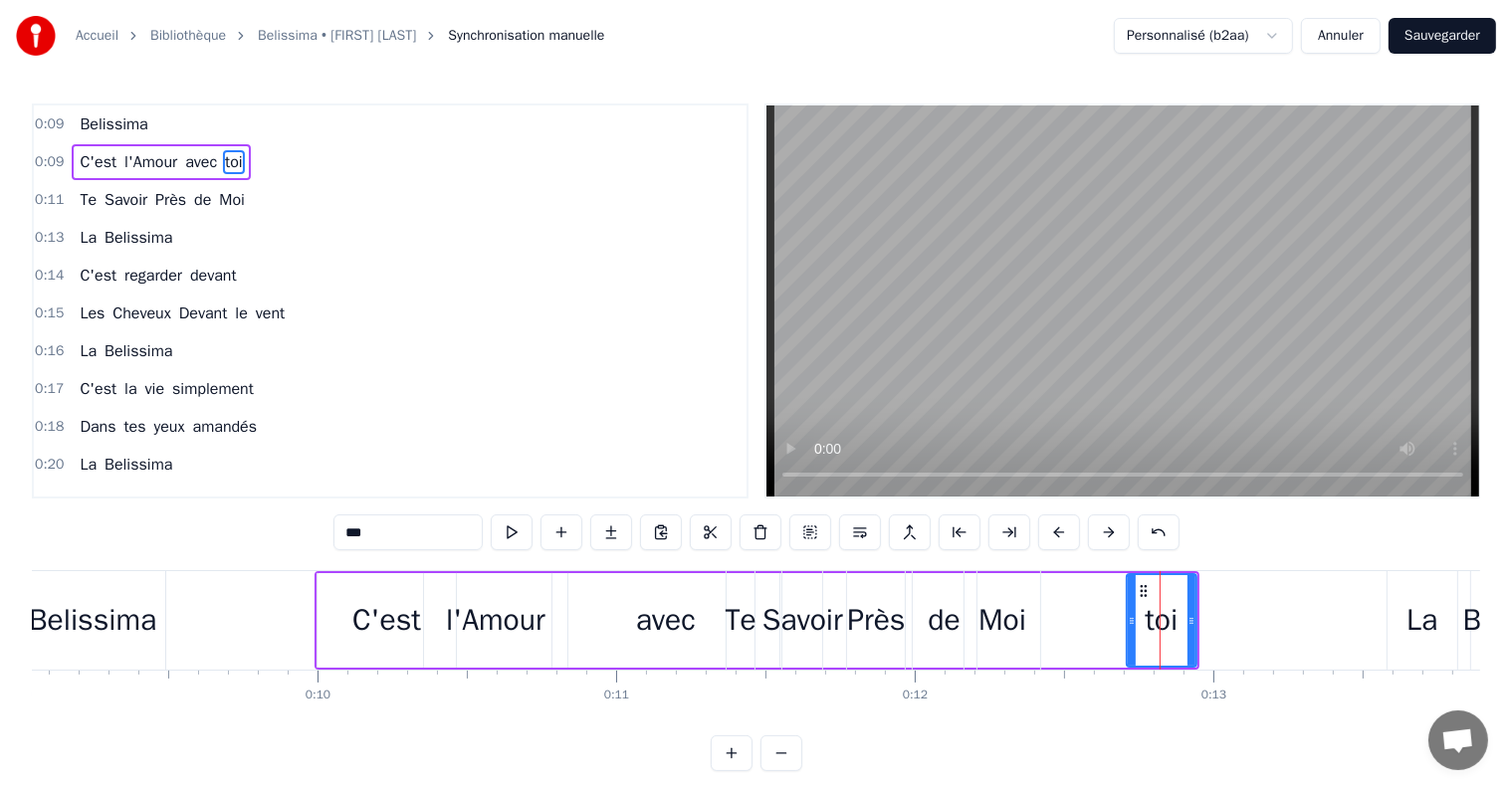 click on "Moi" at bounding box center (1002, 620) 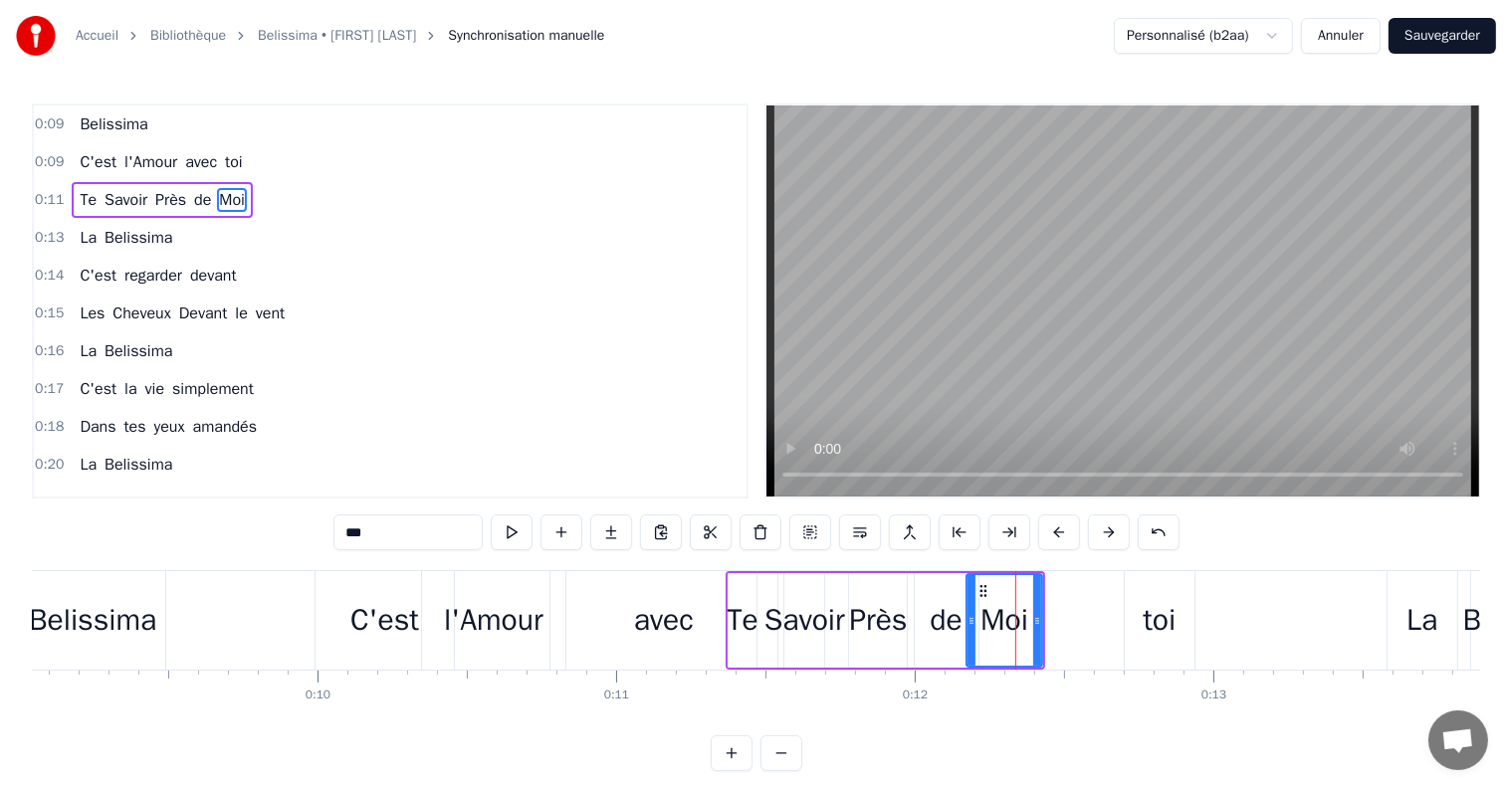 drag, startPoint x: 1009, startPoint y: 613, endPoint x: 1074, endPoint y: 616, distance: 65.06919 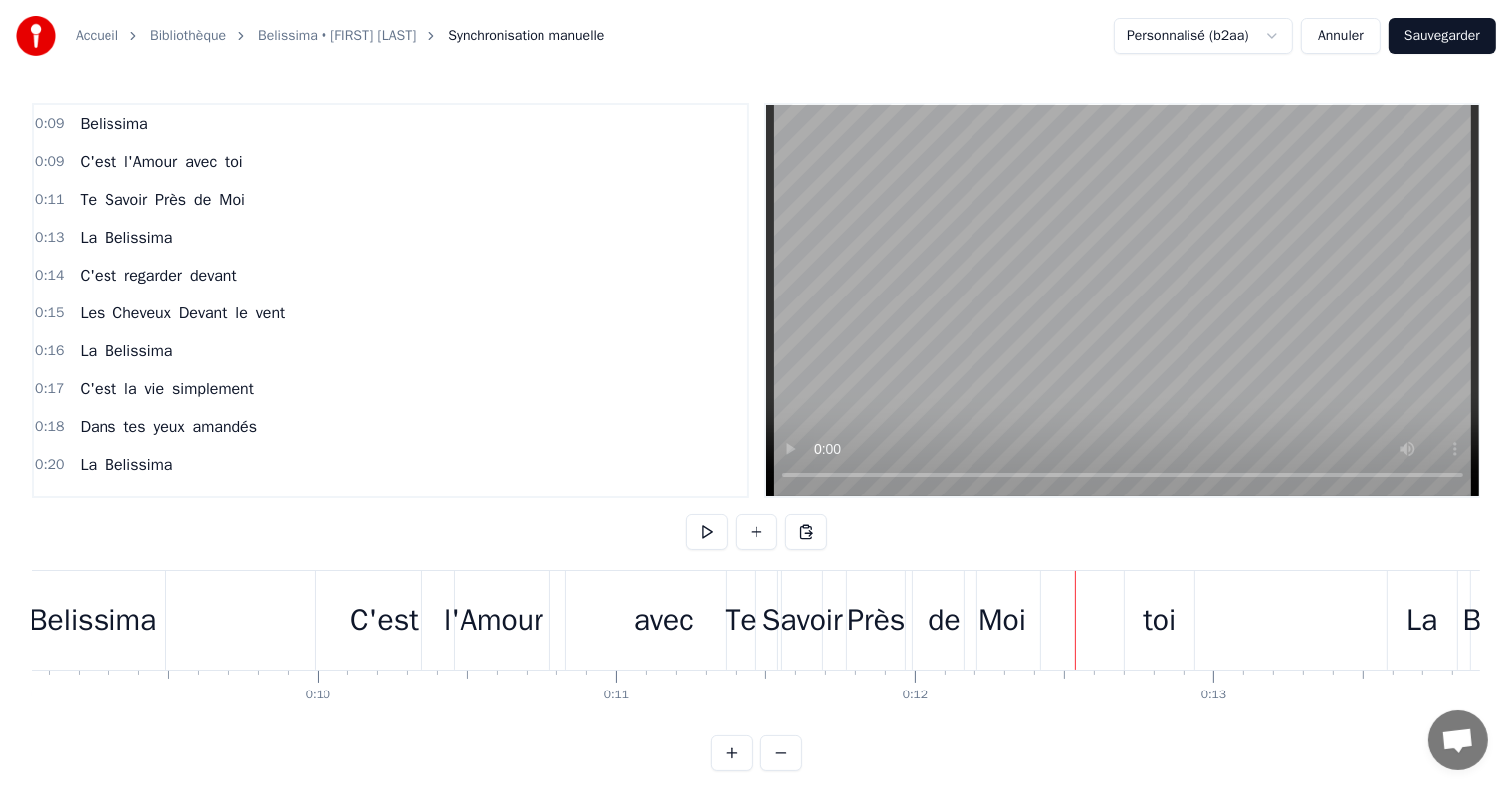 click on "Moi" at bounding box center (1002, 620) 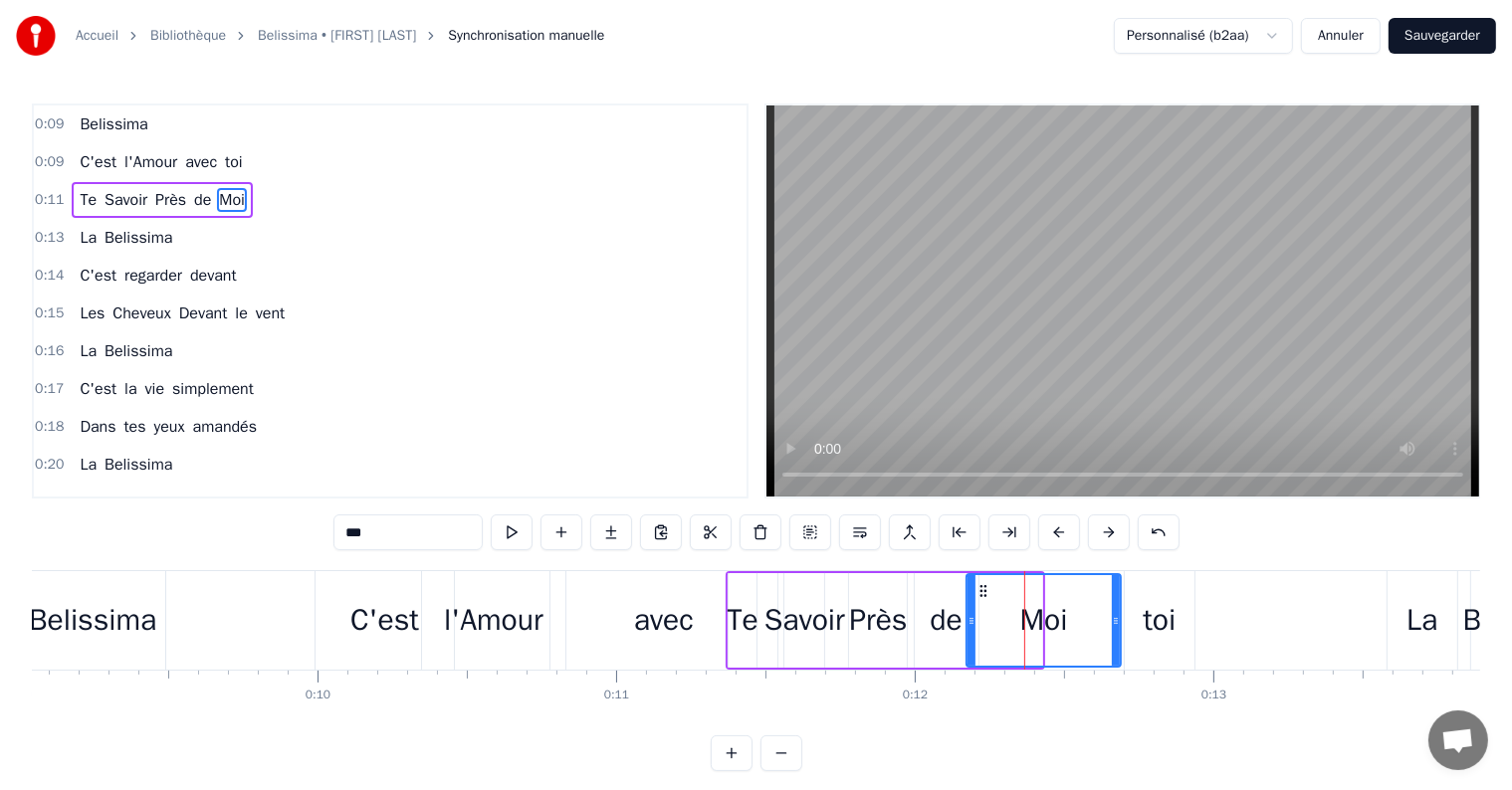drag, startPoint x: 1036, startPoint y: 602, endPoint x: 1115, endPoint y: 612, distance: 79.630396 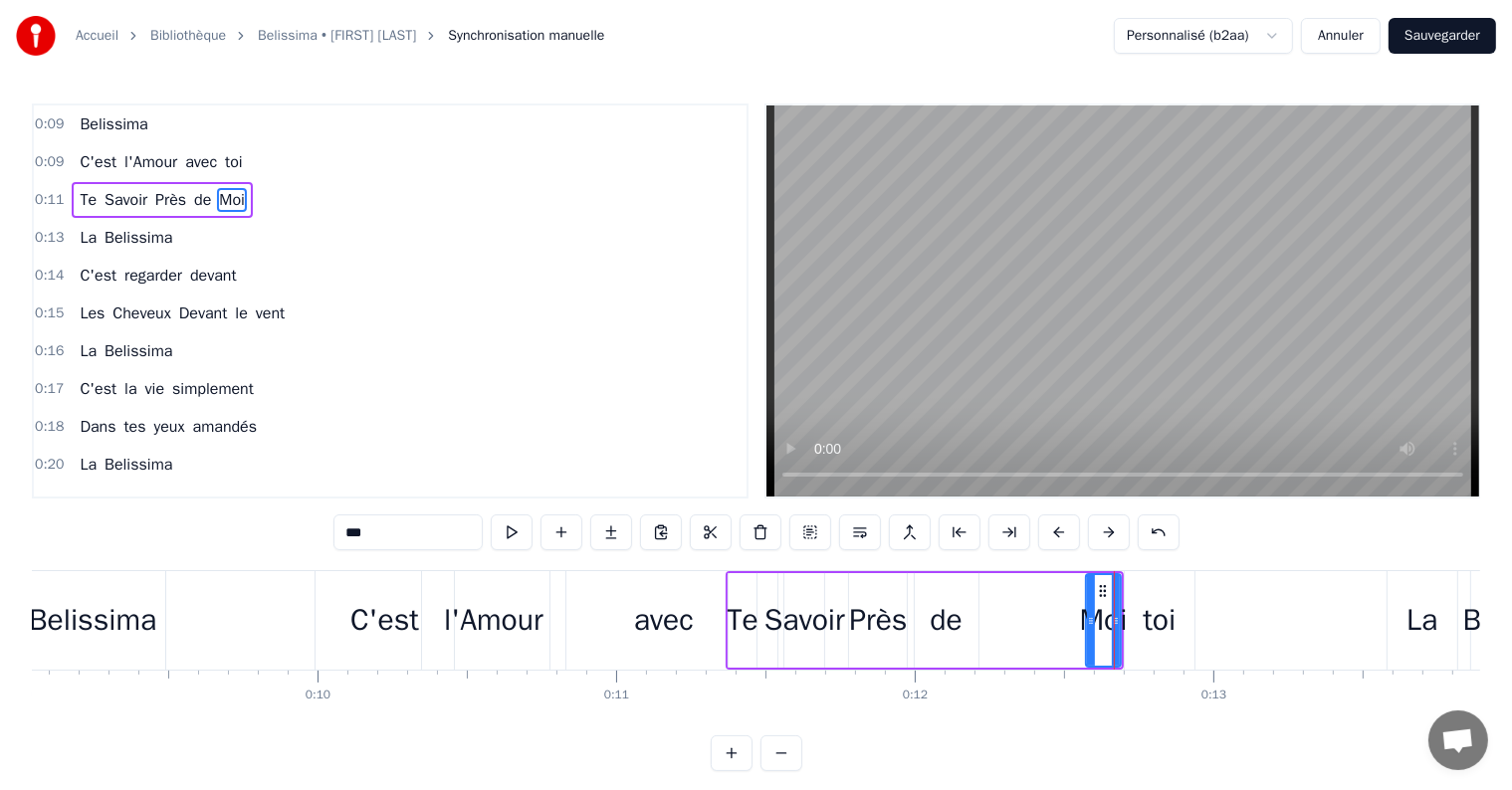 drag, startPoint x: 968, startPoint y: 616, endPoint x: 1087, endPoint y: 621, distance: 119.105 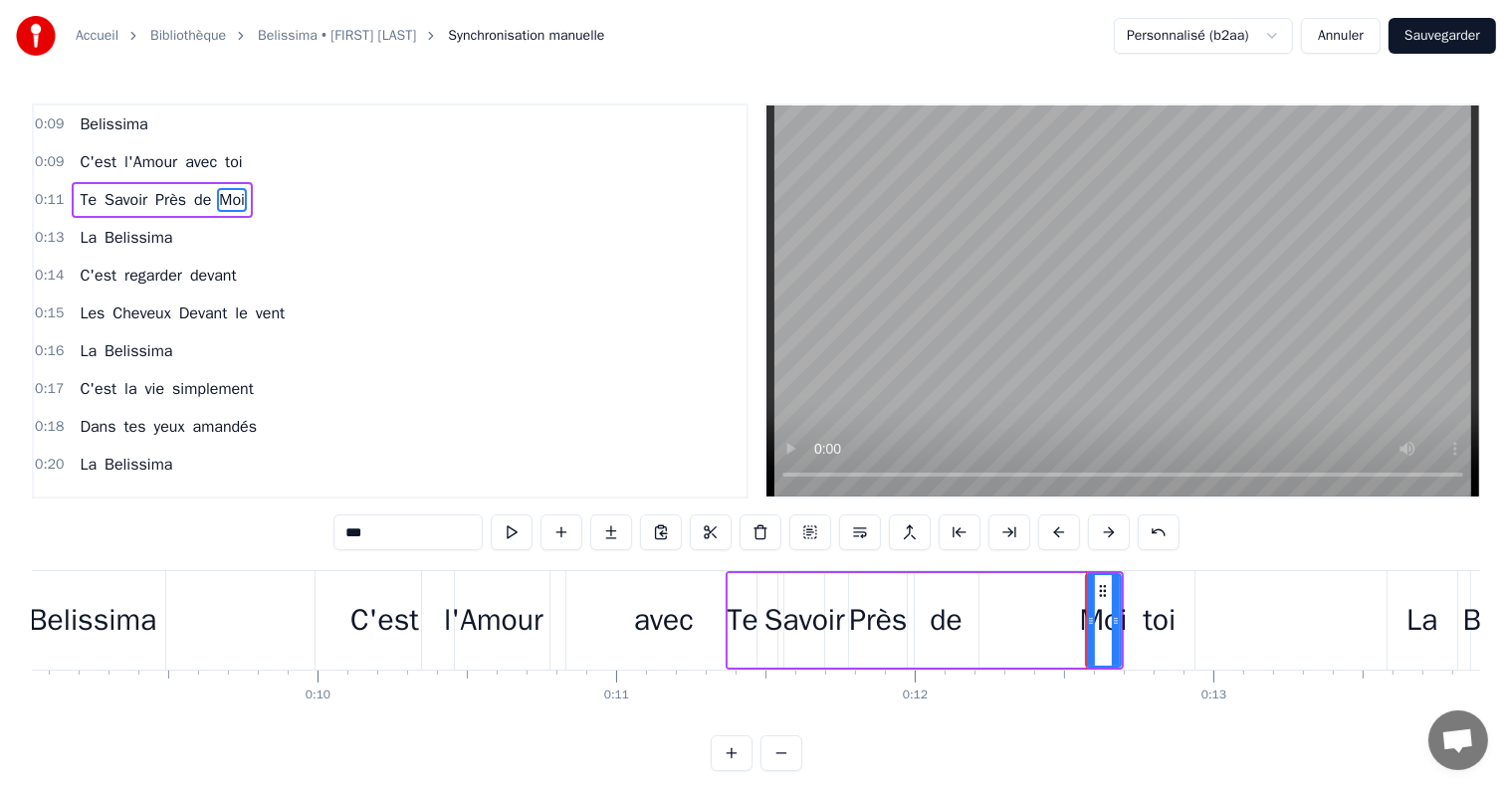 click on "de" at bounding box center (946, 620) 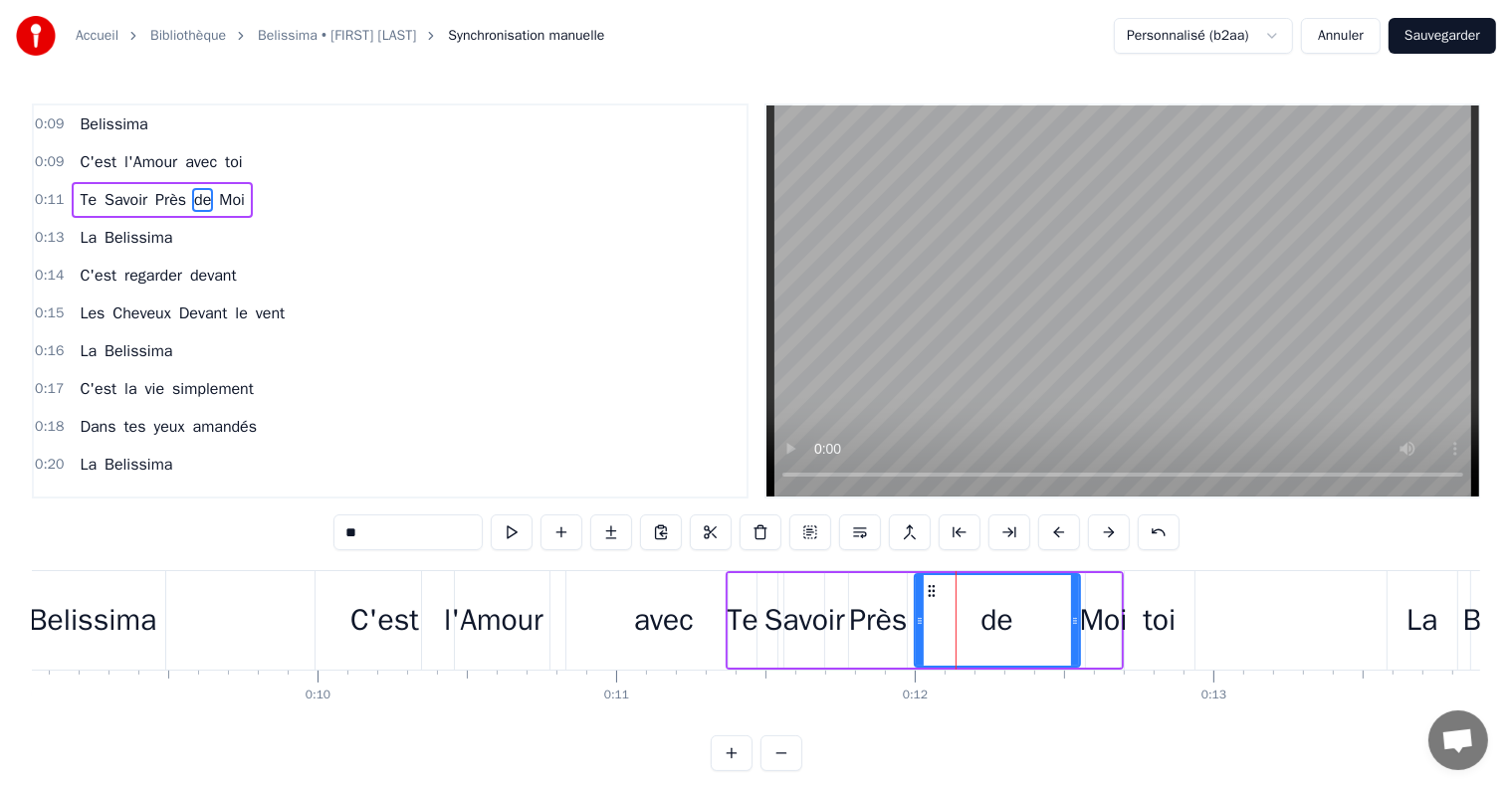 drag, startPoint x: 973, startPoint y: 619, endPoint x: 1075, endPoint y: 628, distance: 102.396289 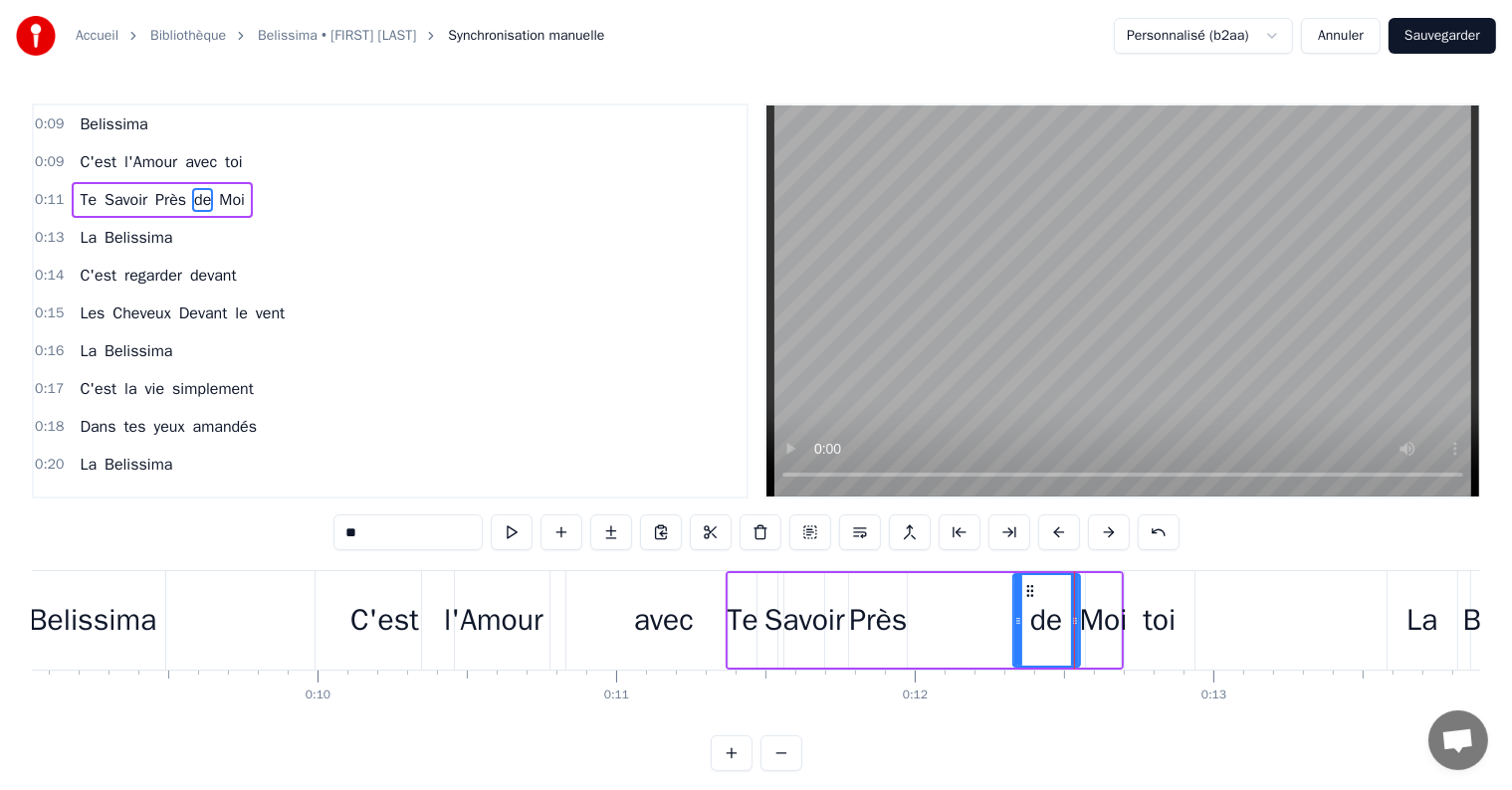 drag, startPoint x: 920, startPoint y: 627, endPoint x: 1020, endPoint y: 625, distance: 100.02 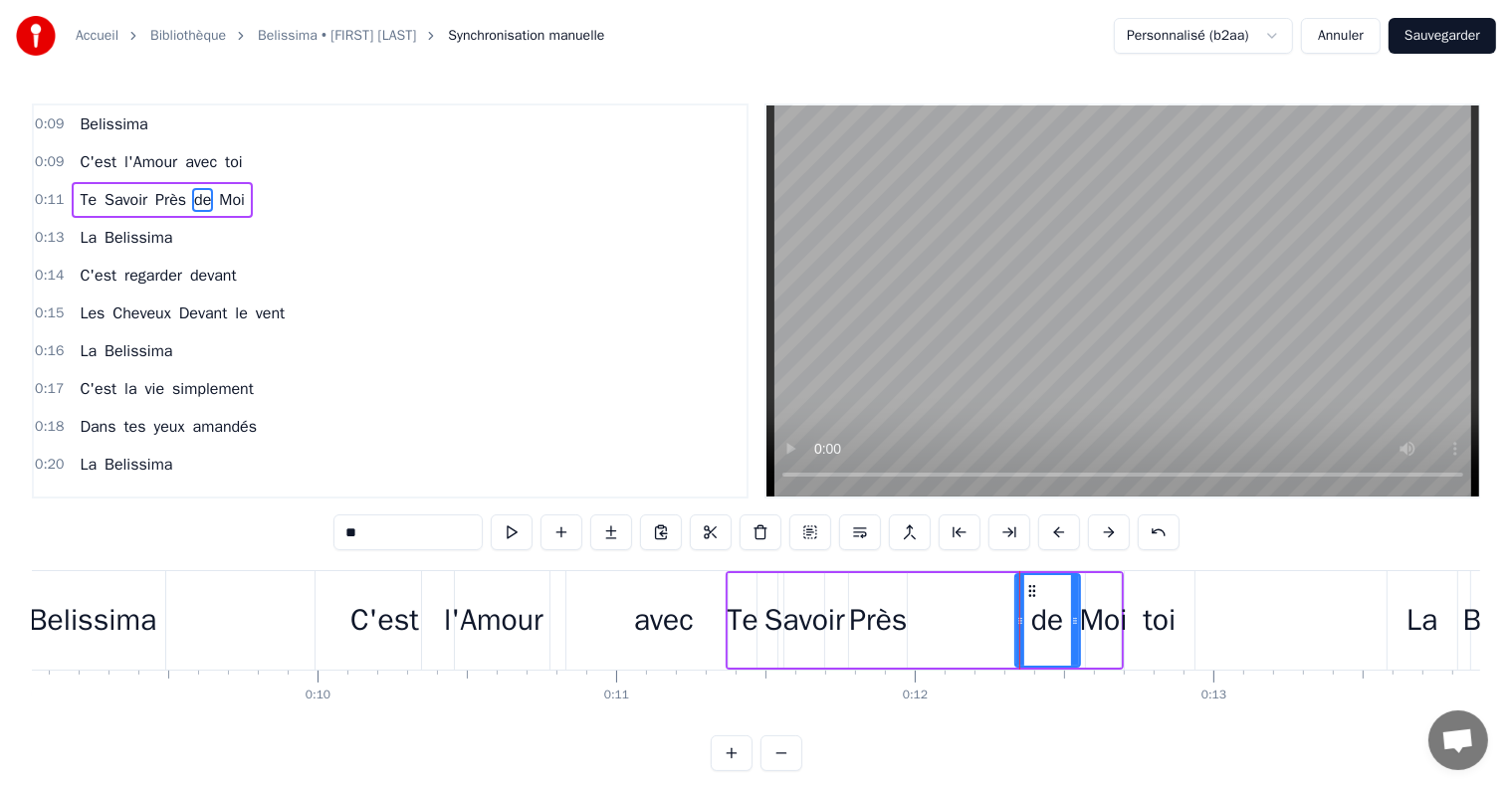 click on "Près" at bounding box center [878, 620] 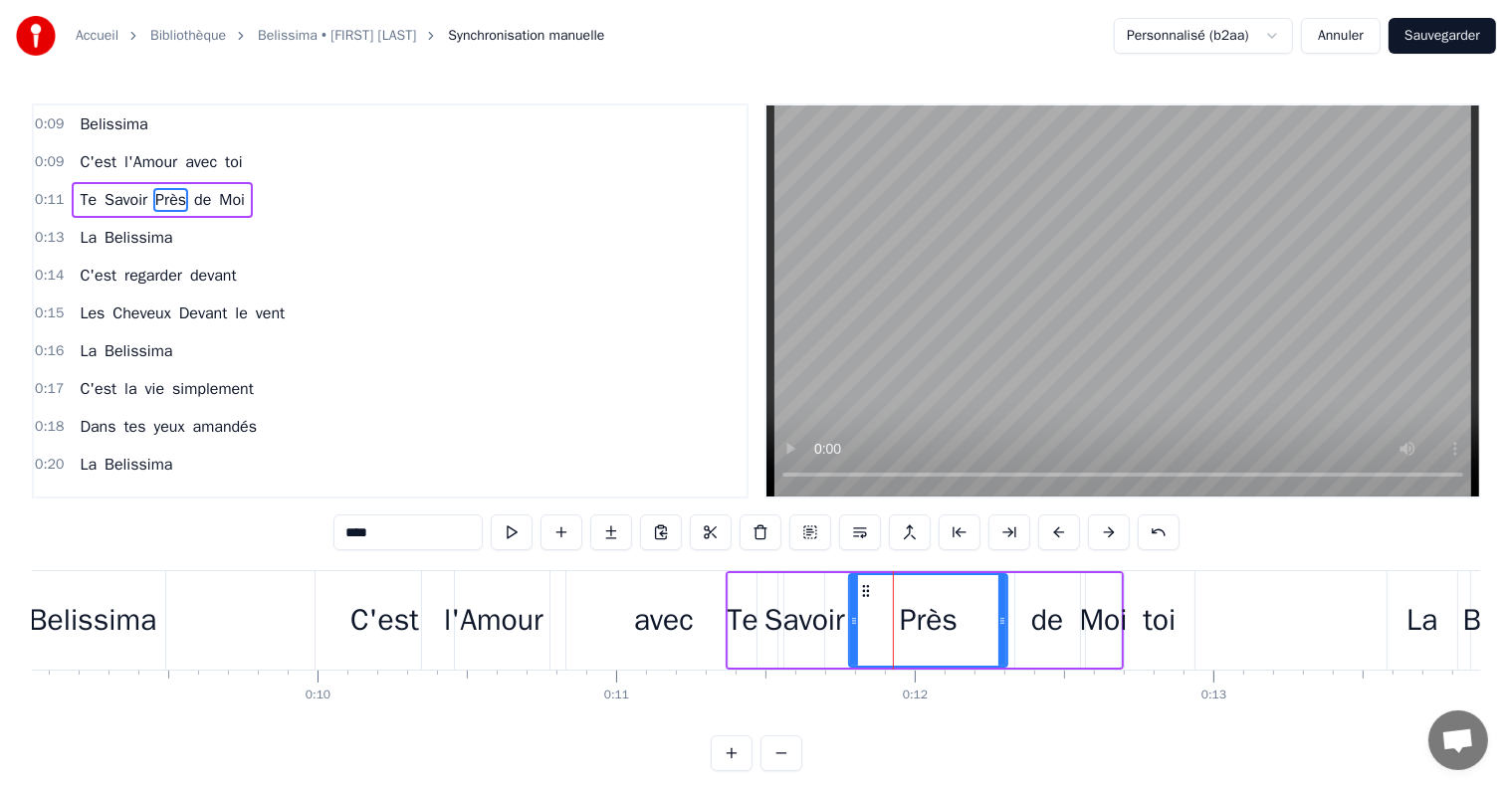 drag, startPoint x: 899, startPoint y: 623, endPoint x: 999, endPoint y: 623, distance: 100 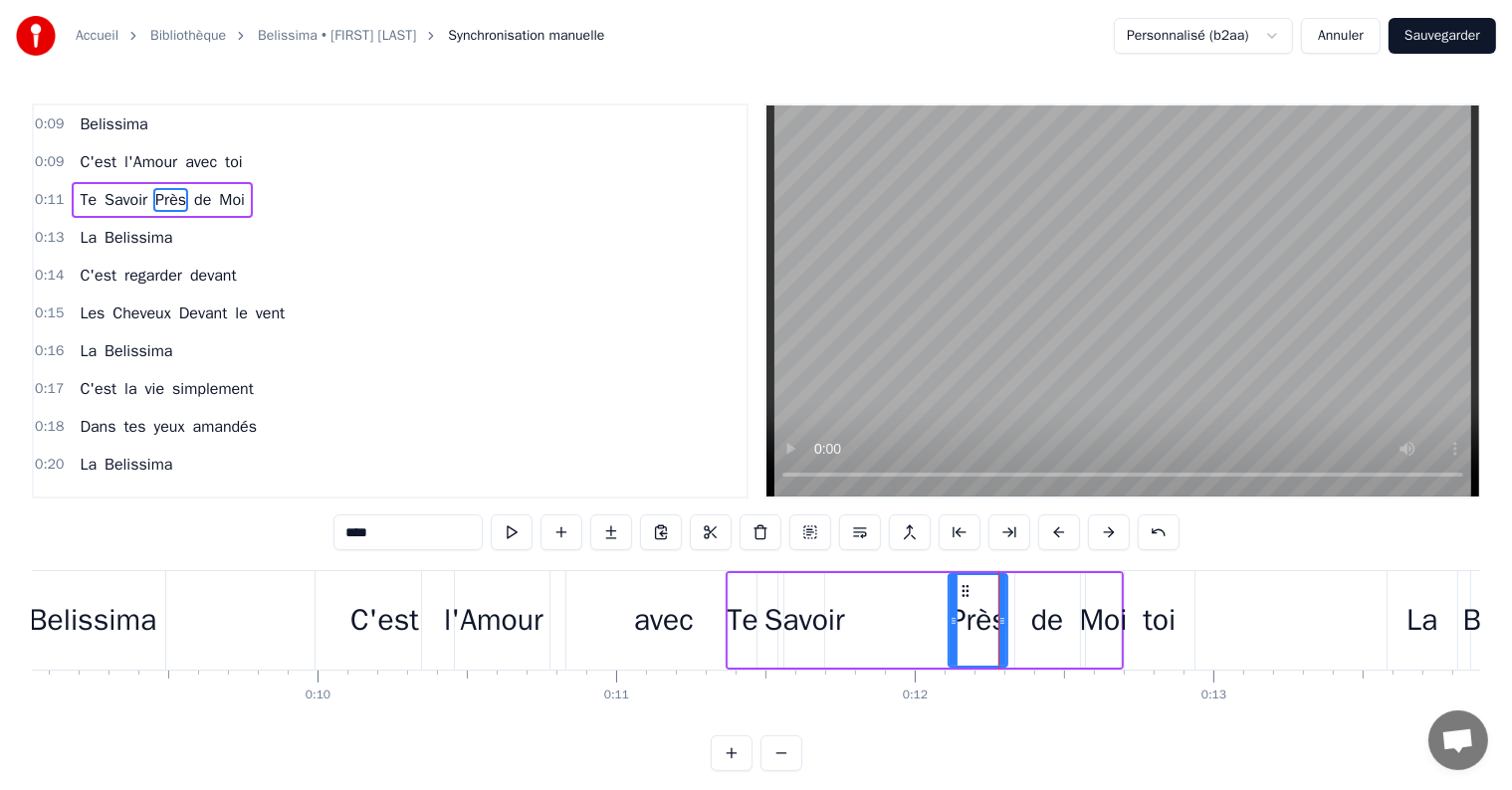 drag, startPoint x: 852, startPoint y: 618, endPoint x: 942, endPoint y: 618, distance: 90 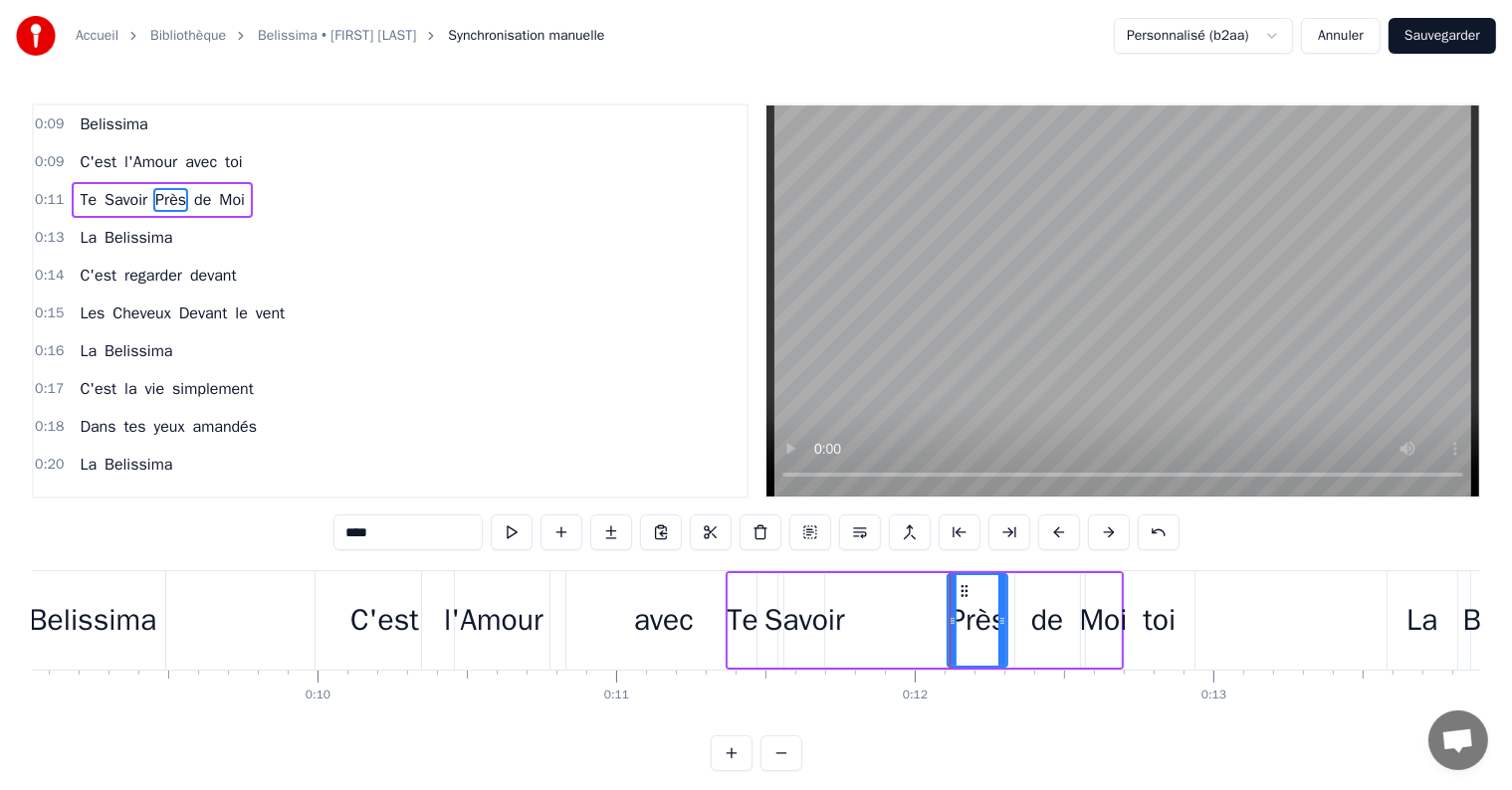 click on "Savoir" at bounding box center [804, 620] 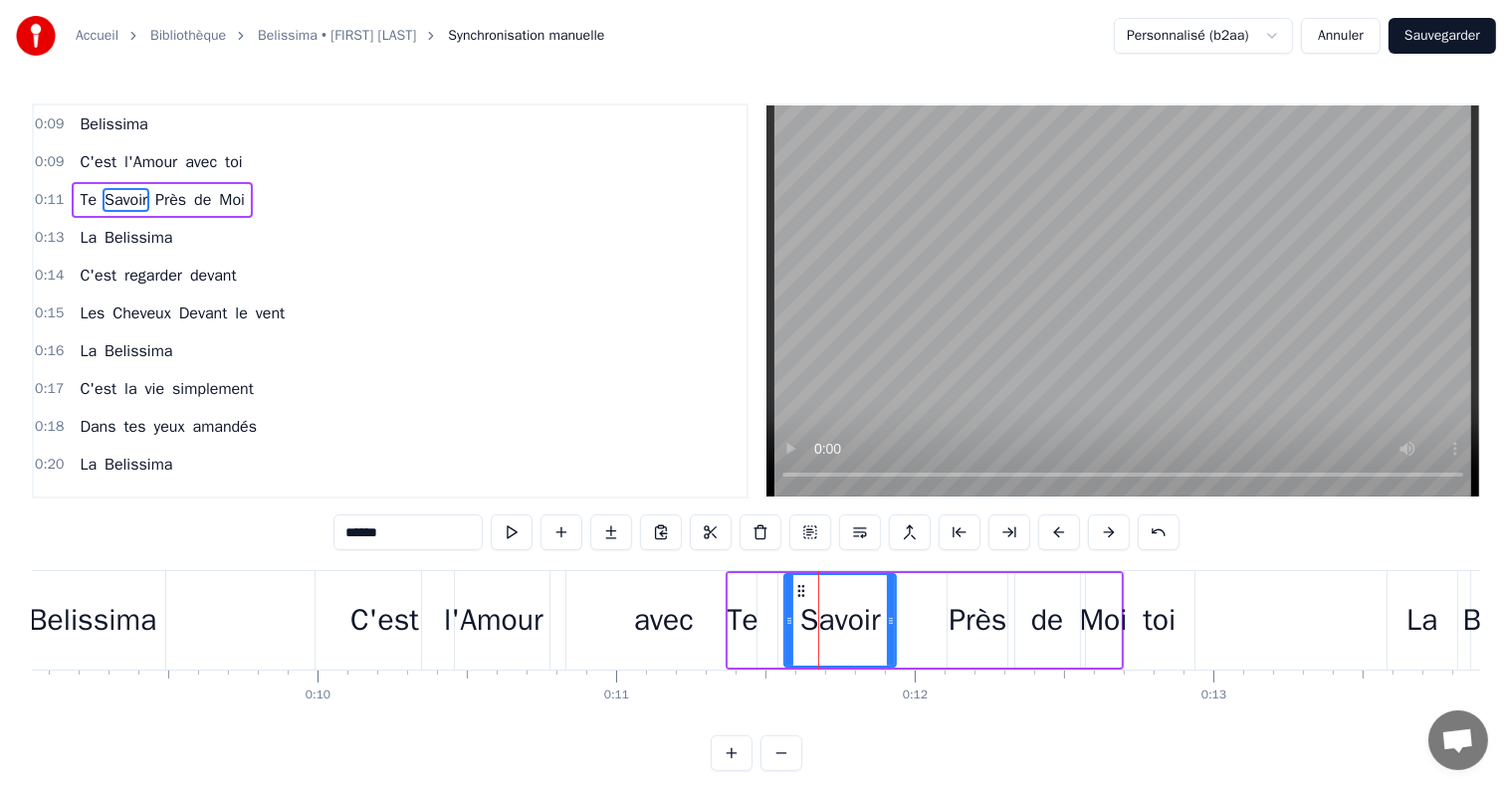 drag, startPoint x: 819, startPoint y: 621, endPoint x: 891, endPoint y: 625, distance: 72.11103 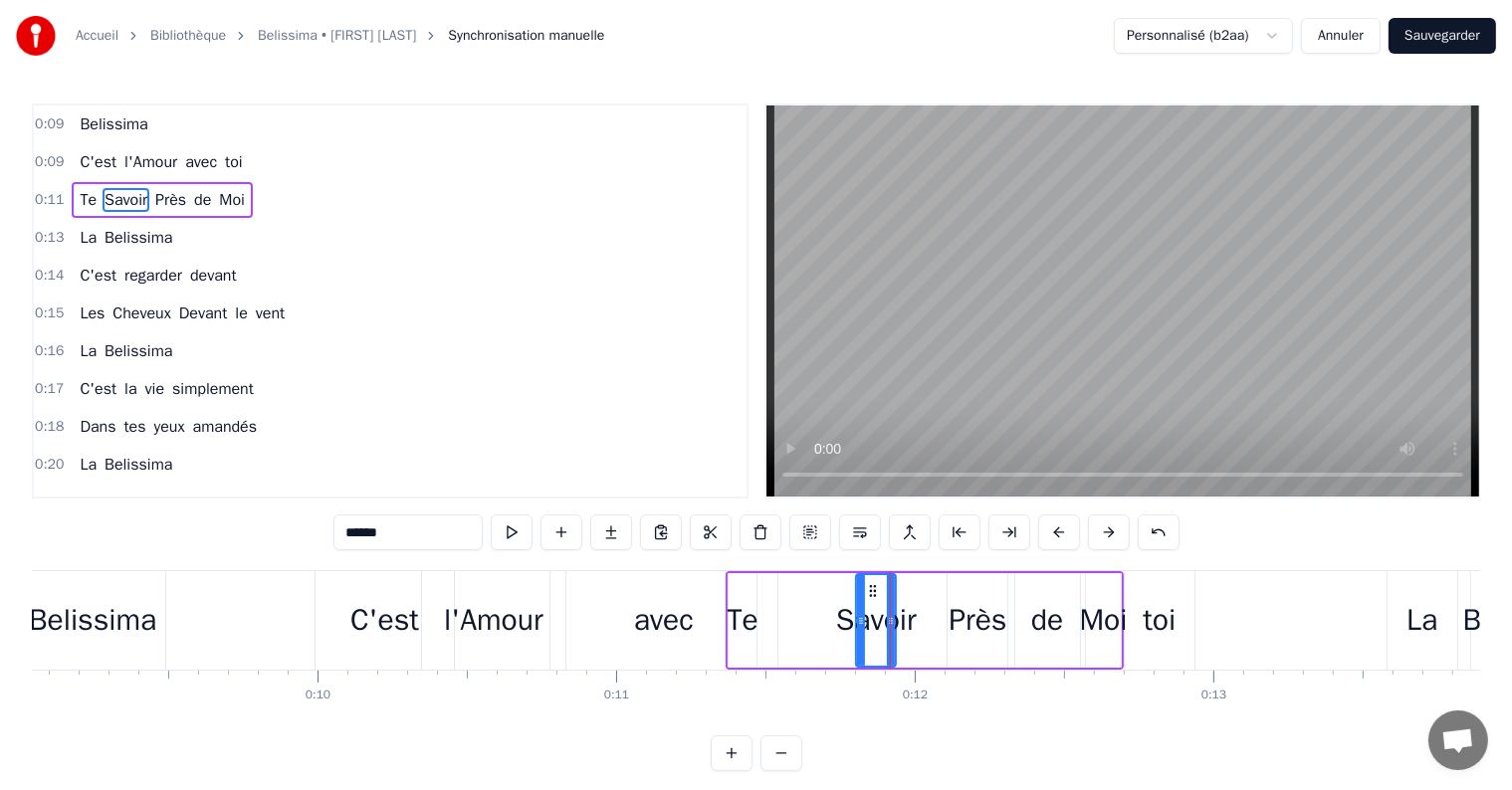 drag, startPoint x: 784, startPoint y: 625, endPoint x: 856, endPoint y: 623, distance: 72.02777 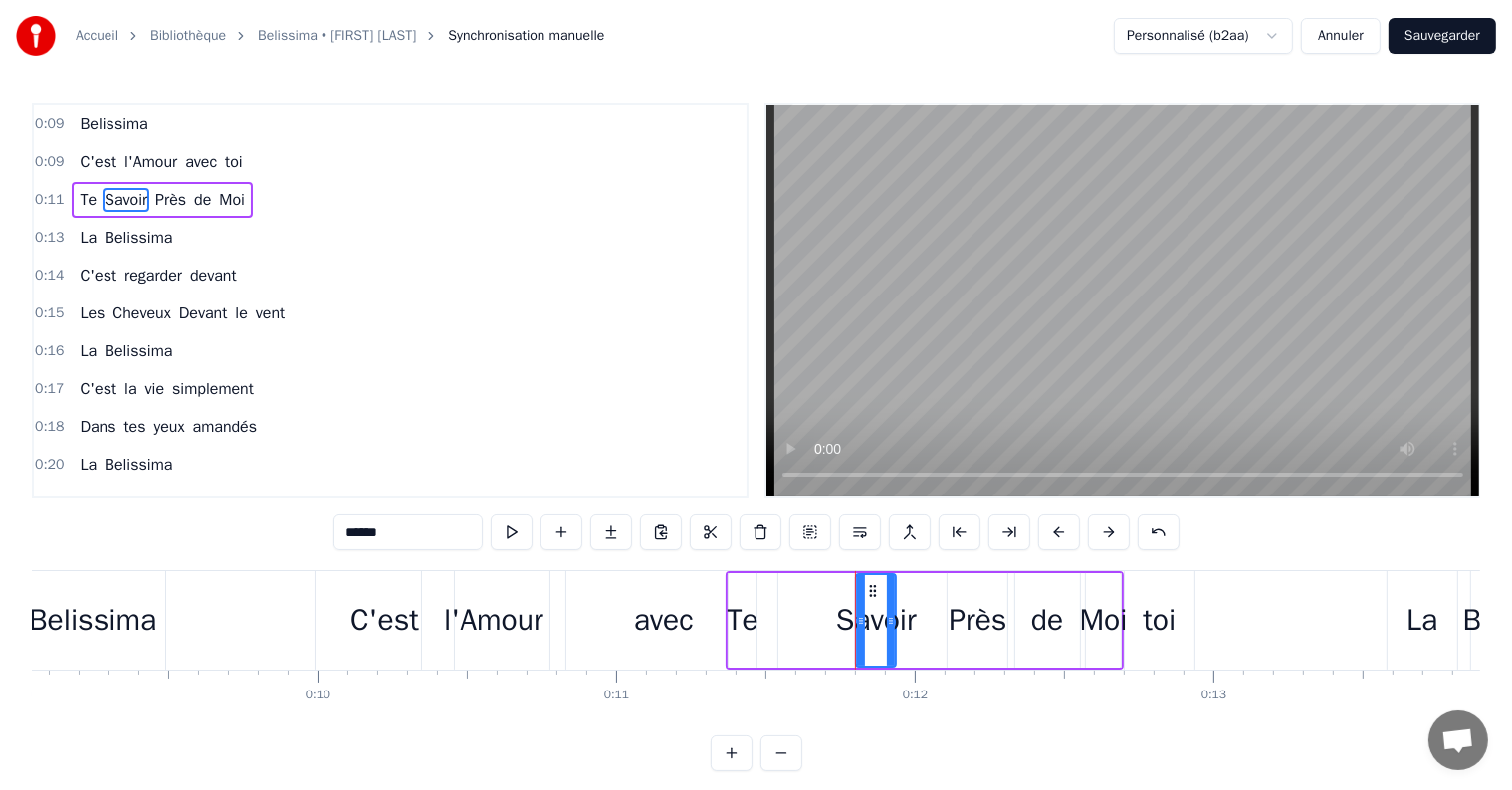 click on "Te" at bounding box center (743, 620) 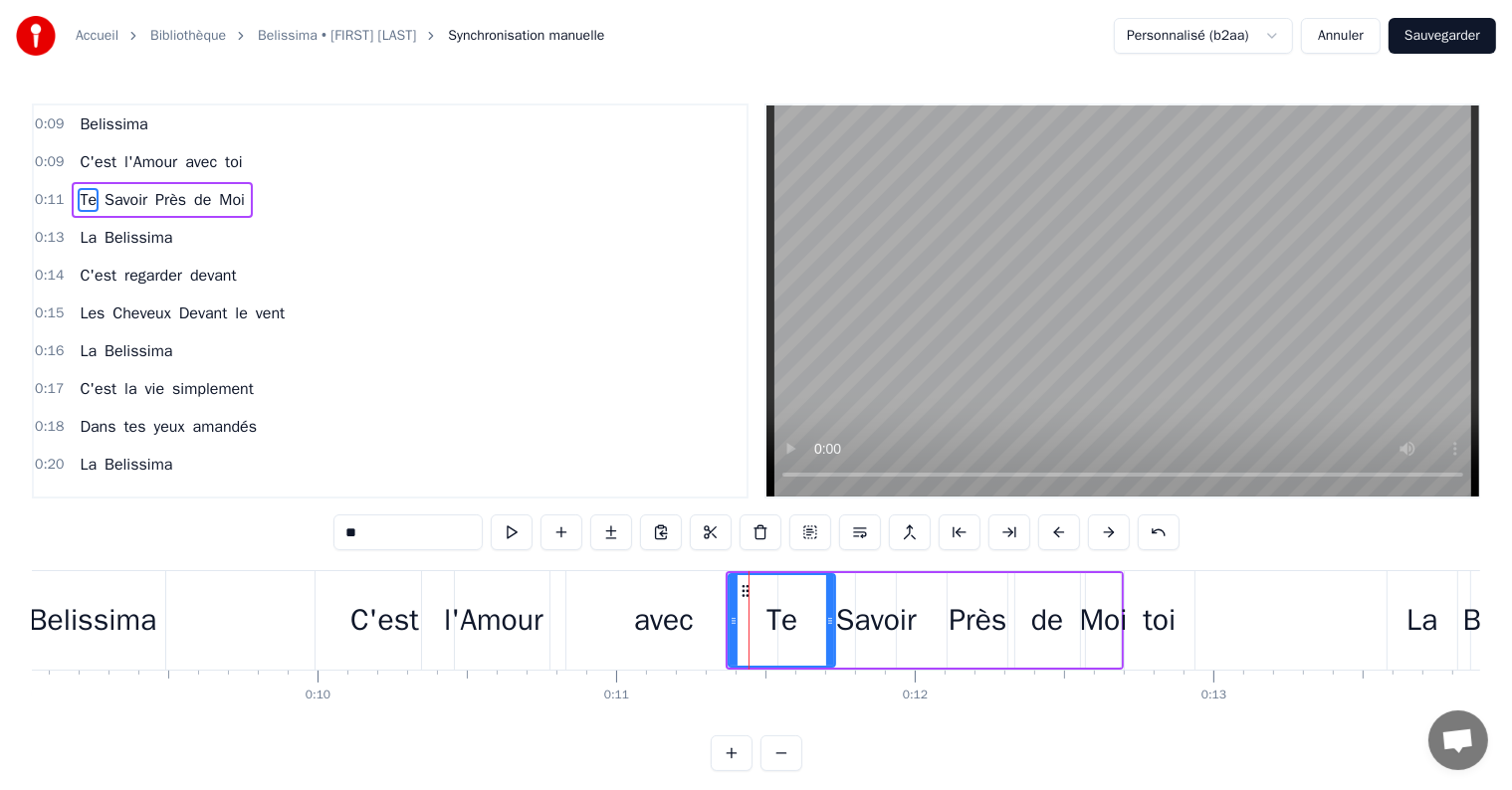 drag, startPoint x: 753, startPoint y: 617, endPoint x: 831, endPoint y: 621, distance: 78.102497 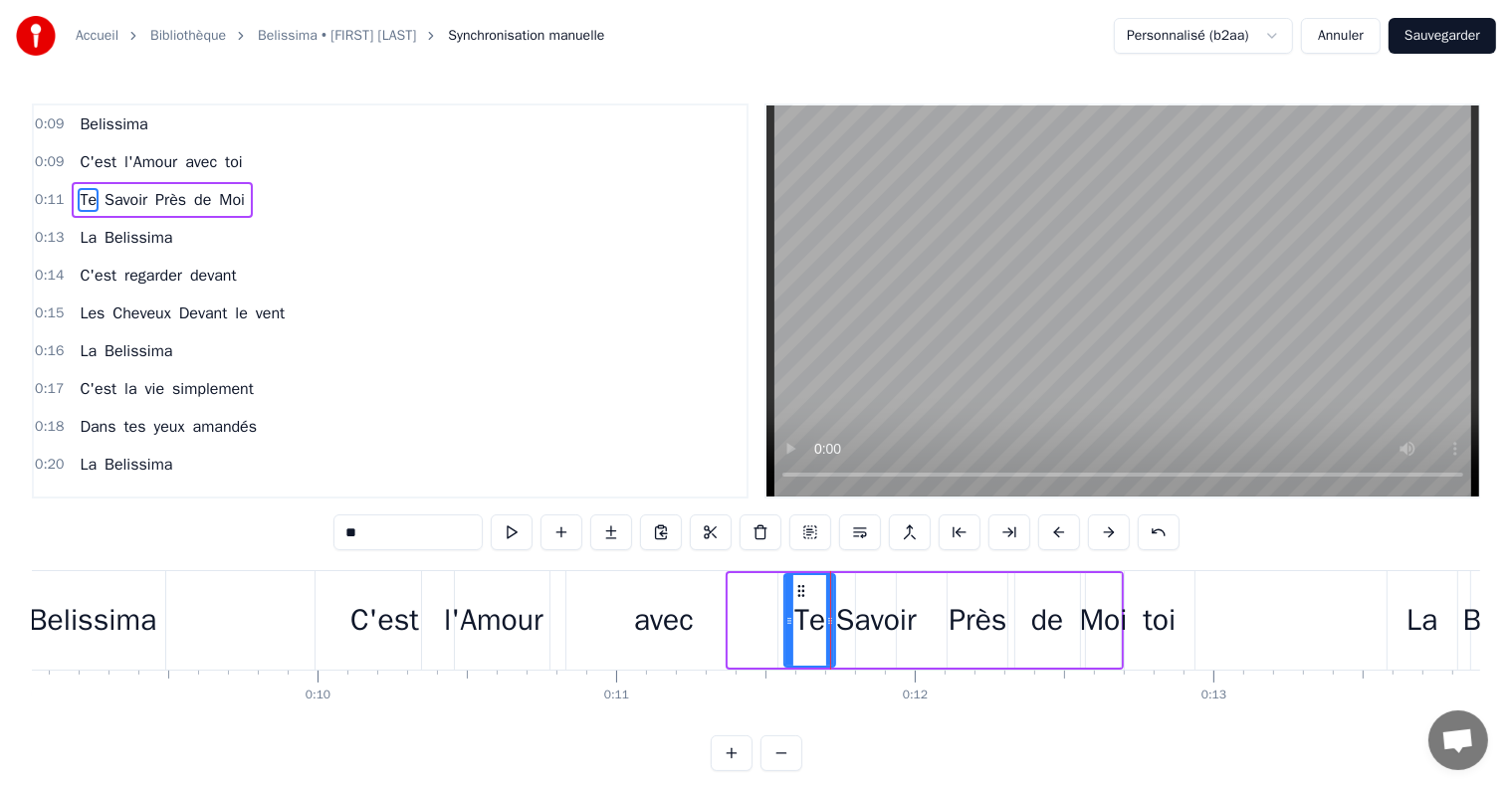 drag, startPoint x: 730, startPoint y: 621, endPoint x: 785, endPoint y: 624, distance: 55.0818 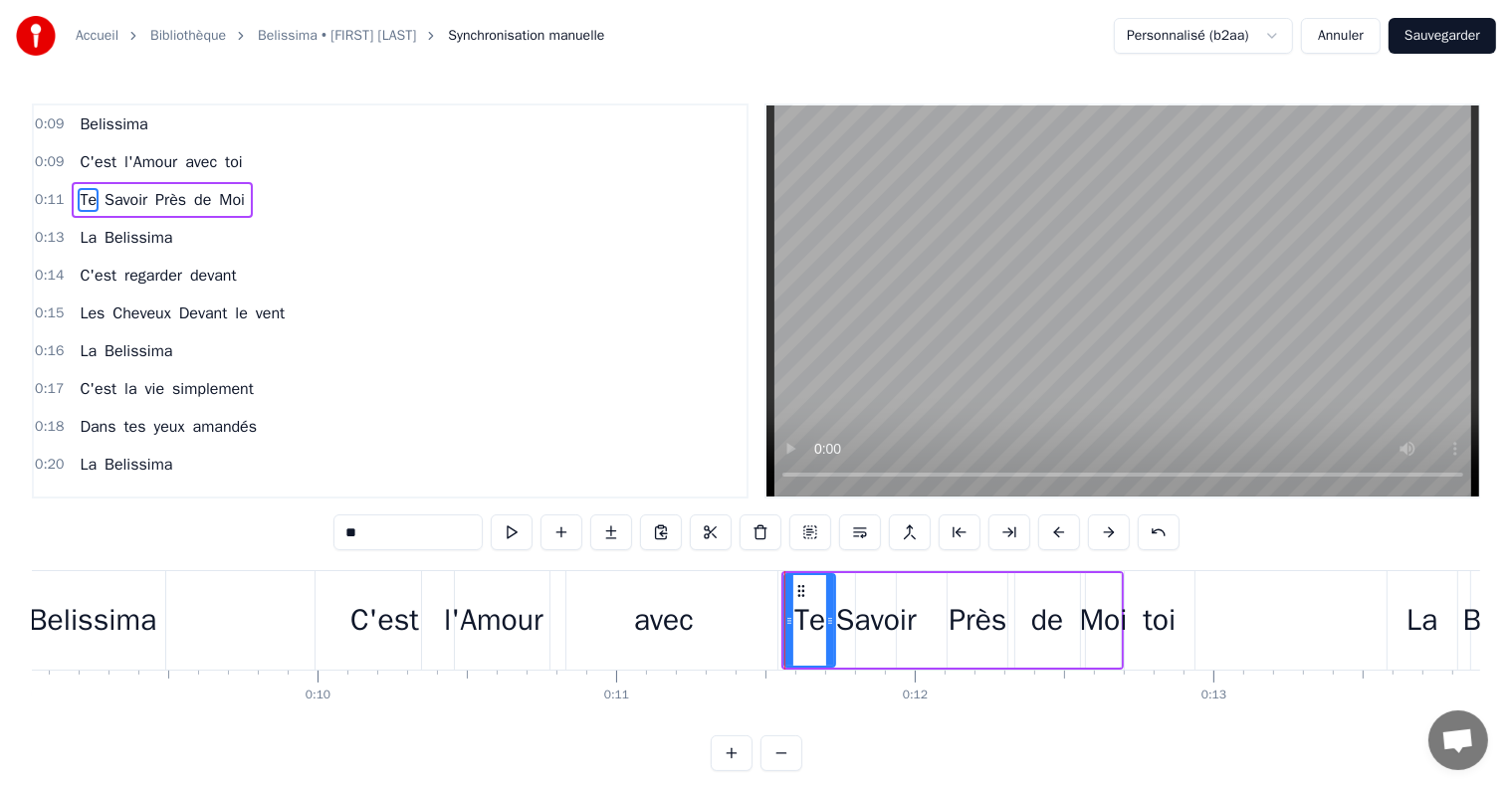 click on "avec" at bounding box center [664, 620] 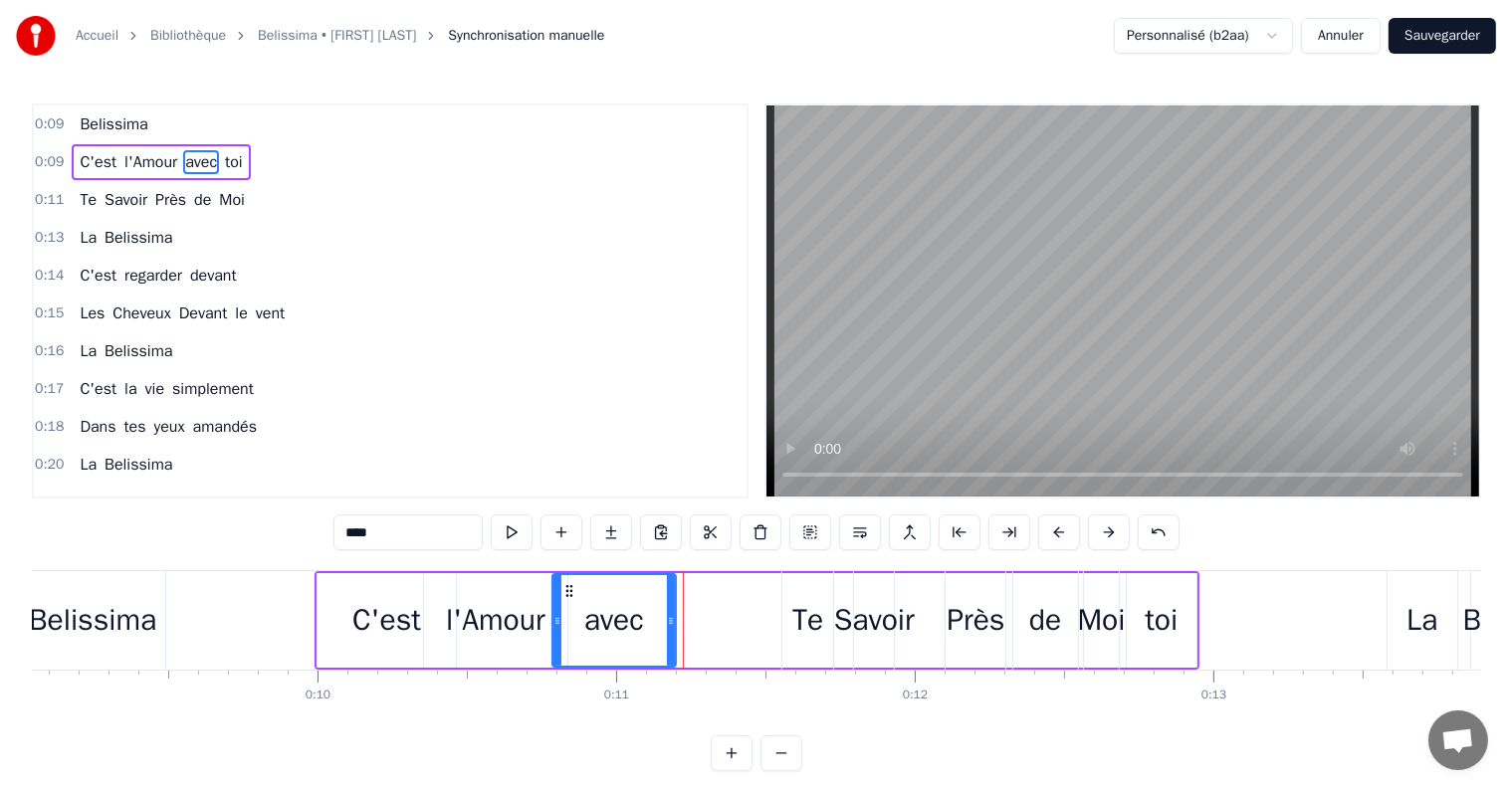 drag, startPoint x: 775, startPoint y: 624, endPoint x: 672, endPoint y: 625, distance: 103.00485 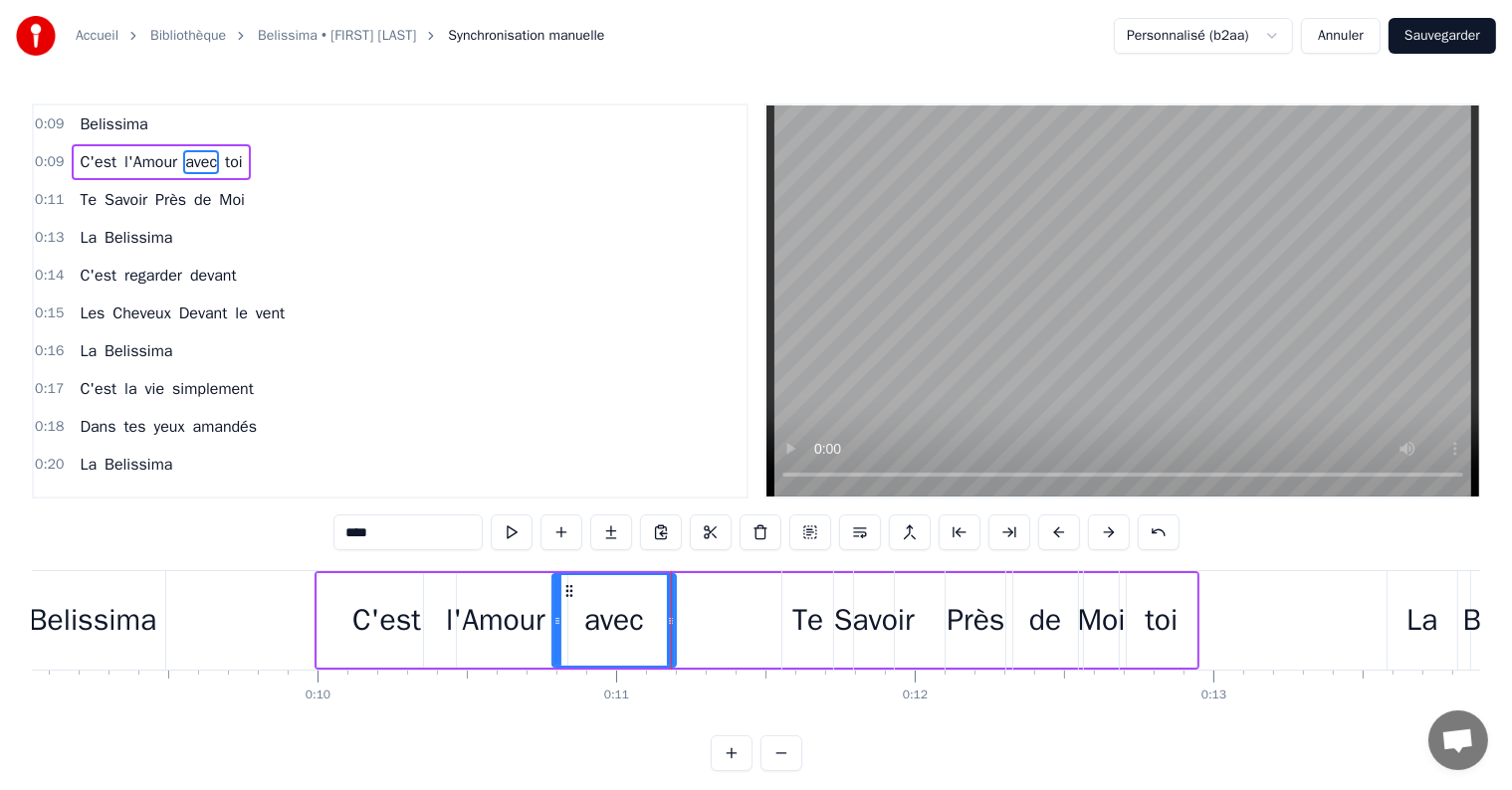 click on "Te" at bounding box center [807, 620] 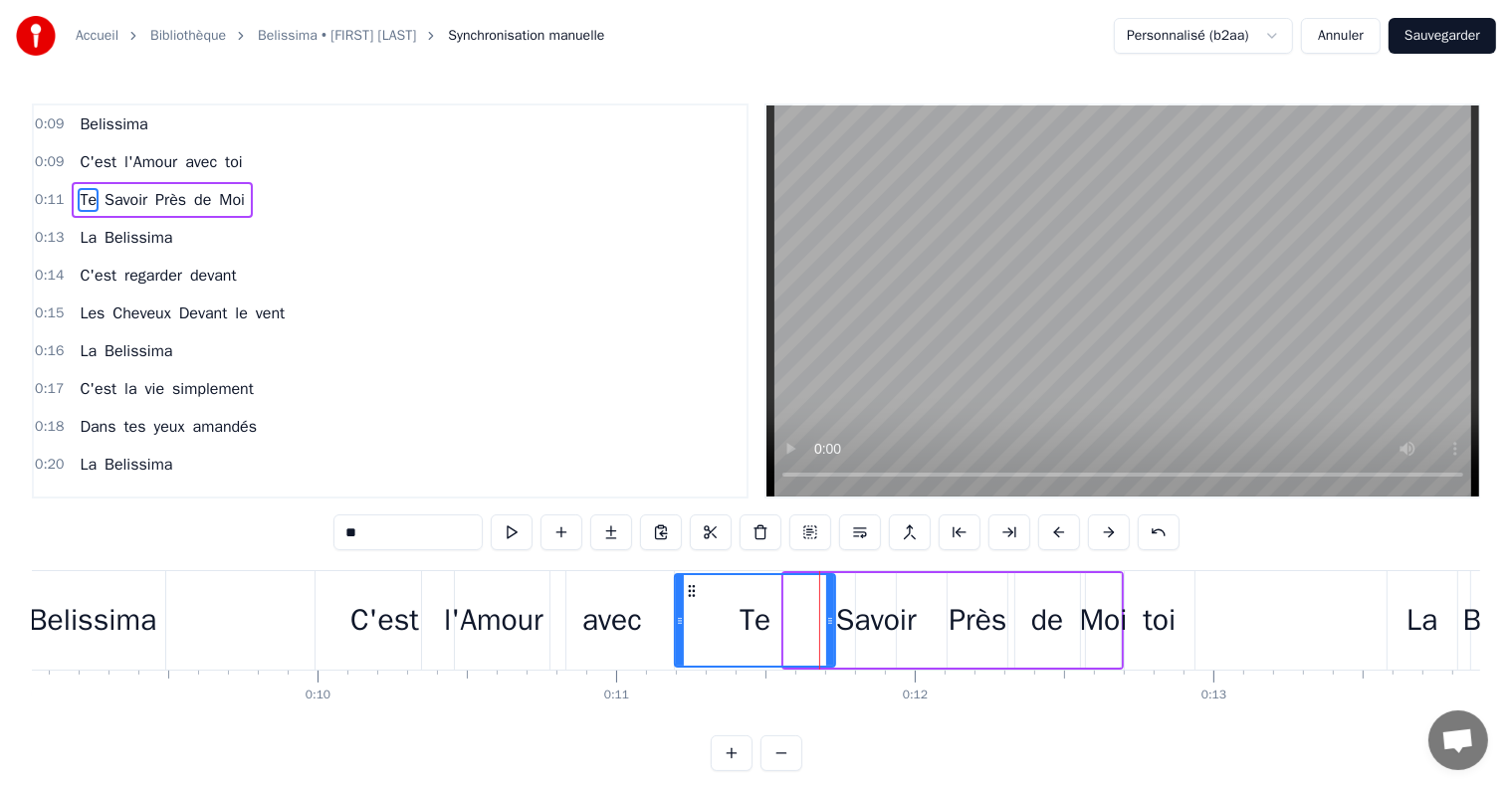 drag, startPoint x: 786, startPoint y: 613, endPoint x: 677, endPoint y: 613, distance: 109 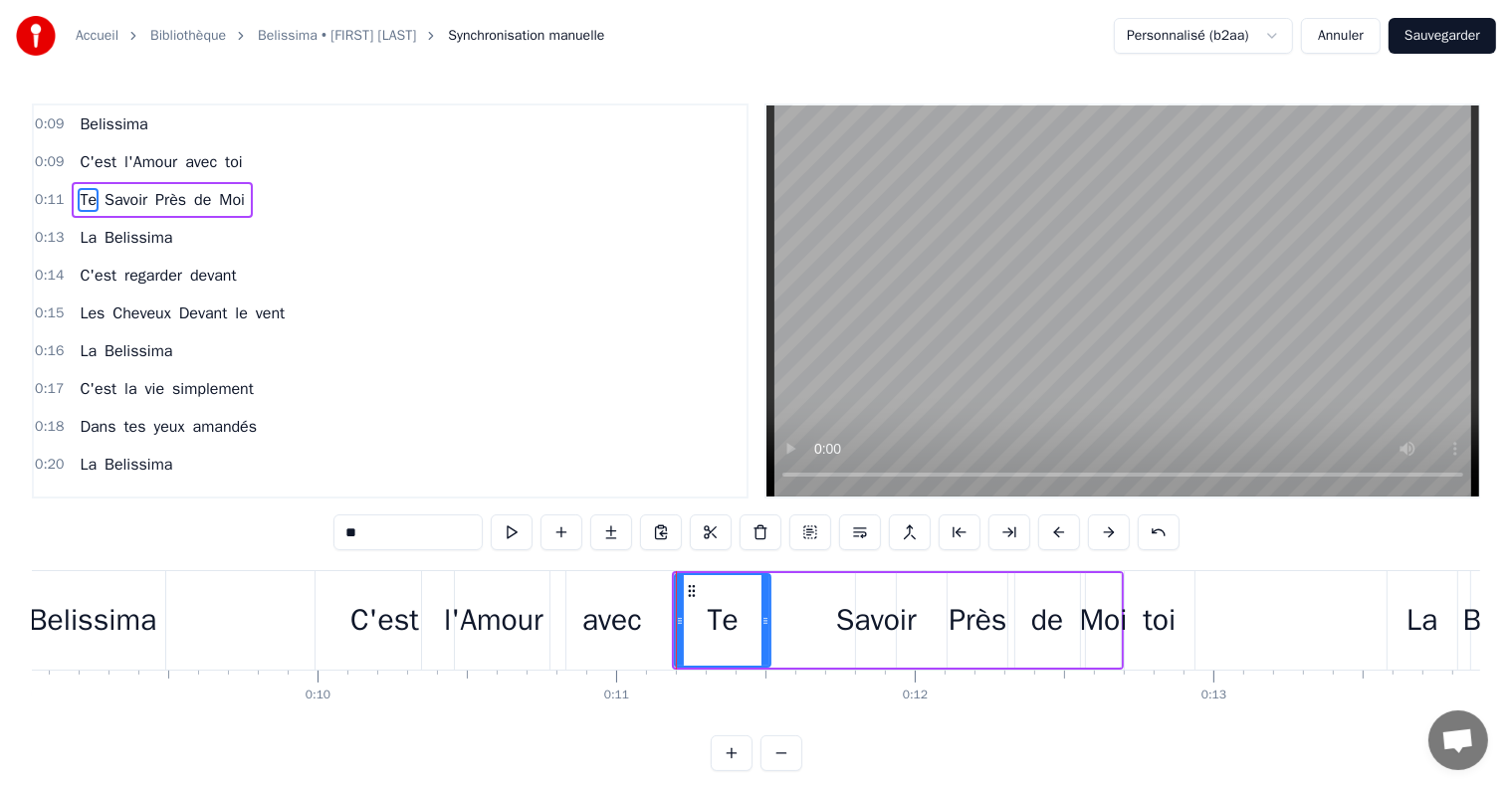 drag, startPoint x: 832, startPoint y: 626, endPoint x: 767, endPoint y: 625, distance: 65.00769 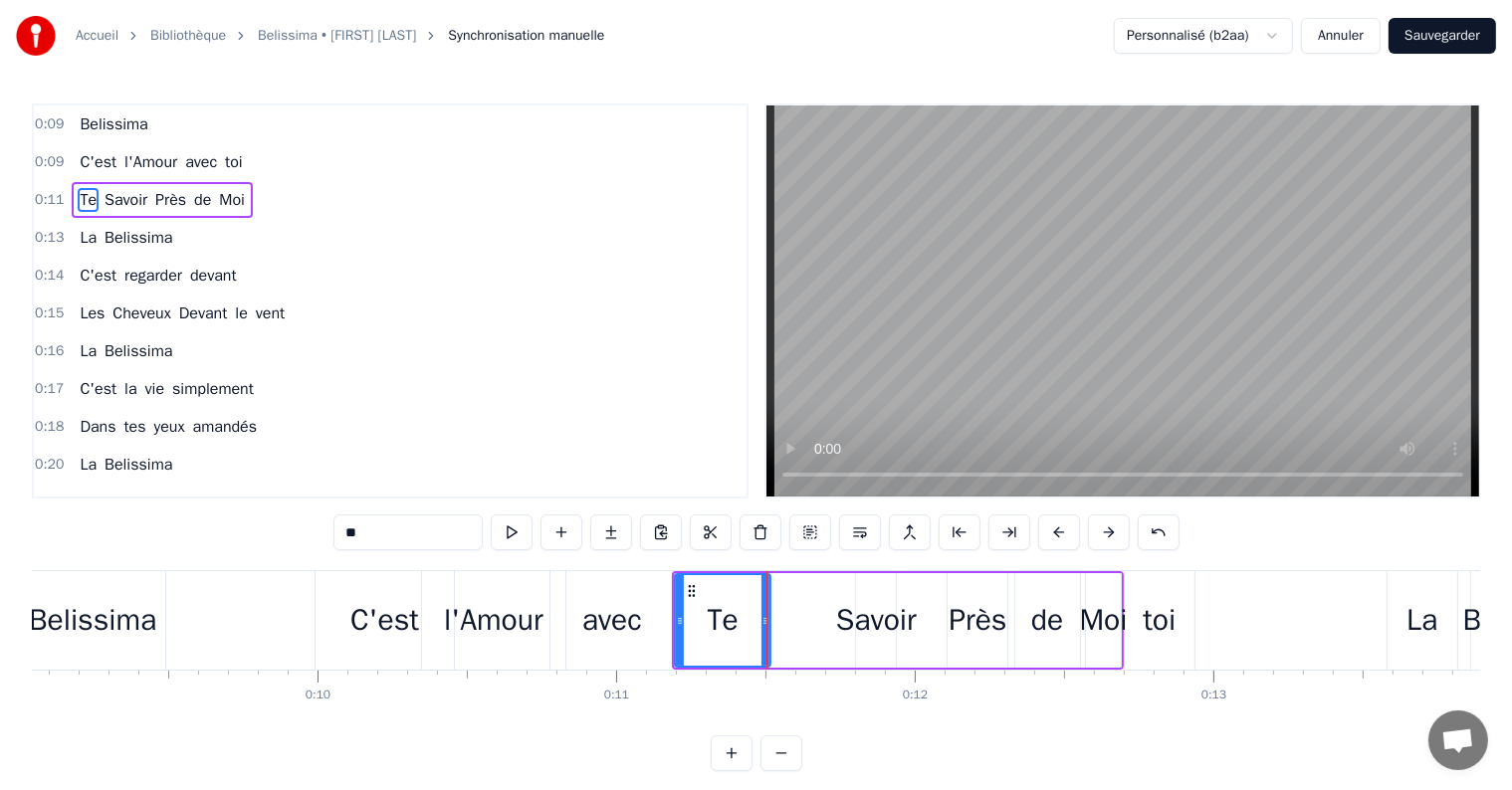 click on "Savoir" at bounding box center [876, 620] 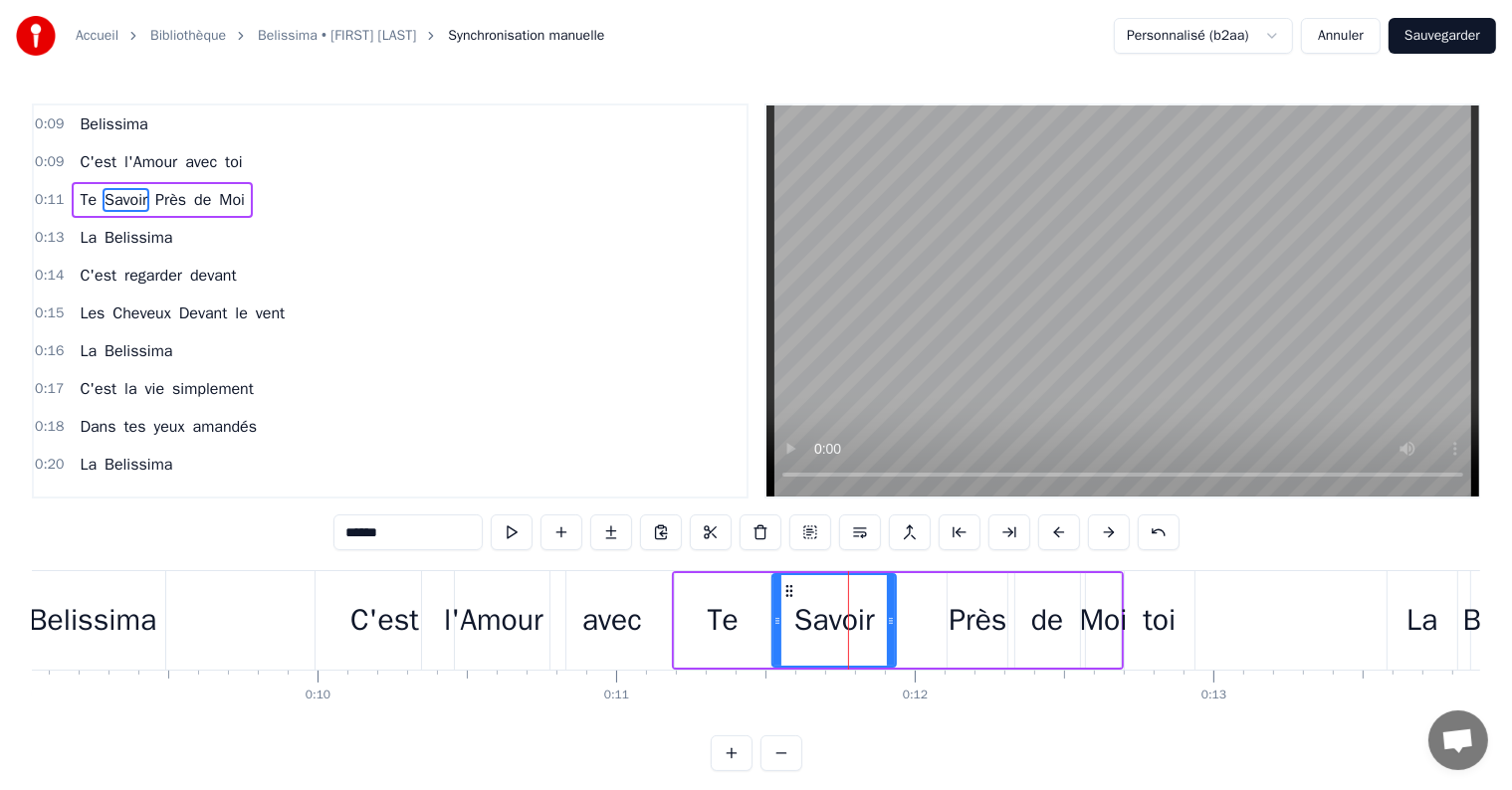 drag, startPoint x: 859, startPoint y: 617, endPoint x: 775, endPoint y: 617, distance: 84 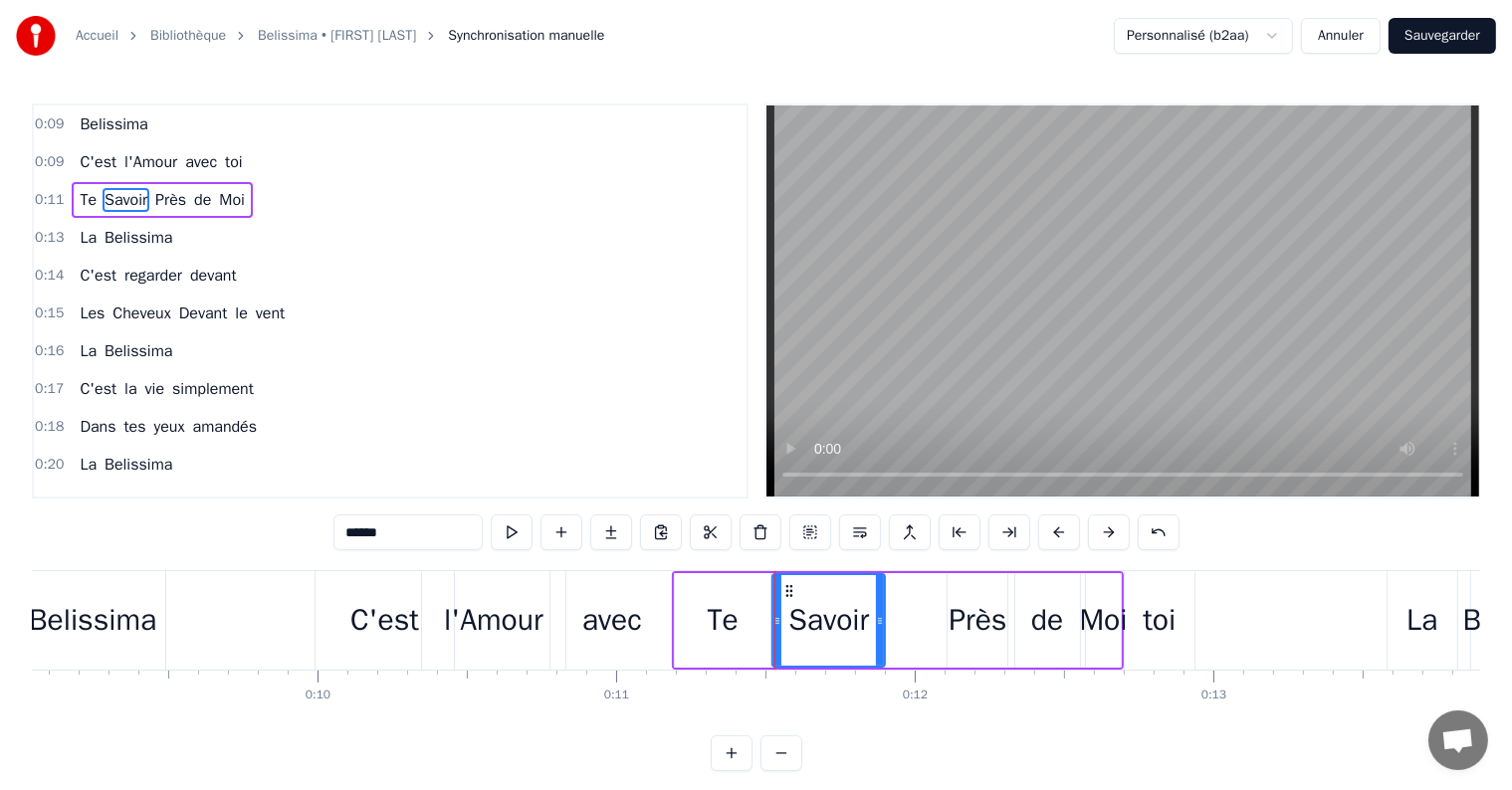 drag, startPoint x: 887, startPoint y: 616, endPoint x: 876, endPoint y: 616, distance: 11 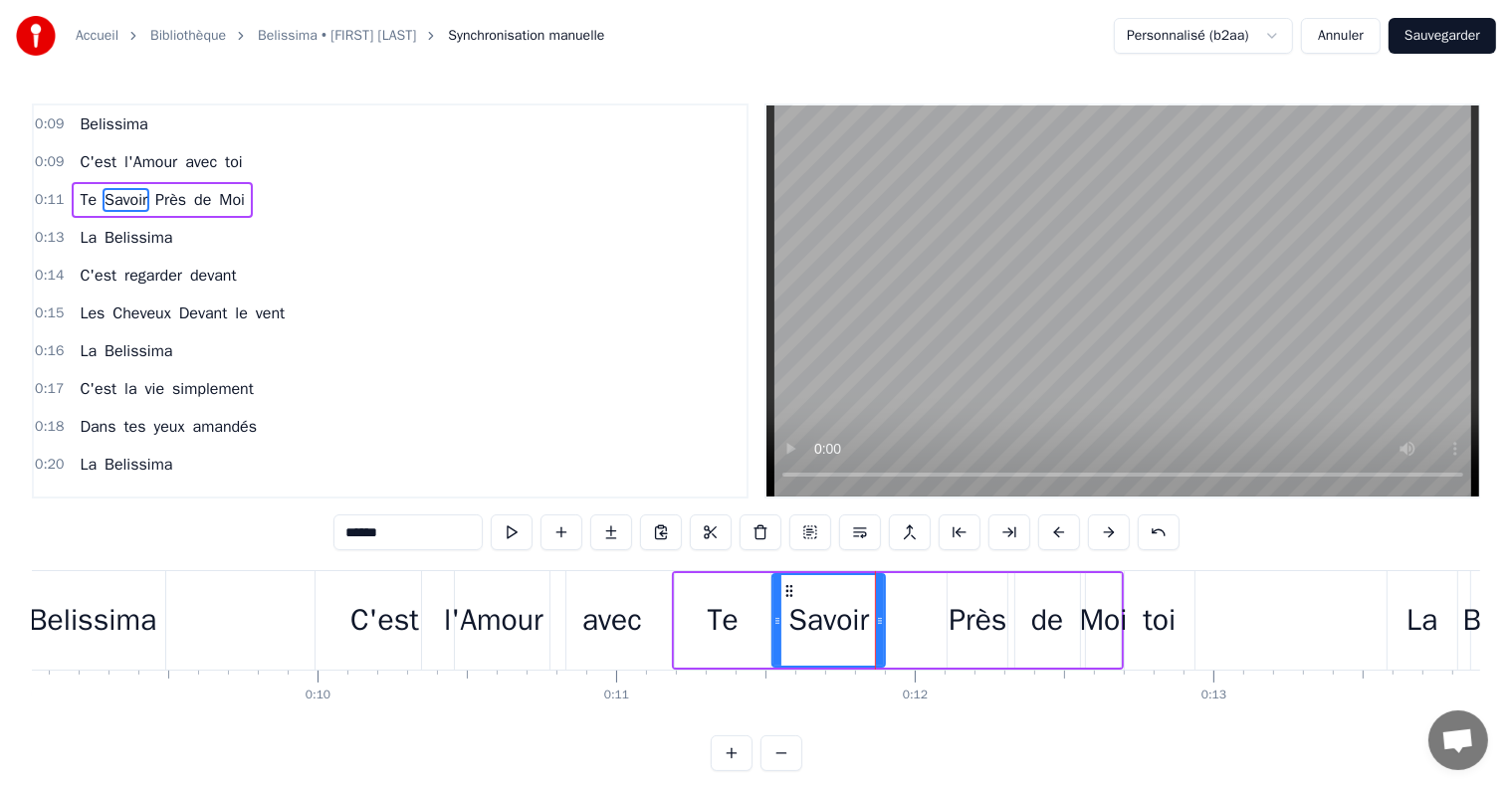 click on "Près" at bounding box center (977, 620) 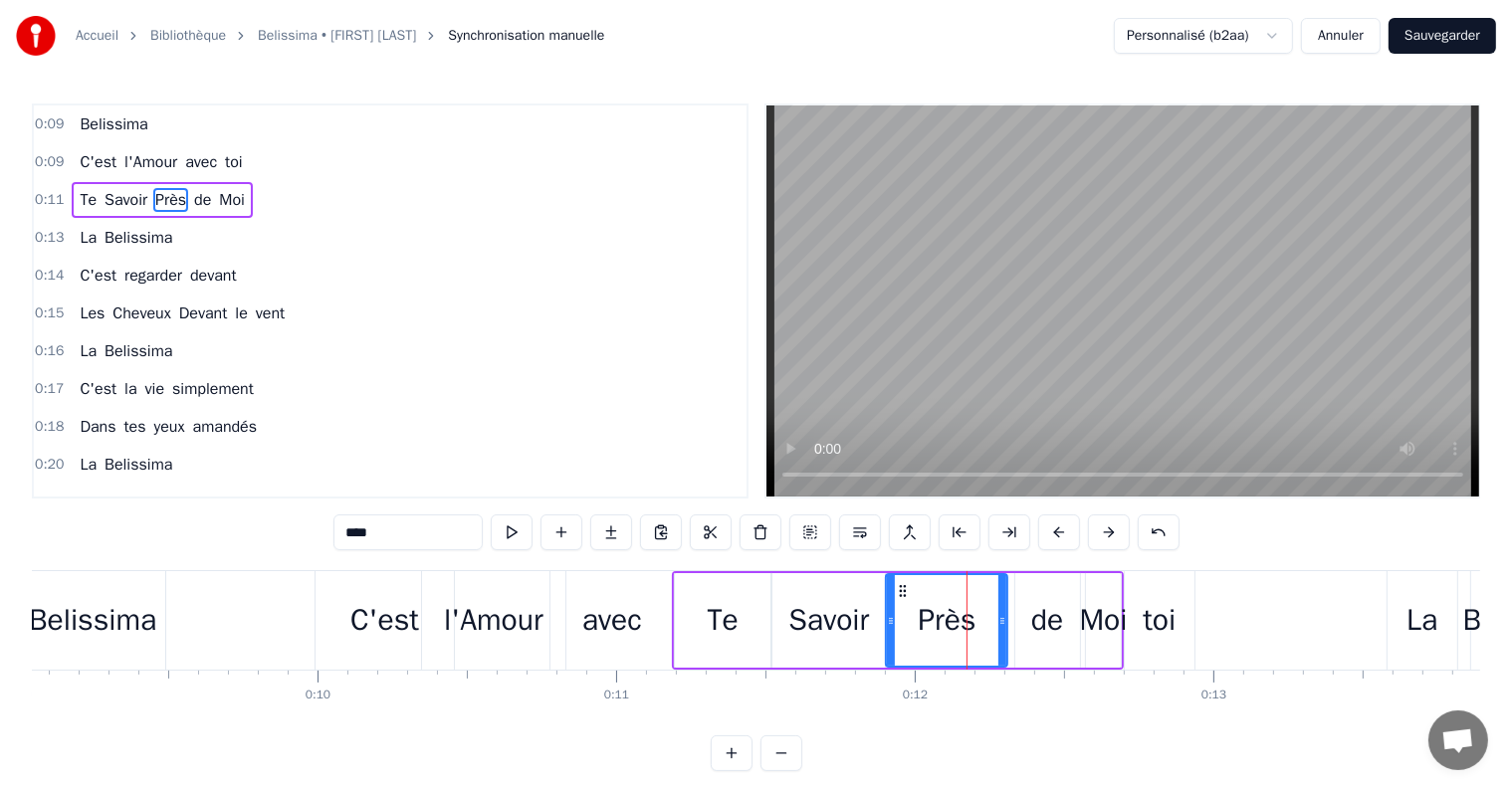 drag, startPoint x: 952, startPoint y: 617, endPoint x: 890, endPoint y: 617, distance: 62 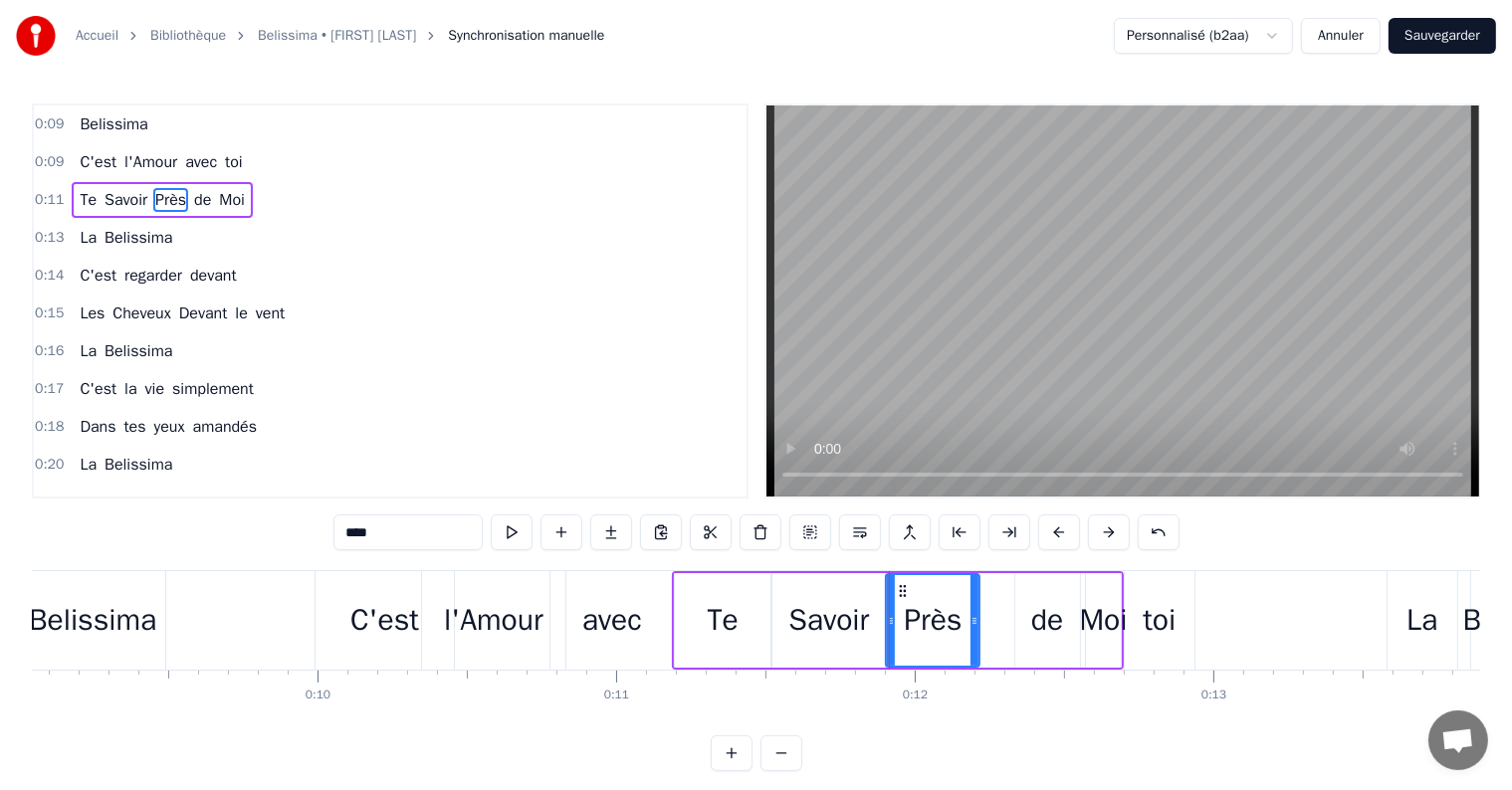 drag, startPoint x: 1005, startPoint y: 620, endPoint x: 977, endPoint y: 617, distance: 28.160256 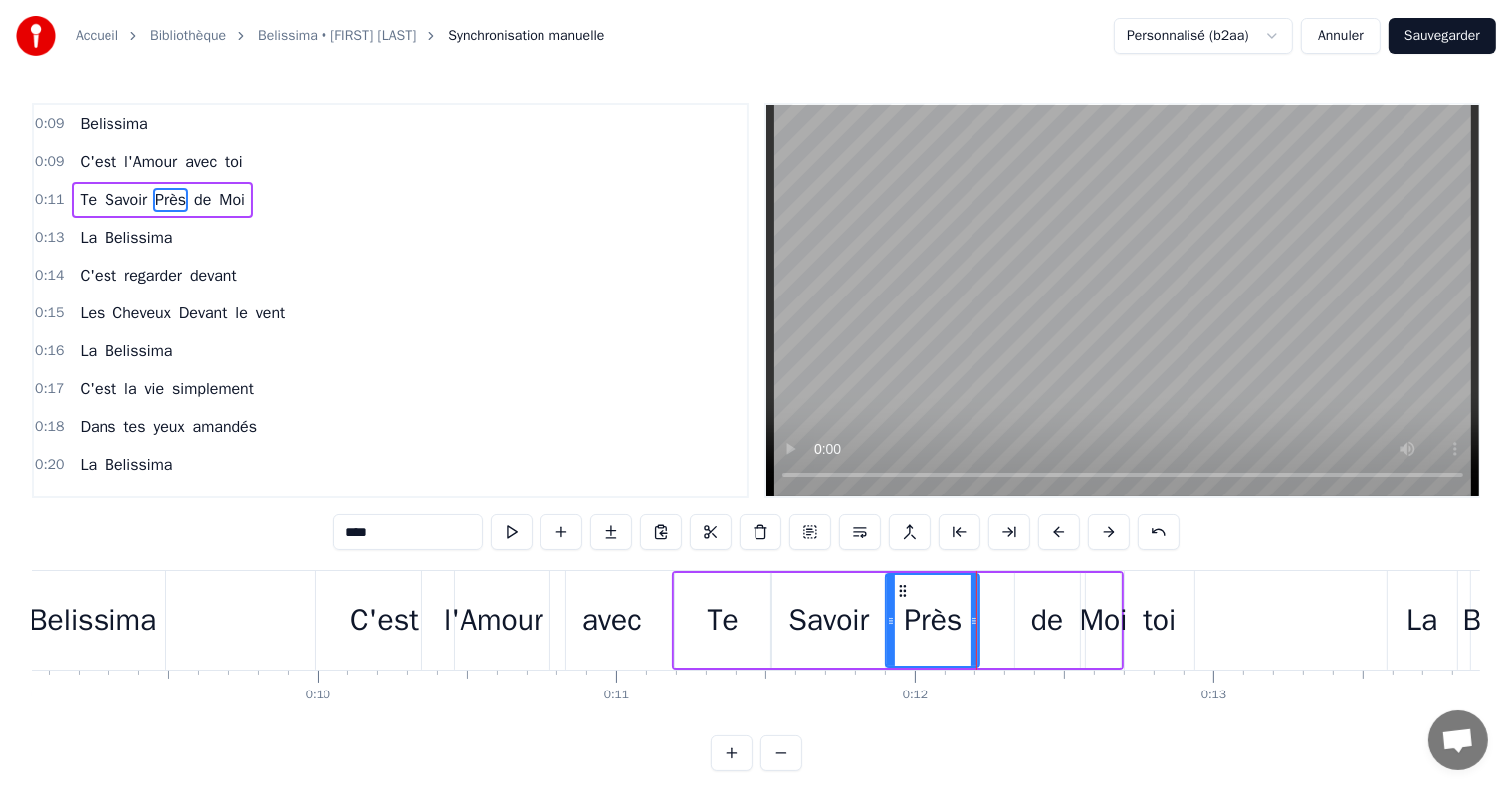 click on "de" at bounding box center [1047, 620] 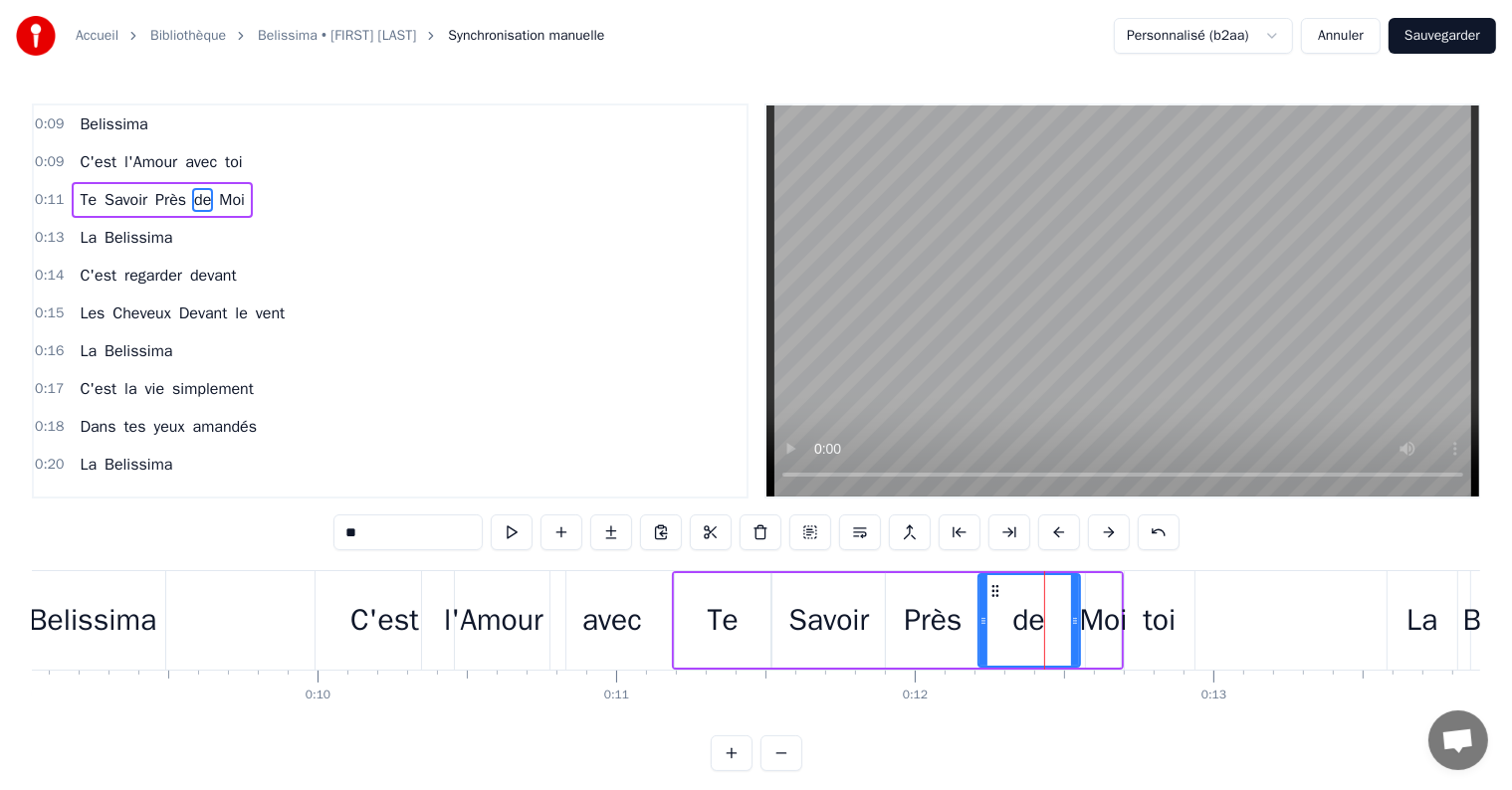 drag, startPoint x: 1014, startPoint y: 622, endPoint x: 977, endPoint y: 620, distance: 37.054015 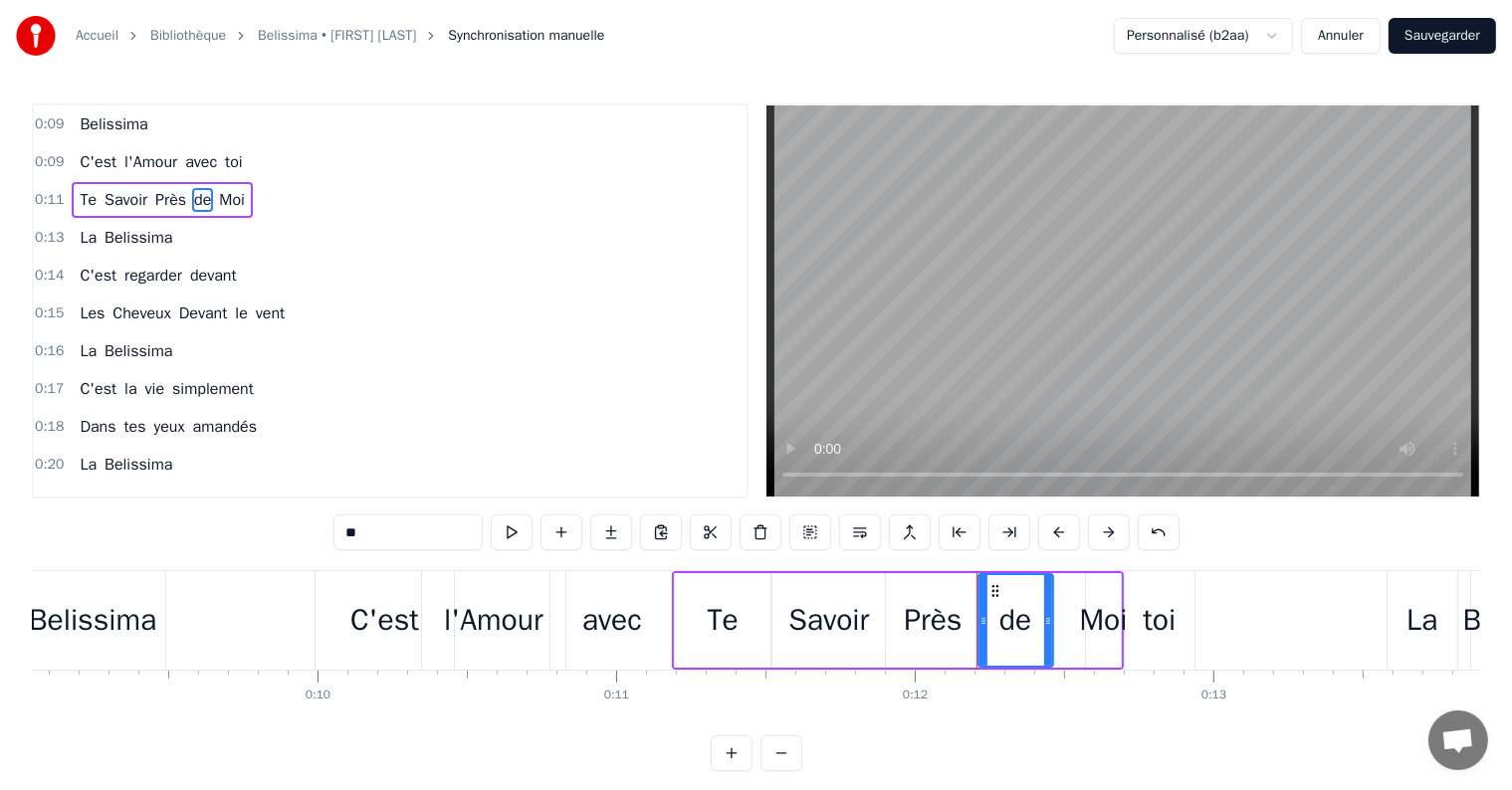 drag, startPoint x: 1074, startPoint y: 621, endPoint x: 1047, endPoint y: 617, distance: 27.294688 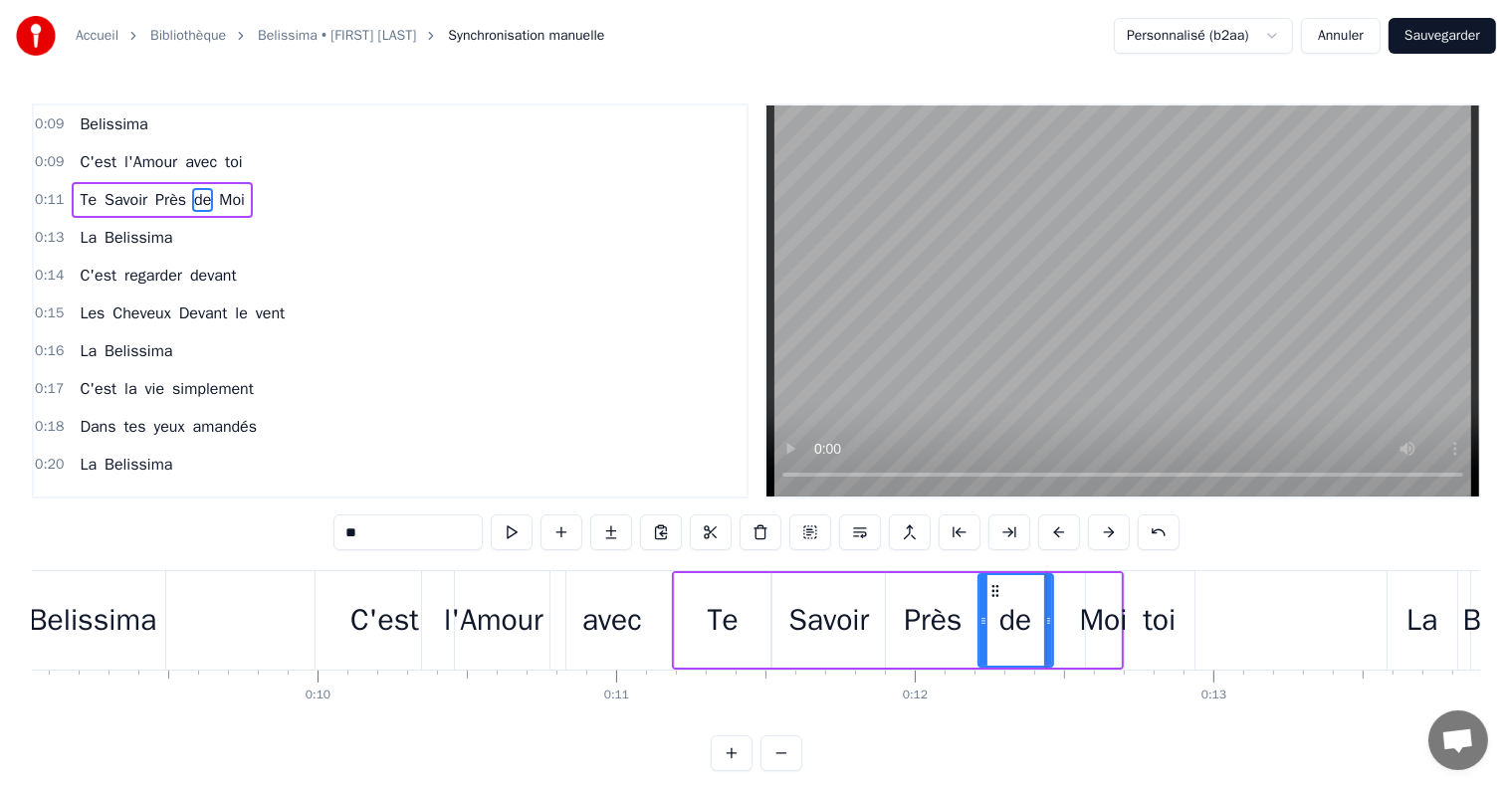 click on "Moi" at bounding box center [1104, 620] 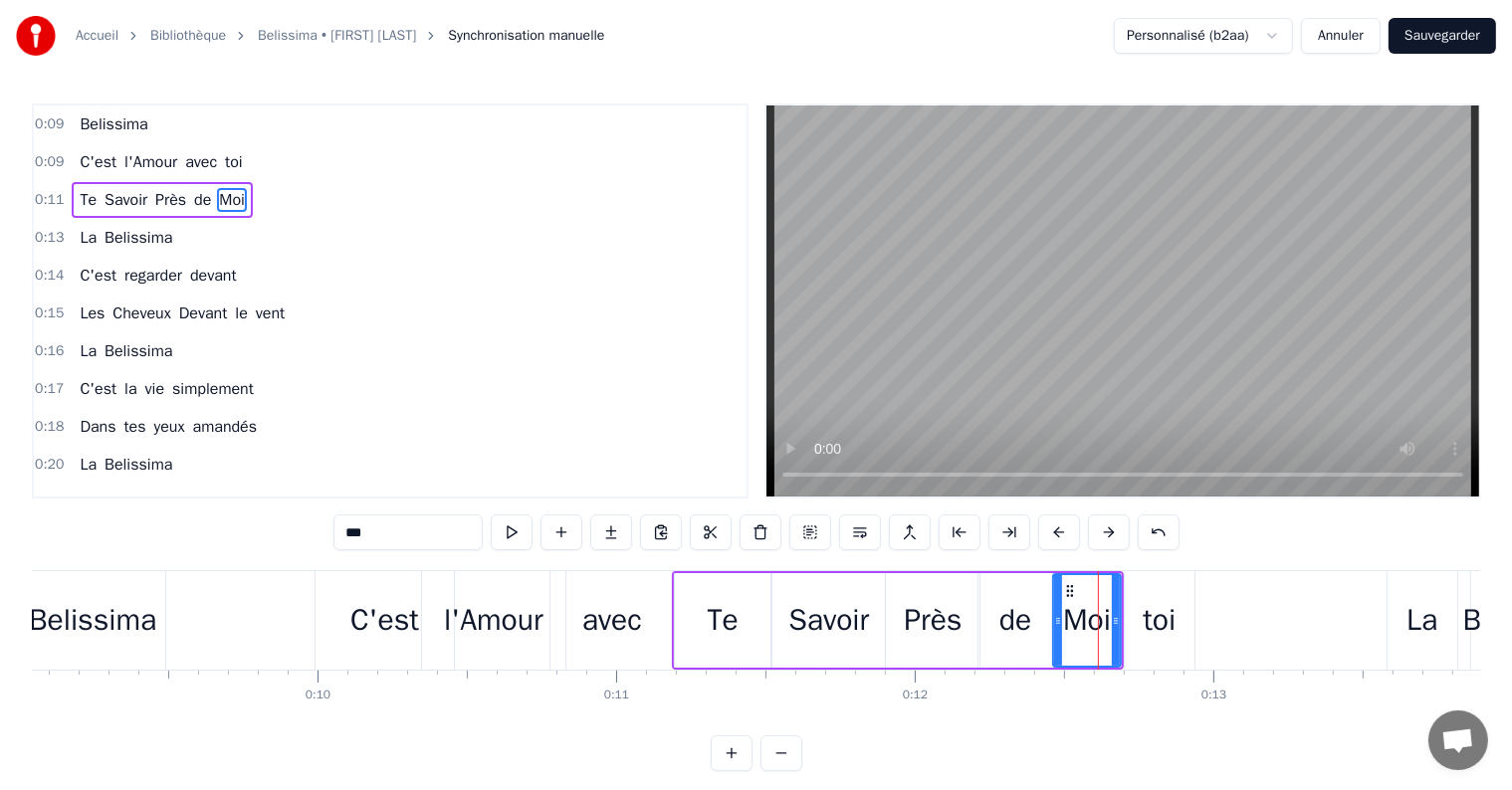 drag, startPoint x: 1087, startPoint y: 622, endPoint x: 1054, endPoint y: 622, distance: 33 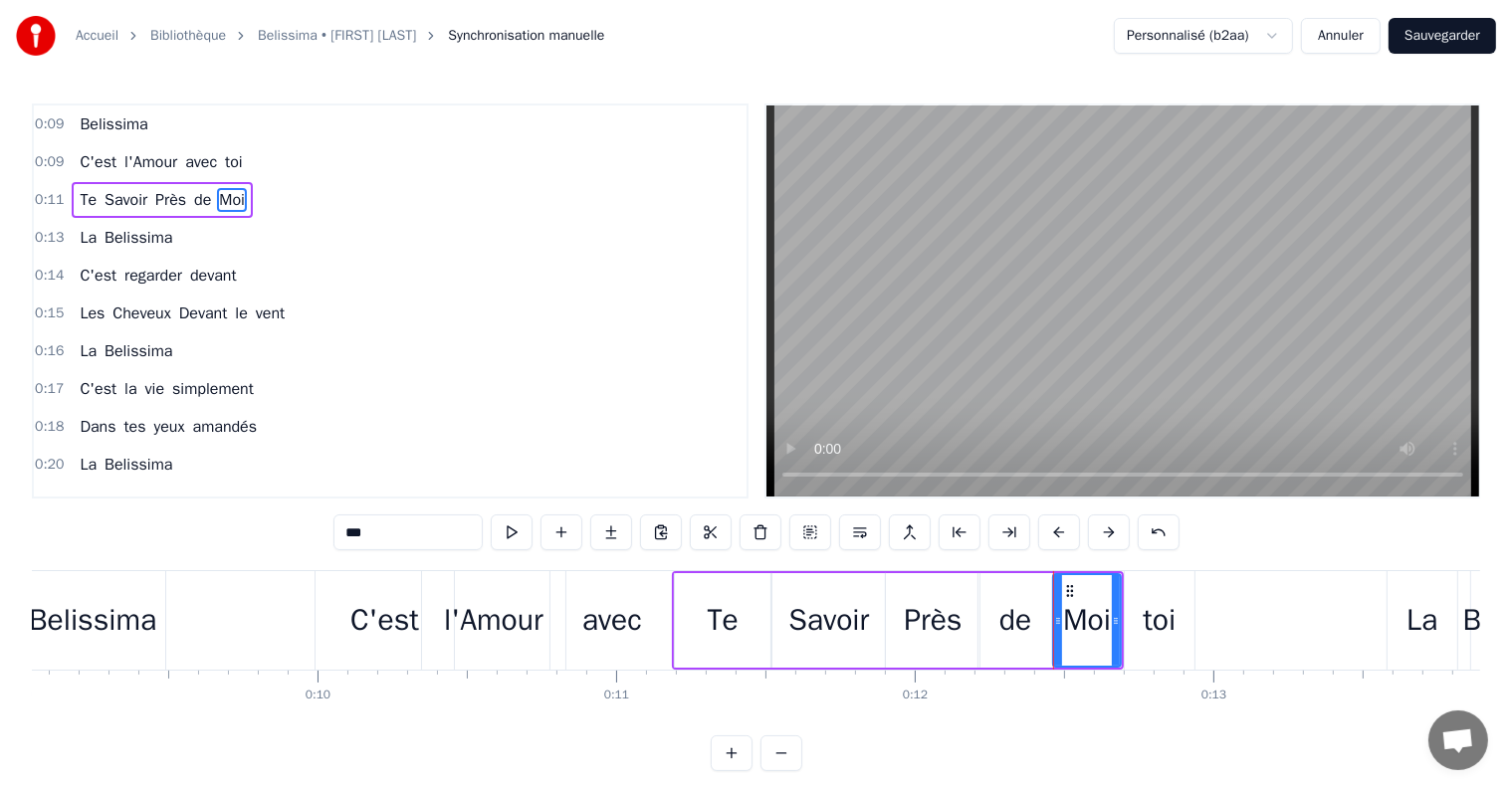 click on "Belissima C'est l'Amour avec toi Te Savoir Près de Moi La Belissima C'est regarder devant Les Cheveux Devant le vent La Belissima C'est la vie simplement Dans tes yeux amandés La Belissima Belissima Belissima Courir la planète Un vieux rêve qu'on espère La Belissima C'est l'amour avouéee Quand on se dit "Je t'Aime" La Belissima C'est t'entendre me dire Tu es mon avenir La Belissima Belissima J'ai une Chanson dans le coeur Une mélodie aux couleurs de l'Italie Un sentiment de bonheur La Belissimaaaa J'ai une chanson dans le coeur qui résonne Elle me rappelle 1er bisou Un bisou venu d'ailleurs La Belissimaaa Belissima C'est le baiser volé de la première fois La Belissima Prends la vie comme elle vient Et elle te le rendra Un jour, tu verras C'est le bleu dans les yeux de notre don du ciel La Belissima Belissima Belissima C'est l'enfant qui va naitre Un nouveau jour se lève pour notre [NAME] Ces douleurs plus fortes que l'impossible encore Be- li- ssi- ma C'est croiser le regard d'une nouvelle vie La" at bounding box center [28097, 620] 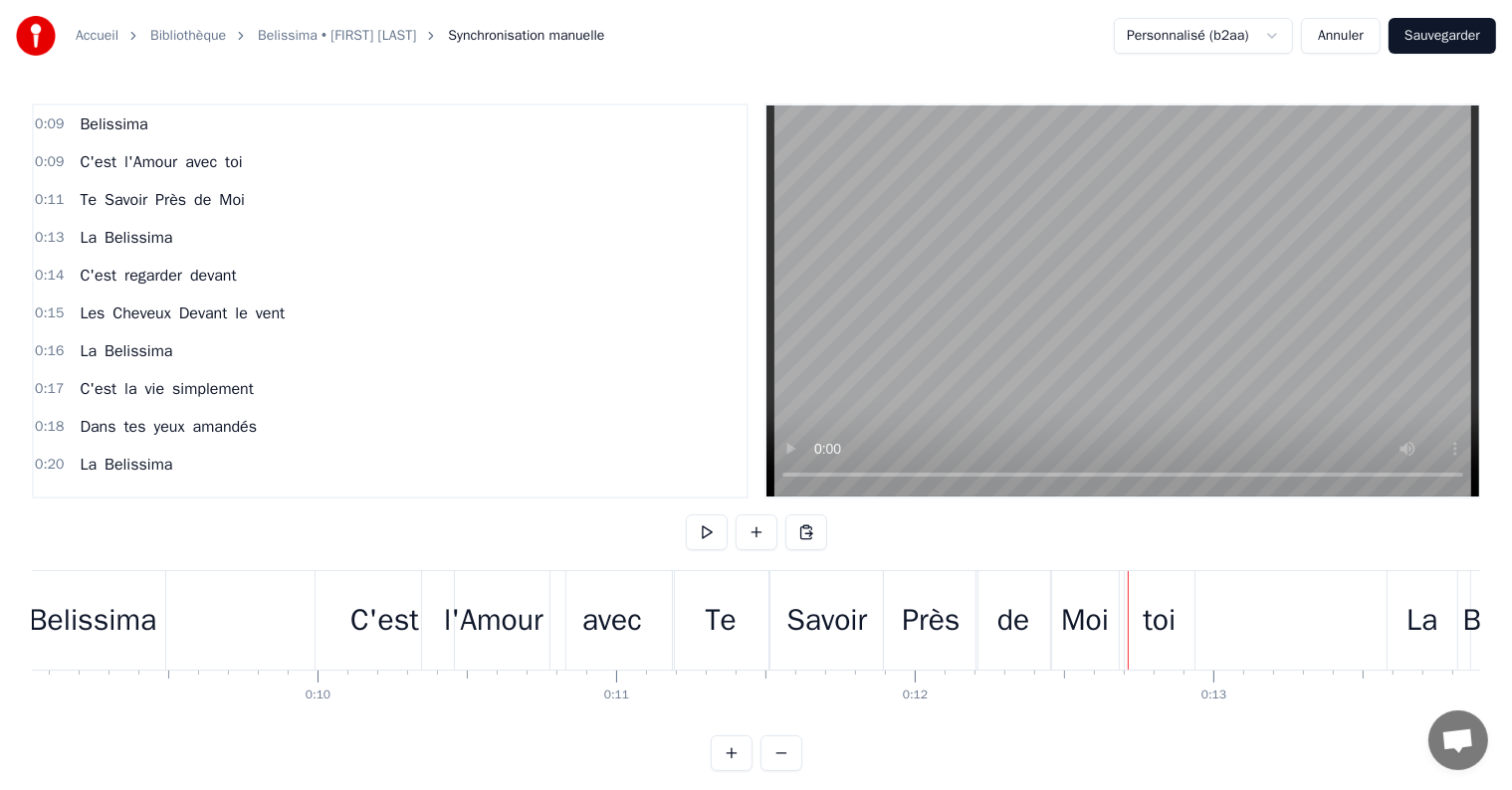 click on "Moi" at bounding box center [1085, 620] 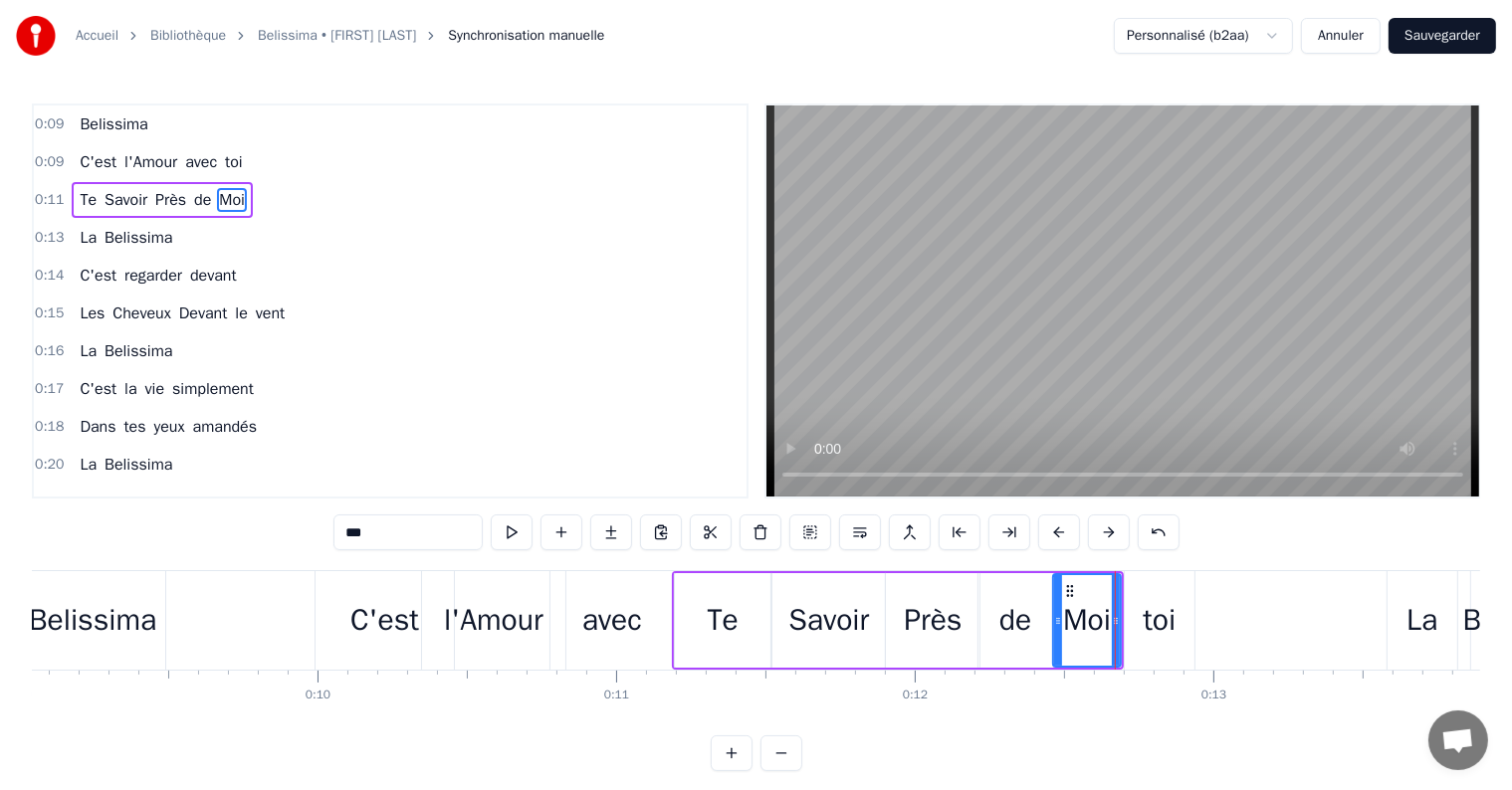 click on "toi" at bounding box center (1159, 620) 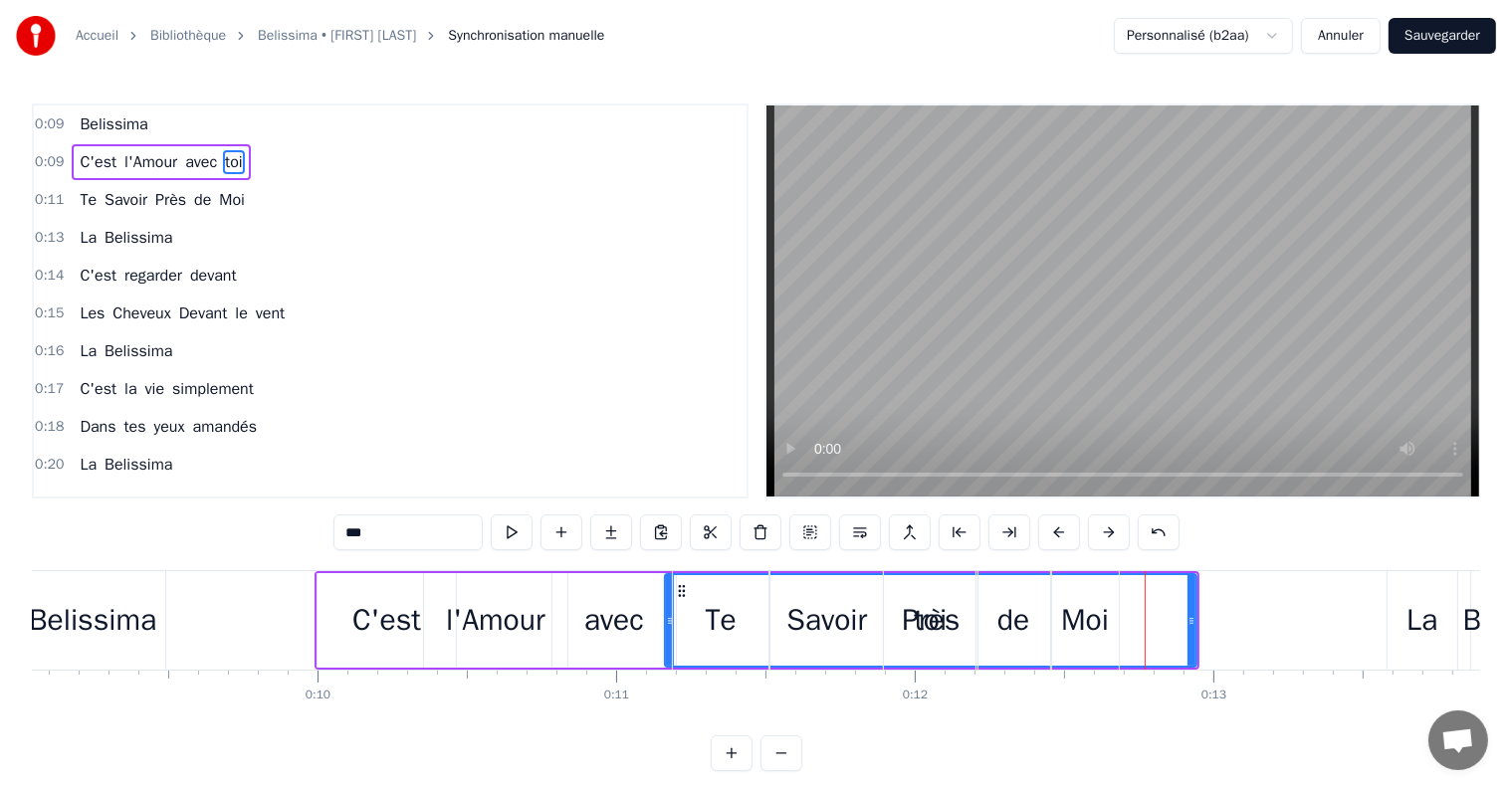 drag, startPoint x: 1127, startPoint y: 621, endPoint x: 665, endPoint y: 648, distance: 462.78829 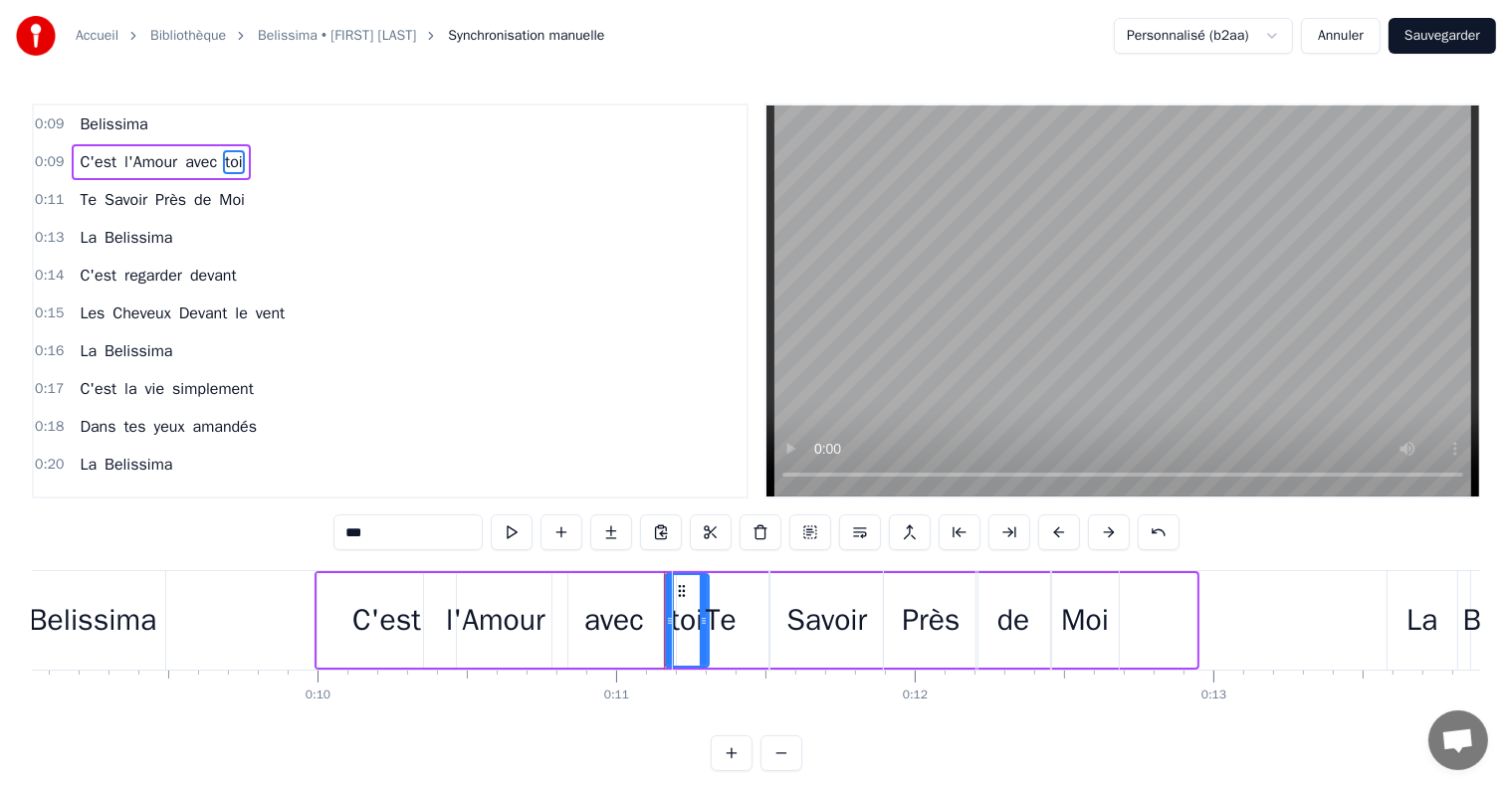 drag, startPoint x: 1189, startPoint y: 627, endPoint x: 702, endPoint y: 636, distance: 487.08316 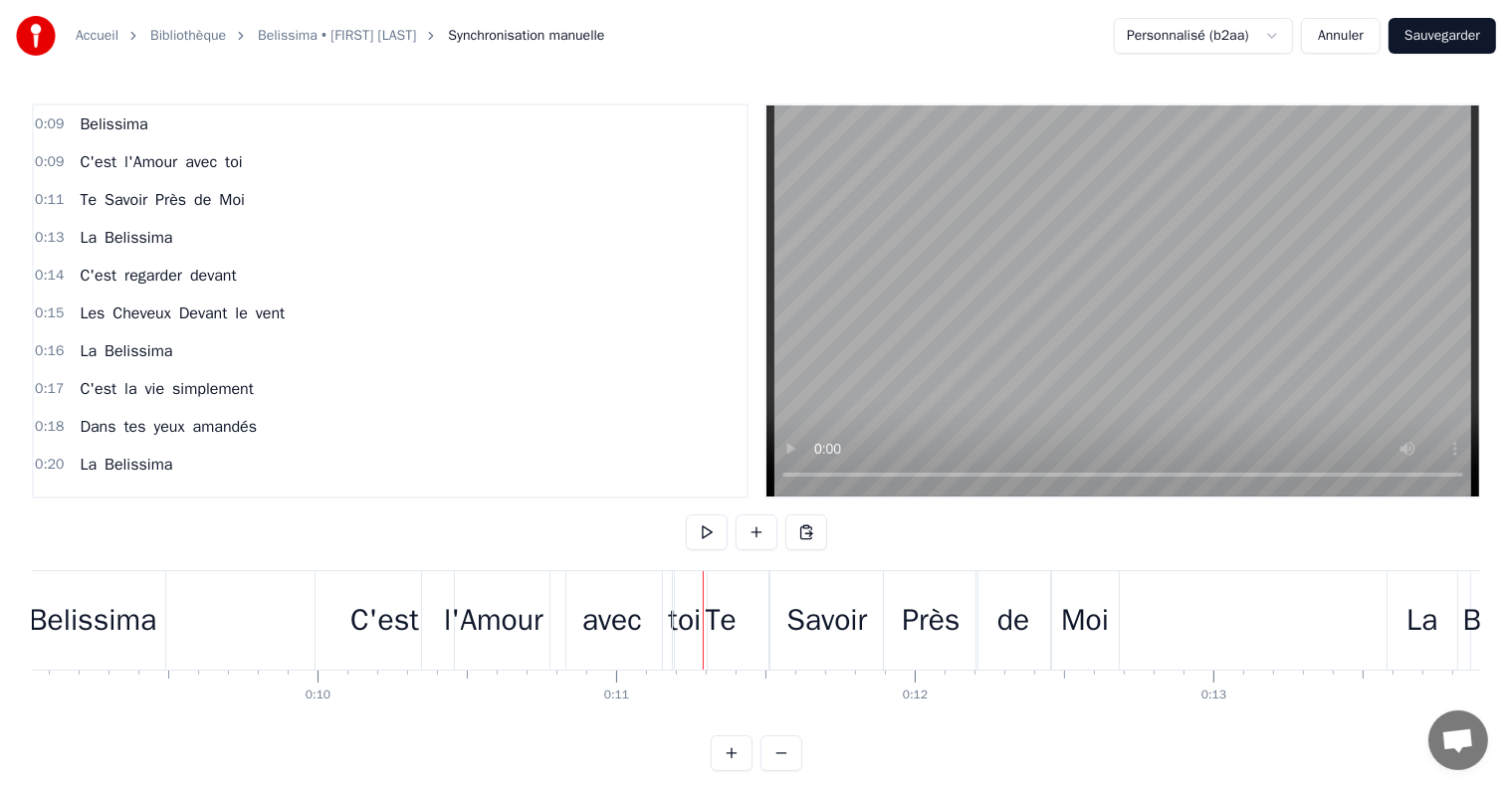 click on "Te" at bounding box center [721, 620] 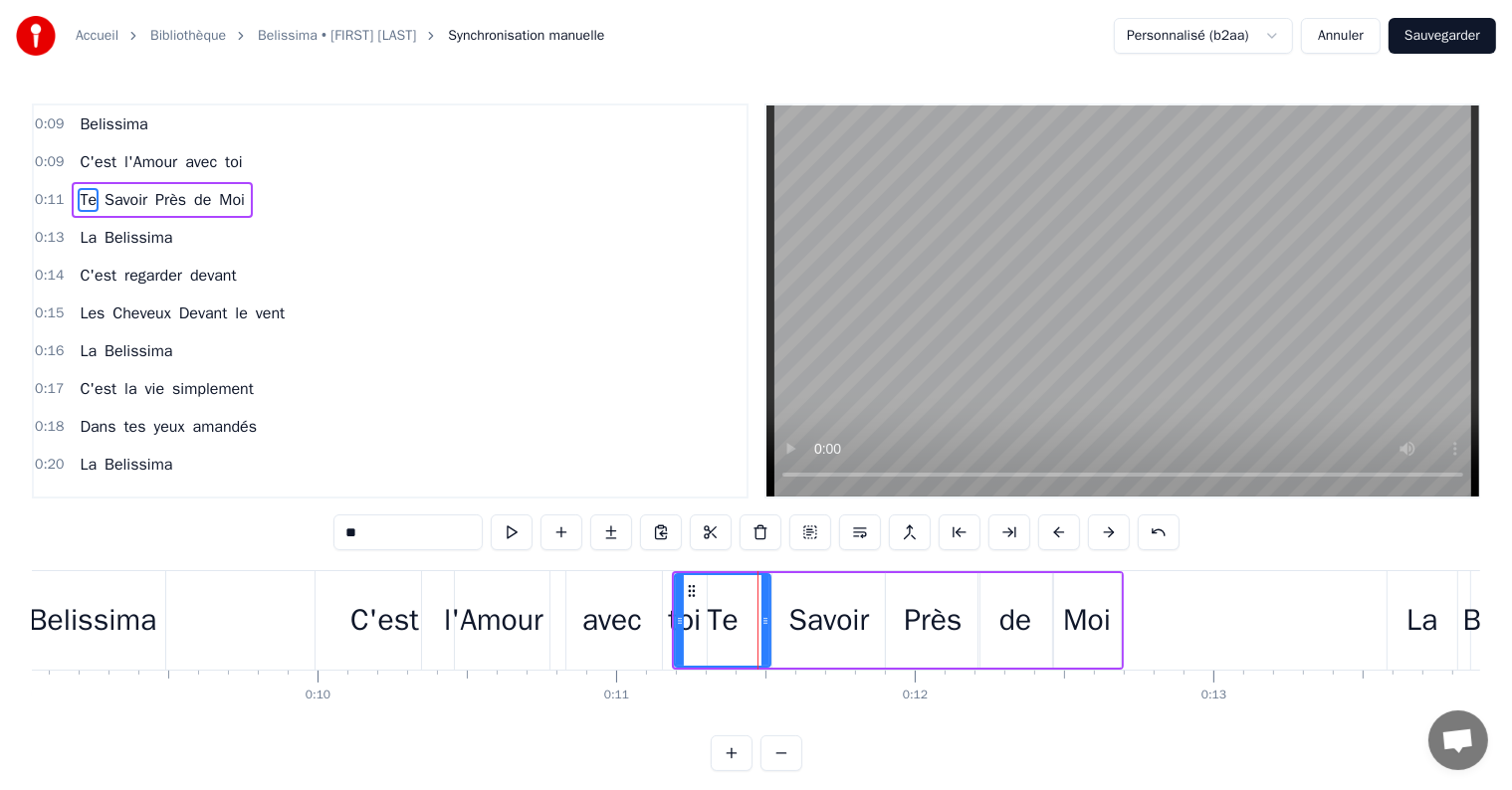 click on "Moi" at bounding box center [1087, 620] 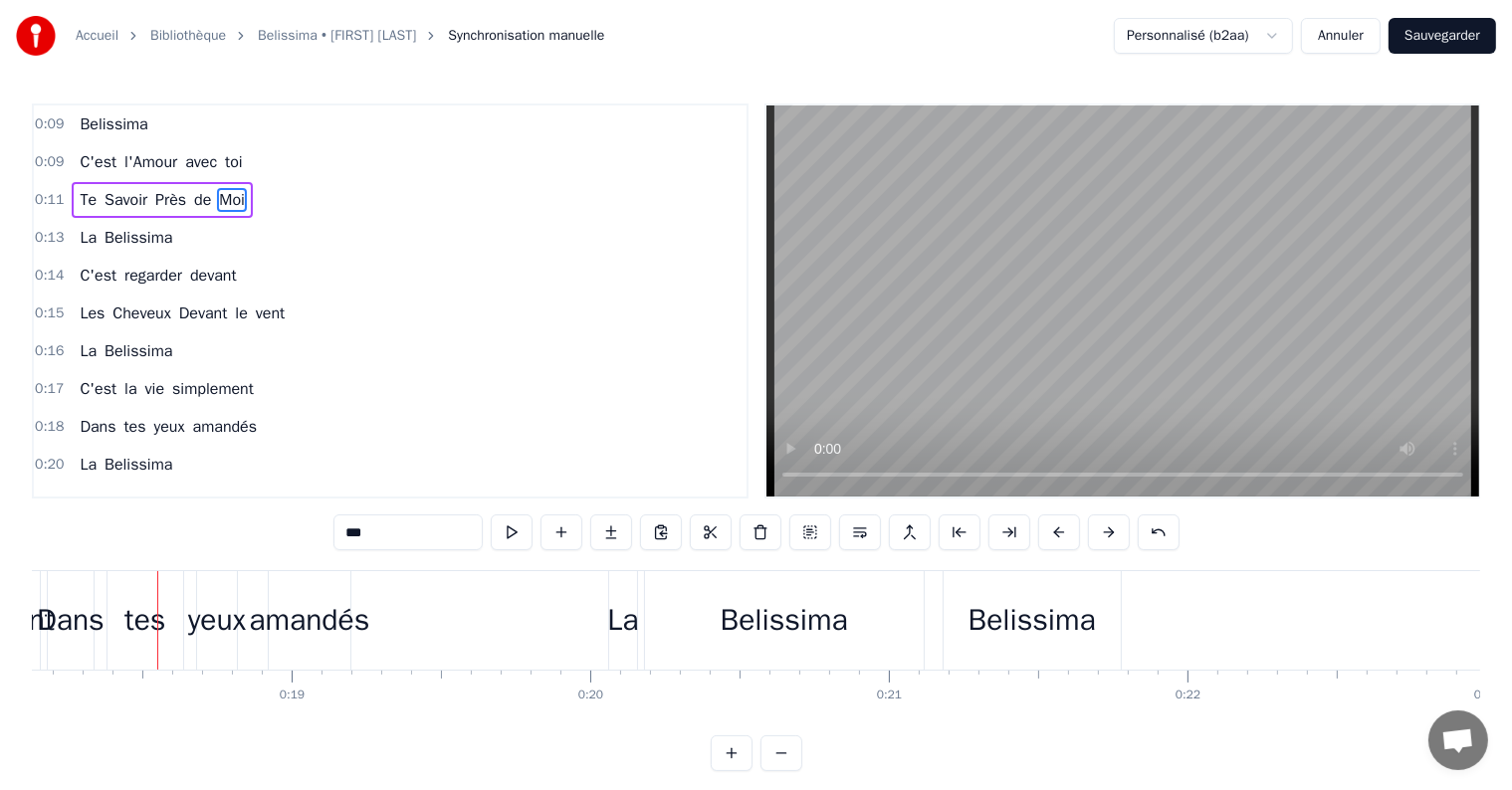 scroll, scrollTop: 0, scrollLeft: 5439, axis: horizontal 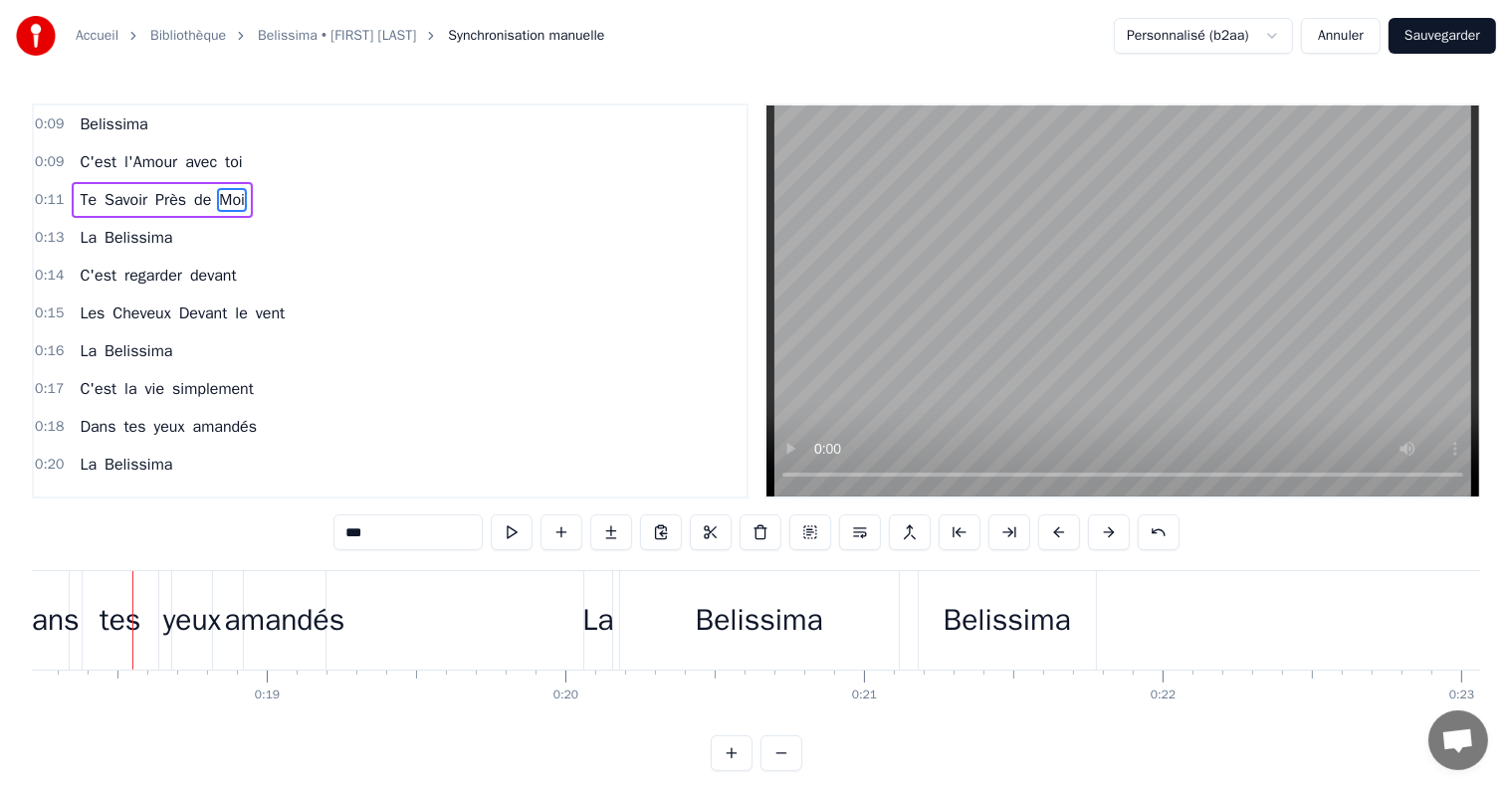 click on "Belissima" at bounding box center (113, 124) 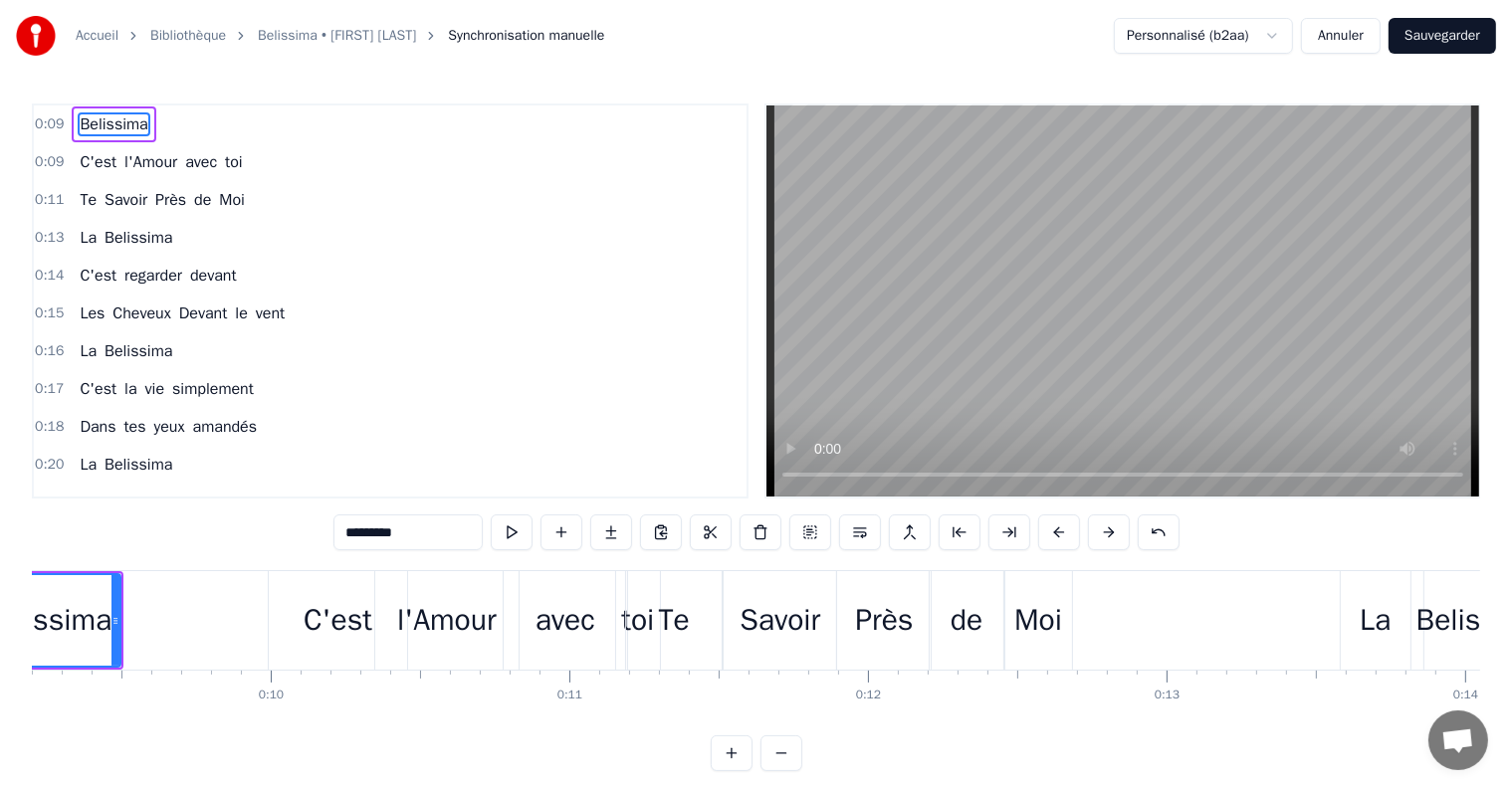 scroll, scrollTop: 0, scrollLeft: 2588, axis: horizontal 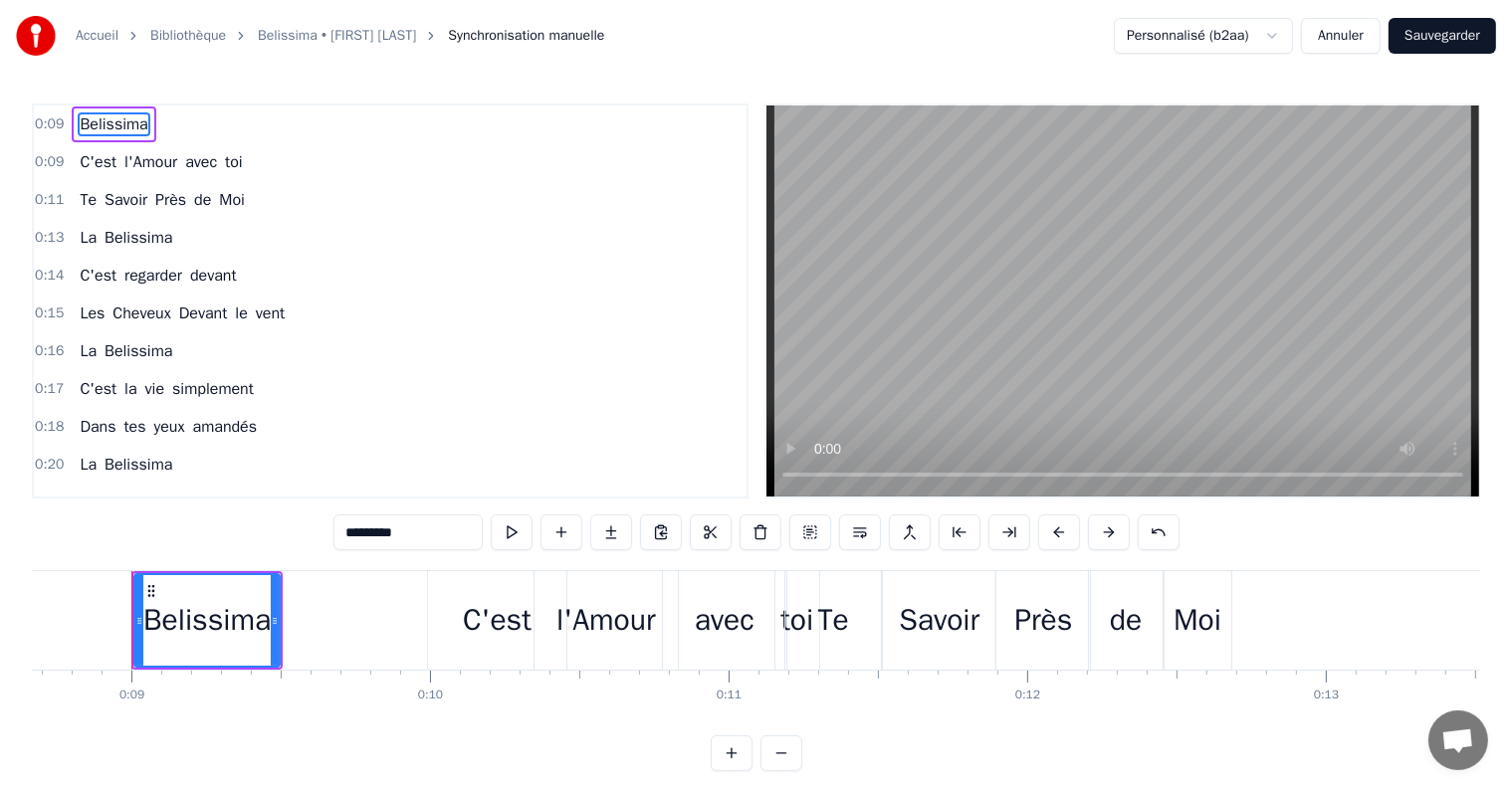 click on "C'est l'Amour avec toi" at bounding box center (160, 162) 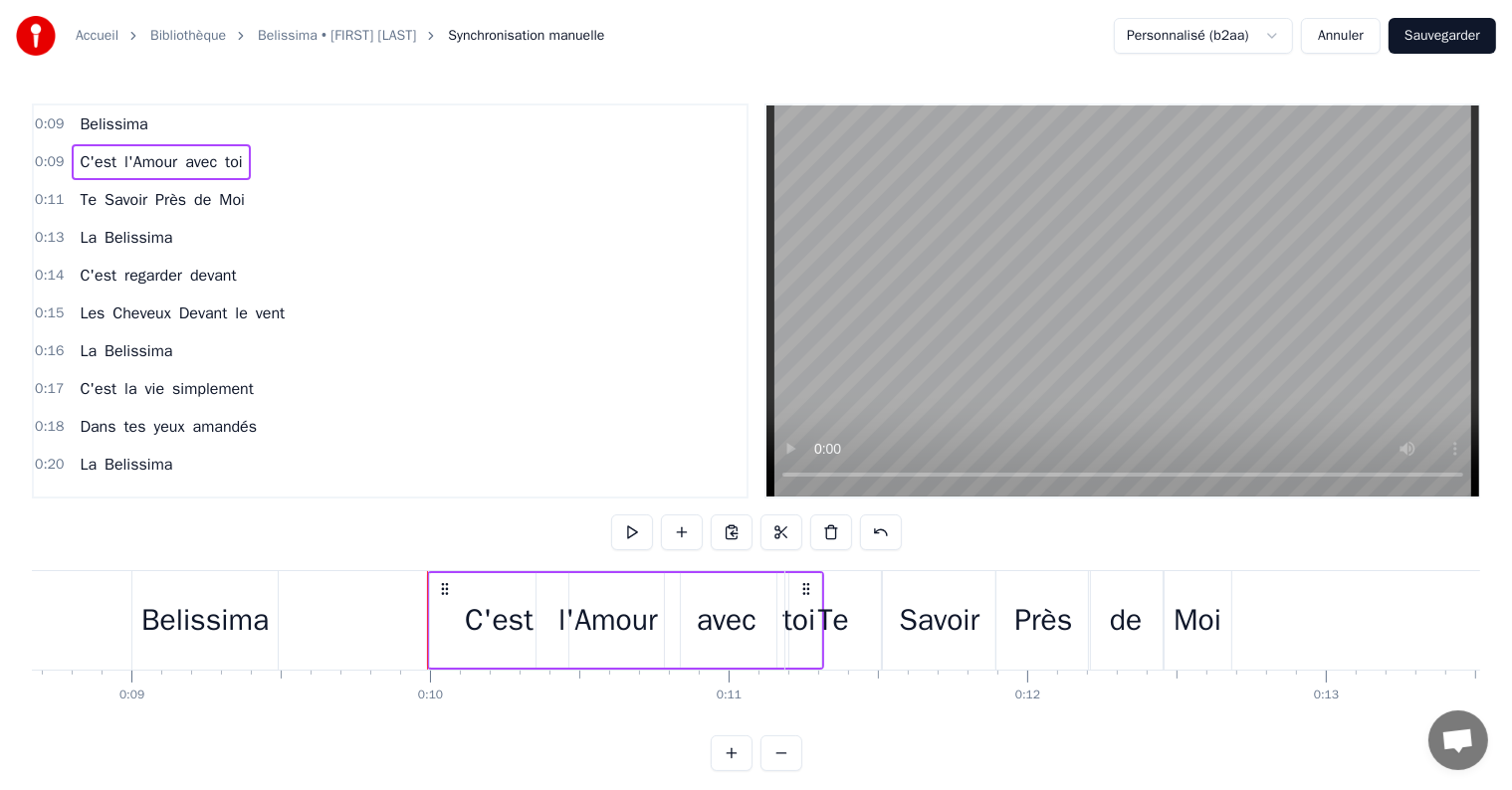 click on "C'est" at bounding box center [499, 620] 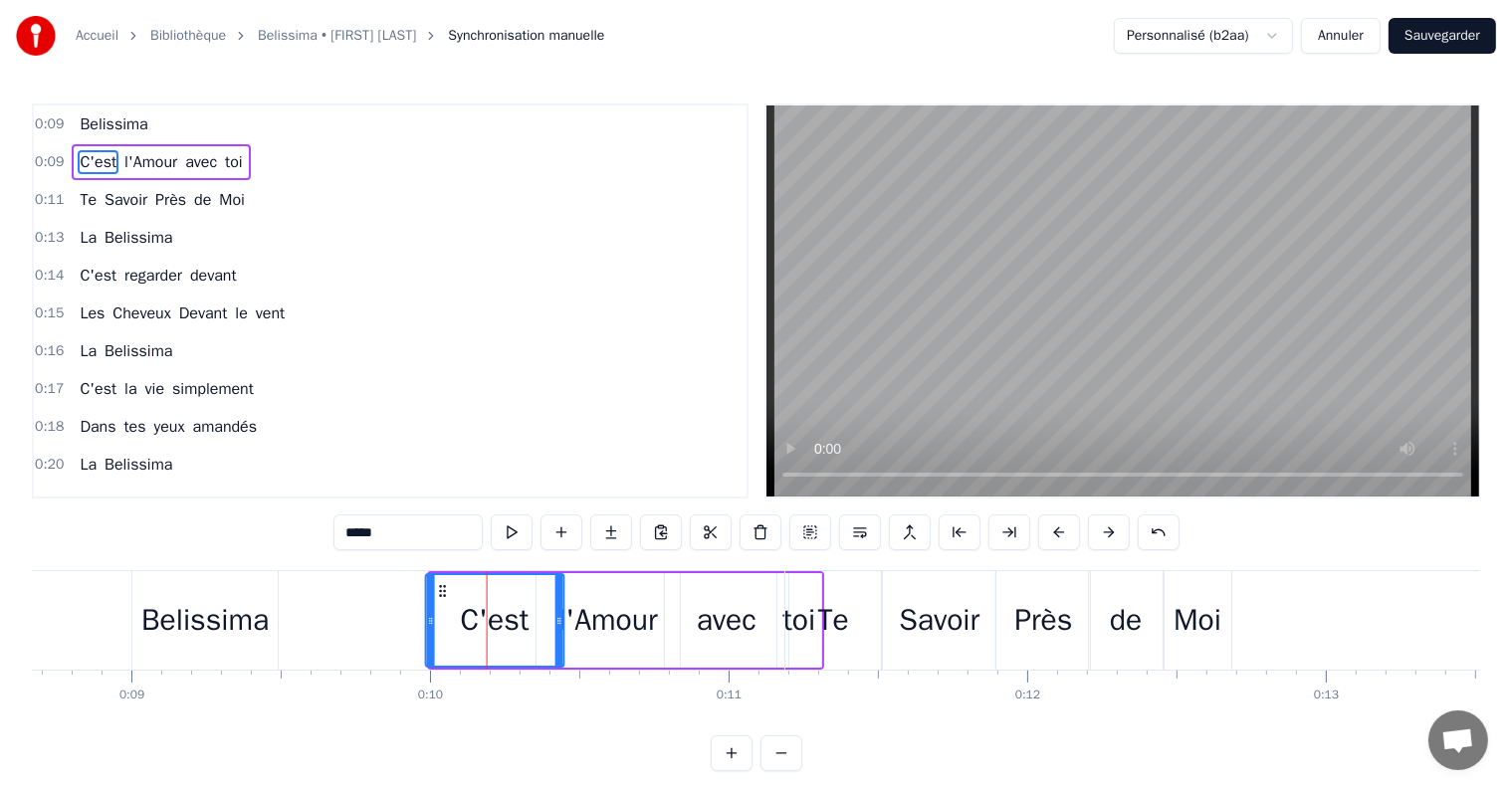 click 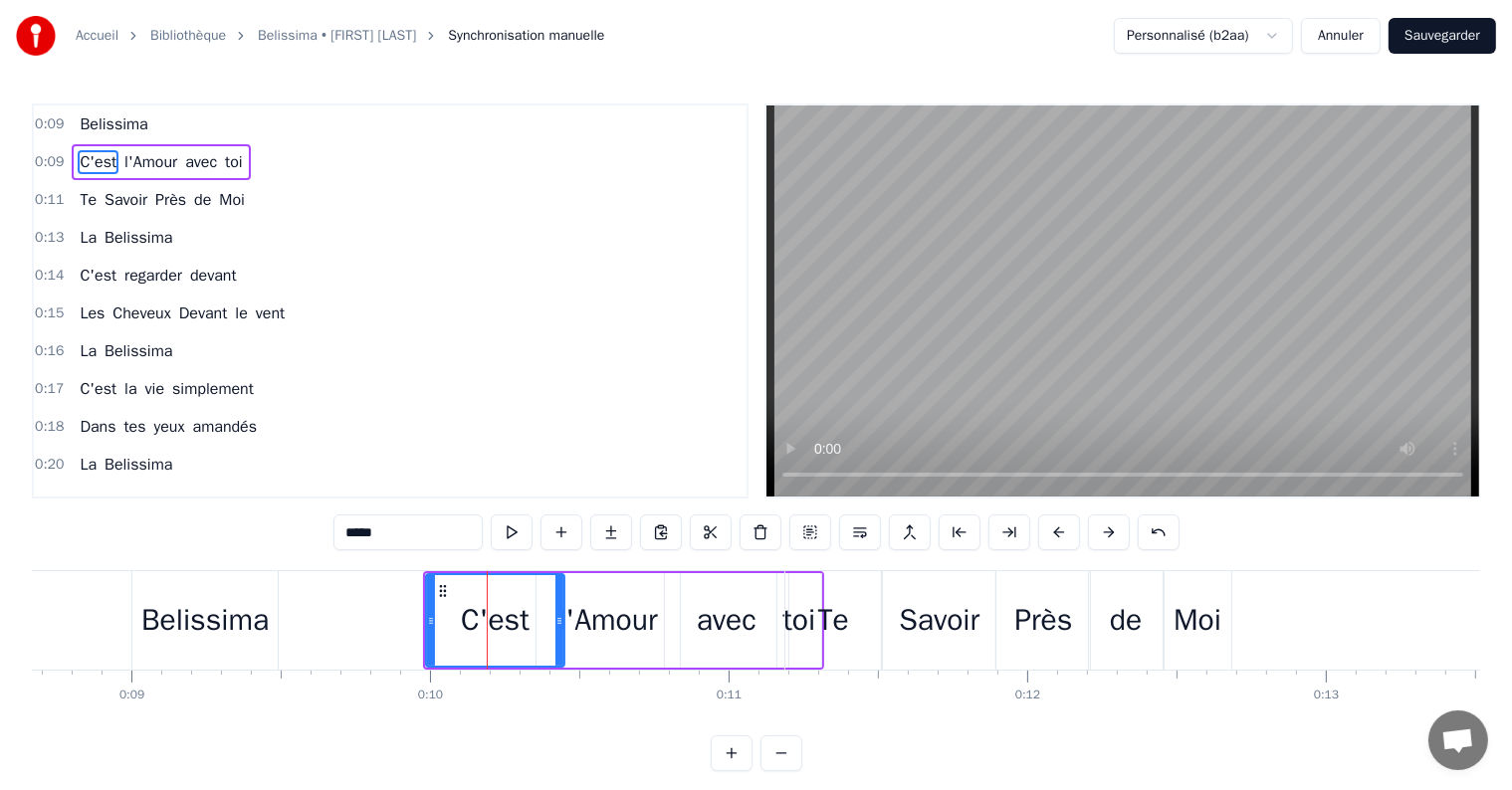 click on "l'Amour" at bounding box center (607, 620) 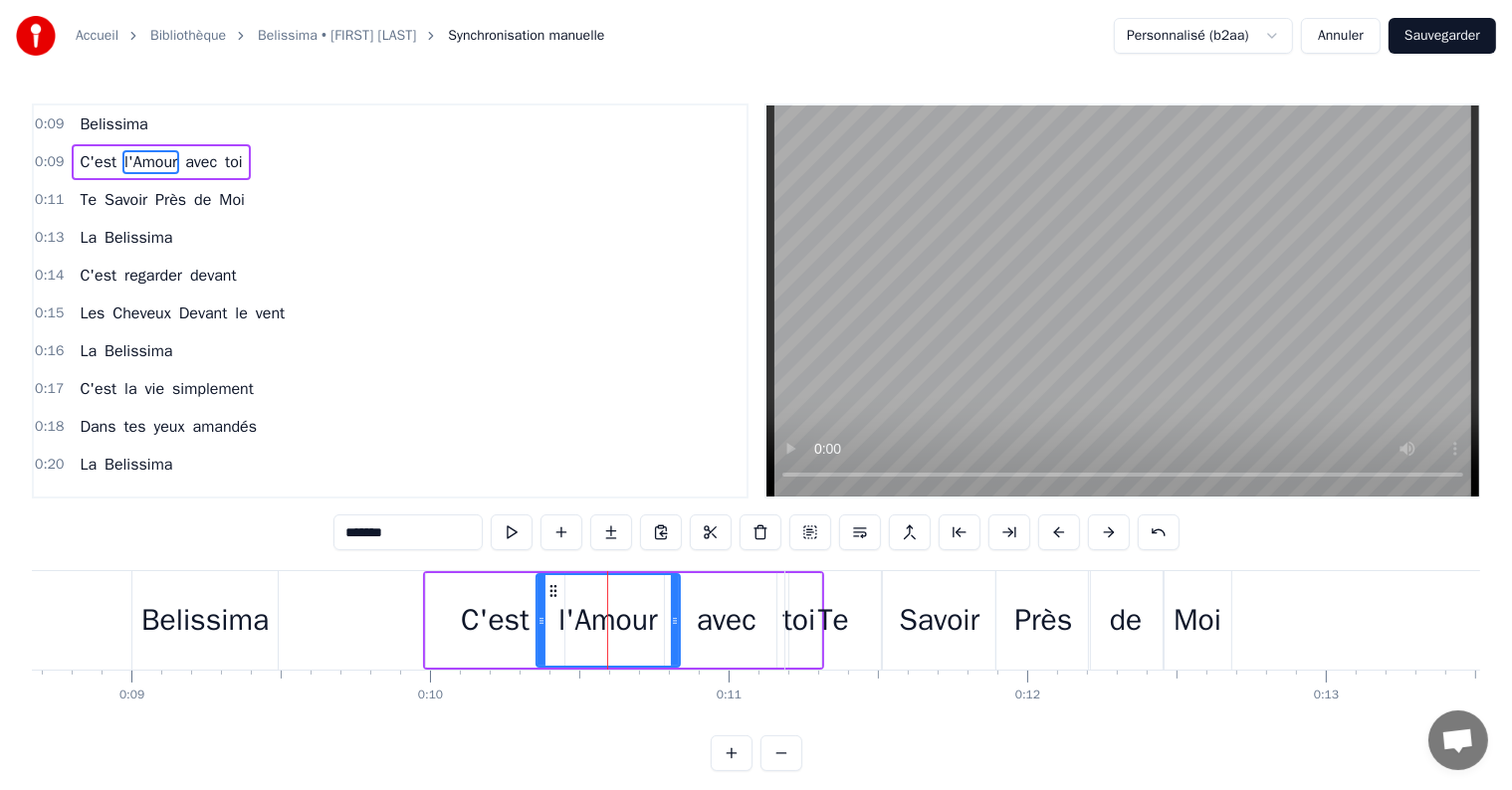 click on "C'est" at bounding box center [495, 620] 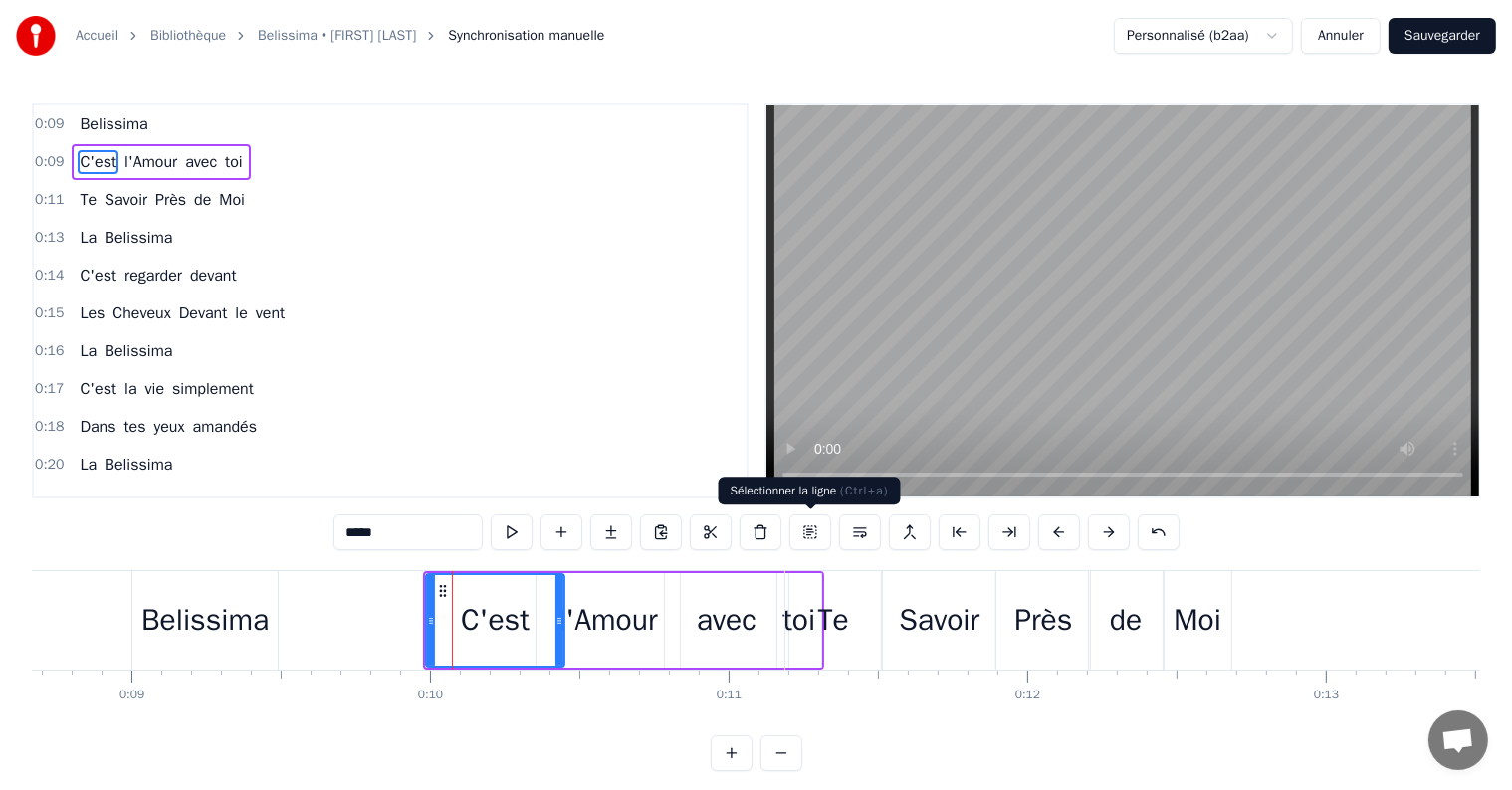 click at bounding box center [810, 532] 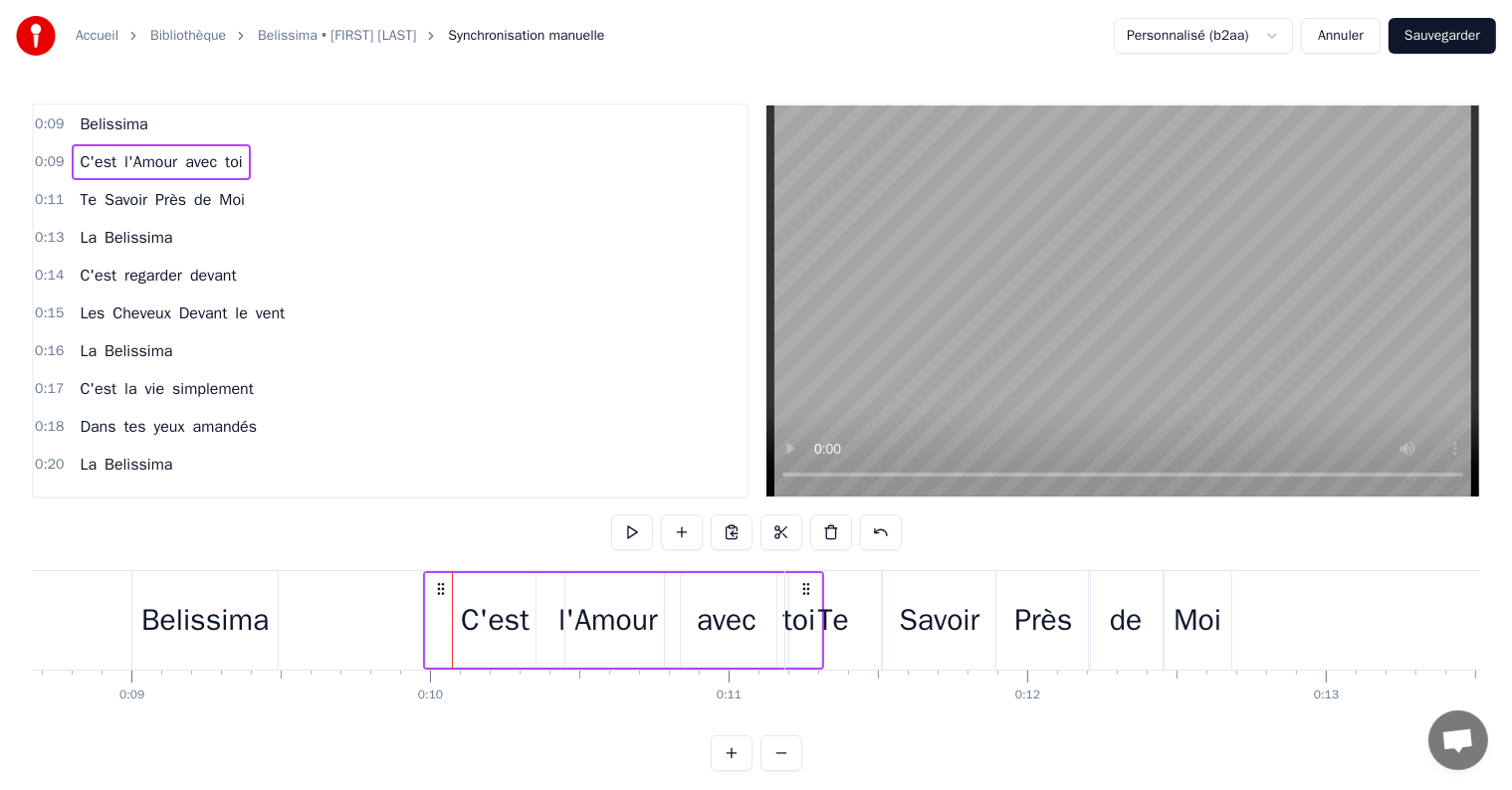 click on "C'est" at bounding box center (495, 620) 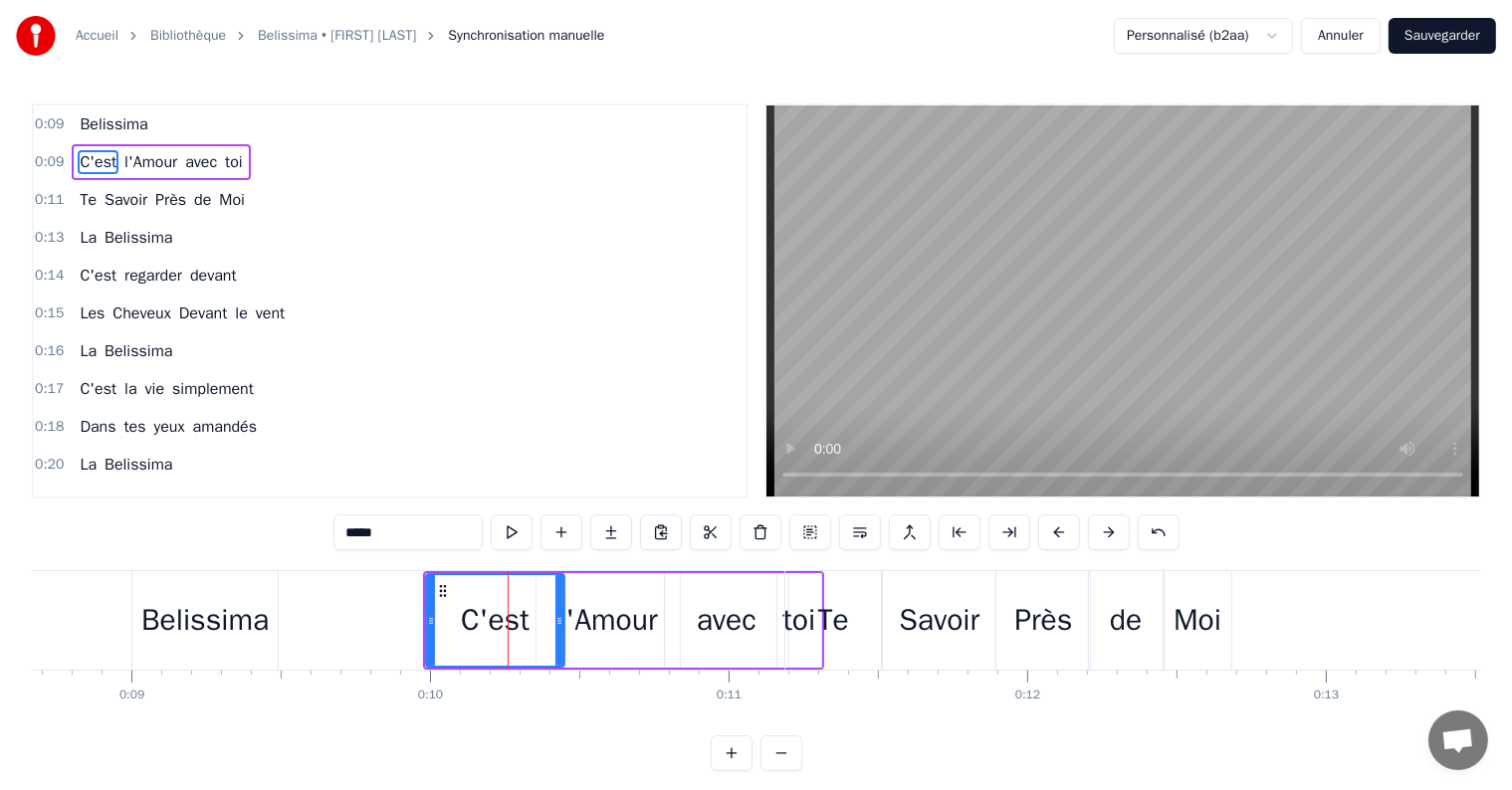 click on "l'Amour" at bounding box center [607, 620] 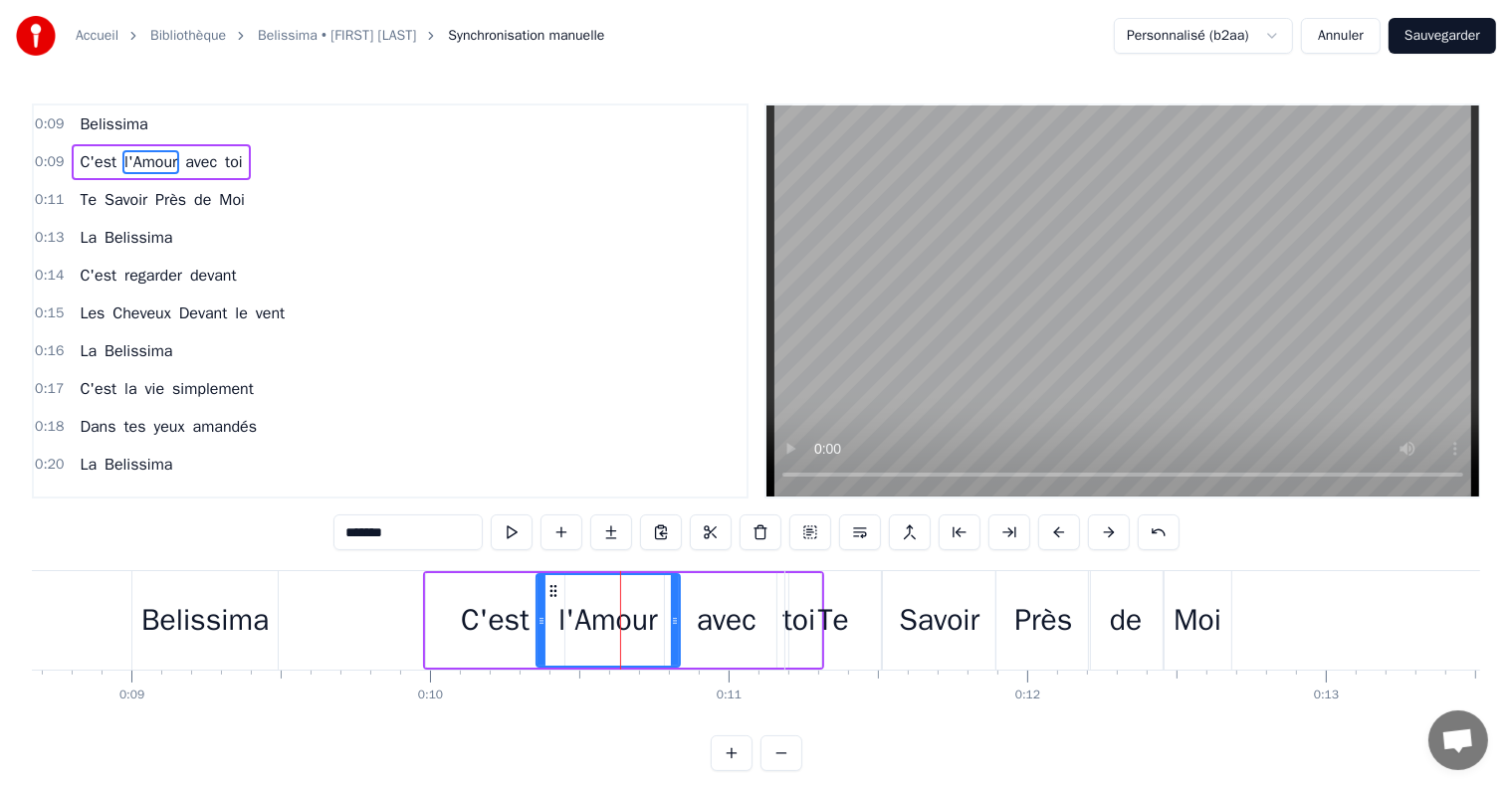 click on "avec" at bounding box center [727, 620] 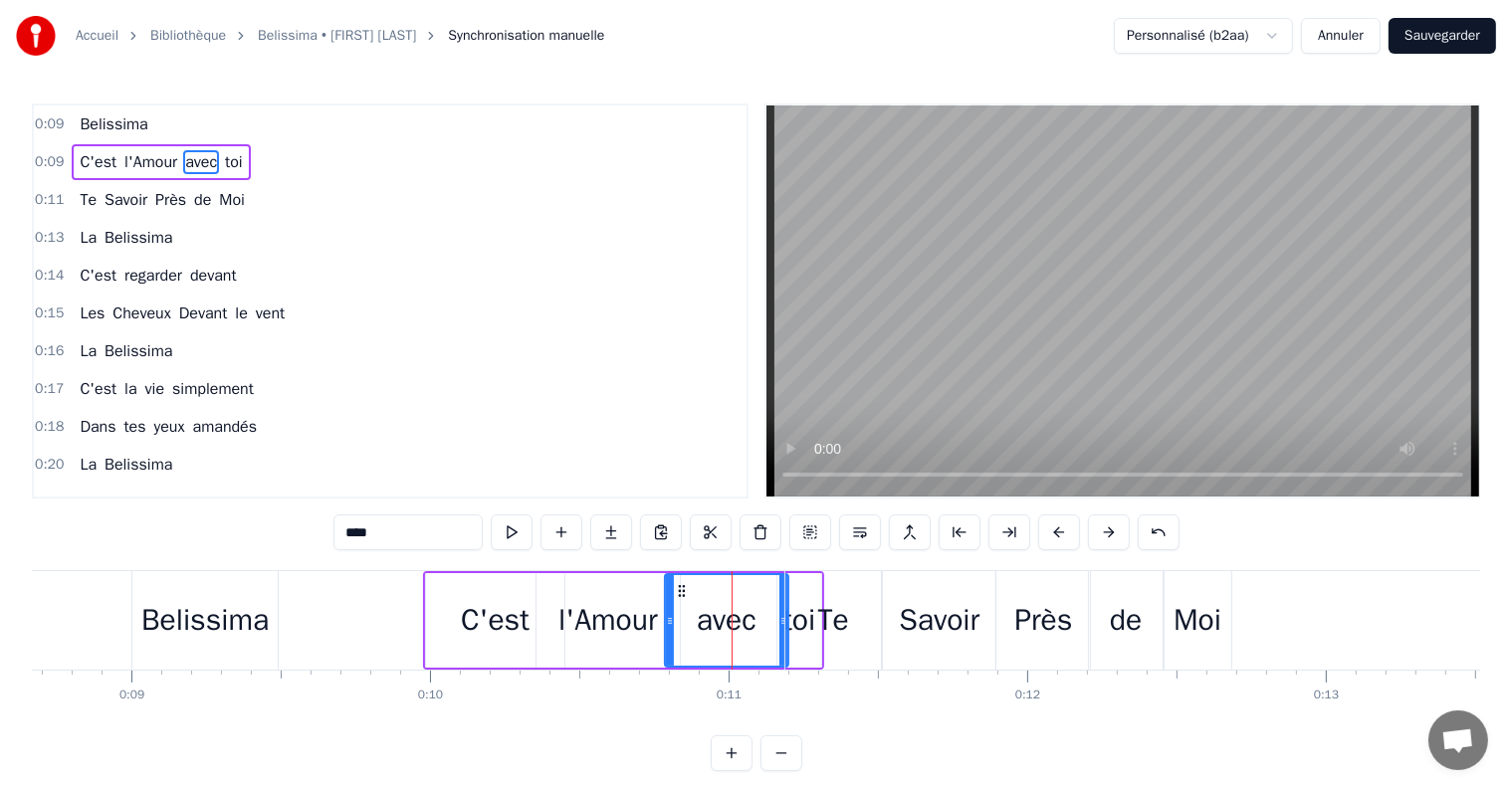click on "Te" at bounding box center (833, 620) 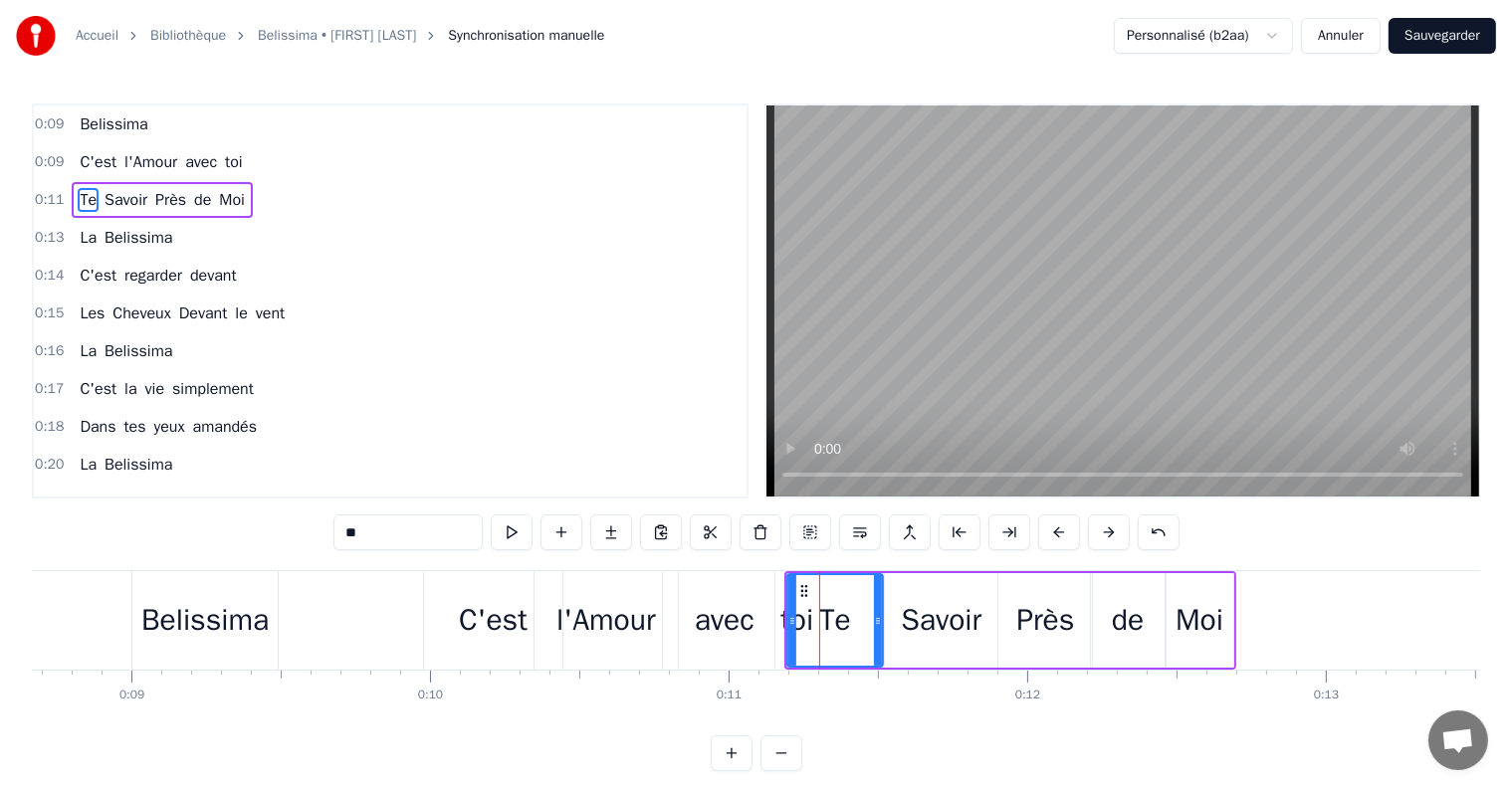 click on "avec" at bounding box center [725, 620] 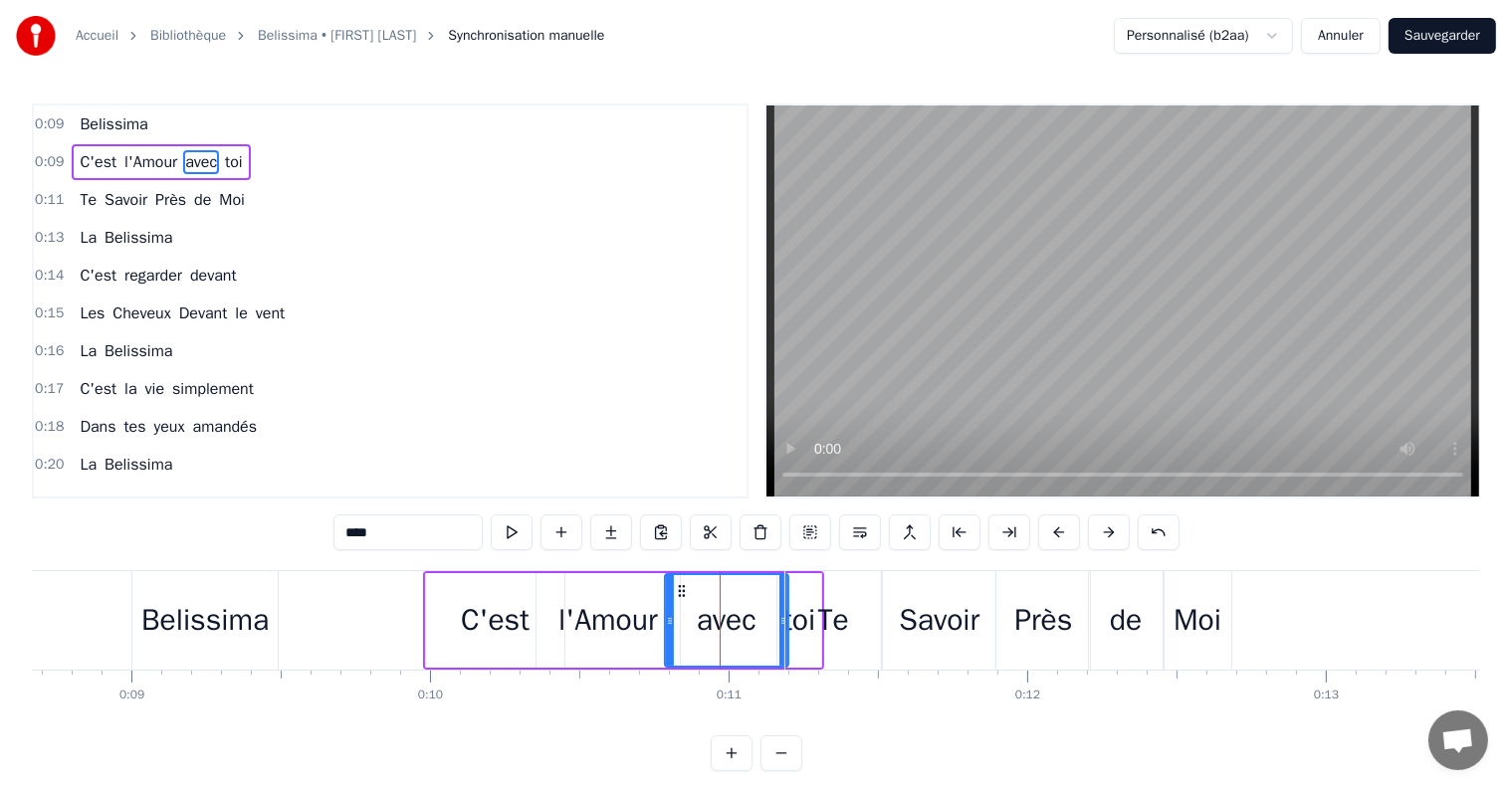 click on "Belissima C'est l'Amour avec toi Te Savoir Près de Moi La Belissima C'est regarder devant Les Cheveux Devant le vent La Belissima C'est la vie simplement Dans tes yeux amandés La Belissima Belissima Belissima Courir la planète Un vieux rêve qu'on espère La Belissima C'est l'amour avouéee Quand on se dit "Je t'Aime" La Belissima C'est t'entendre me dire Tu es mon avenir La Belissima Belissima J'ai une Chanson dans le coeur Une mélodie aux couleurs de l'Italie Un sentiment de bonheur La Belissimaaaa J'ai une chanson dans le coeur qui résonne Elle me rappelle 1er bisou Un bisou venu d'ailleurs La Belissimaaa Belissima C'est le baiser volé de la première fois La Belissima Prends la vie comme elle vient Et elle te le rendra Un jour, tu verras C'est le bleu dans les yeux de notre don du ciel La Belissima Belissima Belissima C'est l'enfant qui va naitre Un nouveau jour se lève pour notre [NAME] Ces douleurs plus fortes que l'impossible encore Be- li- ssi- ma C'est croiser le regard d'une nouvelle vie La" at bounding box center (28209, 620) 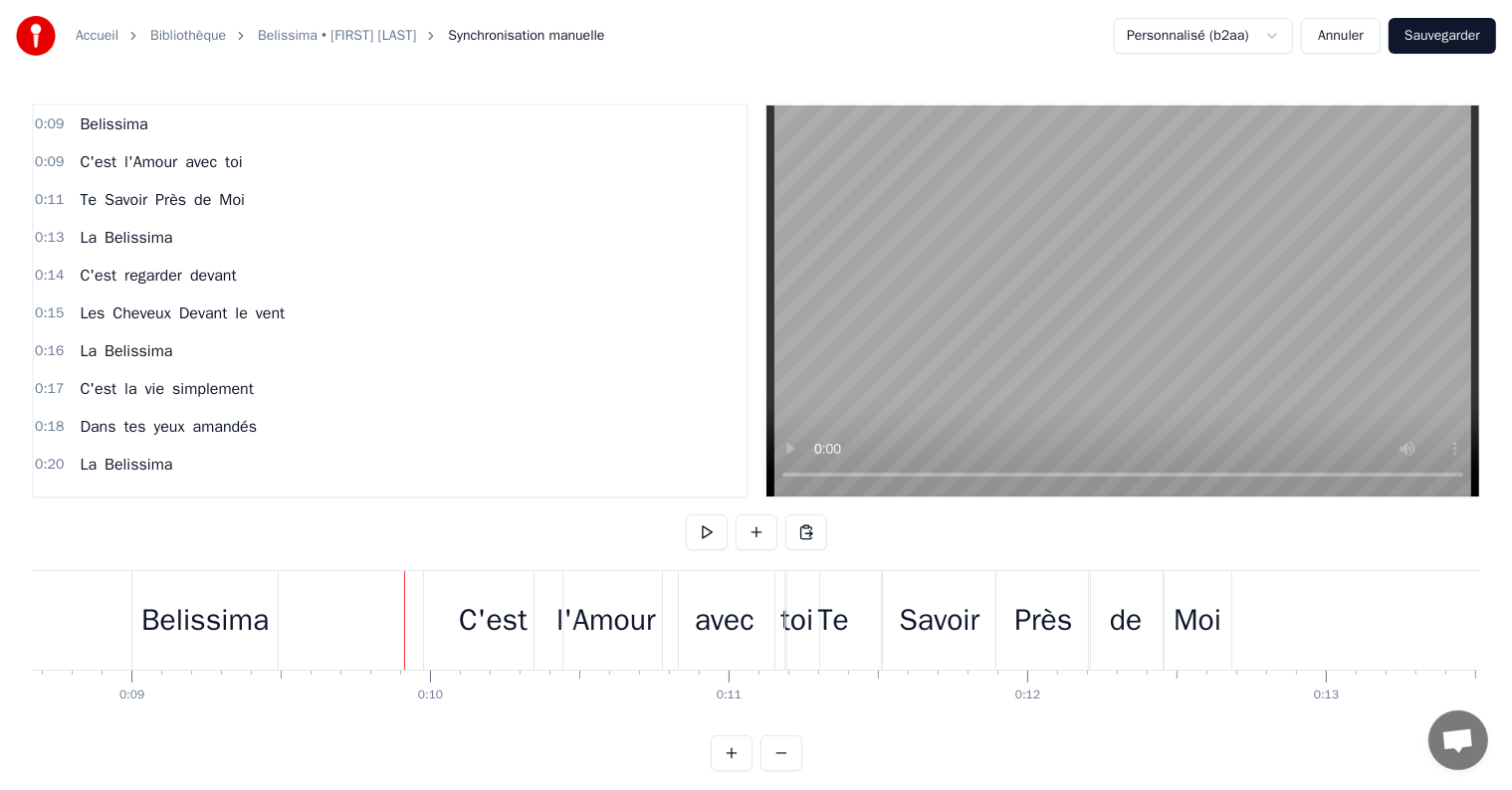 click on "C'est" at bounding box center [493, 620] 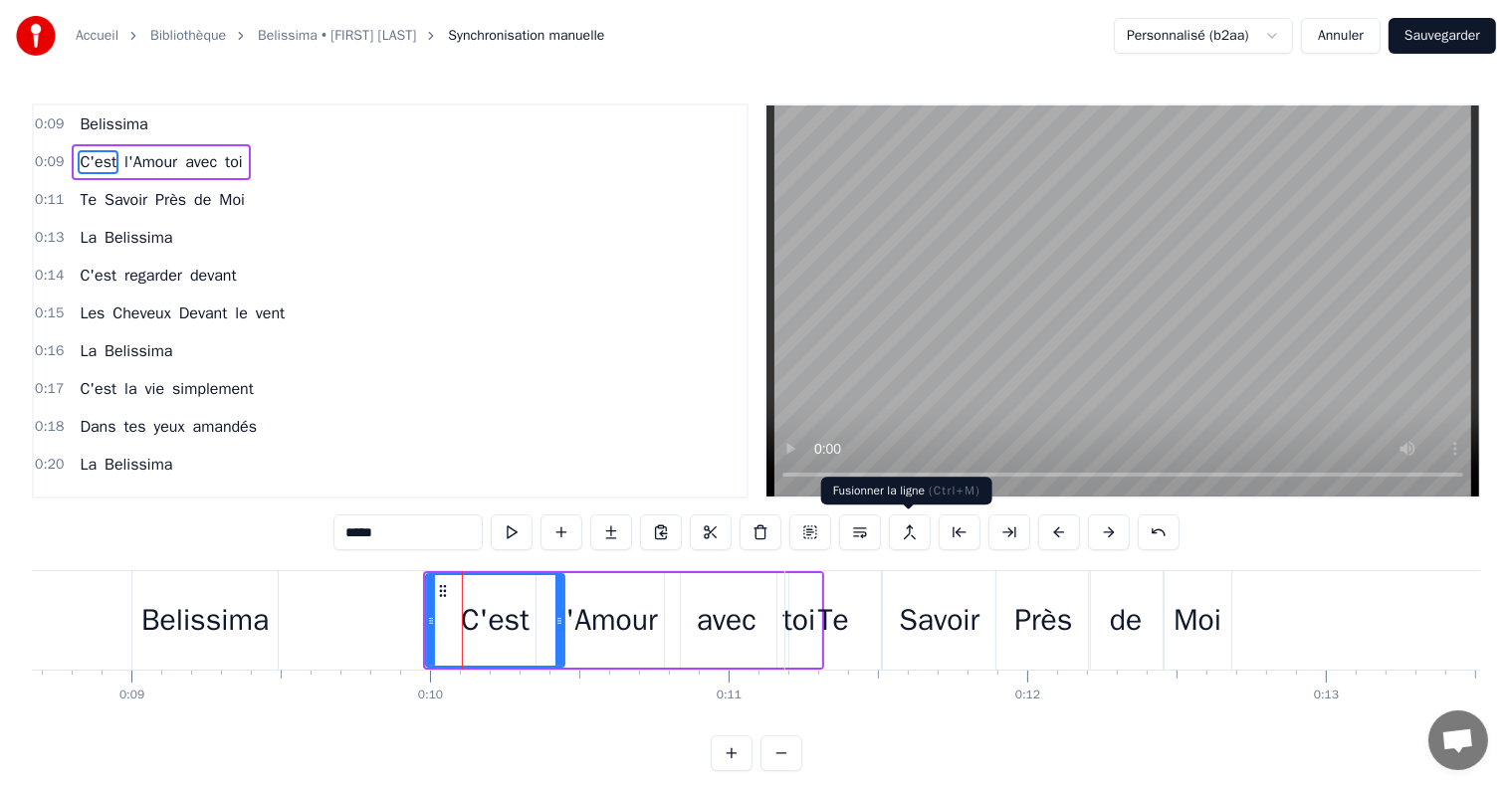 click at bounding box center [910, 532] 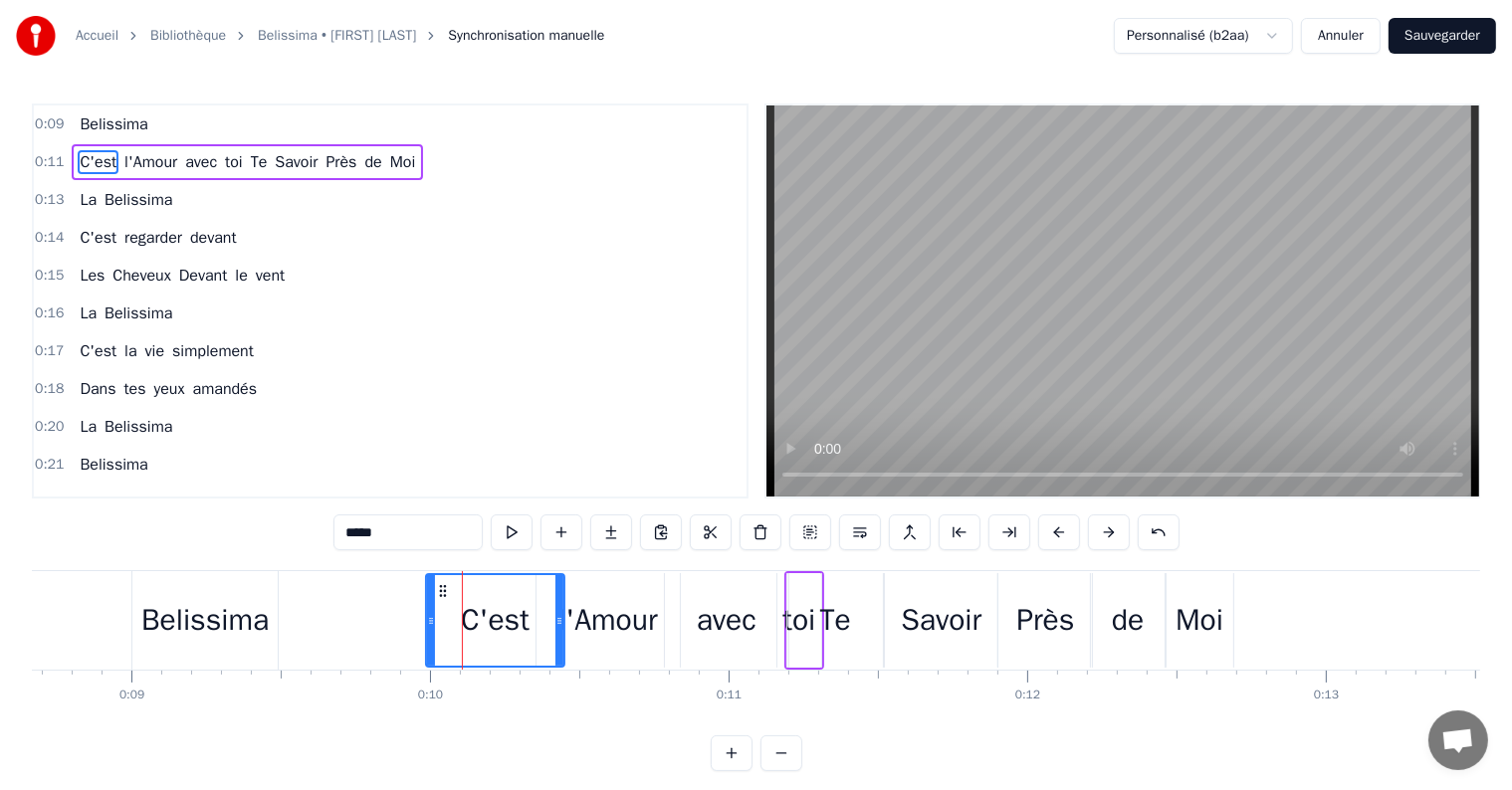 click on "l'Amour" at bounding box center [607, 620] 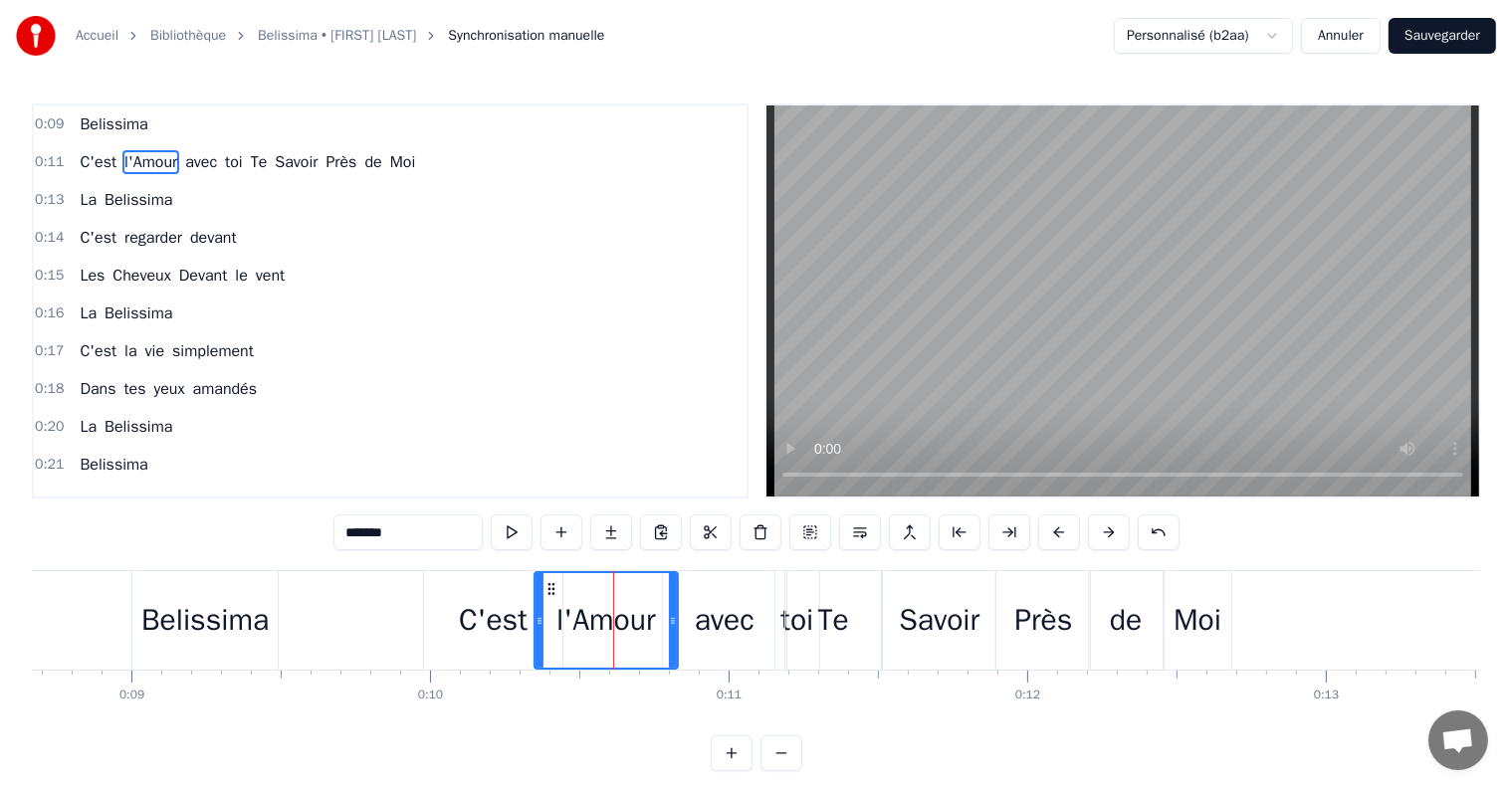 click on "C'est" at bounding box center (493, 620) 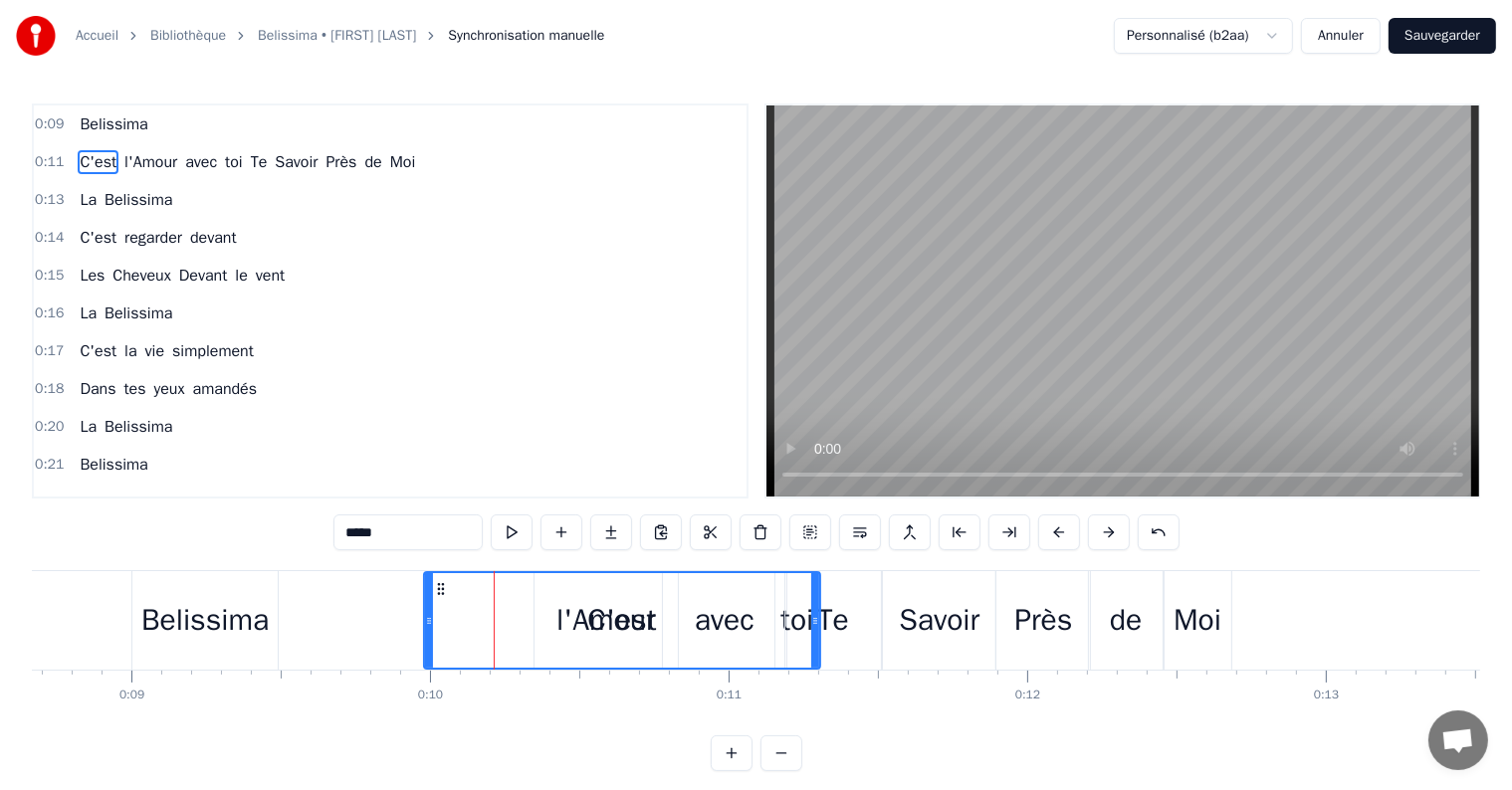 drag, startPoint x: 557, startPoint y: 614, endPoint x: 815, endPoint y: 617, distance: 258.01744 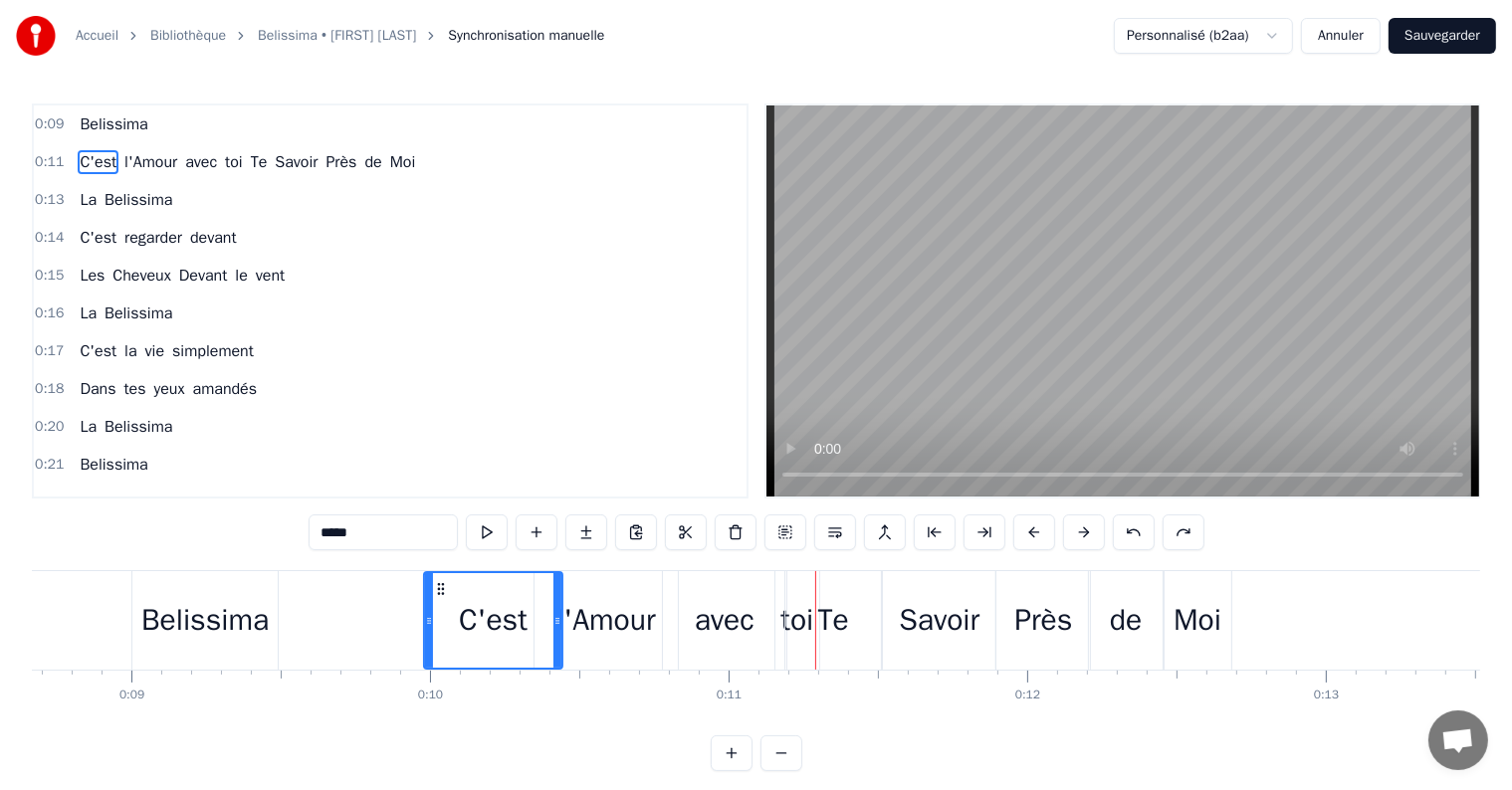 click on "Te" at bounding box center [833, 620] 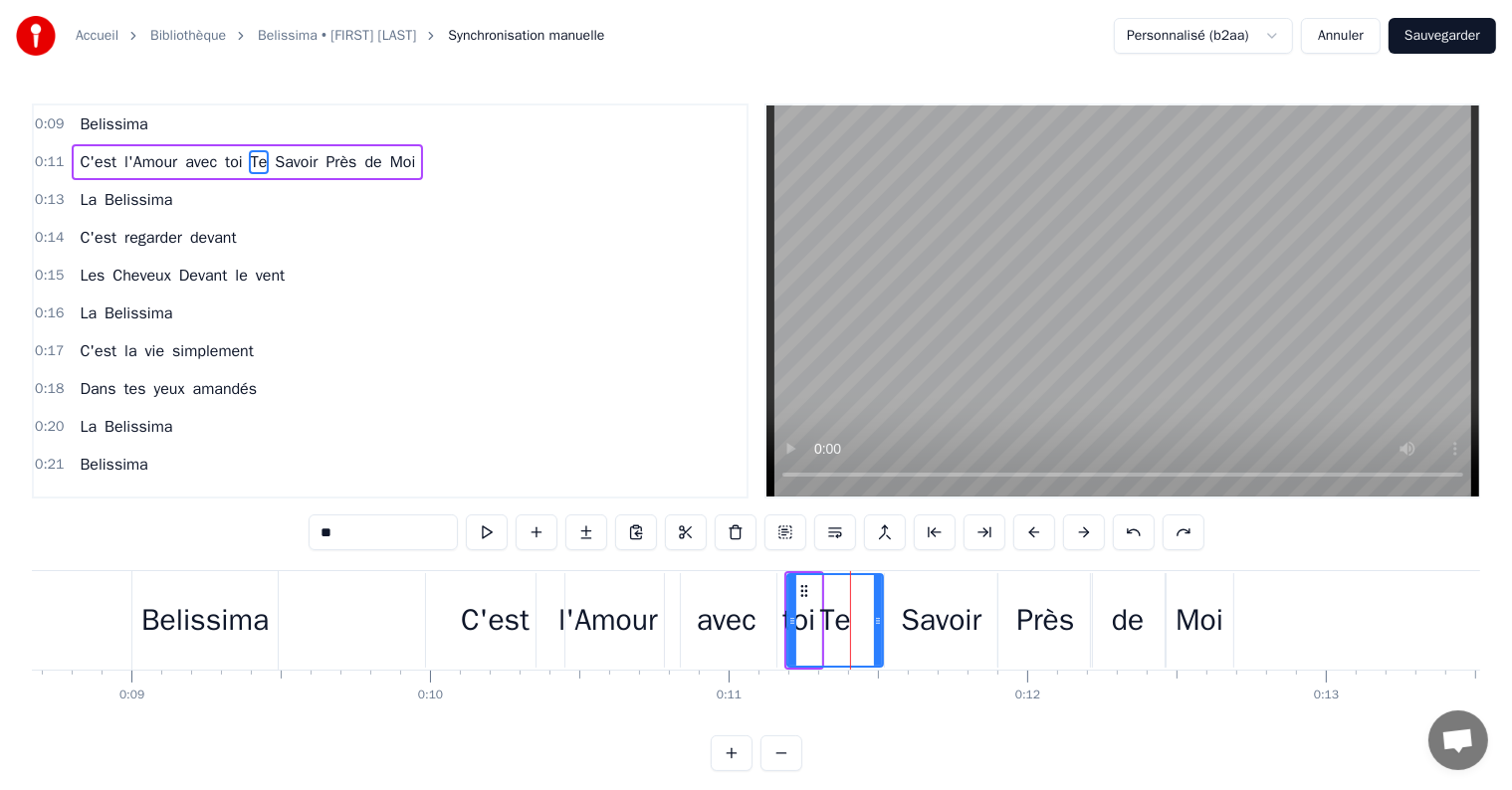 click on "Te" at bounding box center (835, 620) 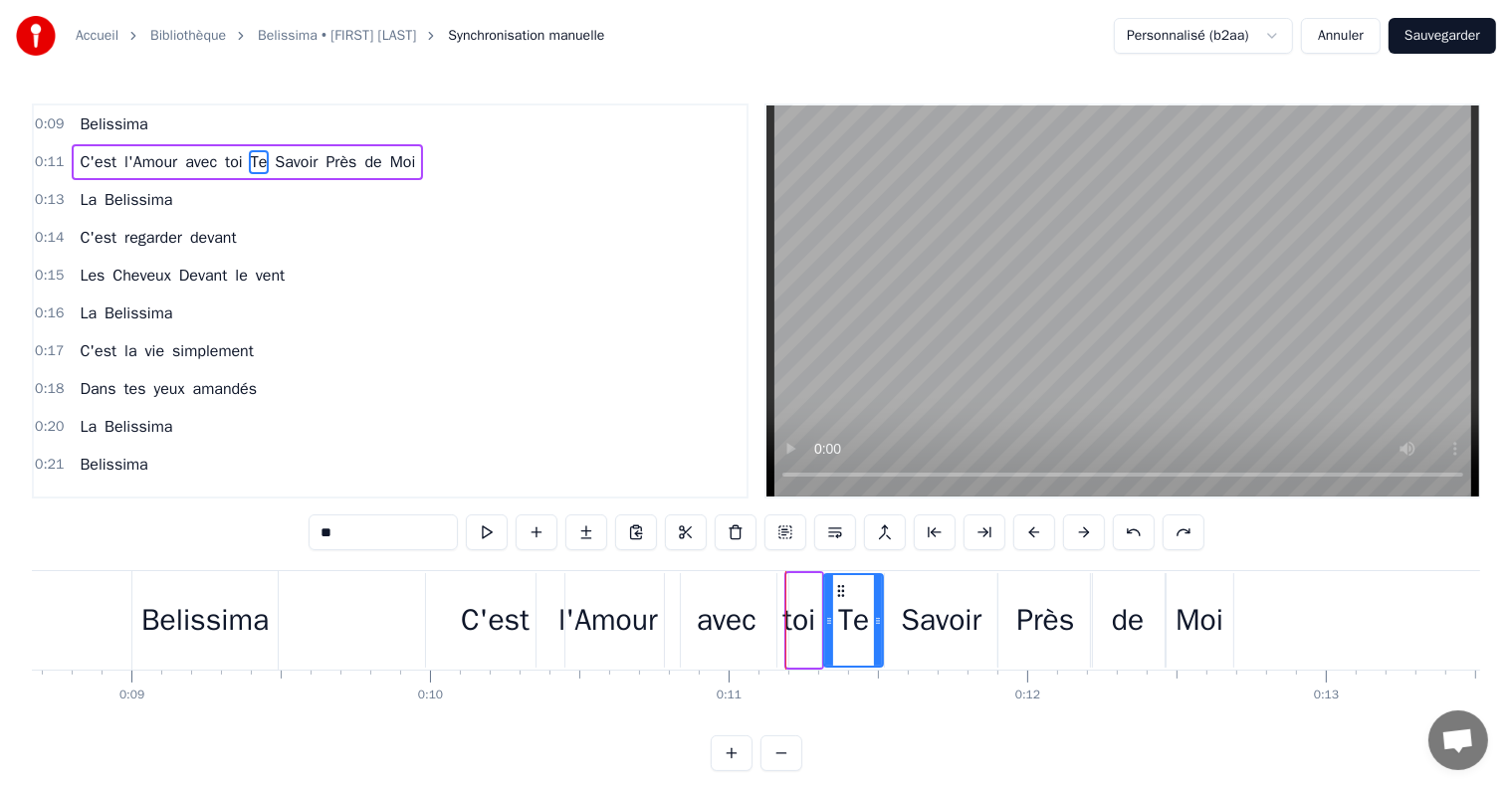 drag, startPoint x: 792, startPoint y: 622, endPoint x: 829, endPoint y: 622, distance: 37 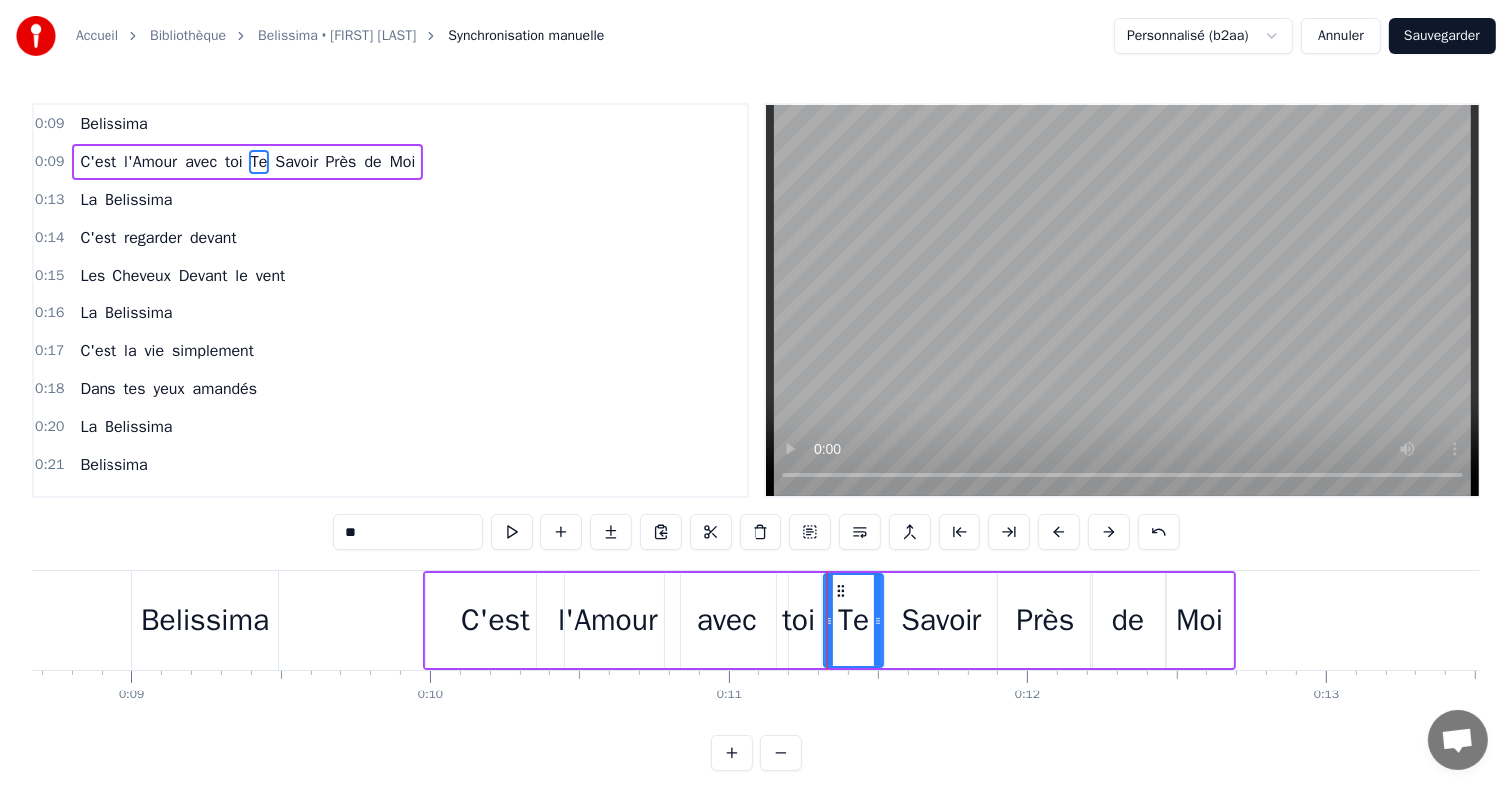 scroll, scrollTop: 0, scrollLeft: 3855, axis: horizontal 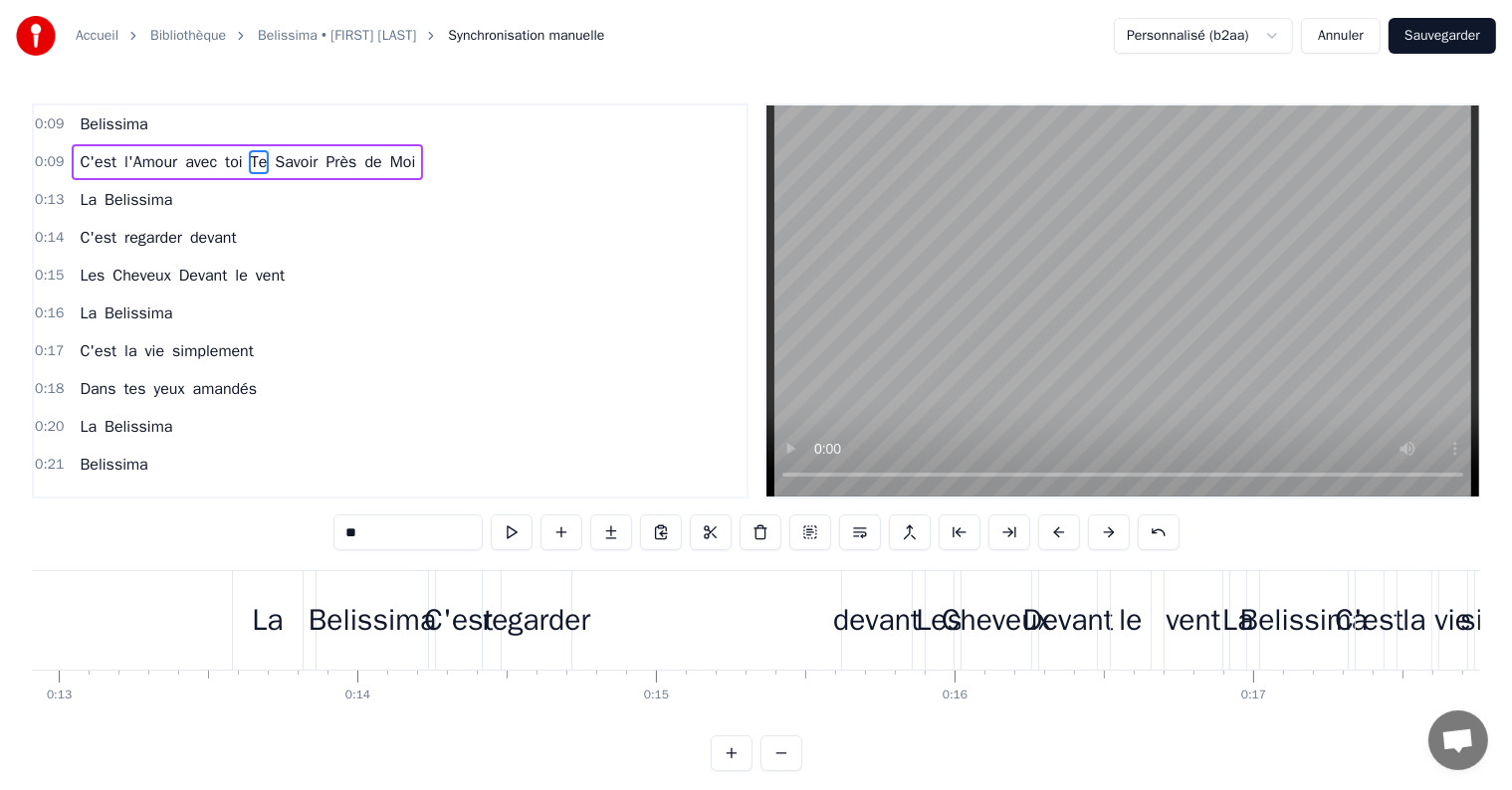 click on "Belissima C'est l'Amour avec toi Te Savoir Près de Moi La Belissima C'est regarder devant Les Cheveux Devant le vent La Belissima C'est la vie simplement Dans tes yeux amandés La Belissima Belissima Belissima Courir la planète Un vieux rêve qu'on espère La Belissima C'est l'amour avouéee Quand on se dit "Je t'Aime" La Belissima C'est t'entendre me dire Tu es mon avenir La Belissima Belissima J'ai une Chanson dans le coeur Une mélodie aux couleurs de l'Italie Un sentiment de bonheur La Belissimaaaa J'ai une chanson dans le coeur qui résonne Elle me rappelle 1er bisou Un bisou venu d'ailleurs La Belissimaaa Belissima C'est le baiser volé de la première fois La Belissima Prends la vie comme elle vient Et elle te le rendra Un jour, tu verras C'est le bleu dans les yeux de notre don du ciel La Belissima Belissima Belissima C'est l'enfant qui va naitre Un nouveau jour se lève pour notre [NAME] Ces douleurs plus fortes que l'impossible encore Be- li- ssi- ma C'est croiser le regard d'une nouvelle vie La" at bounding box center (26942, 620) 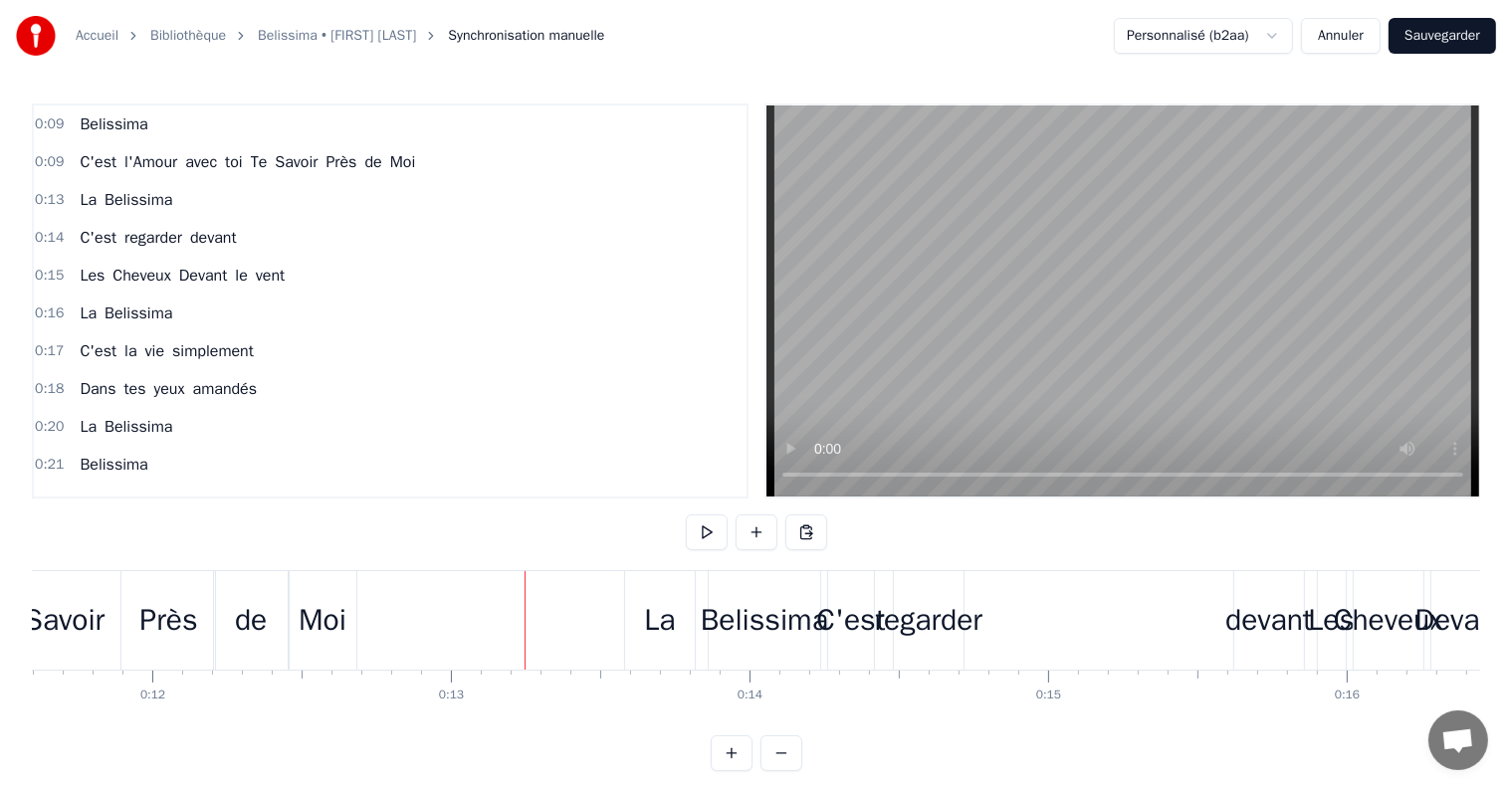 scroll, scrollTop: 0, scrollLeft: 3457, axis: horizontal 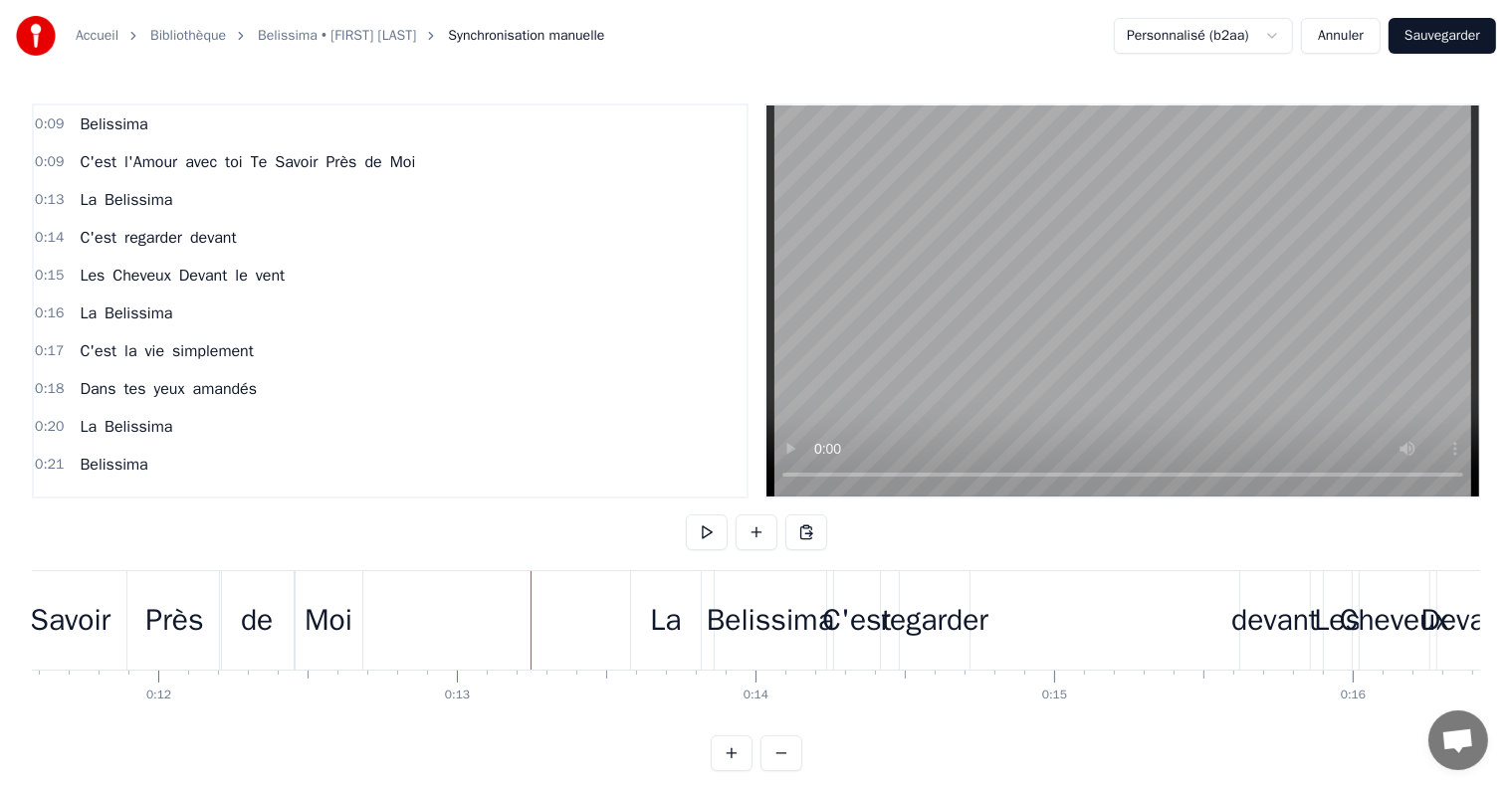 click on "La" at bounding box center (666, 620) 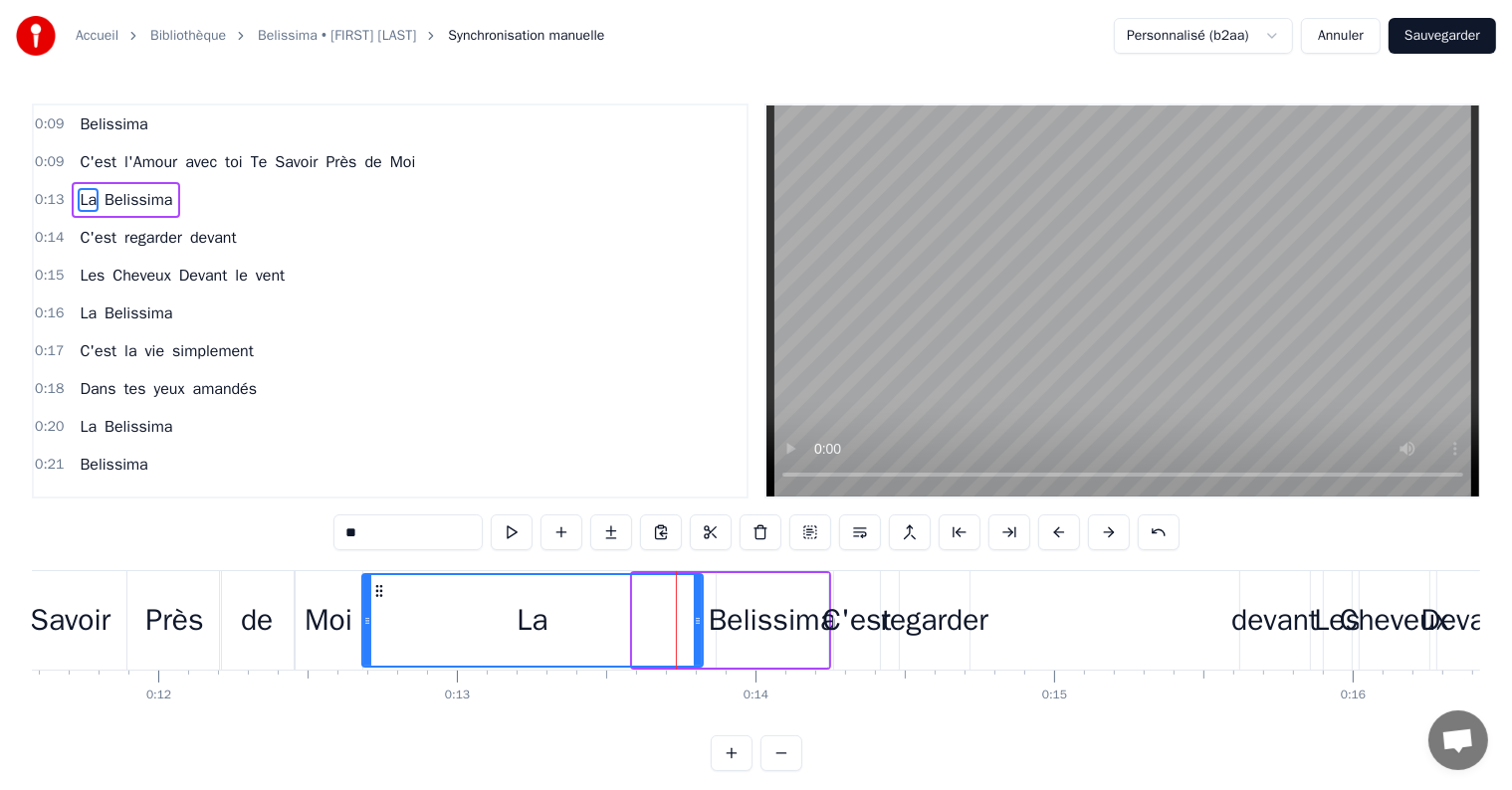 drag, startPoint x: 637, startPoint y: 613, endPoint x: 366, endPoint y: 616, distance: 271.0166 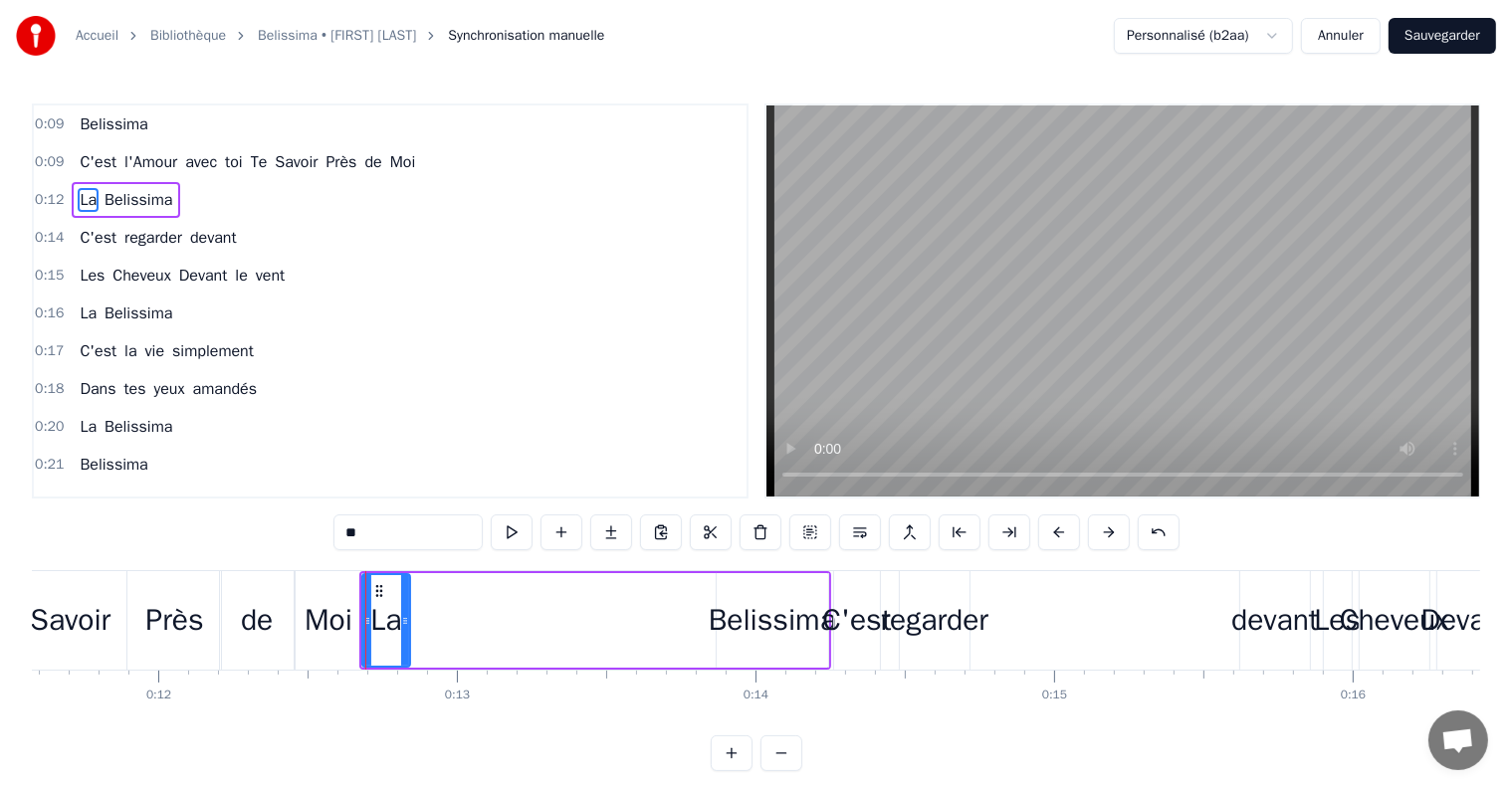 drag, startPoint x: 699, startPoint y: 618, endPoint x: 406, endPoint y: 625, distance: 293.0836 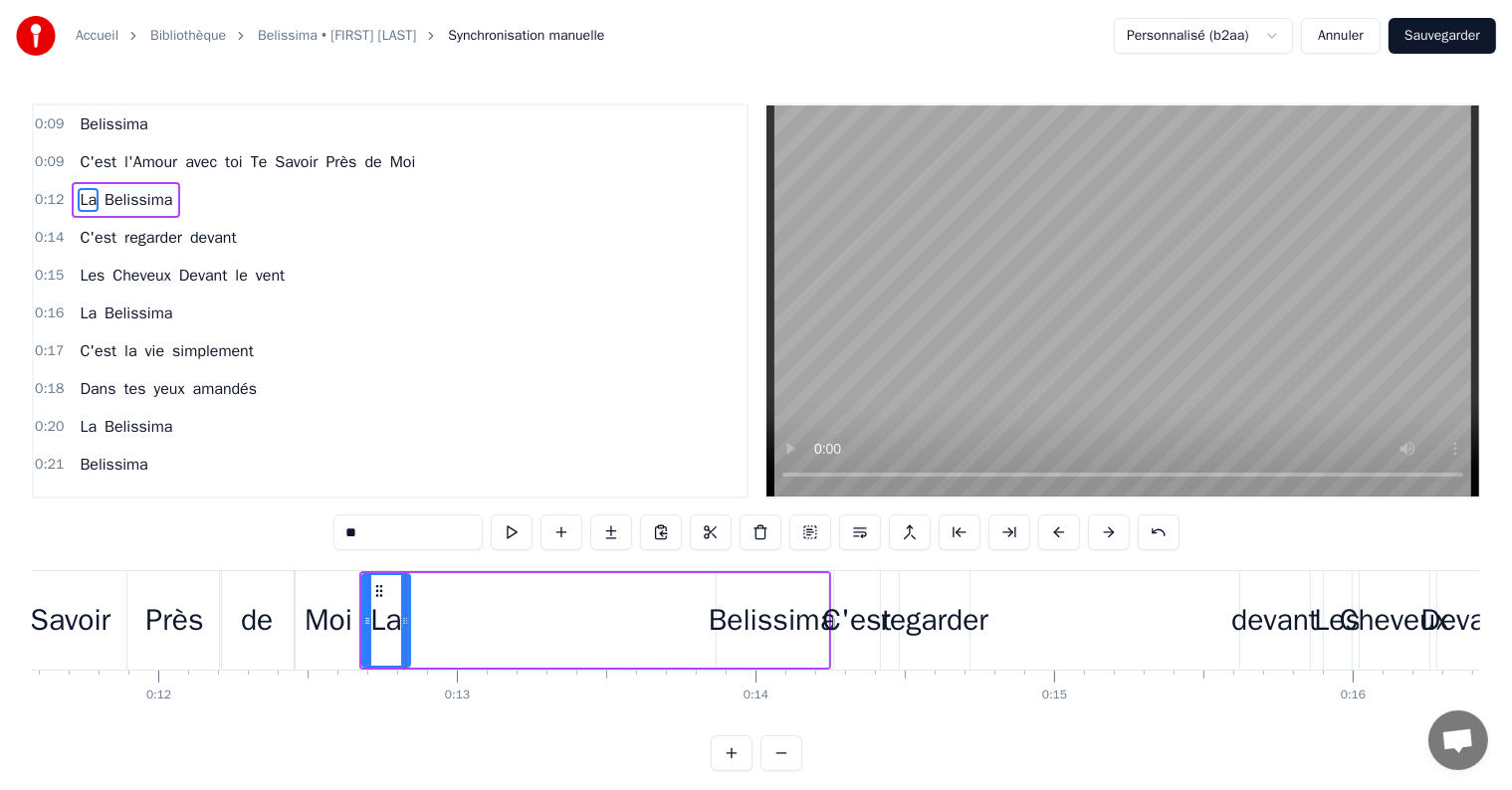 click on "Belissima" at bounding box center [772, 620] 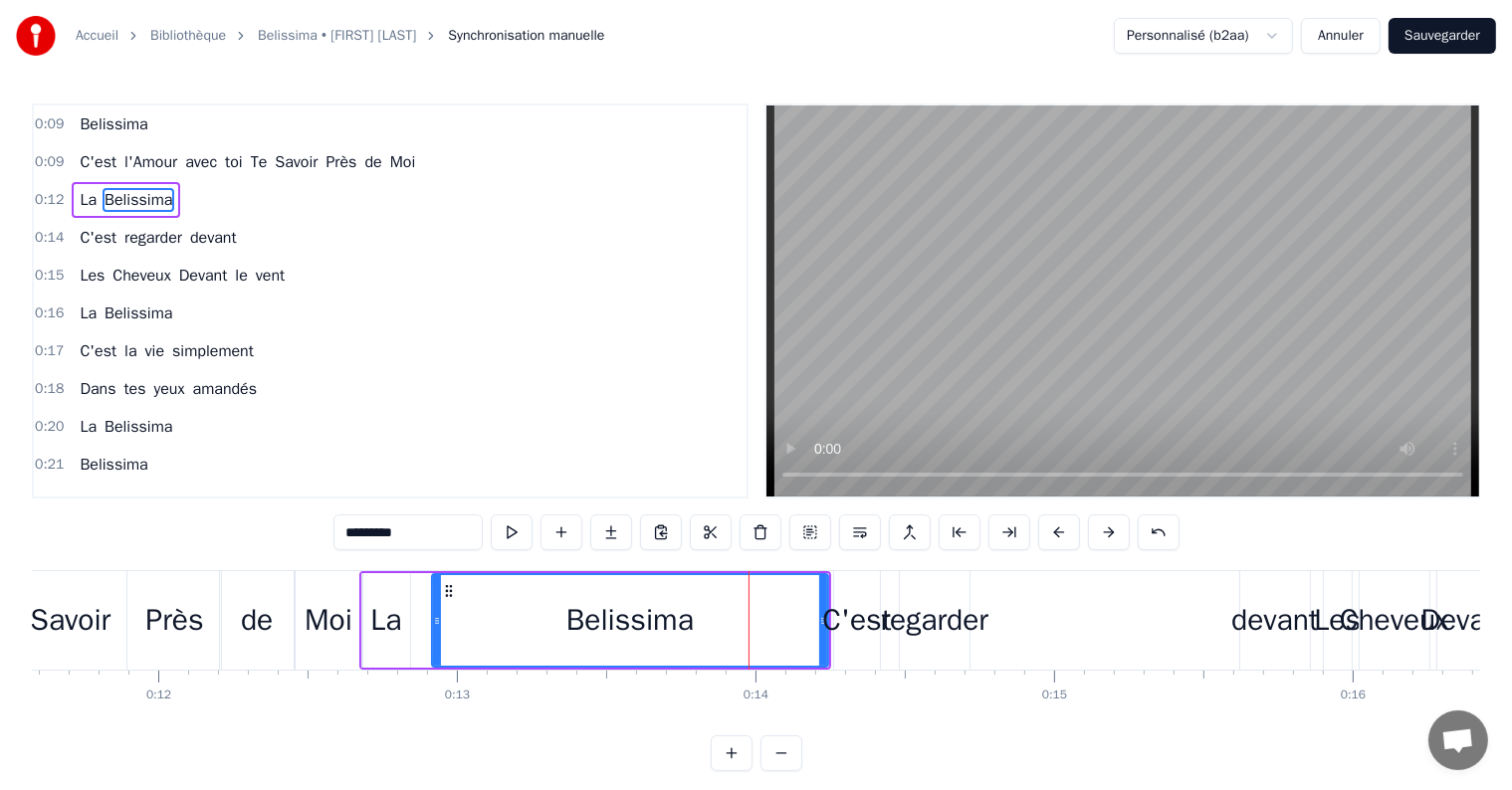 drag, startPoint x: 720, startPoint y: 613, endPoint x: 435, endPoint y: 616, distance: 285.01579 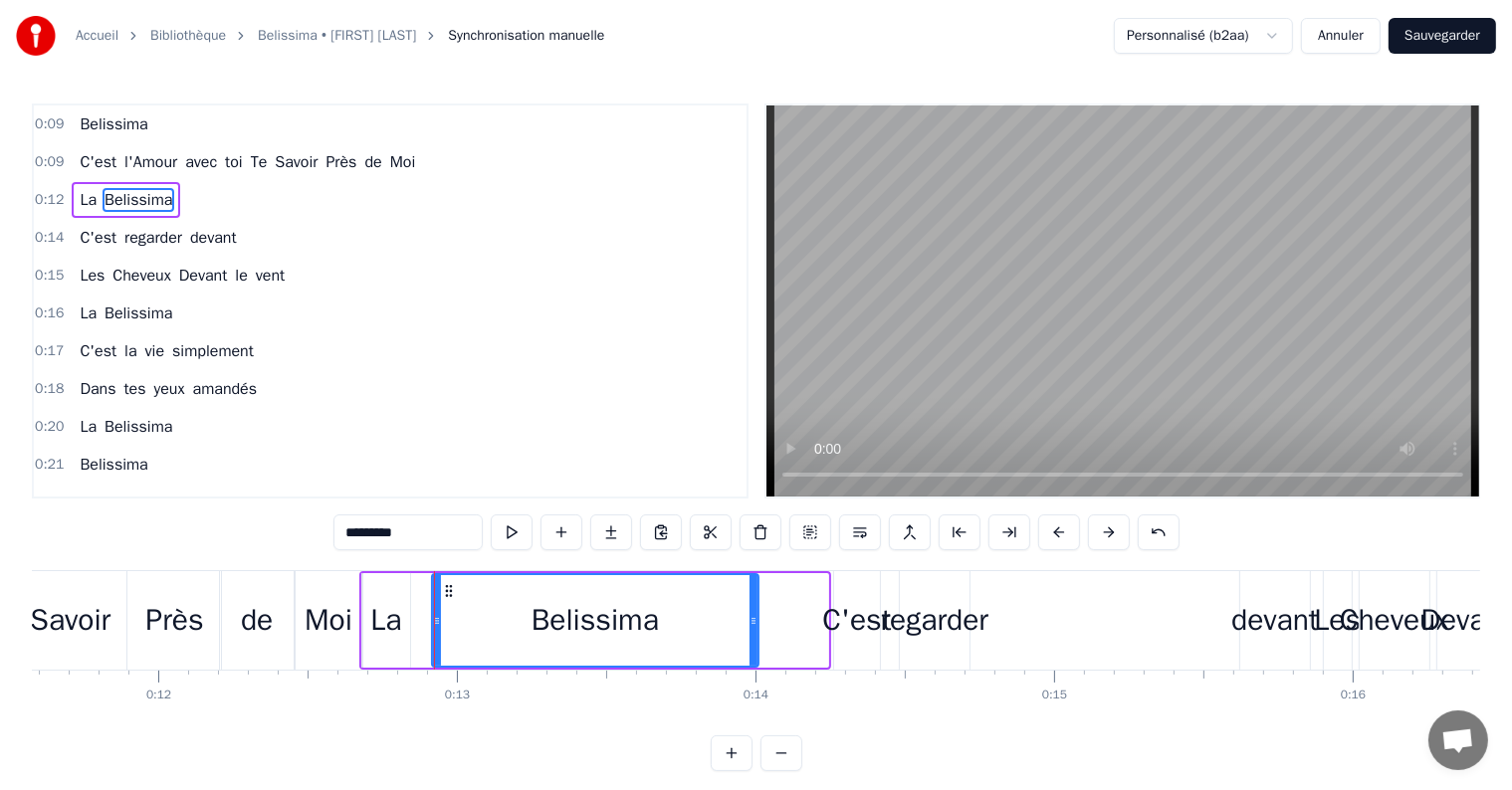 drag, startPoint x: 818, startPoint y: 620, endPoint x: 749, endPoint y: 614, distance: 69.260378 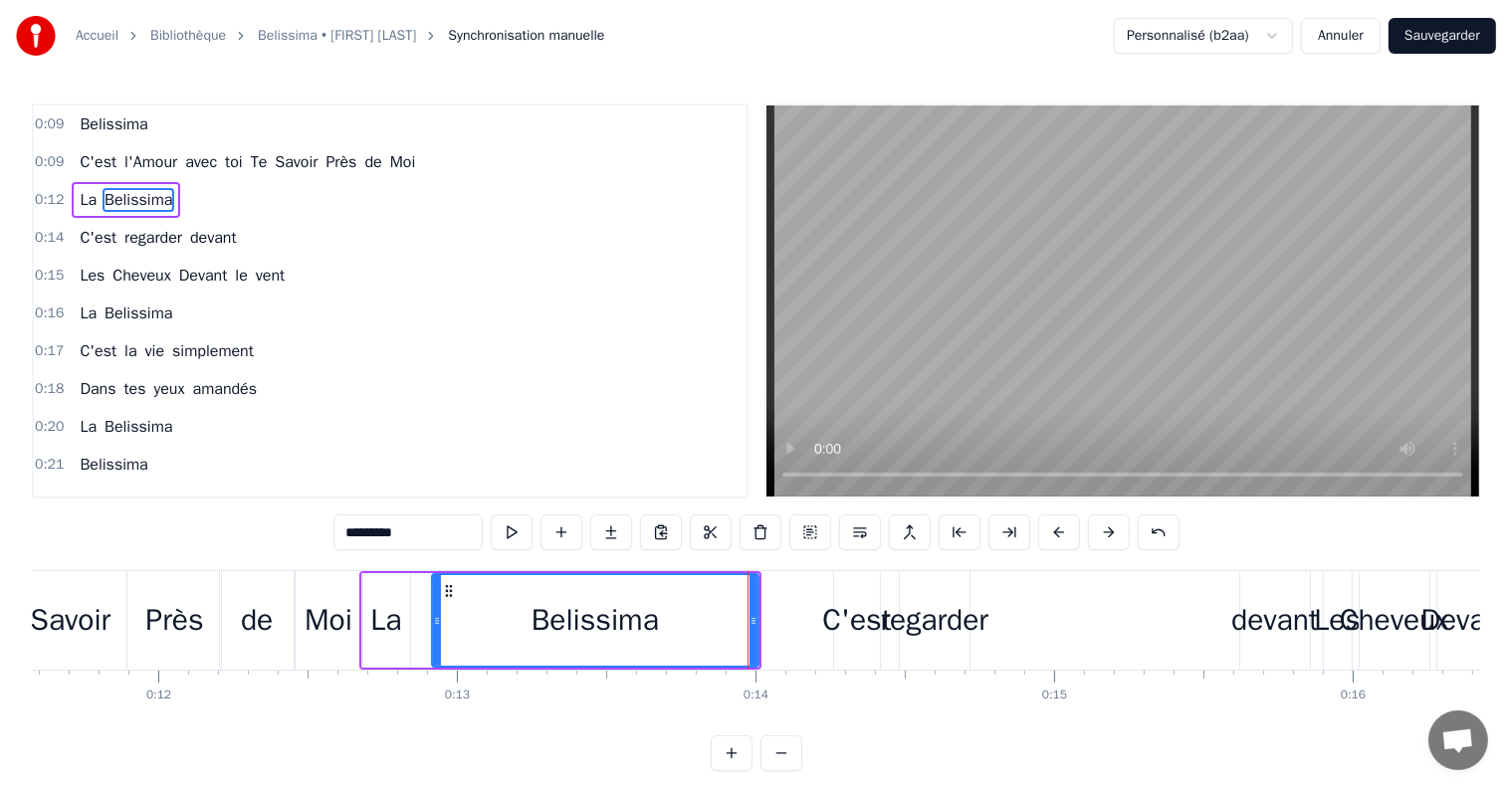 click on "C'est" at bounding box center [856, 620] 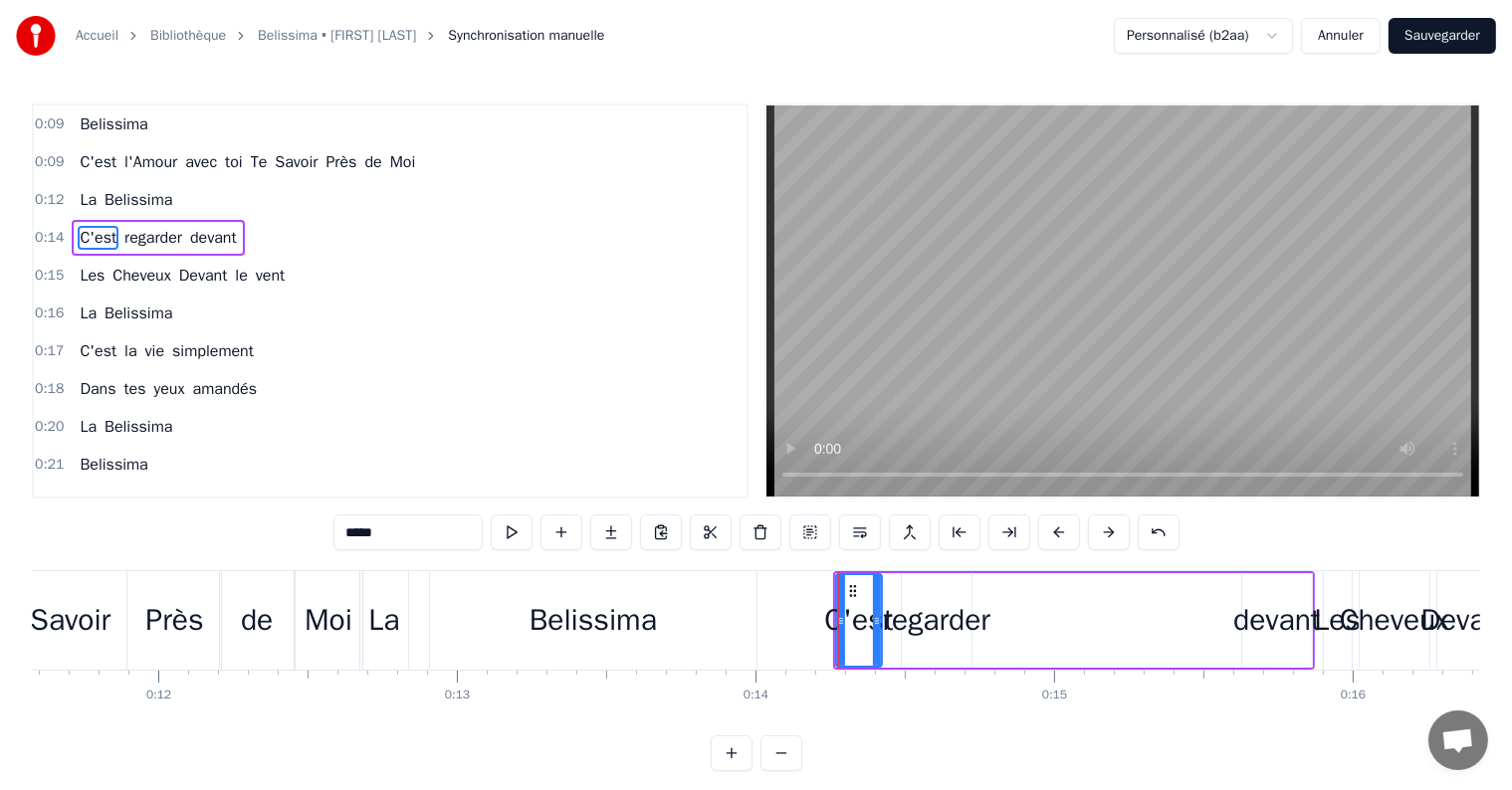click on "Belissima C'est l'Amour avec toi Te Savoir Près de Moi La Belissima C'est regarder devant Les Cheveux Devant le vent La Belissima C'est la vie simplement Dans tes yeux amandés La Belissima Belissima Belissima Courir la planète Un vieux rêve qu'on espère La Belissima C'est l'amour avouéee Quand on se dit "Je t'Aime" La Belissima C'est t'entendre me dire Tu es mon avenir La Belissima Belissima J'ai une Chanson dans le coeur Une mélodie aux couleurs de l'Italie Un sentiment de bonheur La Belissimaaaa J'ai une chanson dans le coeur qui résonne Elle me rappelle 1er bisou Un bisou venu d'ailleurs La Belissimaaa Belissima C'est le baiser volé de la première fois La Belissima Prends la vie comme elle vient Et elle te le rendra Un jour, tu verras C'est le bleu dans les yeux de notre don du ciel La Belissima Belissima Belissima C'est l'enfant qui va naitre Un nouveau jour se lève pour notre [NAME] Ces douleurs plus fortes que l'impossible encore Be- li- ssi- ma C'est croiser le regard d'une nouvelle vie La" at bounding box center (27340, 620) 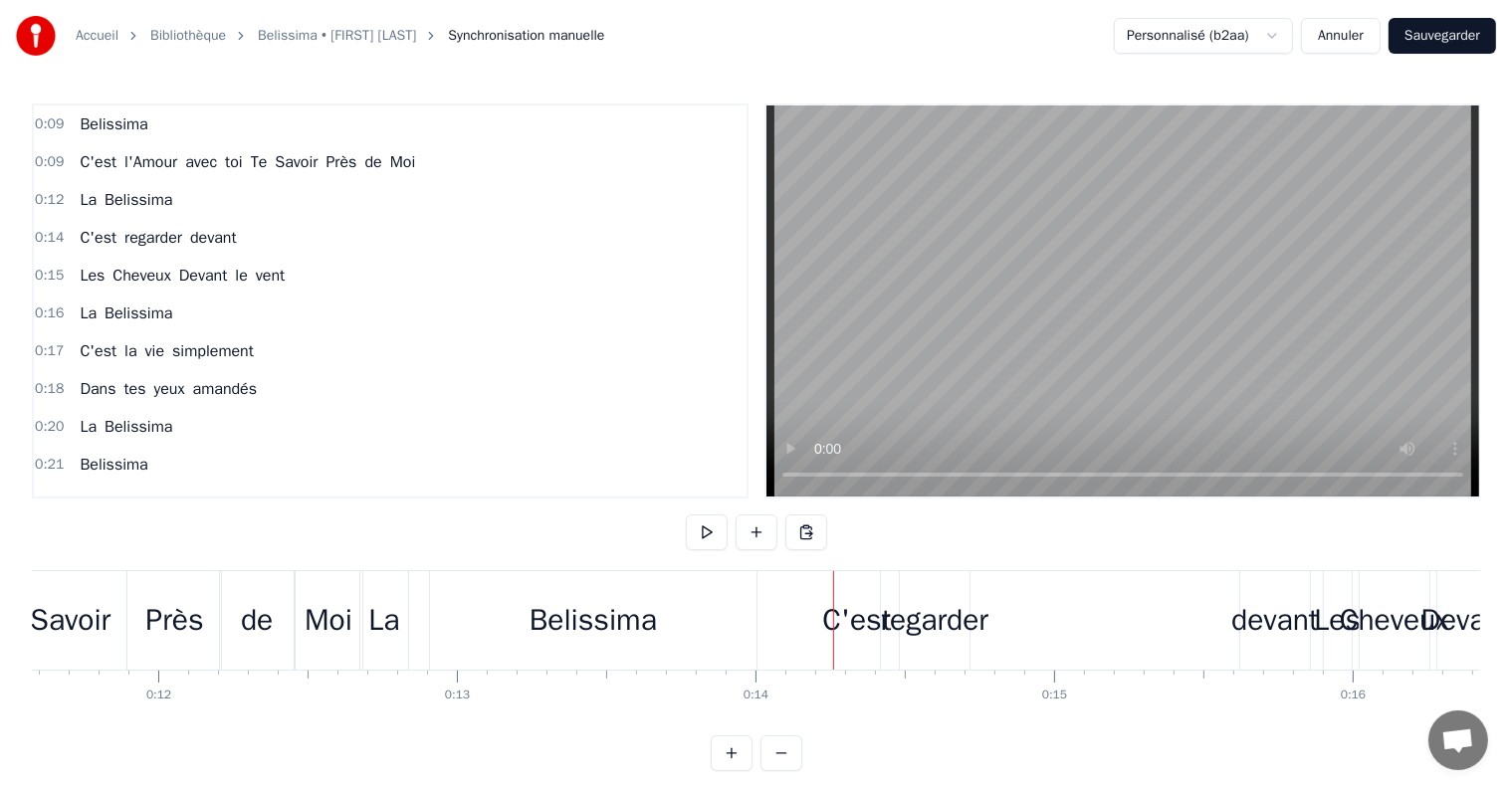 click on "C'est" at bounding box center (856, 620) 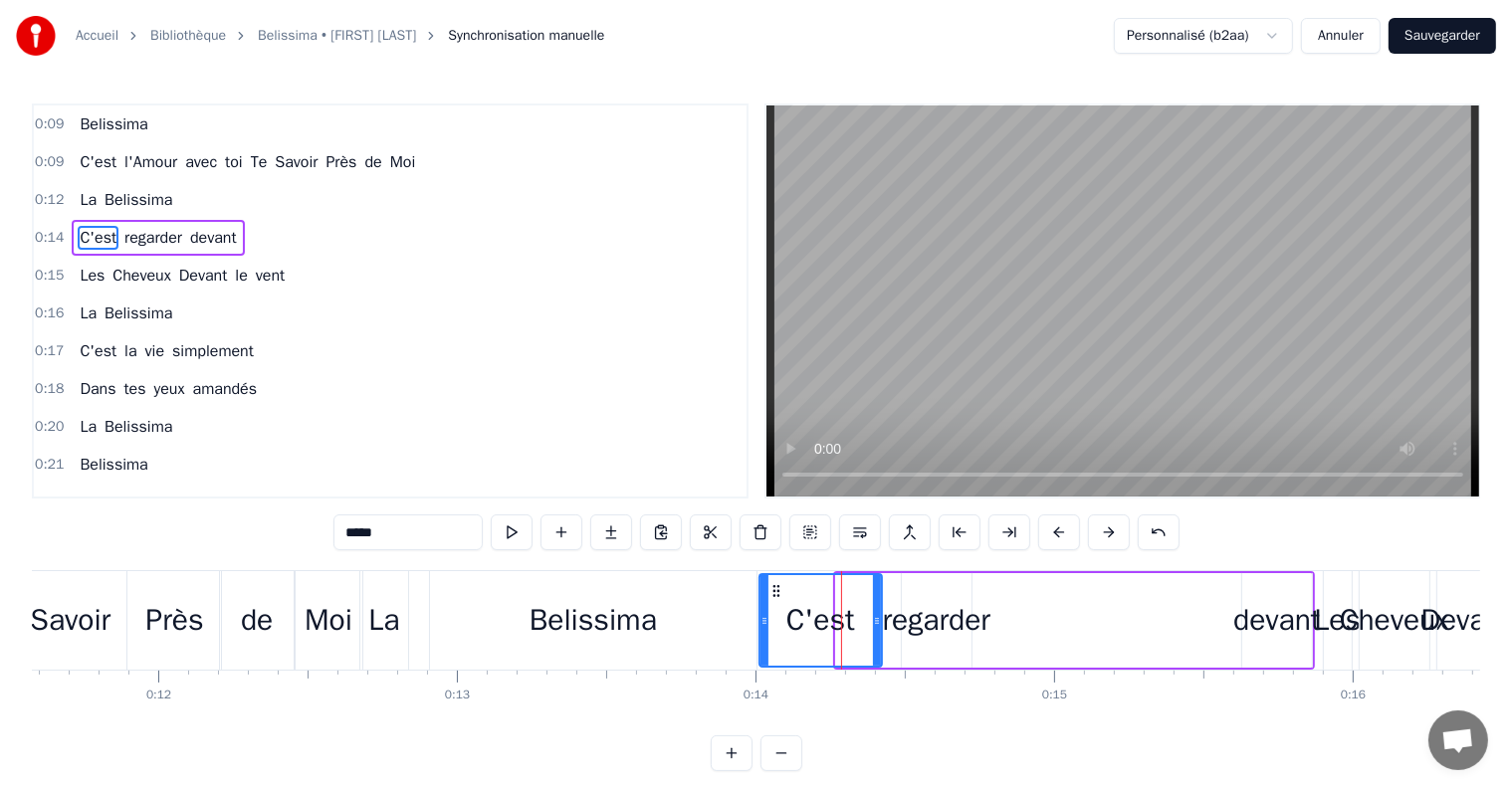 drag, startPoint x: 835, startPoint y: 621, endPoint x: 758, endPoint y: 621, distance: 77 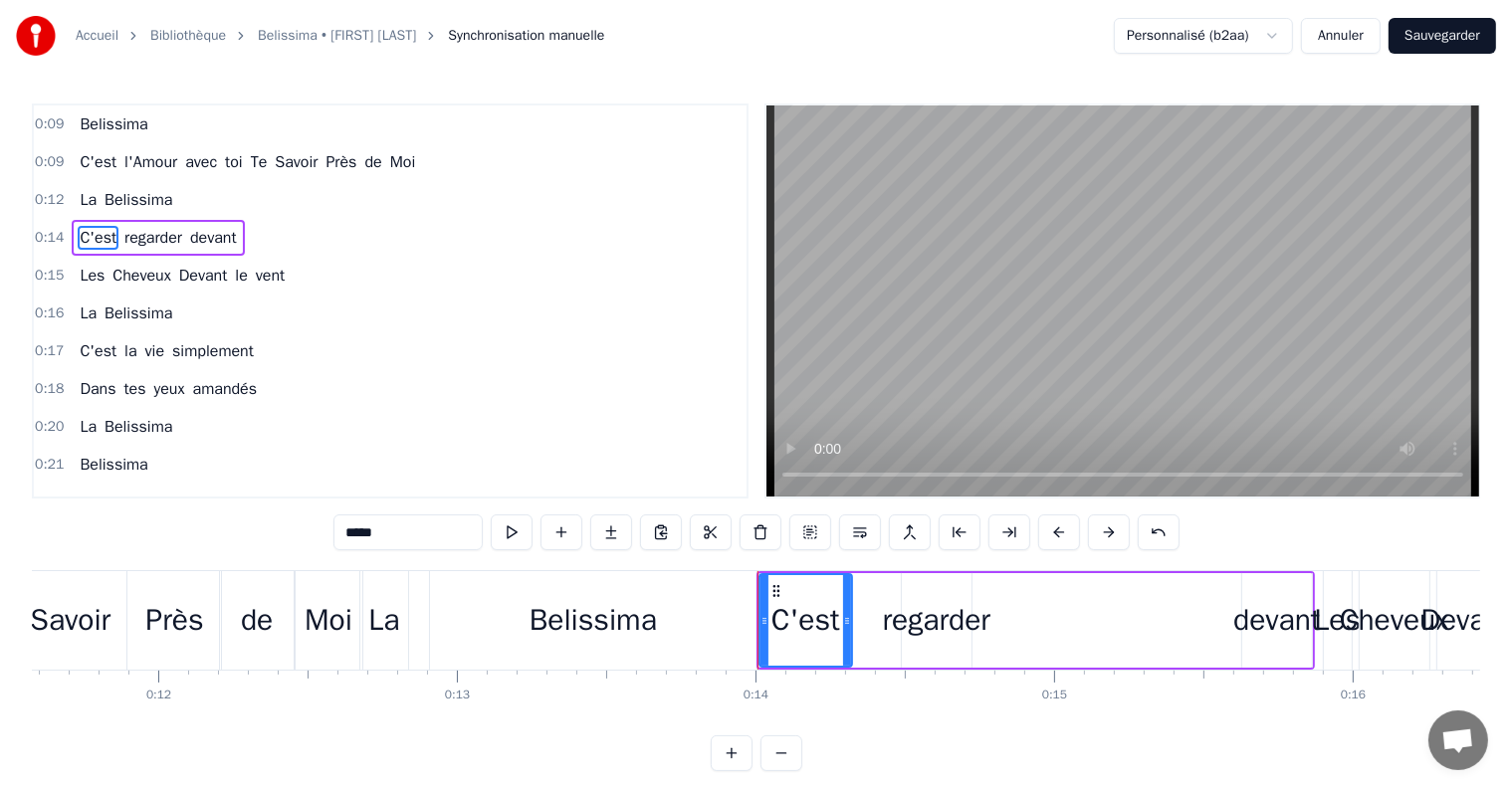 drag, startPoint x: 877, startPoint y: 622, endPoint x: 847, endPoint y: 618, distance: 30.265492 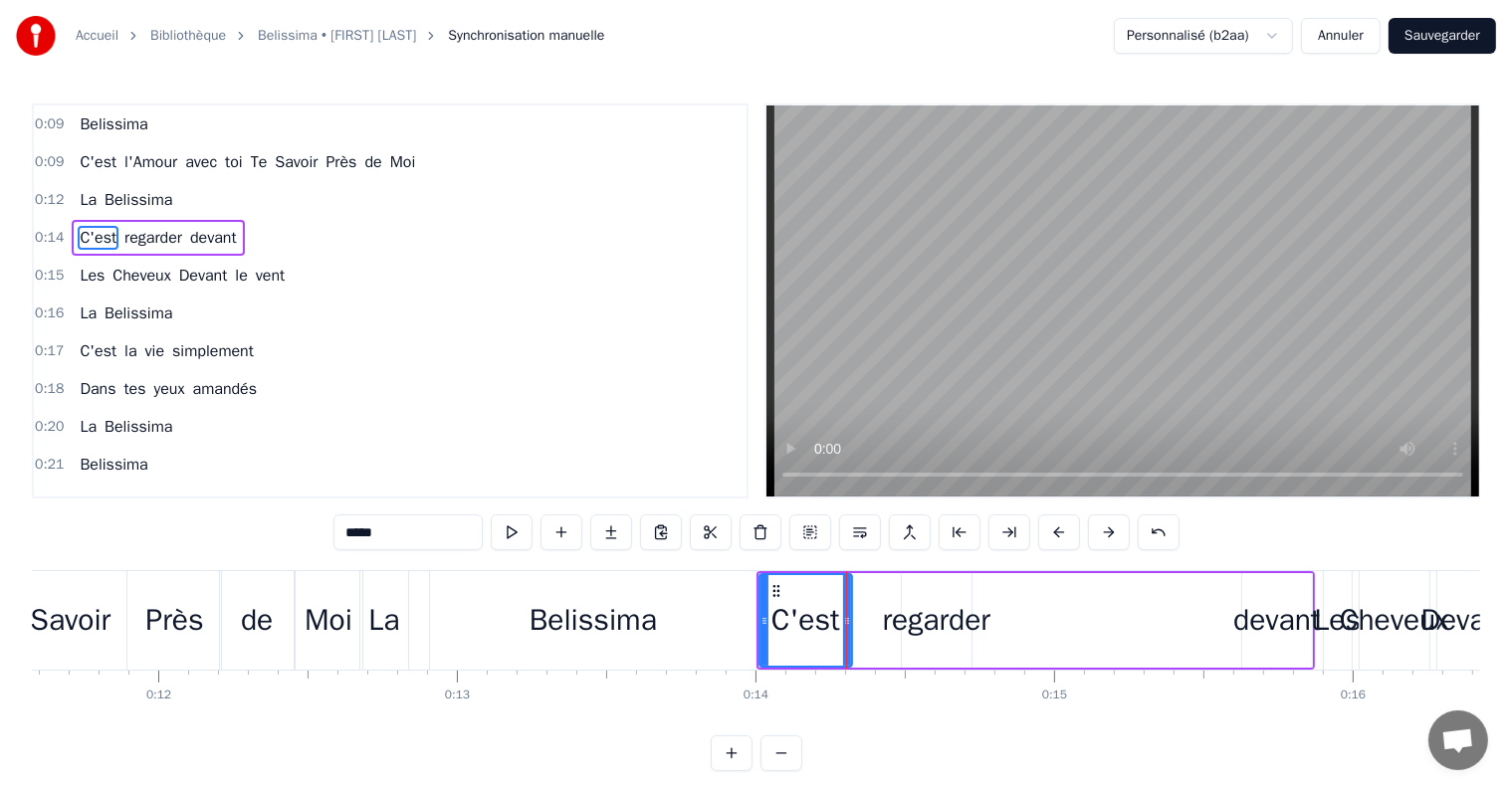 click on "regarder" at bounding box center (937, 620) 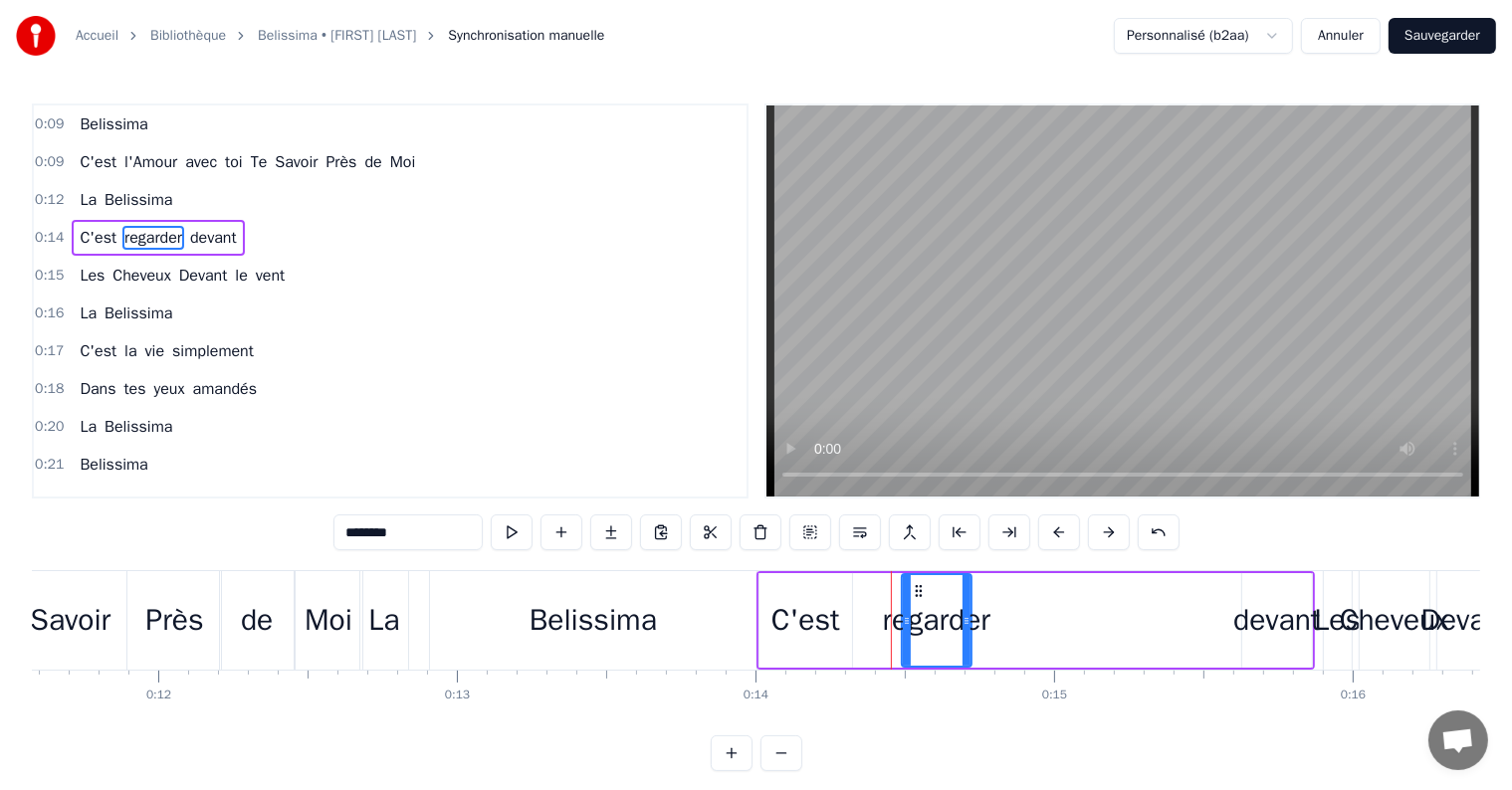 click on "C'est regarder devant" at bounding box center [1035, 620] 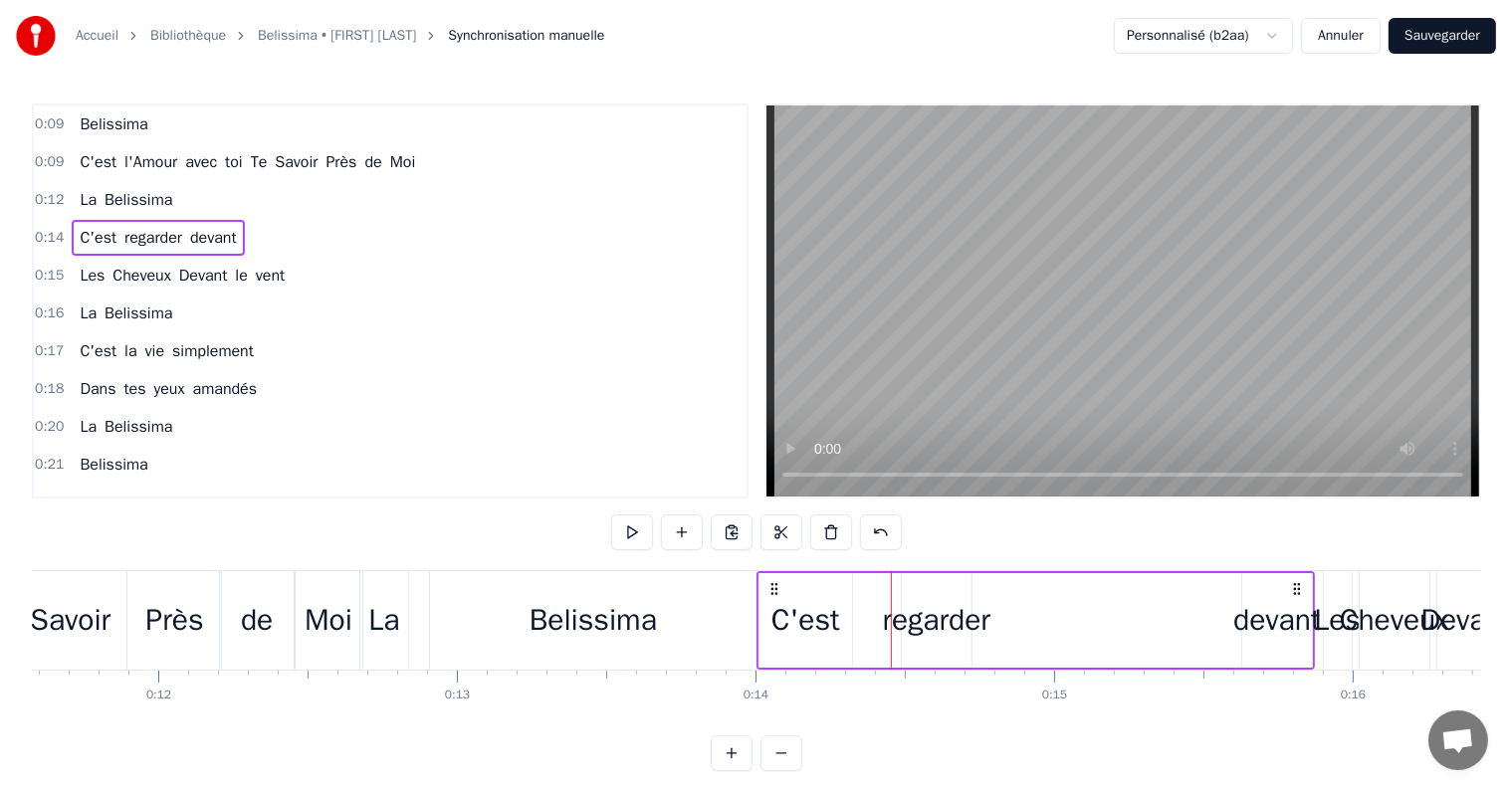 click on "regarder" at bounding box center [937, 620] 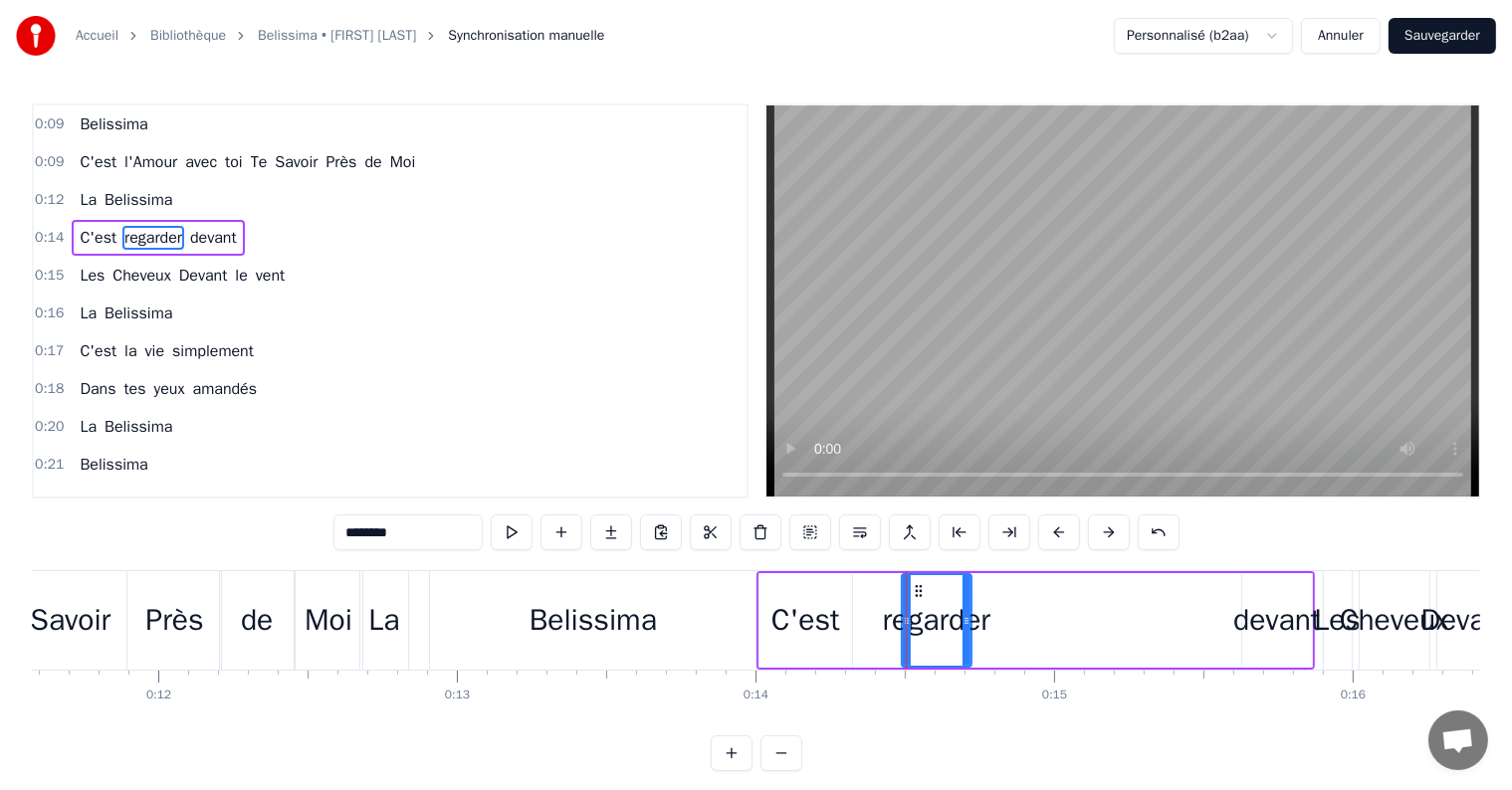 drag, startPoint x: 904, startPoint y: 625, endPoint x: 850, endPoint y: 618, distance: 54.451814 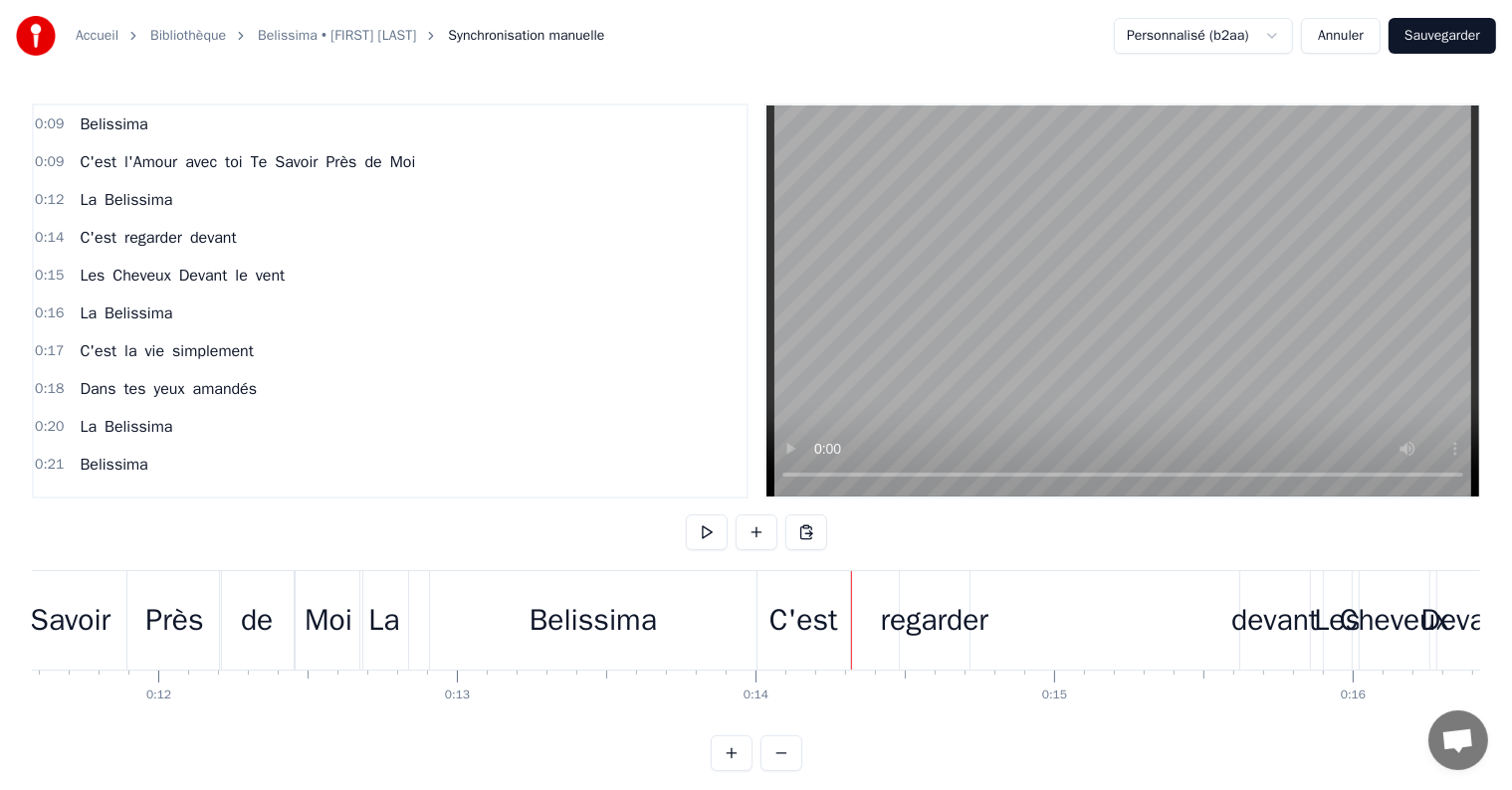 click on "regarder" at bounding box center [935, 620] 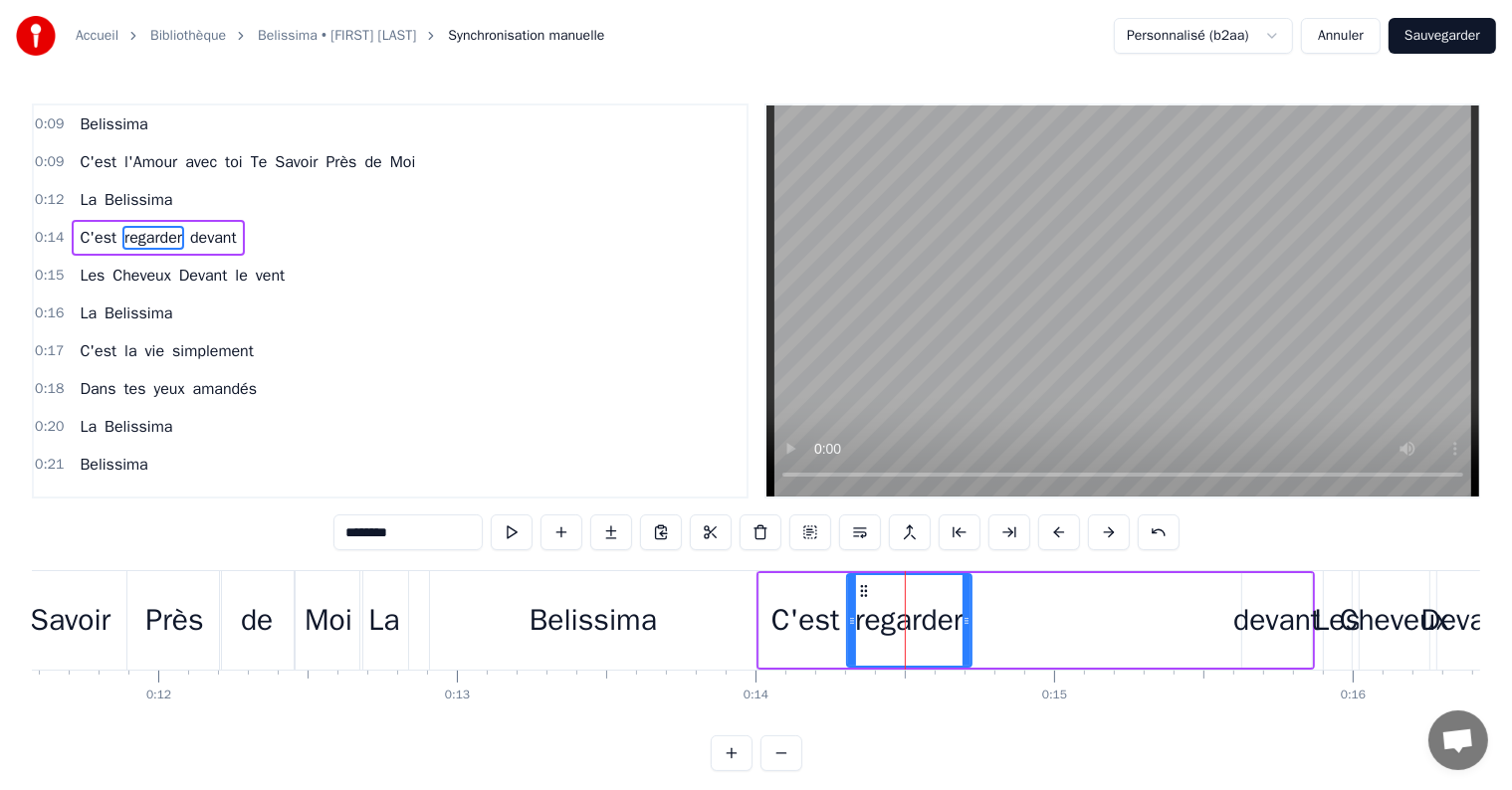 drag, startPoint x: 907, startPoint y: 619, endPoint x: 852, endPoint y: 618, distance: 55.00909 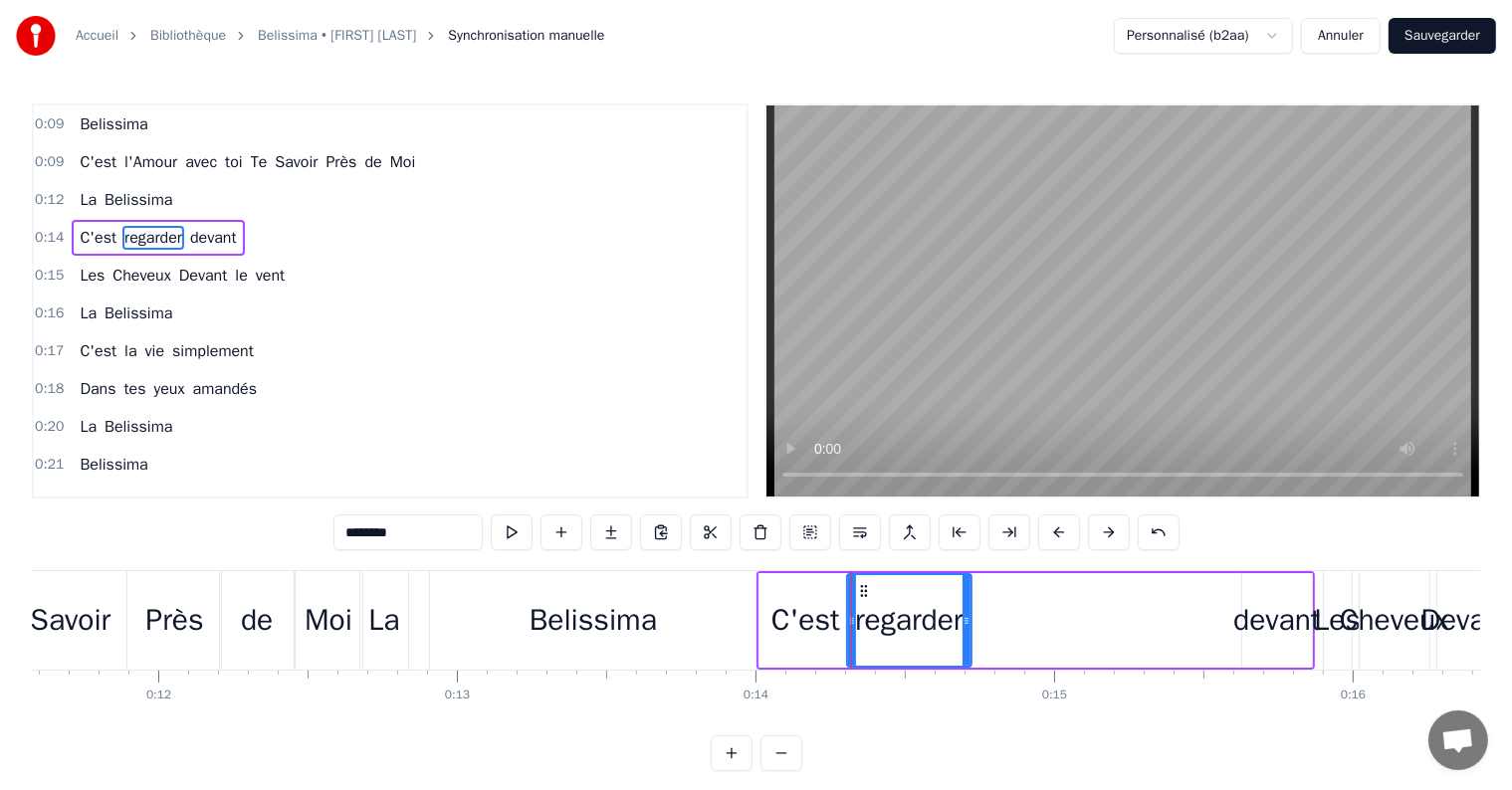 click on "devant" at bounding box center [1276, 620] 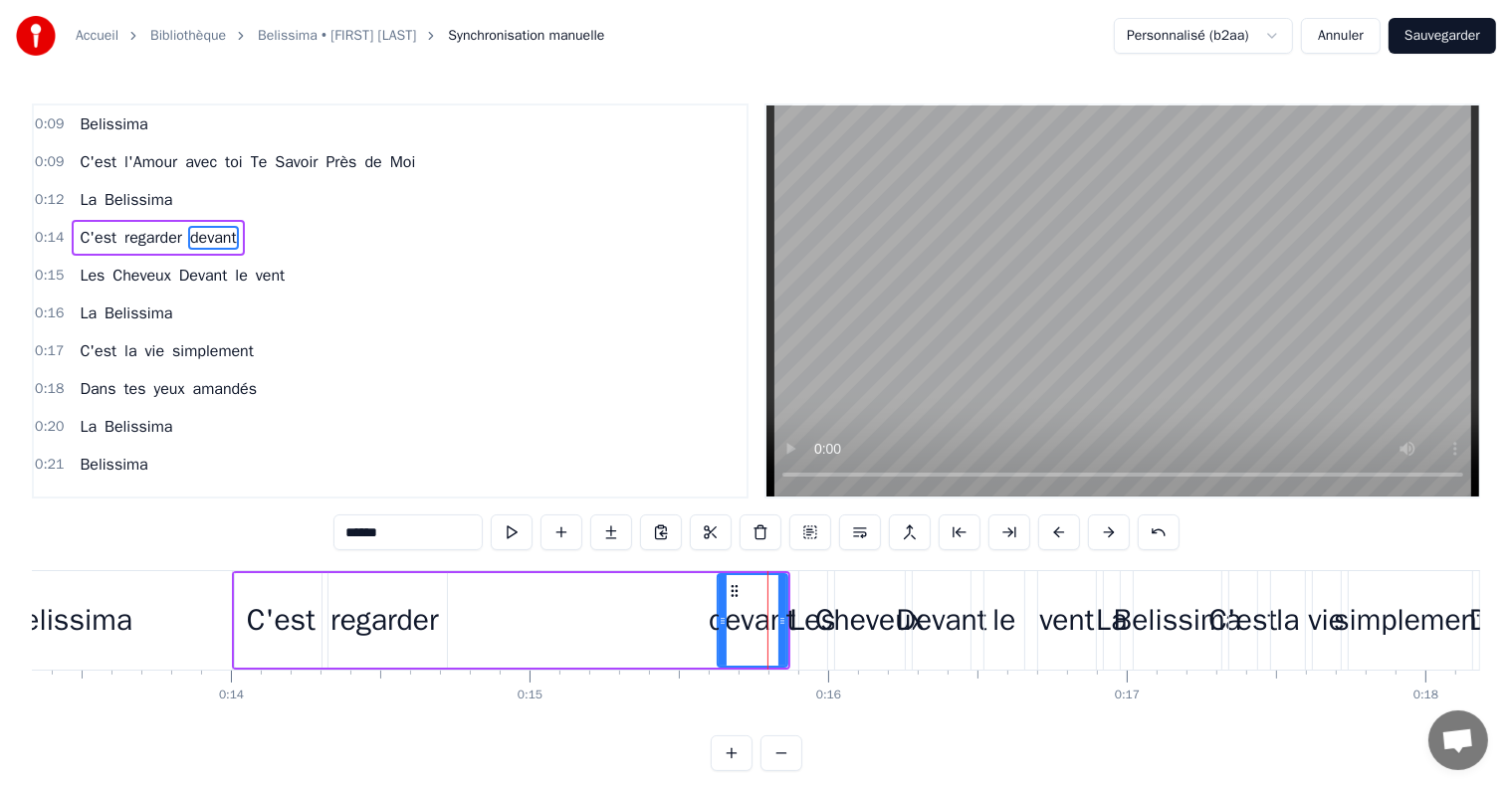 scroll, scrollTop: 0, scrollLeft: 4017, axis: horizontal 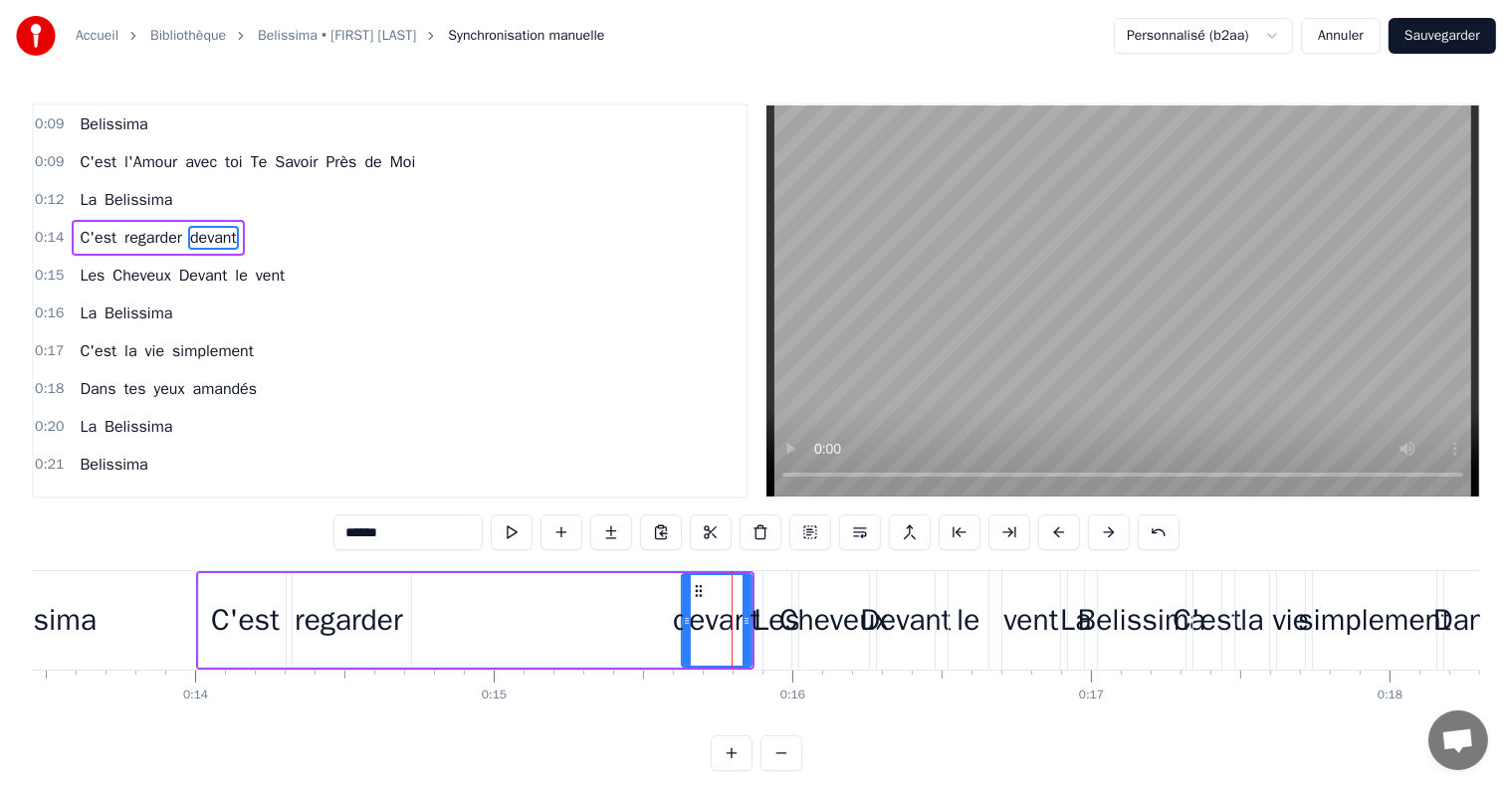 click on "C'est regarder devant" at bounding box center [475, 620] 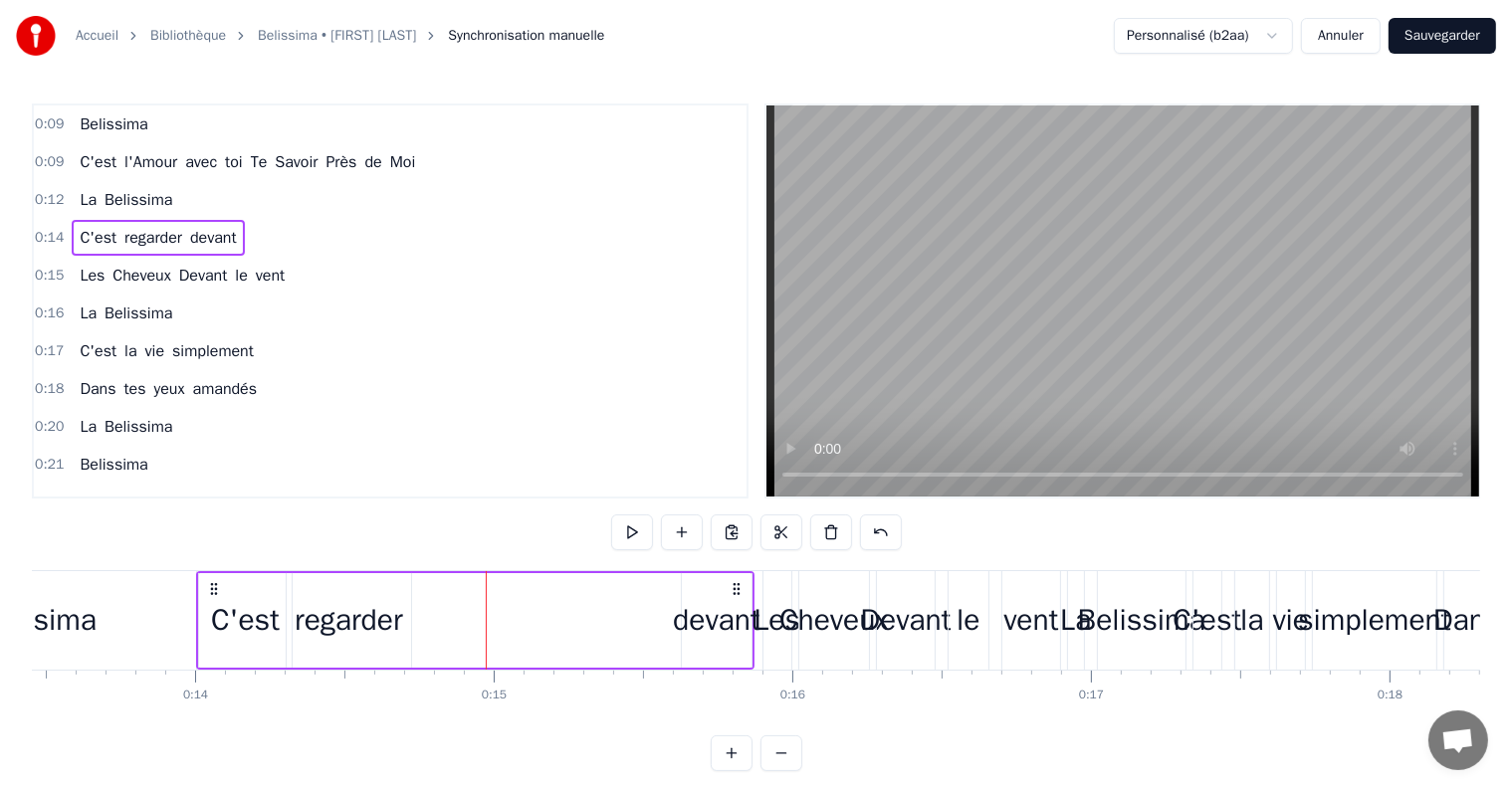 click on "C'est regarder devant" at bounding box center [475, 620] 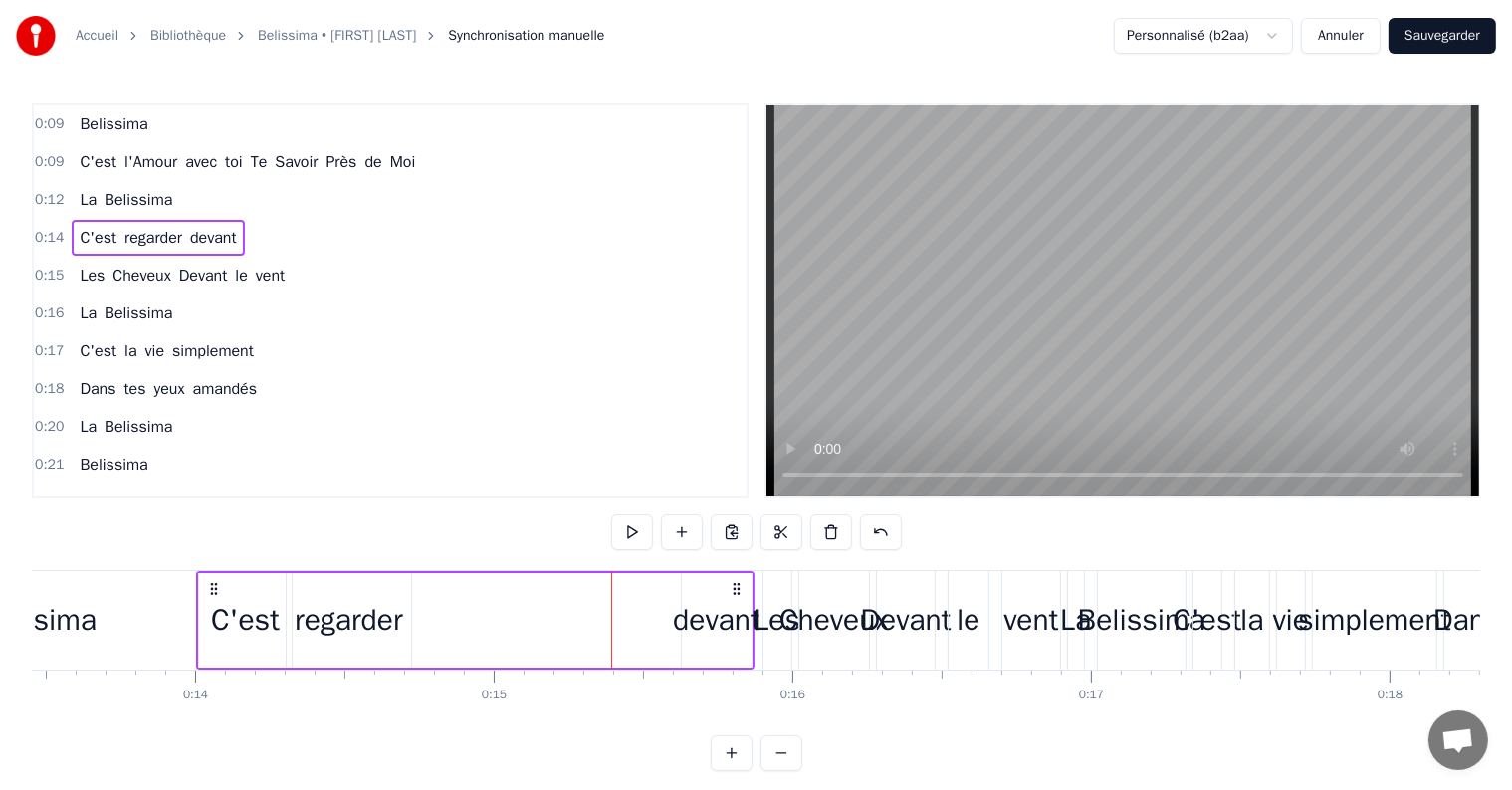click on "regarder" at bounding box center [348, 620] 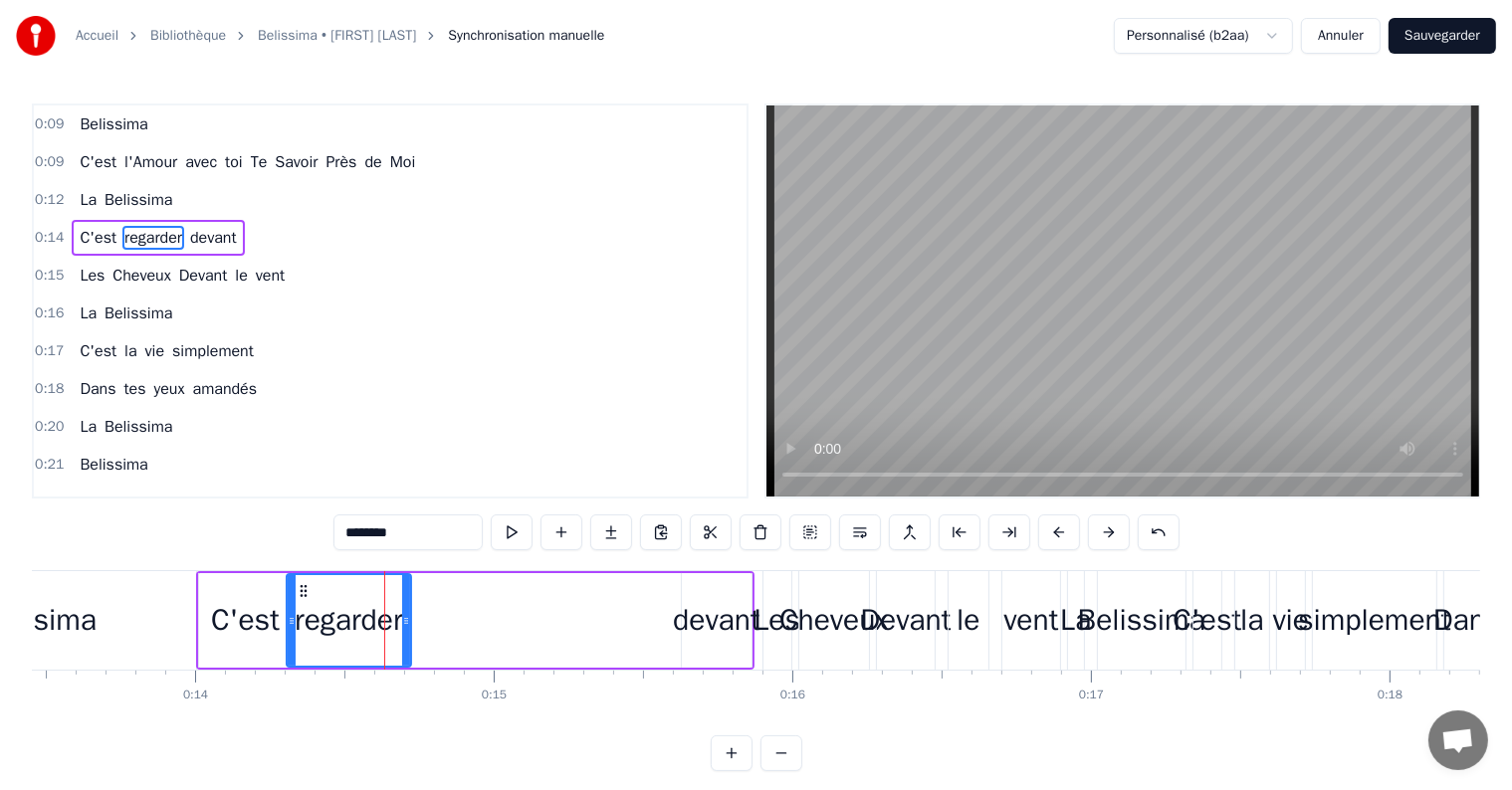 click on "devant" at bounding box center [716, 620] 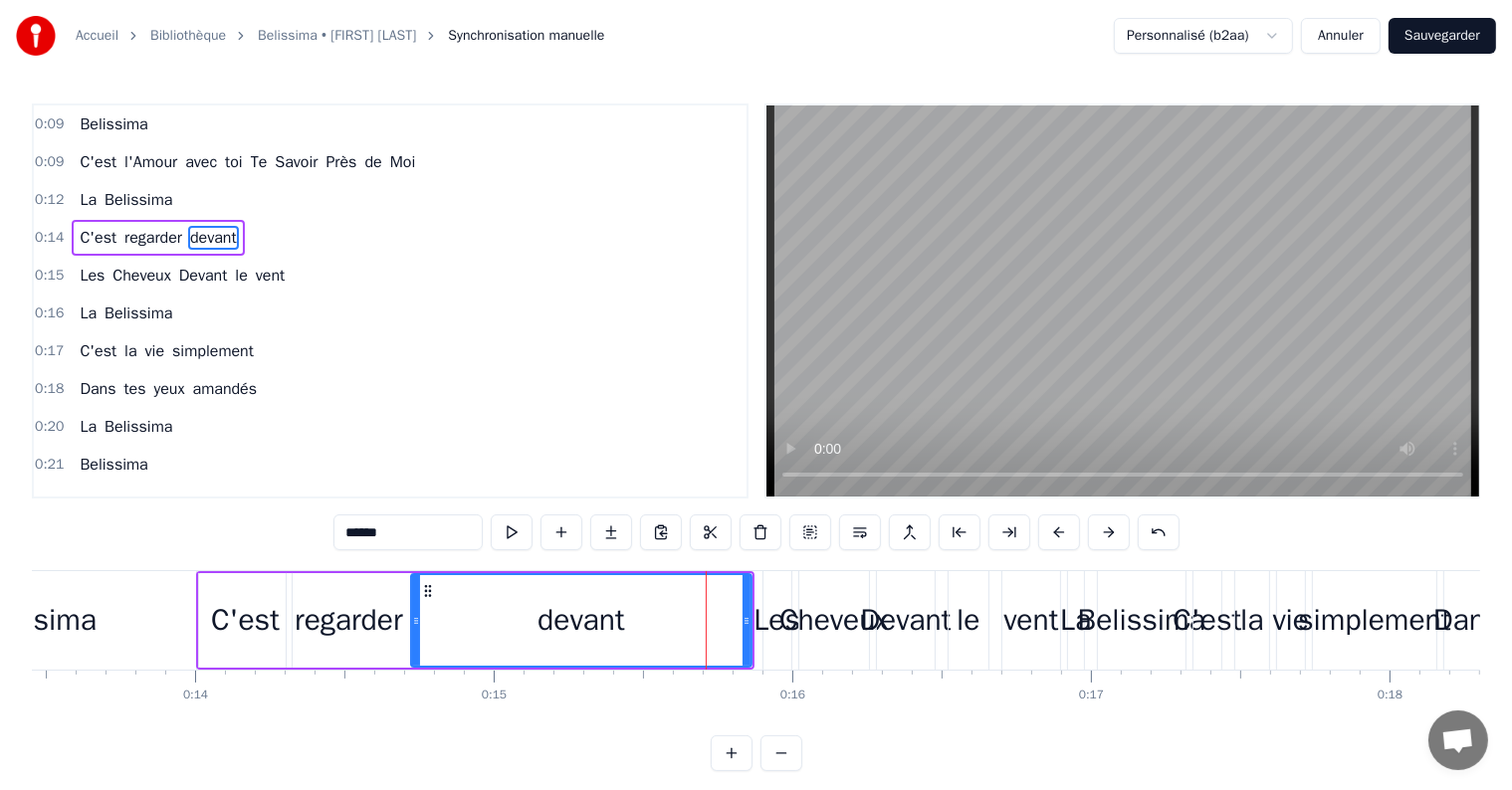 drag, startPoint x: 686, startPoint y: 625, endPoint x: 415, endPoint y: 629, distance: 271.02952 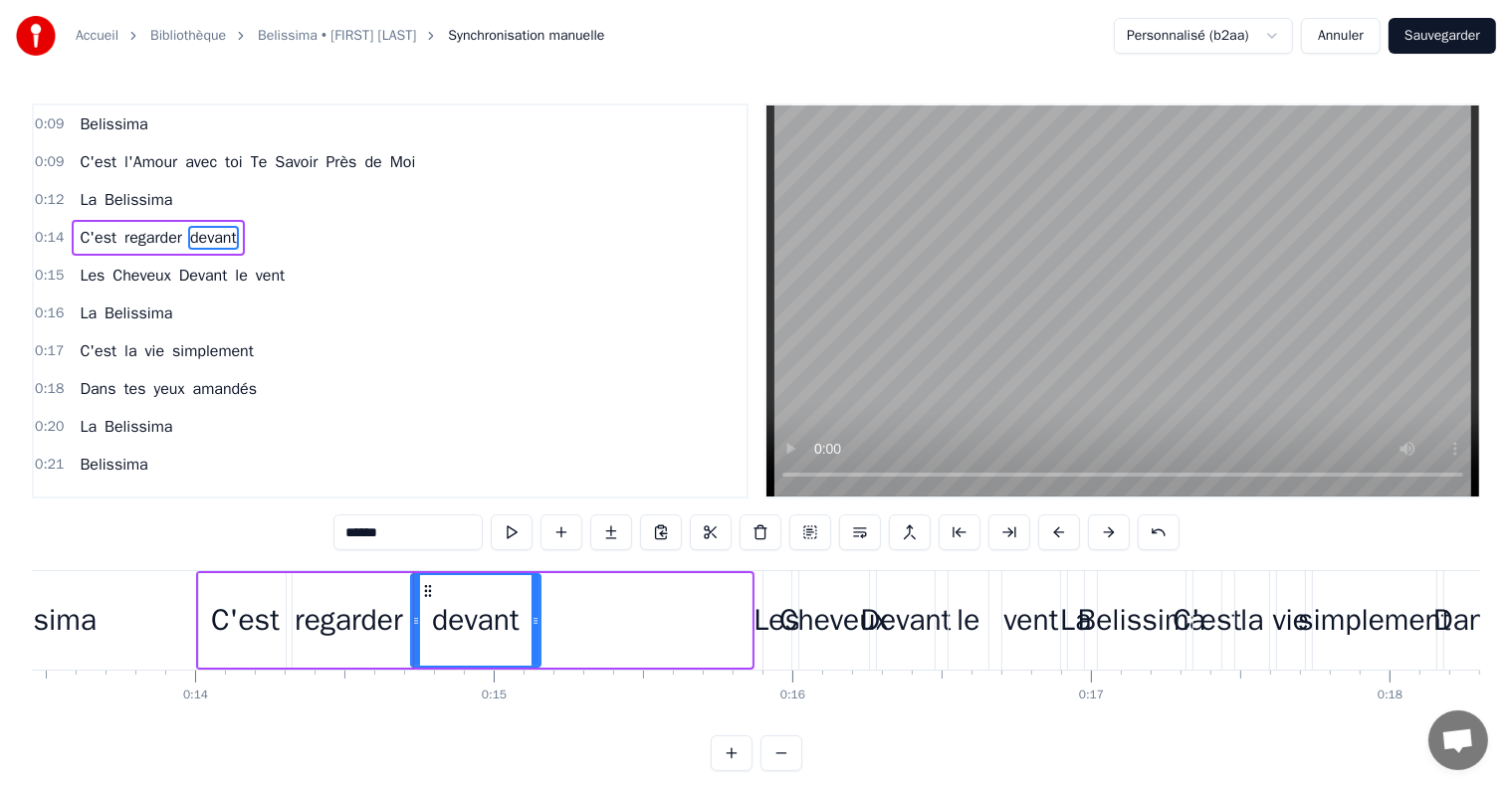 drag, startPoint x: 744, startPoint y: 617, endPoint x: 533, endPoint y: 623, distance: 211.08529 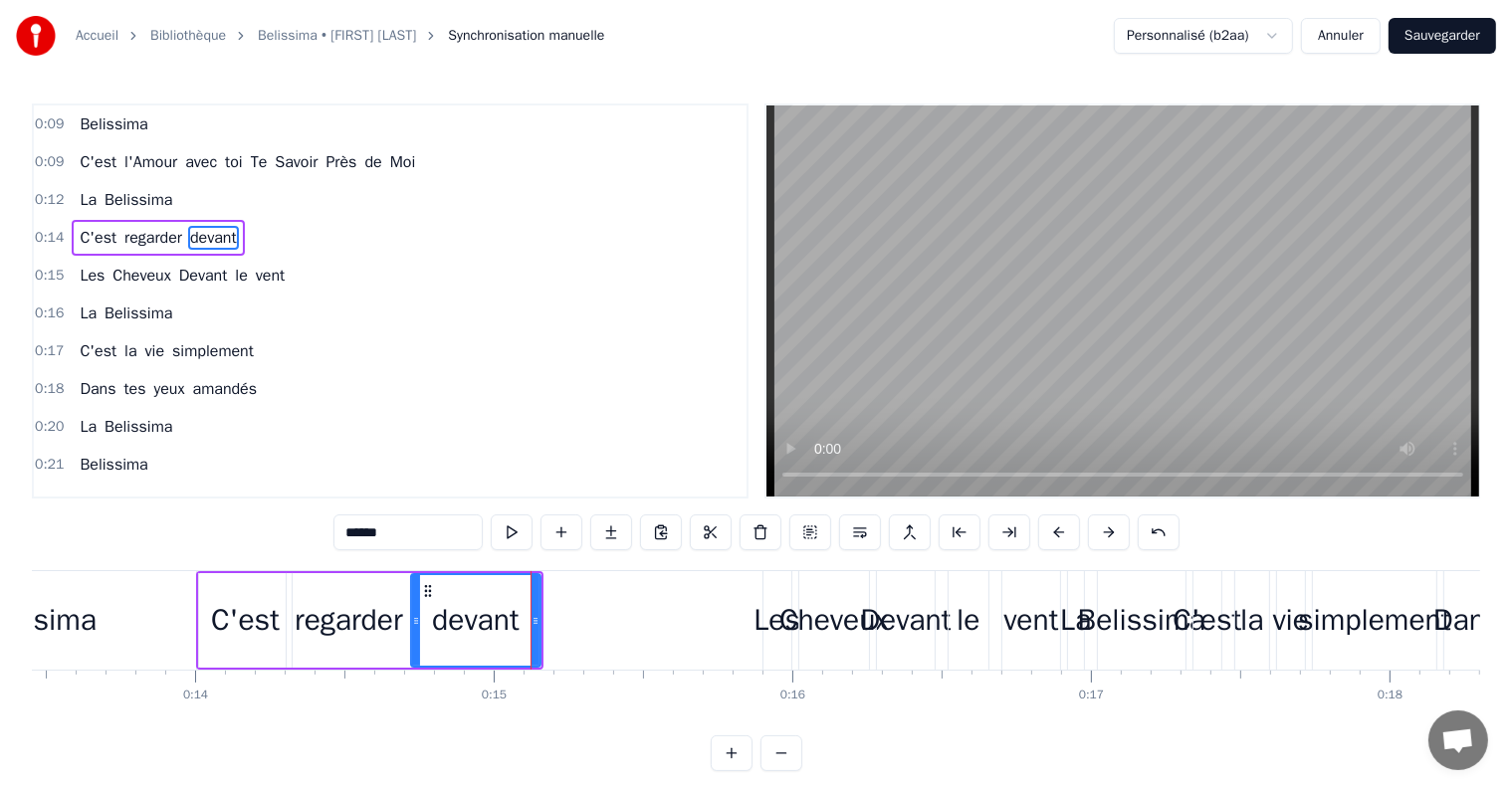 click on "Les" at bounding box center (776, 620) 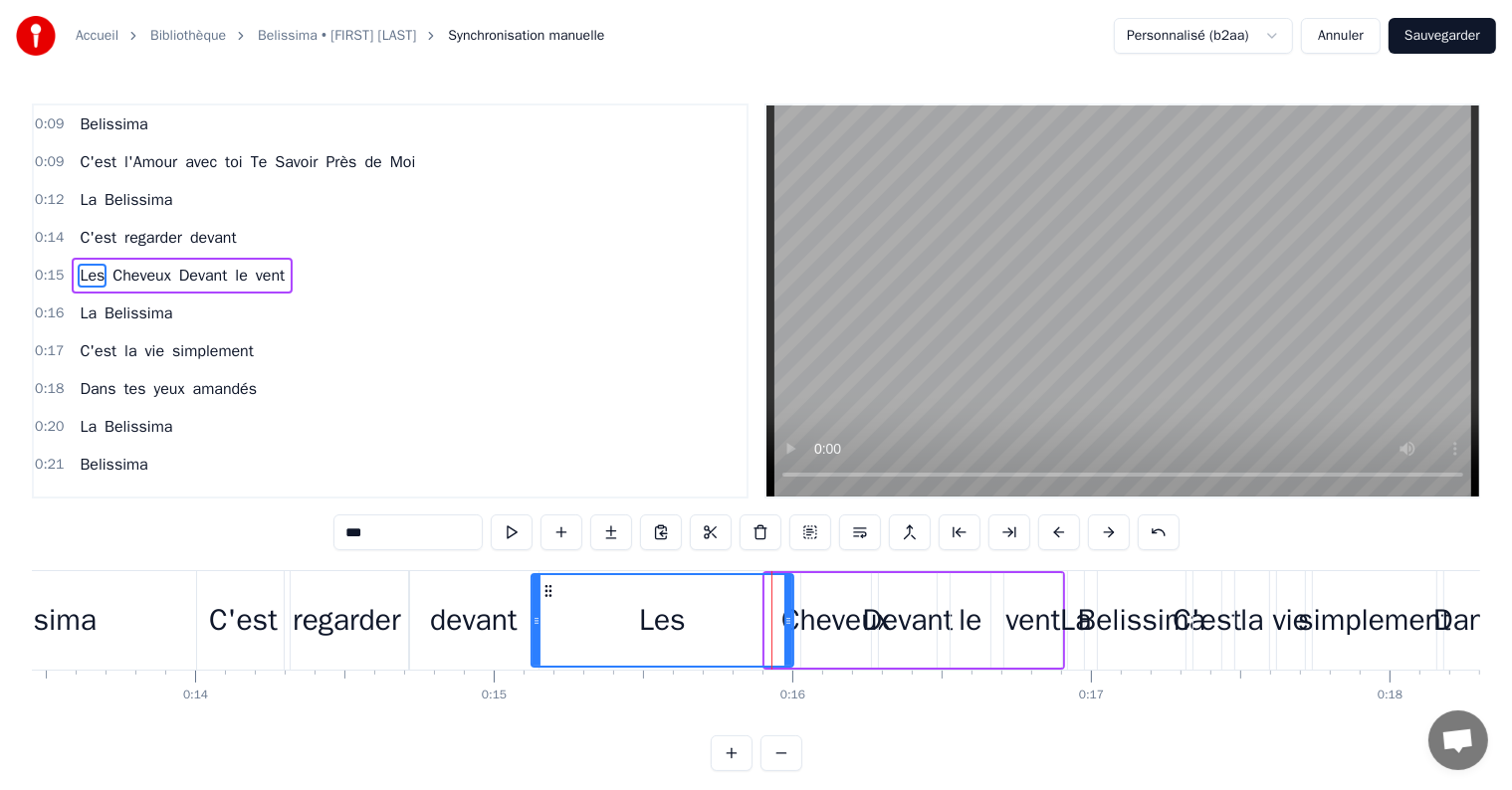 drag, startPoint x: 767, startPoint y: 619, endPoint x: 534, endPoint y: 618, distance: 233.00215 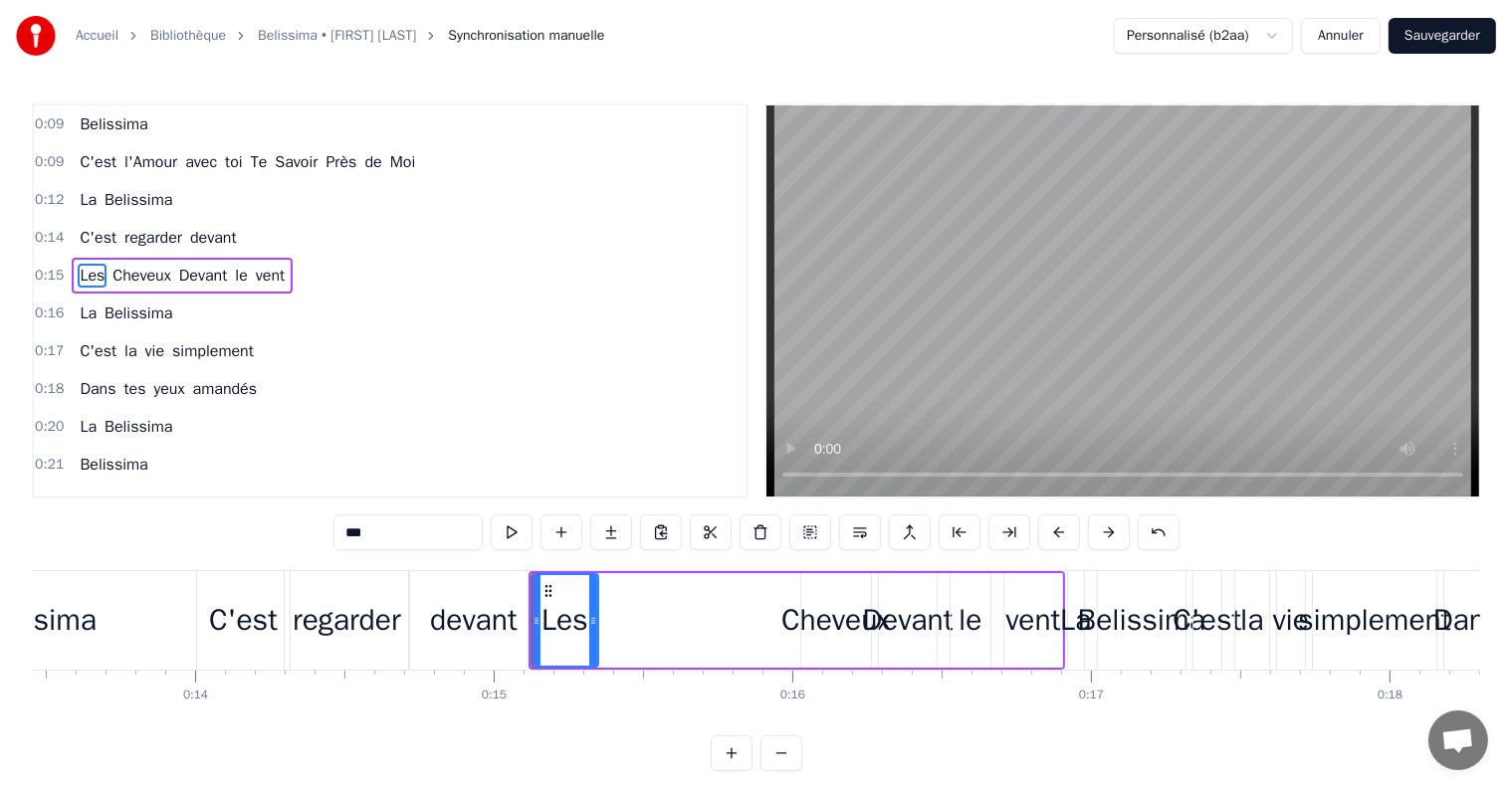 drag, startPoint x: 790, startPoint y: 619, endPoint x: 595, endPoint y: 627, distance: 195.164 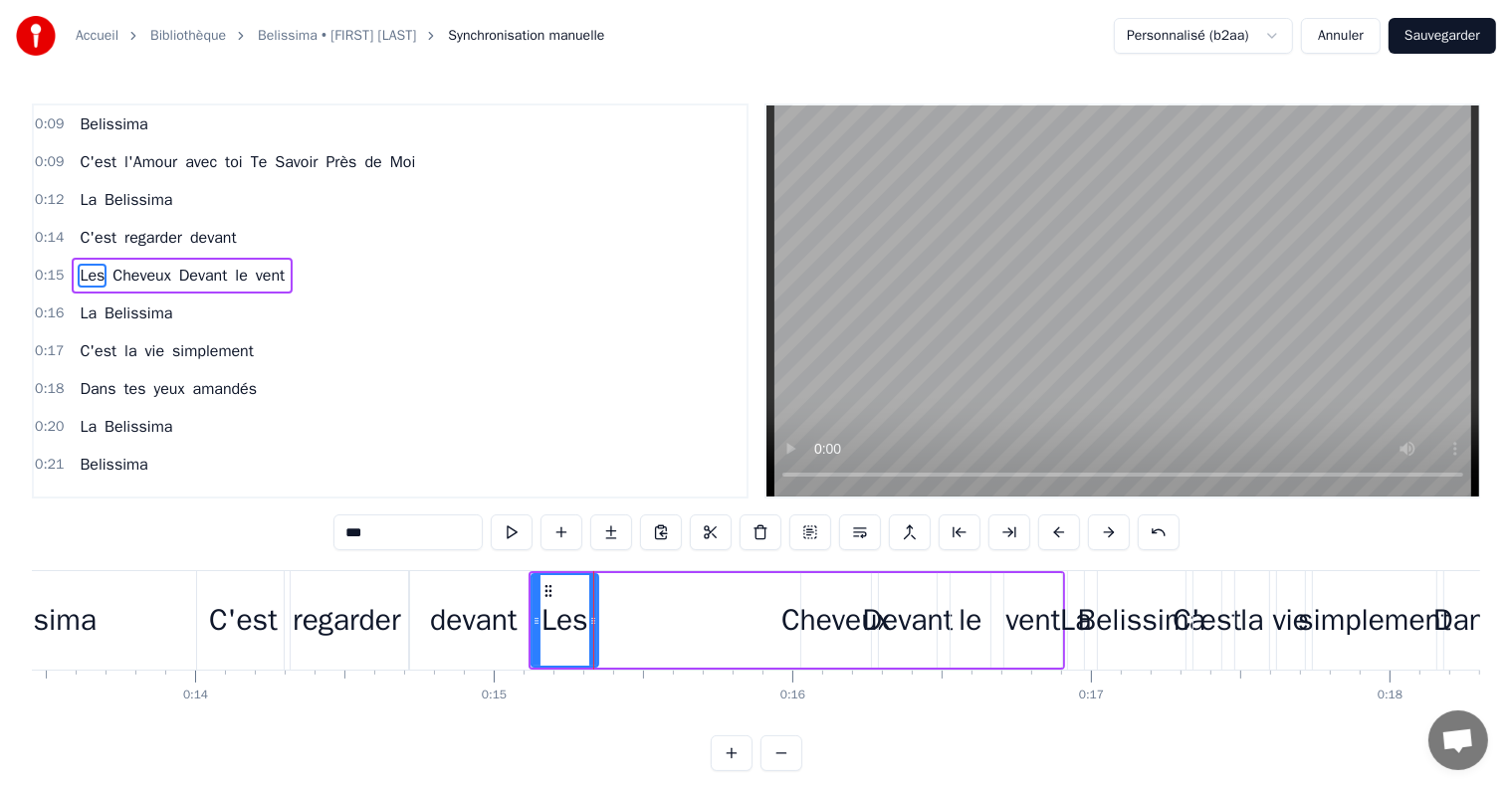 click on "Cheveux" at bounding box center [836, 620] 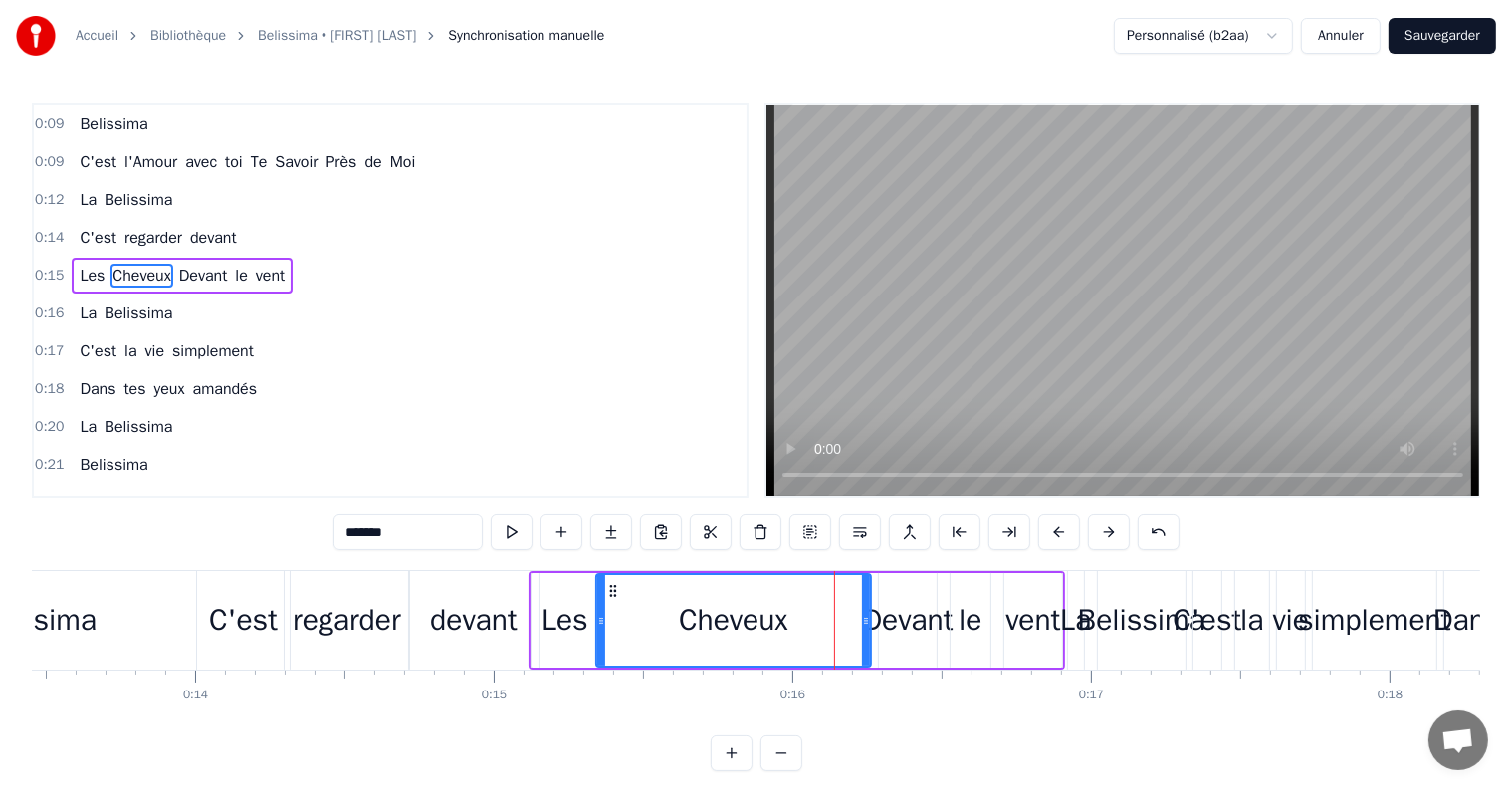 drag, startPoint x: 802, startPoint y: 621, endPoint x: 597, endPoint y: 616, distance: 205.06097 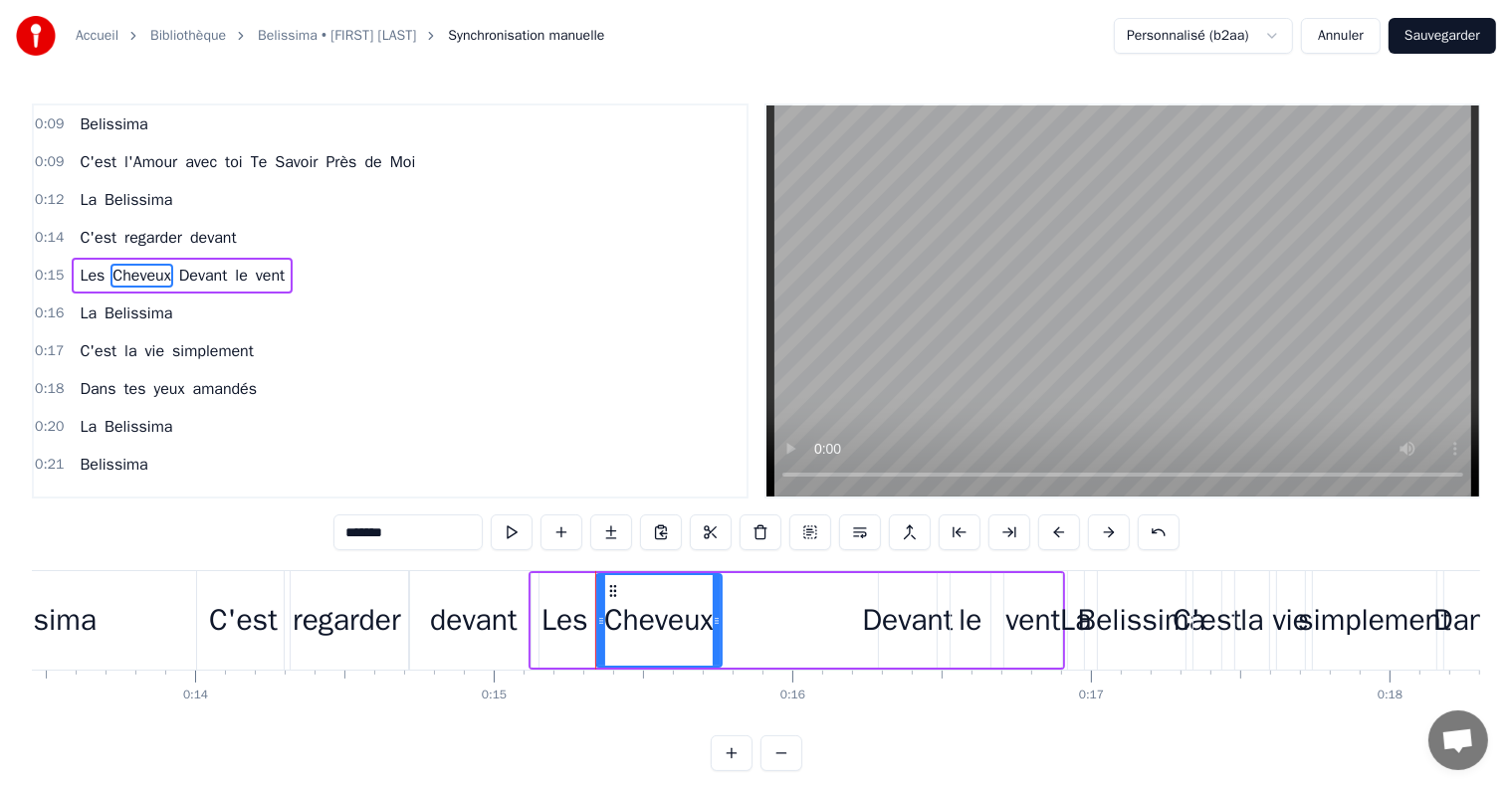 drag, startPoint x: 868, startPoint y: 618, endPoint x: 719, endPoint y: 622, distance: 149.05368 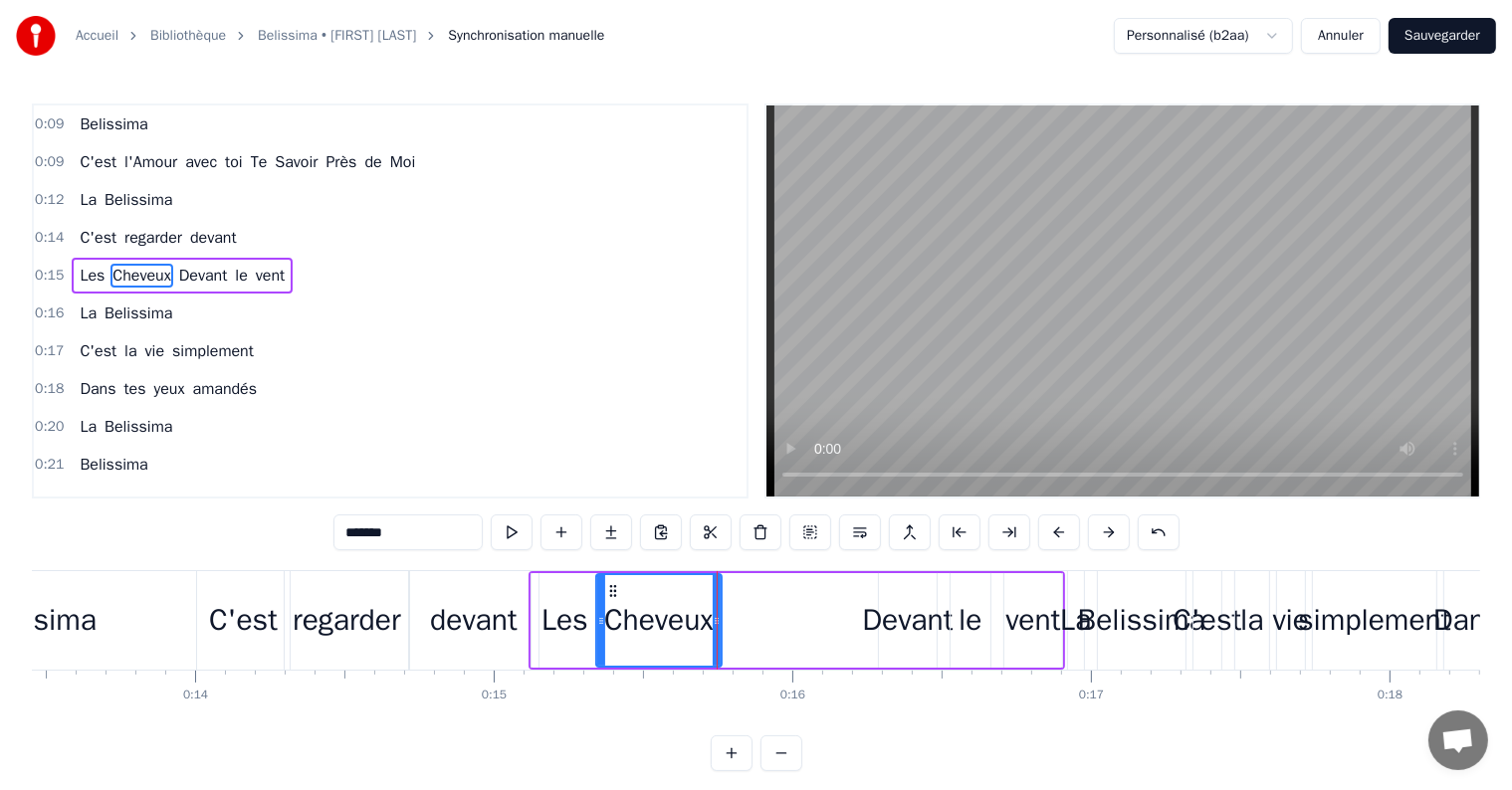 click on "Devant" at bounding box center [907, 620] 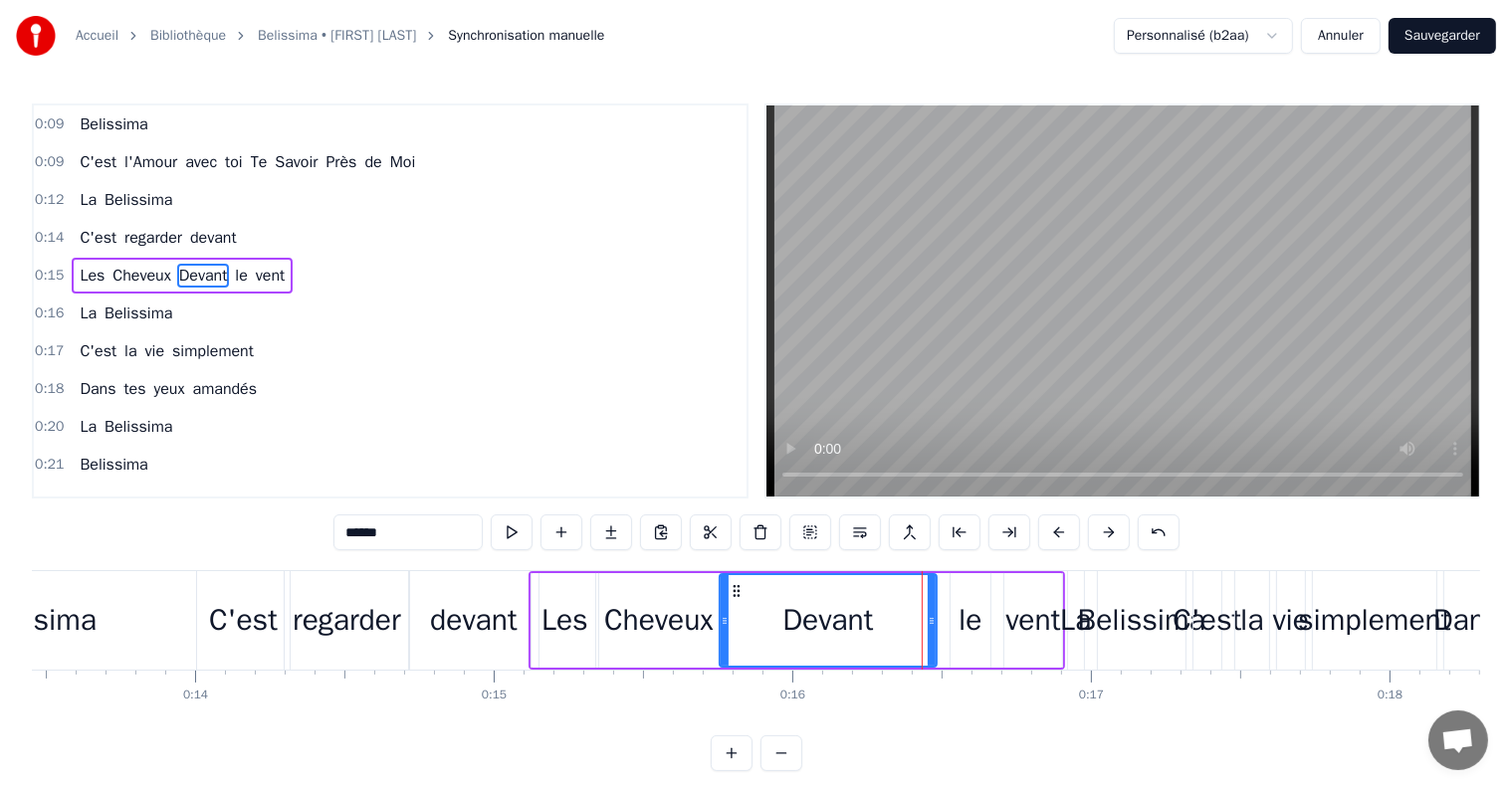 drag, startPoint x: 884, startPoint y: 619, endPoint x: 725, endPoint y: 620, distance: 159.00314 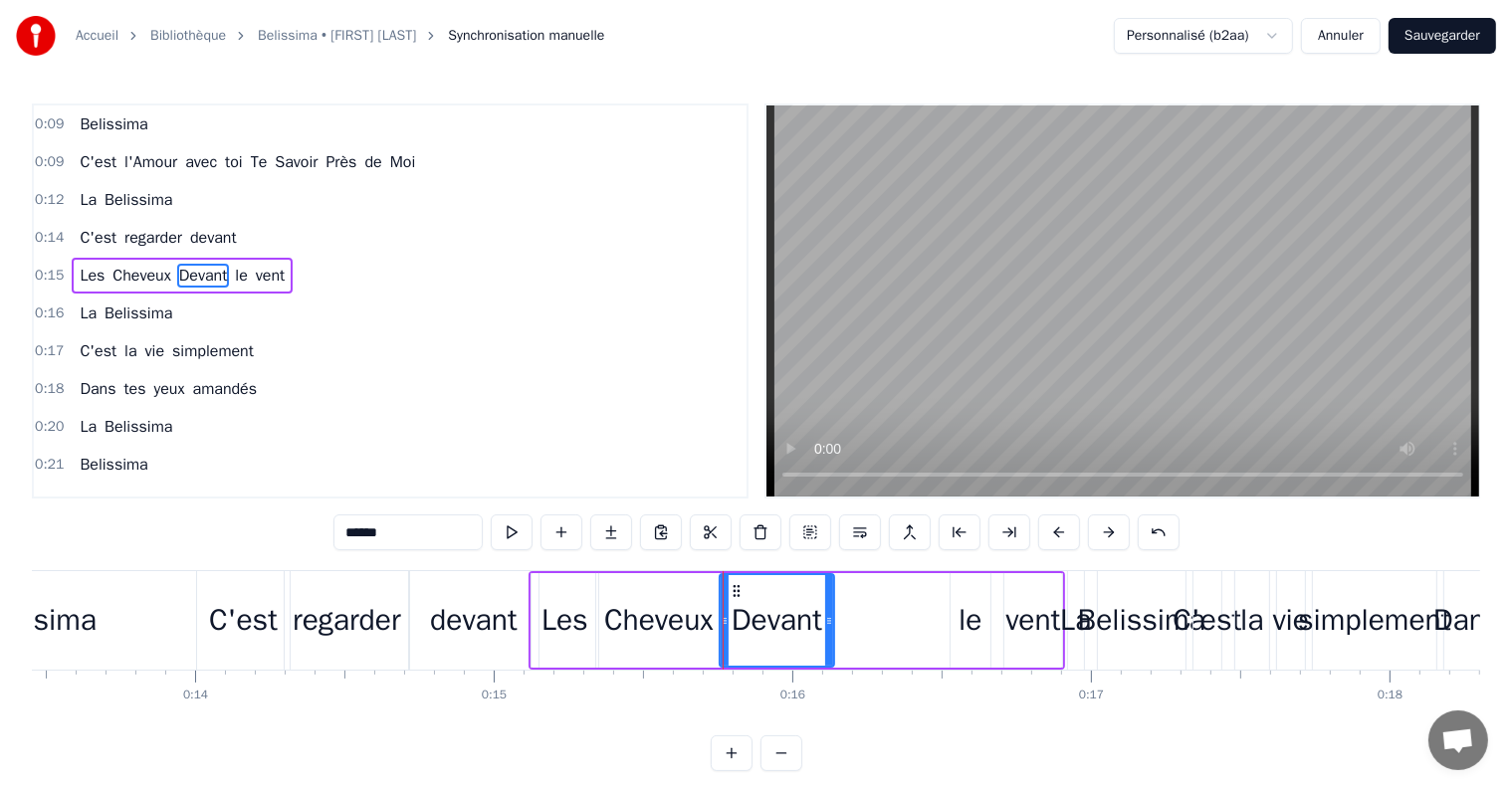 drag, startPoint x: 930, startPoint y: 620, endPoint x: 827, endPoint y: 626, distance: 103.17461 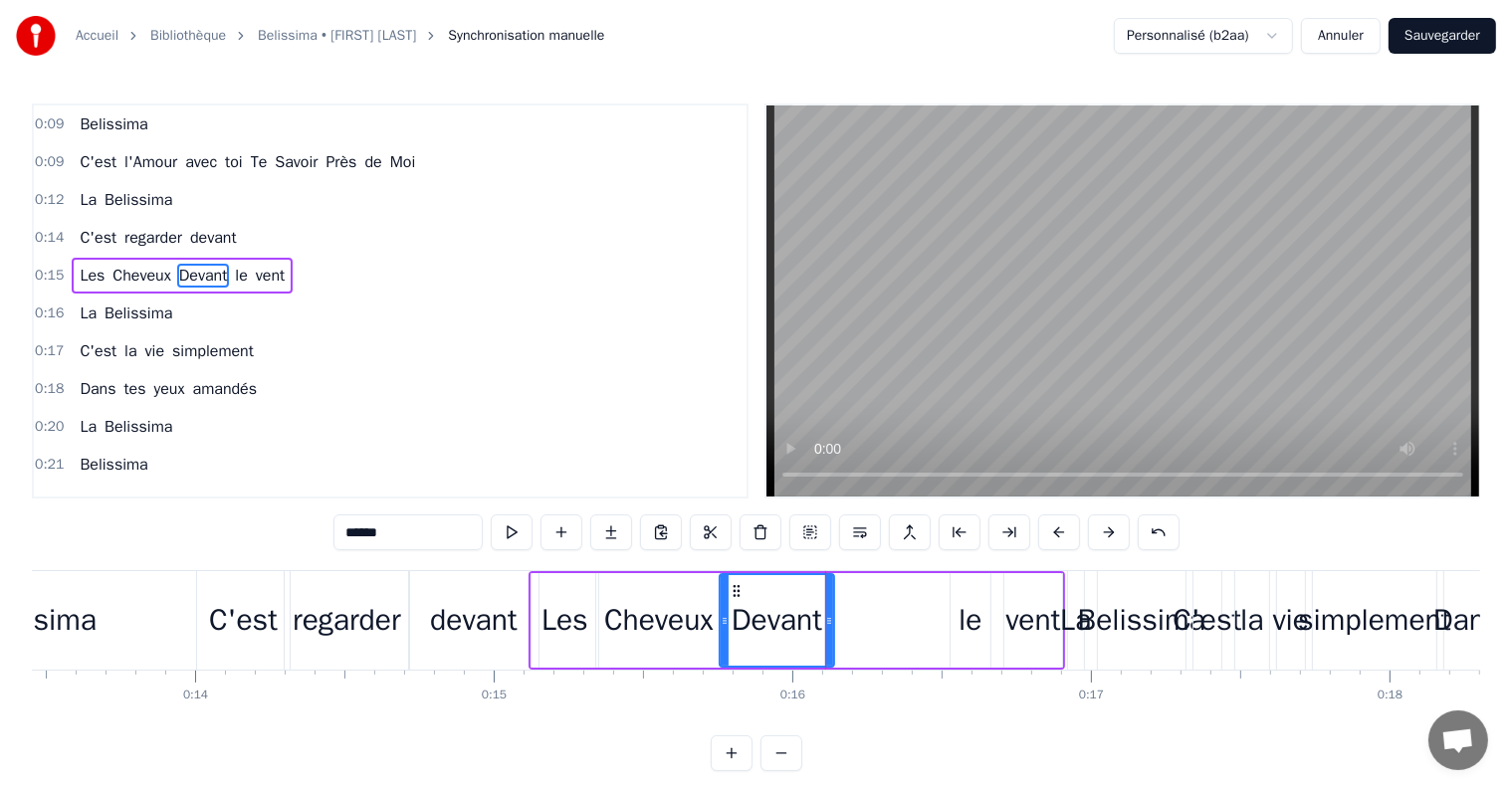 click on "le" at bounding box center [970, 620] 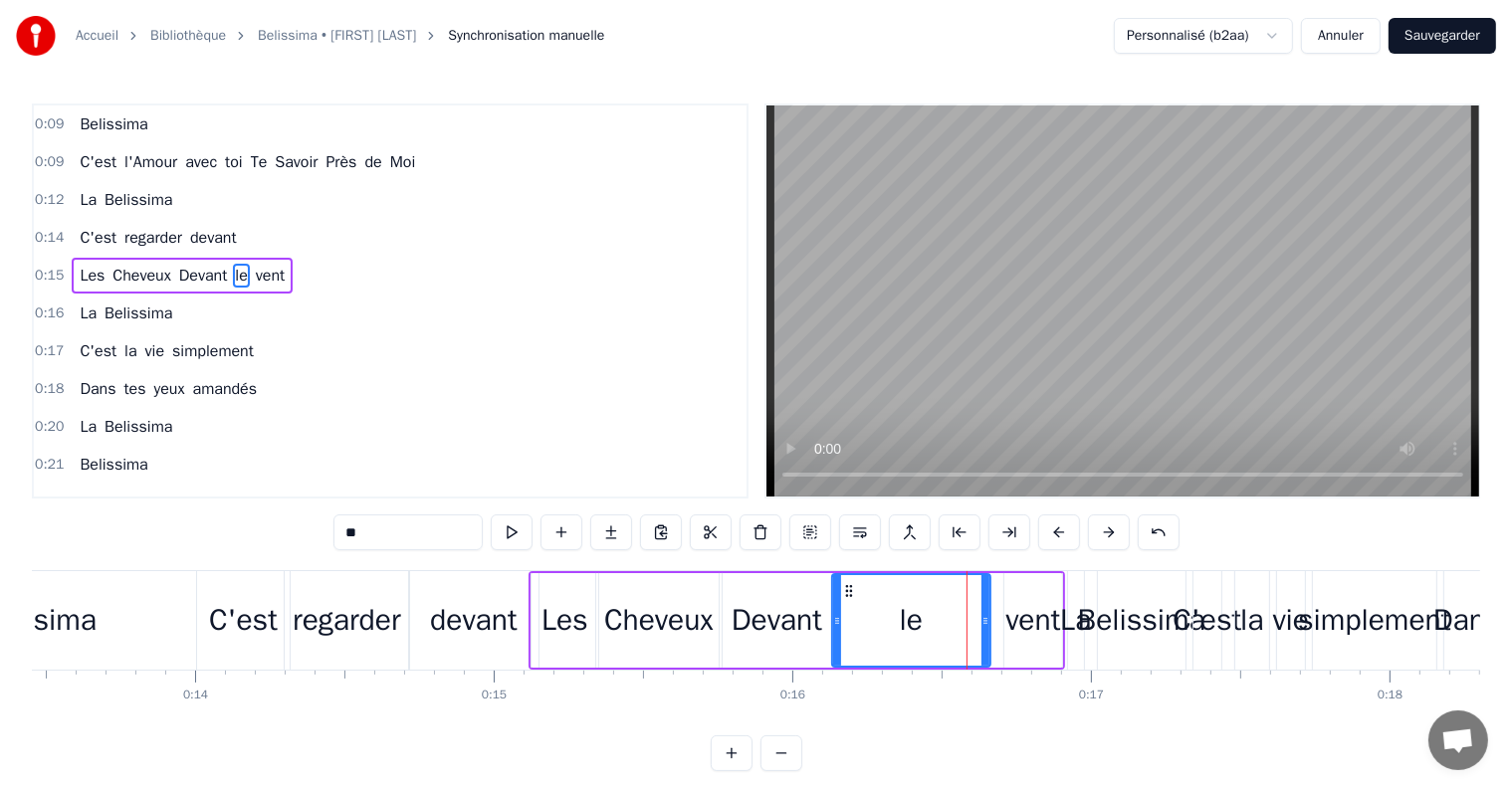 drag, startPoint x: 955, startPoint y: 622, endPoint x: 837, endPoint y: 629, distance: 118.20744 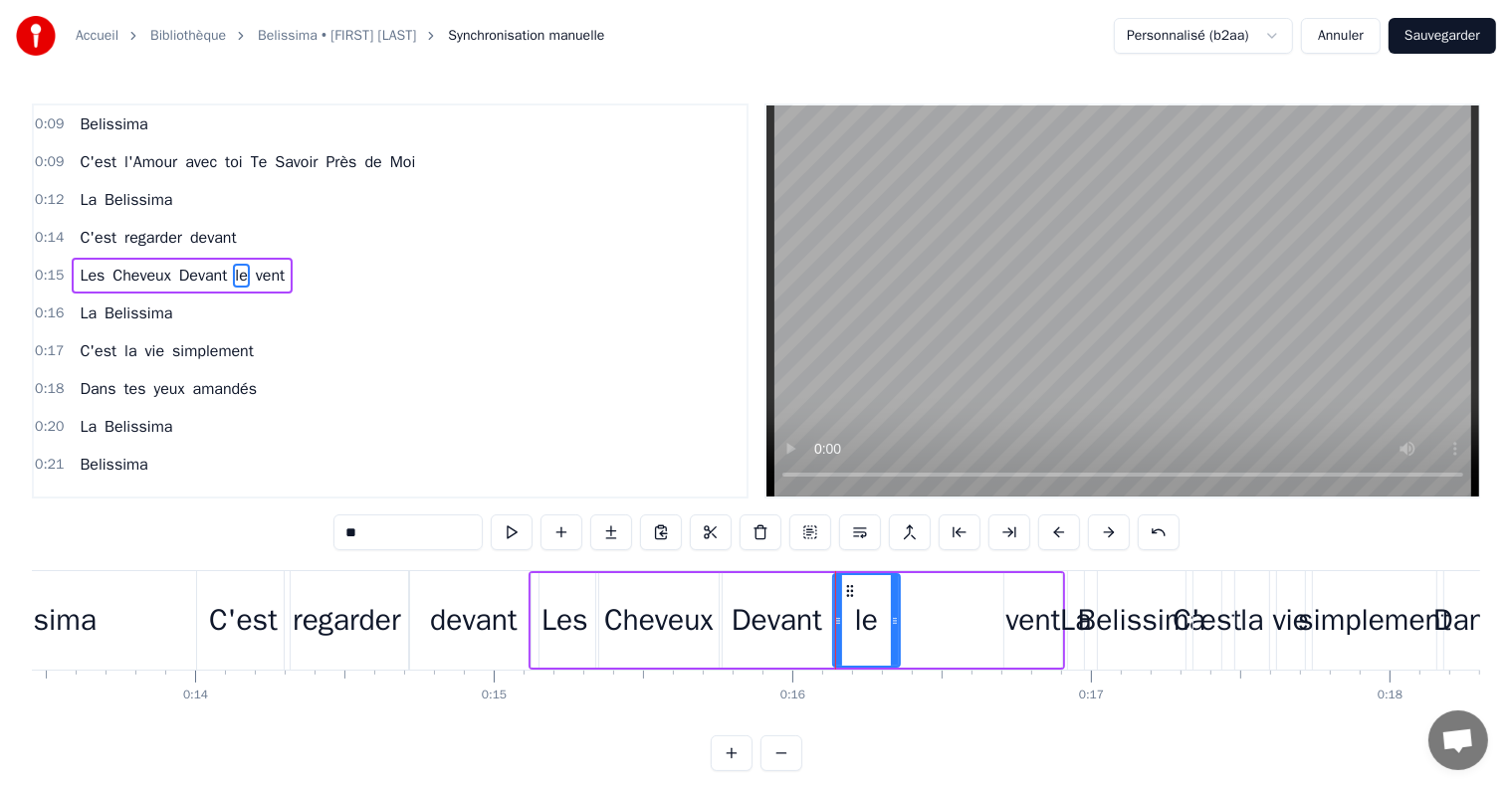 drag, startPoint x: 987, startPoint y: 621, endPoint x: 897, endPoint y: 621, distance: 90 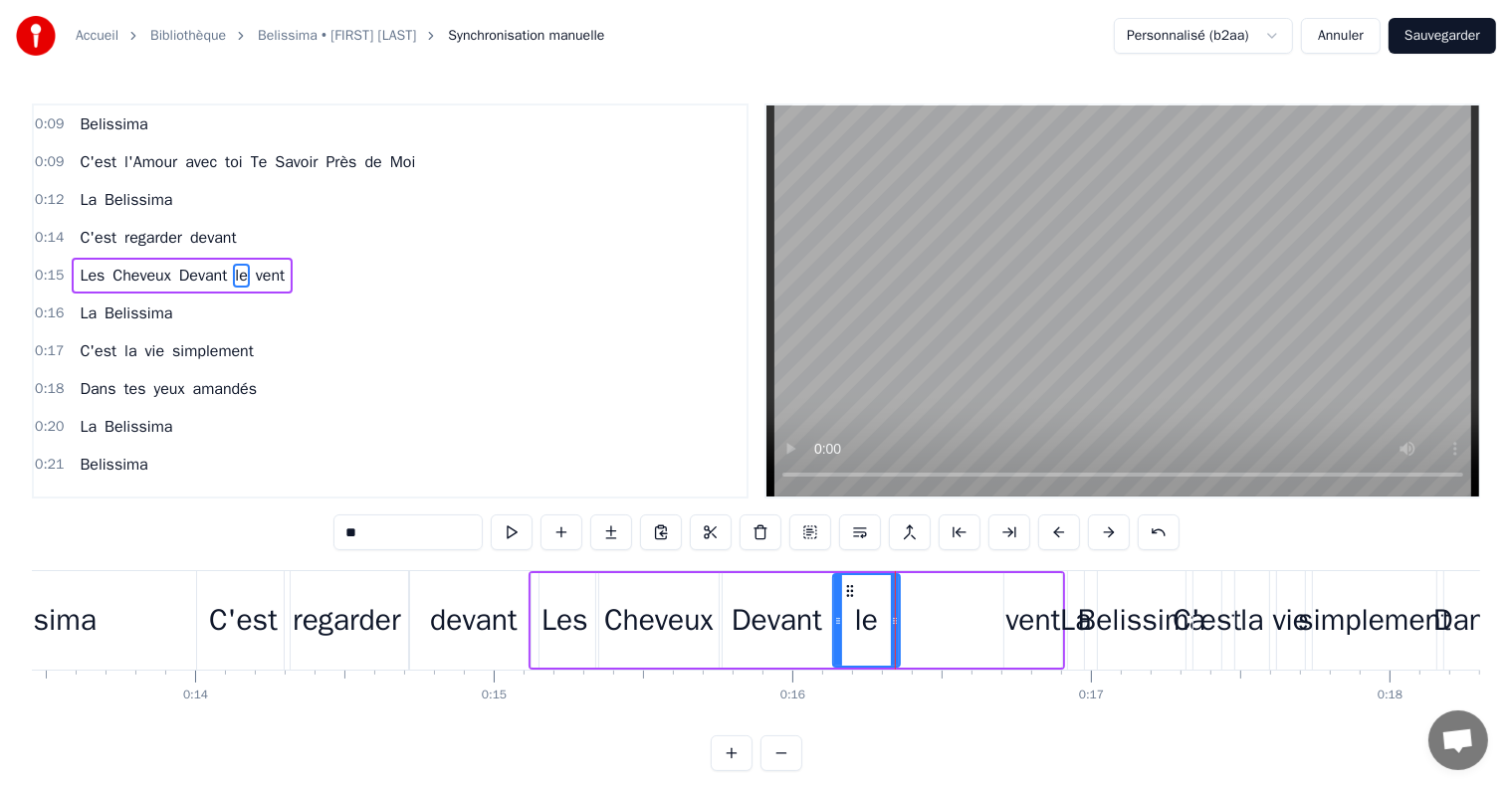 click on "vent" at bounding box center [1032, 620] 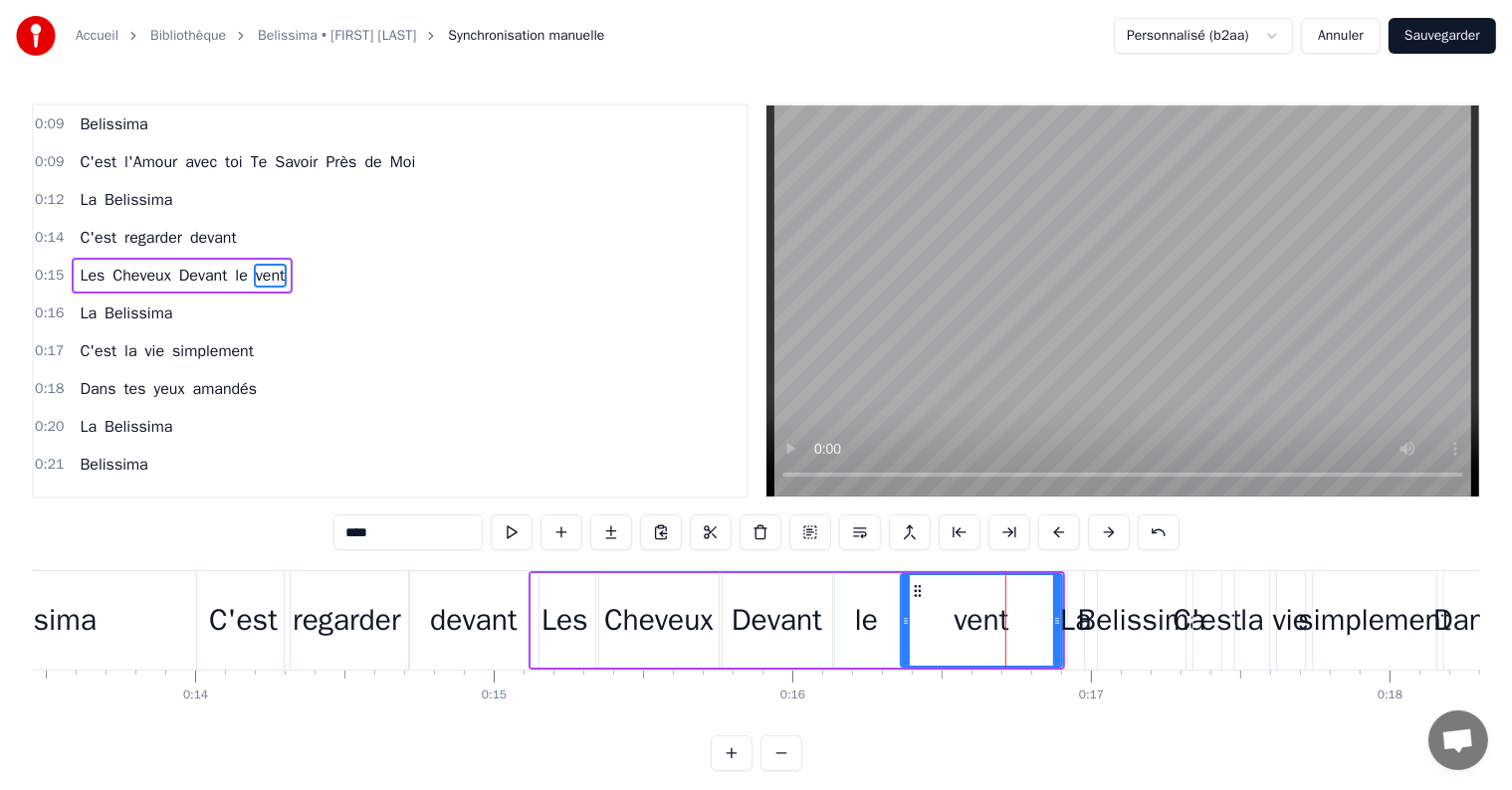 drag, startPoint x: 1007, startPoint y: 624, endPoint x: 904, endPoint y: 623, distance: 103.00485 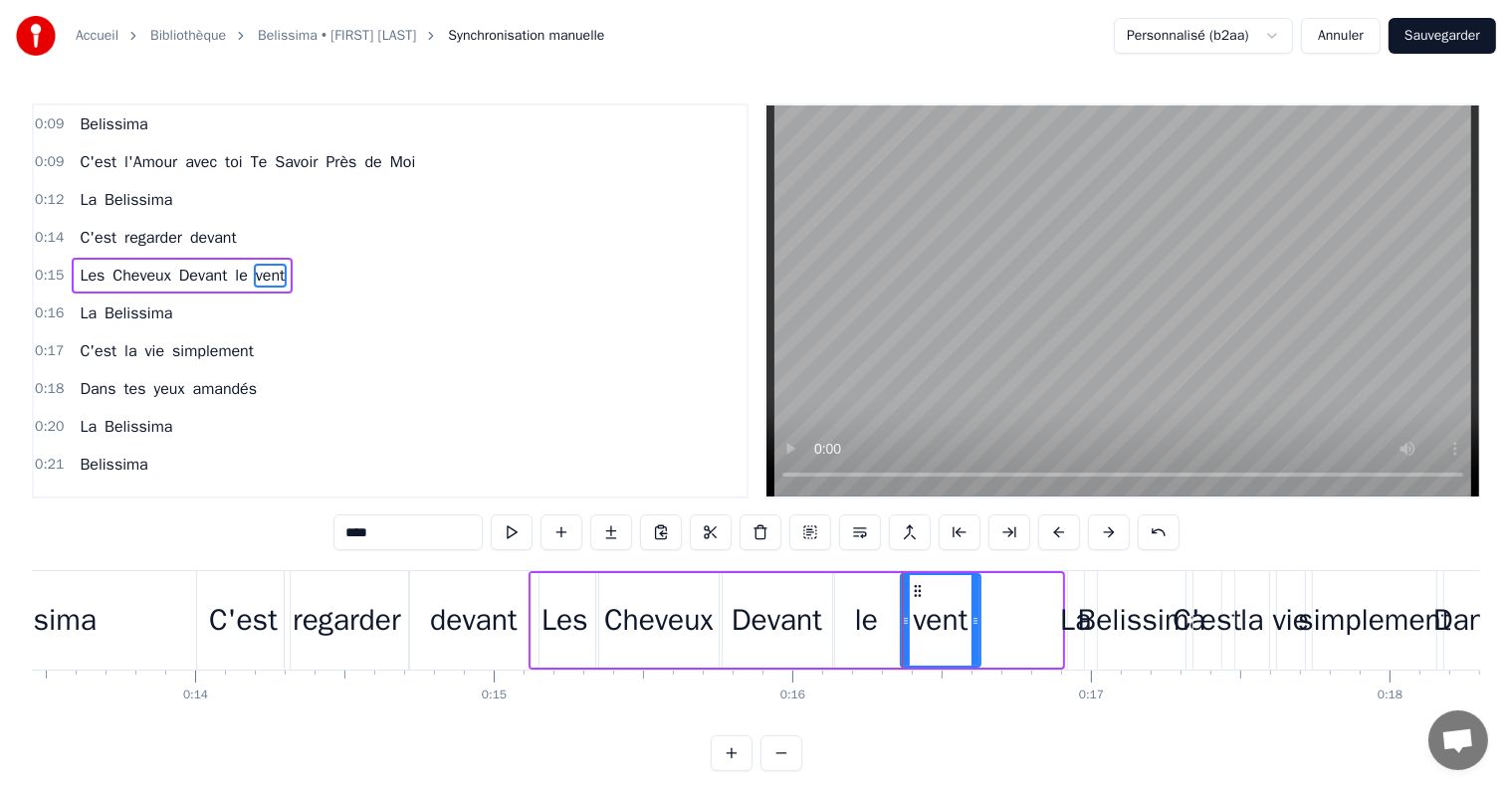 drag, startPoint x: 1055, startPoint y: 619, endPoint x: 973, endPoint y: 617, distance: 82.02439 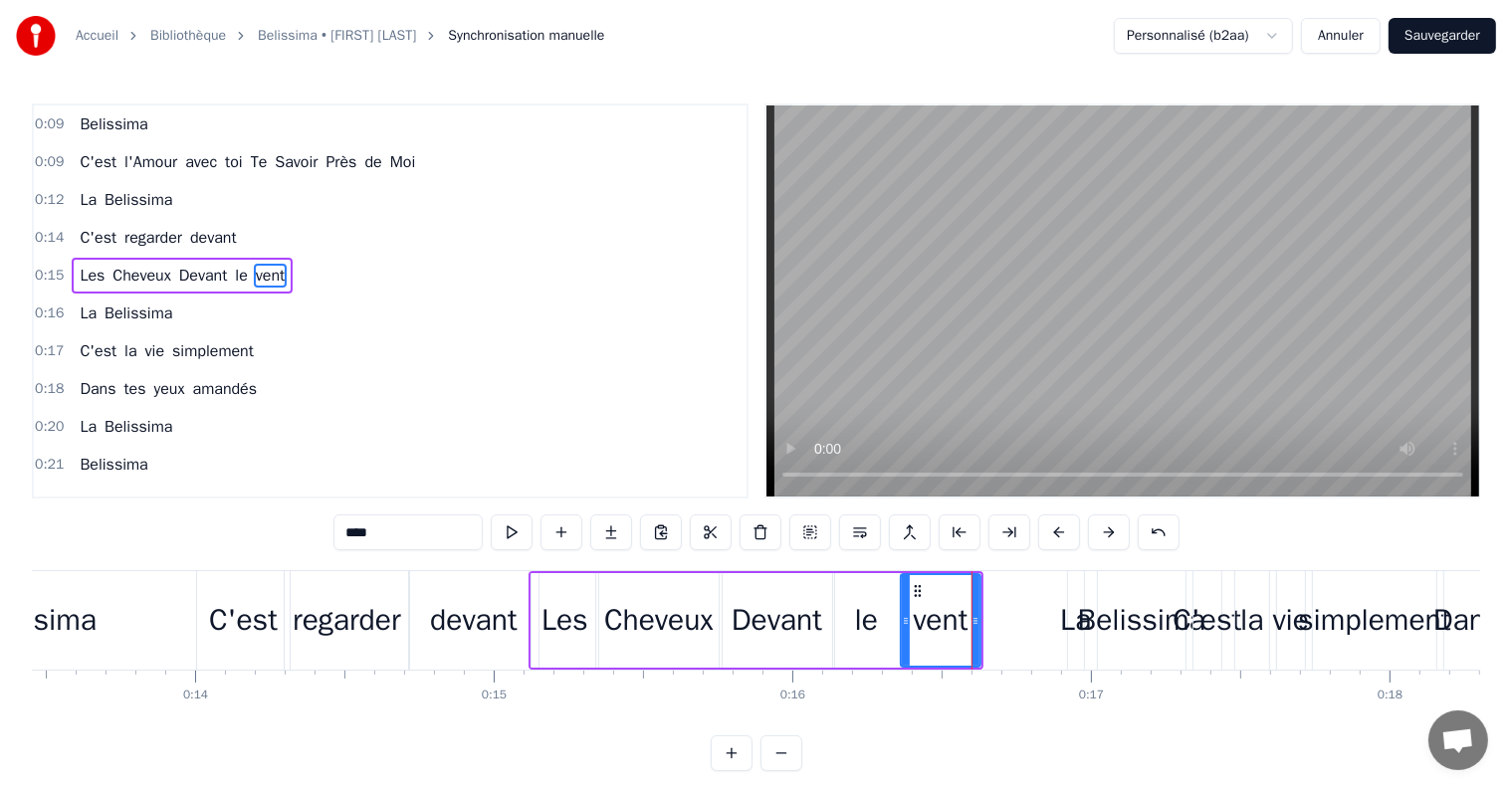 click on "La" at bounding box center (1075, 620) 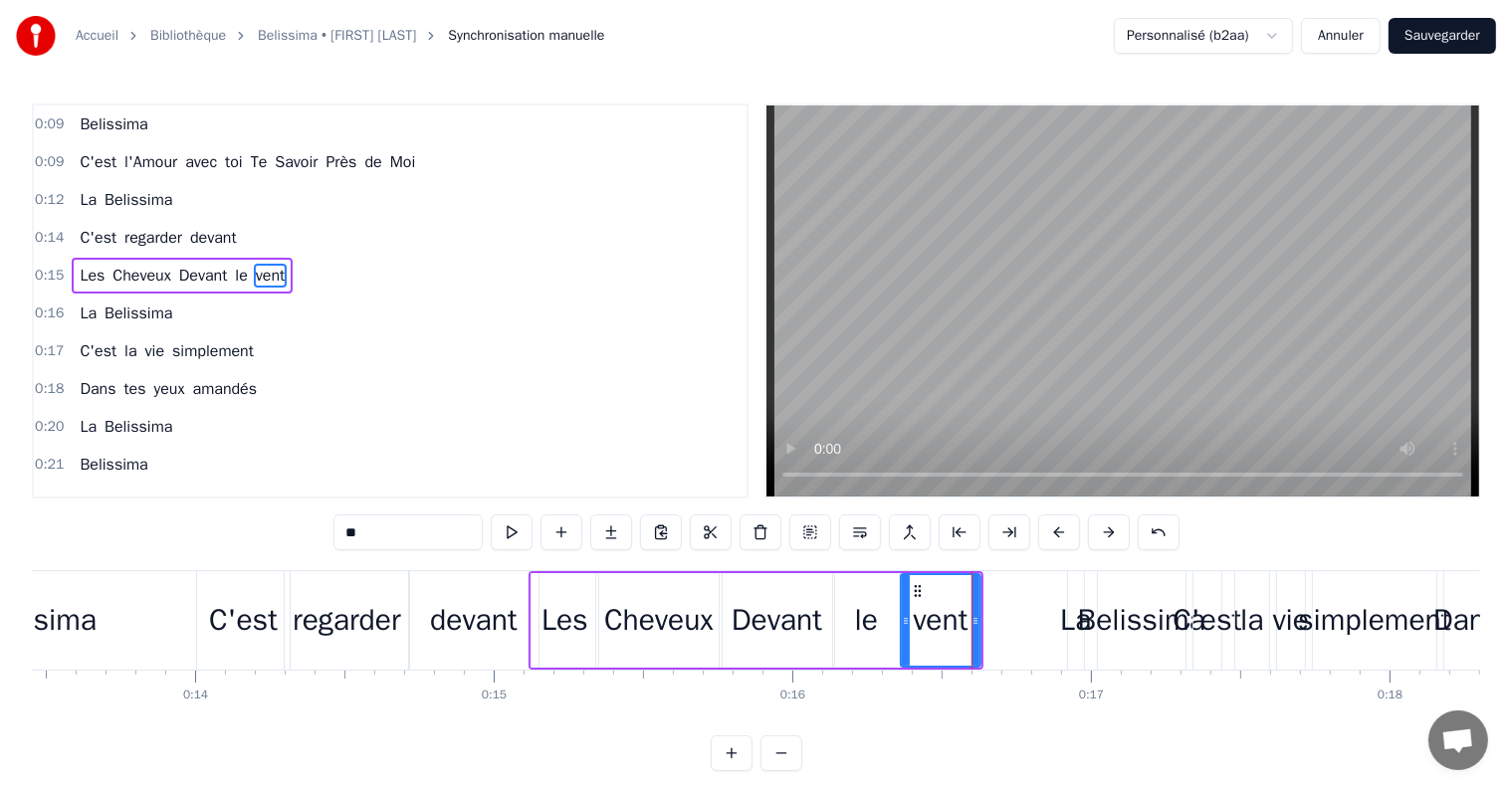 scroll, scrollTop: 5, scrollLeft: 0, axis: vertical 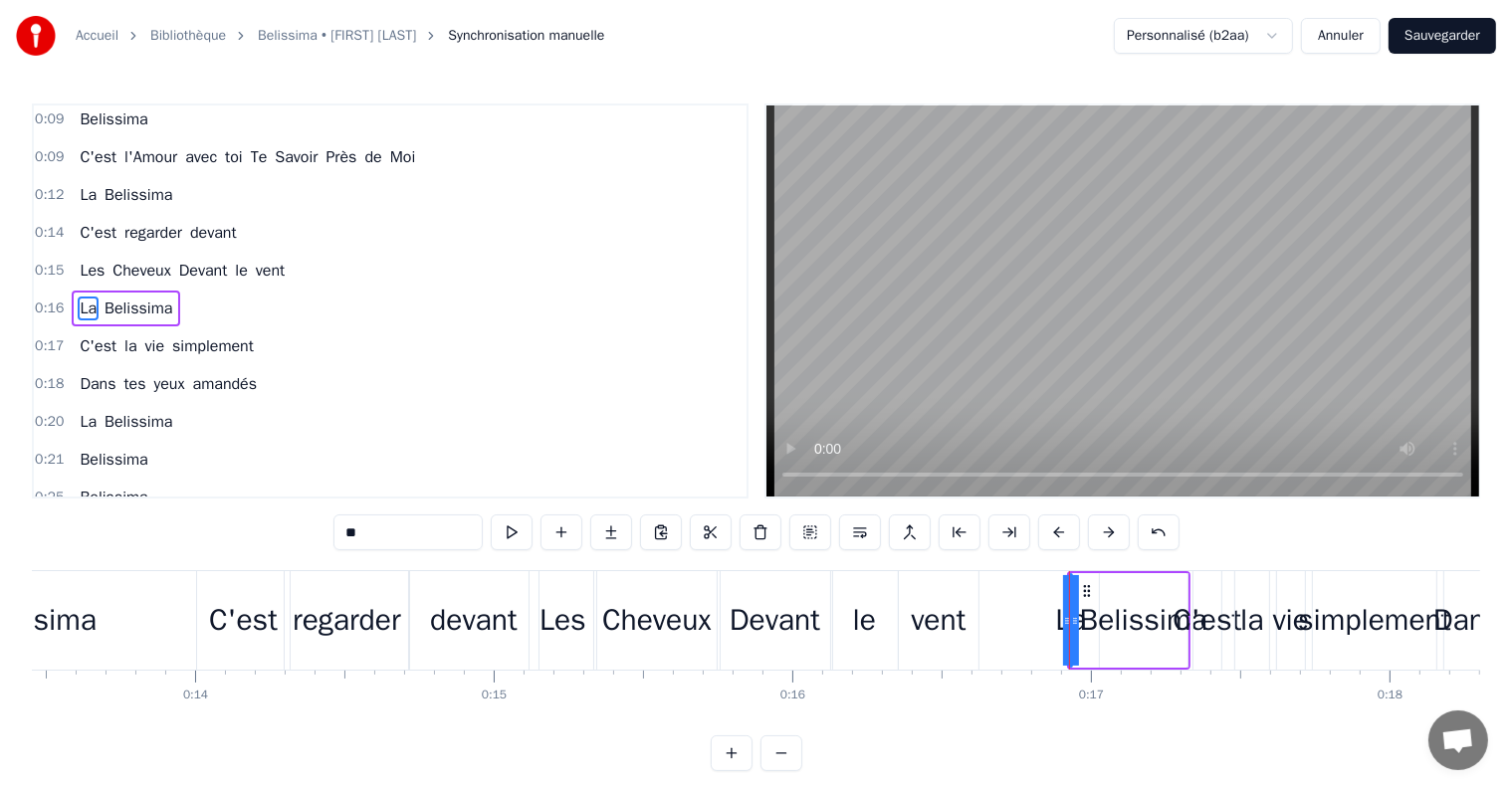 click on "Belissima C'est l'Amour avec toi Te Savoir Près de Moi La Belissima C'est regarder devant Les Cheveux Devant le vent La Belissima C'est la vie simplement Dans tes yeux amandés La Belissima Belissima Belissima Courir la planète Un vieux rêve qu'on espère La Belissima C'est l'amour avouéee Quand on se dit "Je t'Aime" La Belissima C'est t'entendre me dire Tu es mon avenir La Belissima Belissima J'ai une Chanson dans le coeur Une mélodie aux couleurs de l'Italie Un sentiment de bonheur La Belissimaaaa J'ai une chanson dans le coeur qui résonne Elle me rappelle 1er bisou Un bisou venu d'ailleurs La Belissimaaa Belissima C'est le baiser volé de la première fois La Belissima Prends la vie comme elle vient Et elle te le rendra Un jour, tu verras C'est le bleu dans les yeux de notre don du ciel La Belissima Belissima Belissima C'est l'enfant qui va naitre Un nouveau jour se lève pour notre [NAME] Ces douleurs plus fortes que l'impossible encore Be- li- ssi- ma C'est croiser le regard d'une nouvelle vie La" at bounding box center [26780, 620] 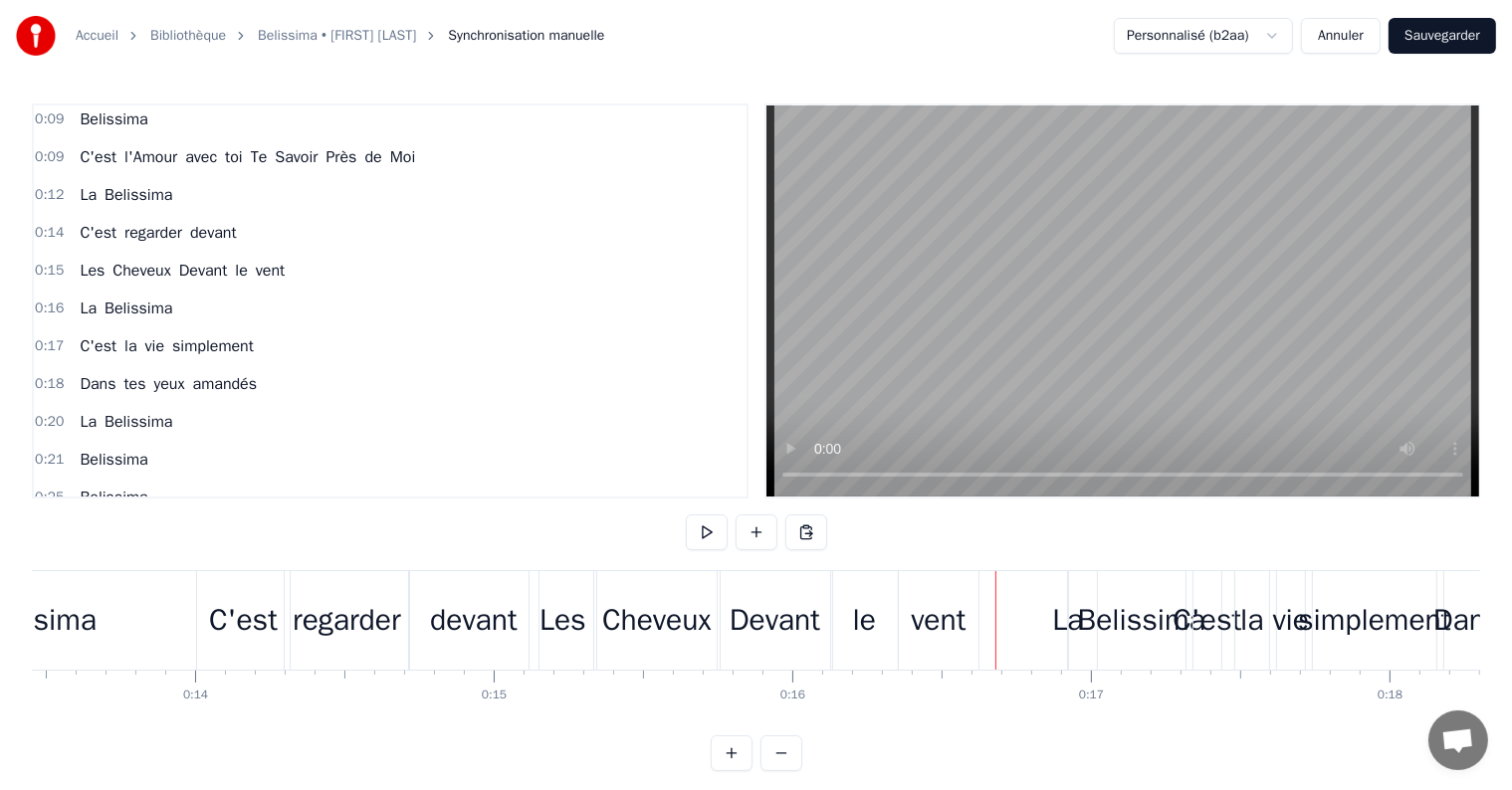 click on "La" at bounding box center (1067, 620) 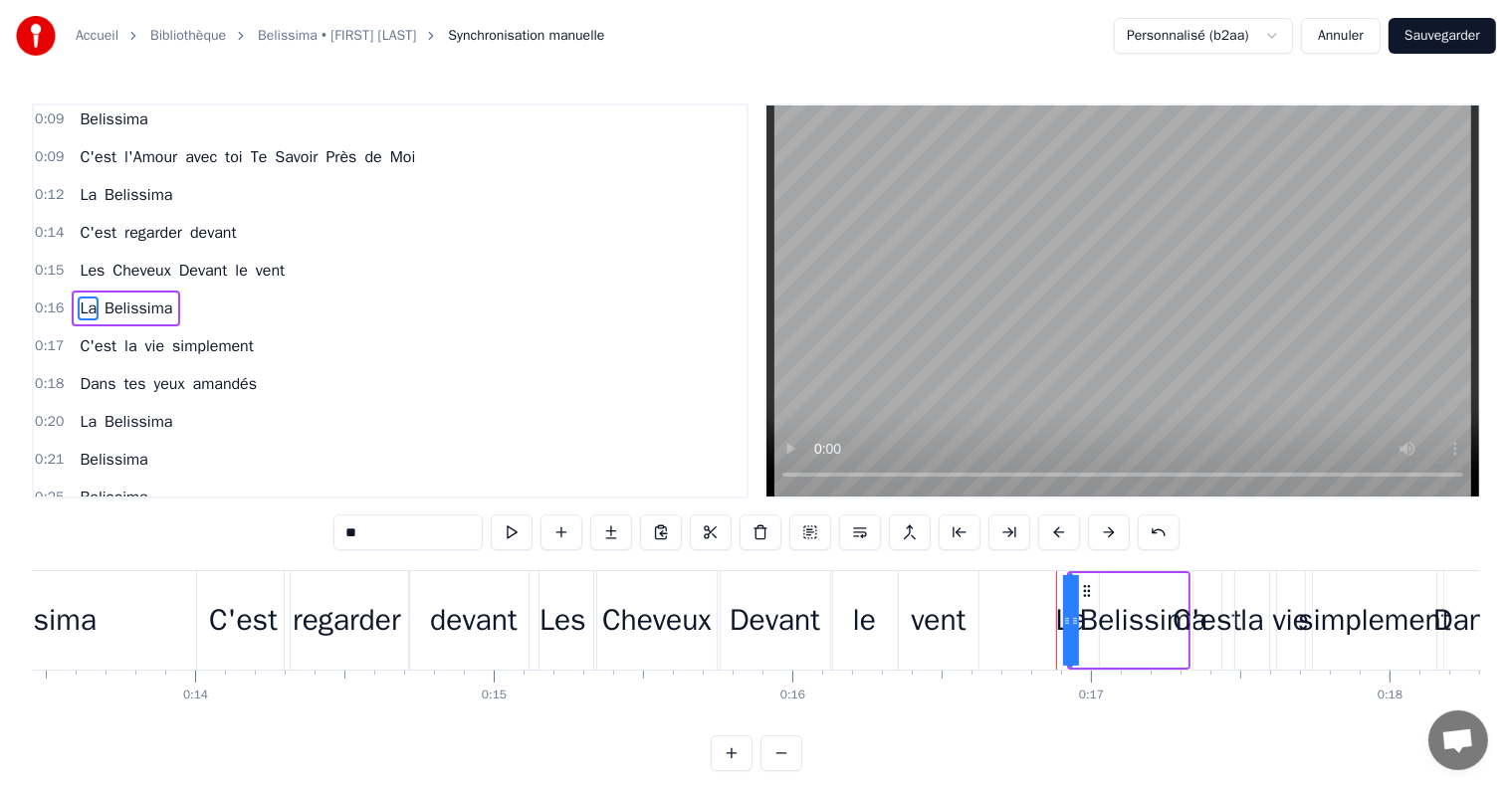 click on "Belissima C'est l'Amour avec toi Te Savoir Près de Moi La Belissima C'est regarder devant Les Cheveux Devant le vent La Belissima C'est la vie simplement Dans tes yeux amandés La Belissima Belissima Belissima Courir la planète Un vieux rêve qu'on espère La Belissima C'est l'amour avouéee Quand on se dit "Je t'Aime" La Belissima C'est t'entendre me dire Tu es mon avenir La Belissima Belissima J'ai une Chanson dans le coeur Une mélodie aux couleurs de l'Italie Un sentiment de bonheur La Belissimaaaa J'ai une chanson dans le coeur qui résonne Elle me rappelle 1er bisou Un bisou venu d'ailleurs La Belissimaaa Belissima C'est le baiser volé de la première fois La Belissima Prends la vie comme elle vient Et elle te le rendra Un jour, tu verras C'est le bleu dans les yeux de notre don du ciel La Belissima Belissima Belissima C'est l'enfant qui va naitre Un nouveau jour se lève pour notre [NAME] Ces douleurs plus fortes que l'impossible encore Be- li- ssi- ma C'est croiser le regard d'une nouvelle vie La" at bounding box center [26780, 620] 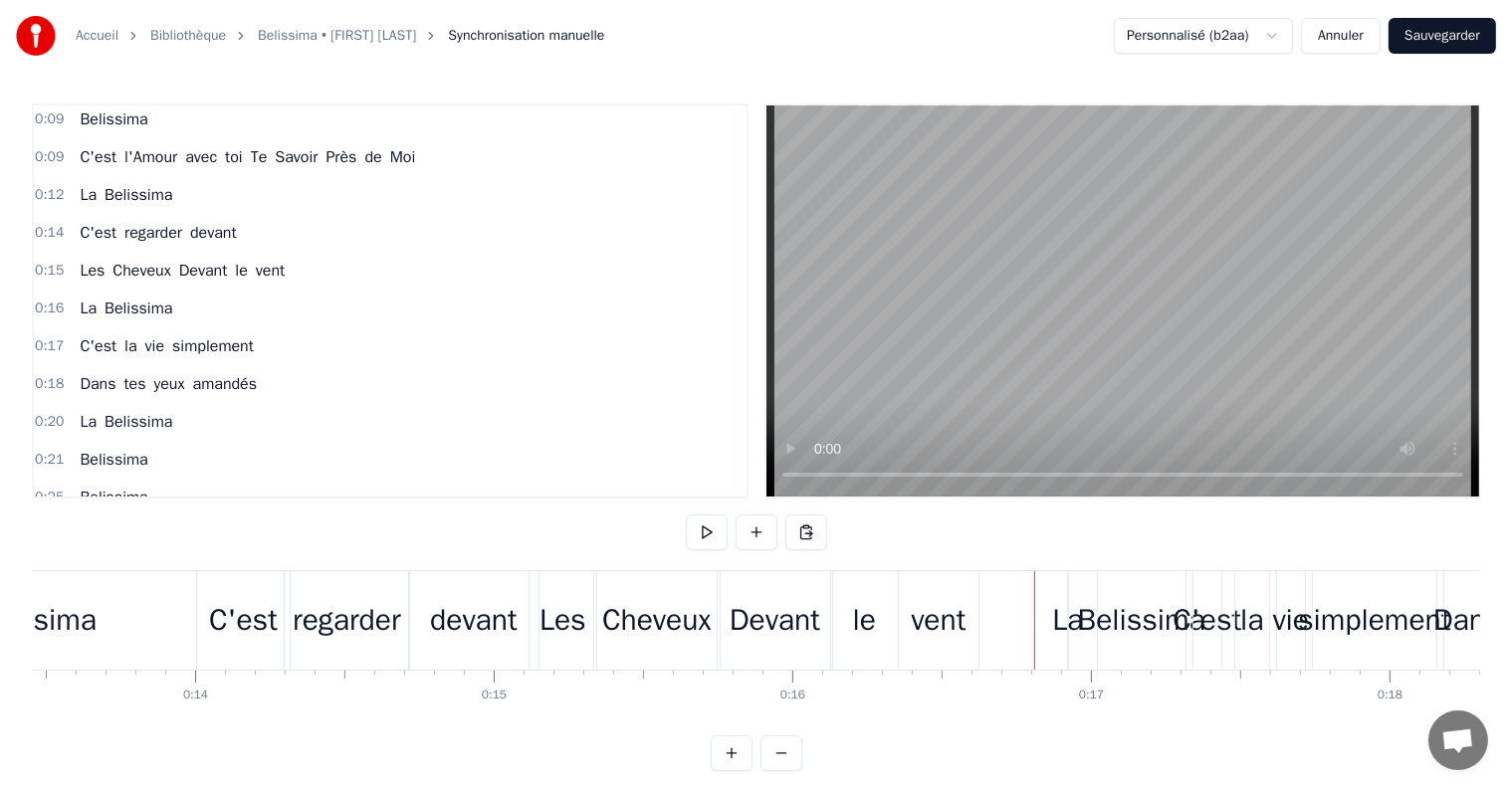 click on "Belissima" at bounding box center [1142, 620] 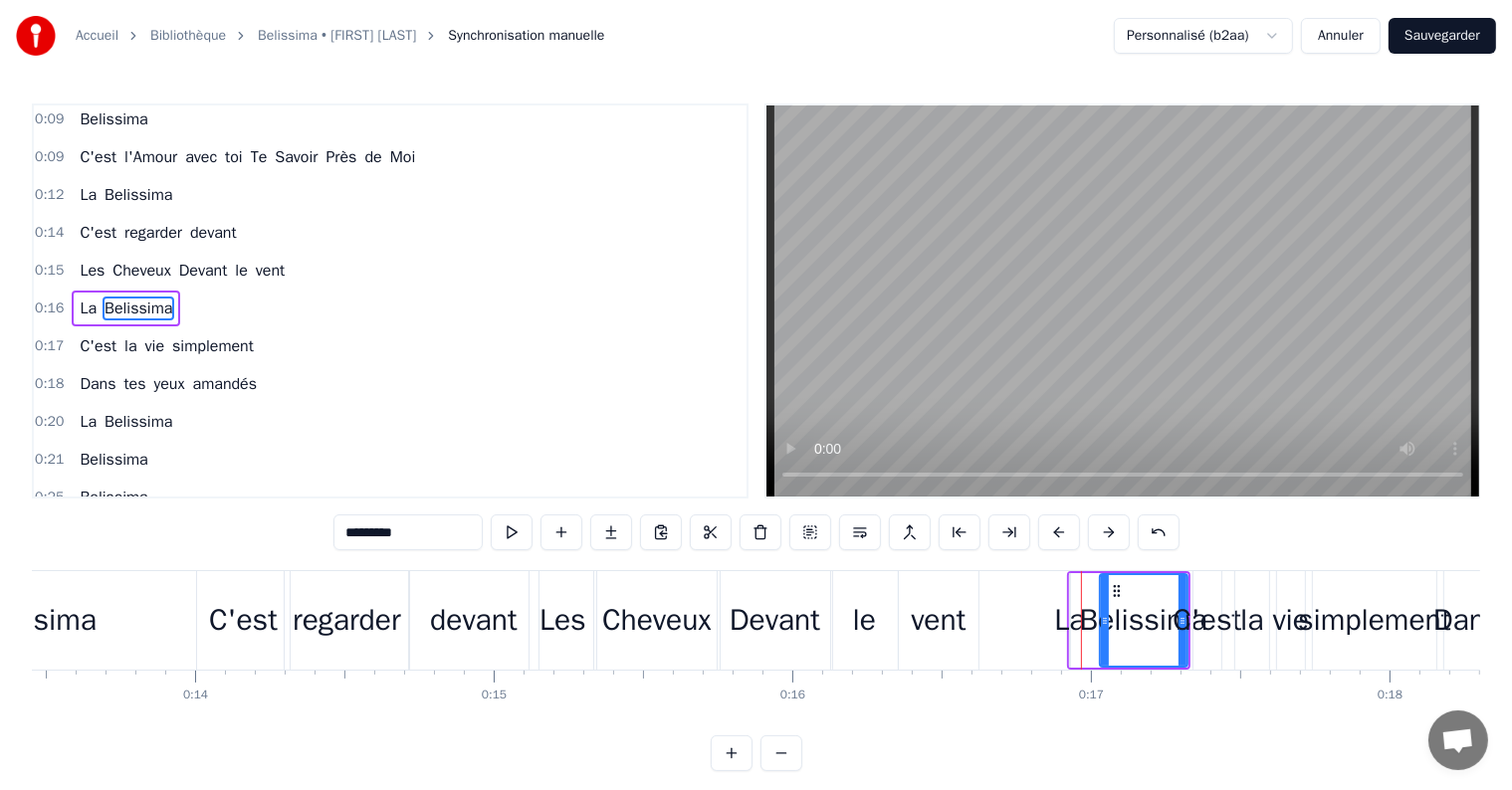 click on "La" at bounding box center (1069, 620) 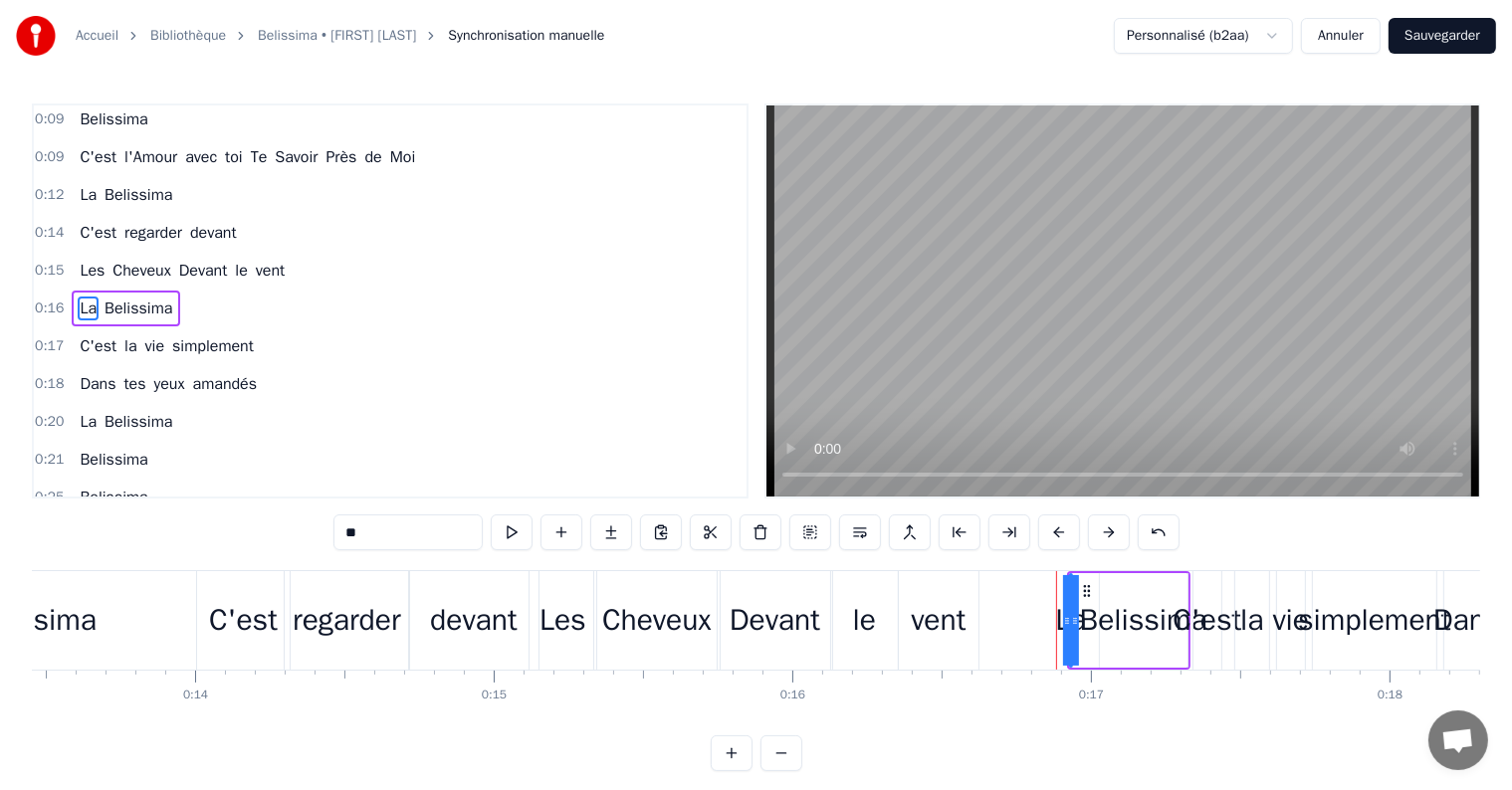 drag, startPoint x: 1075, startPoint y: 621, endPoint x: 1092, endPoint y: 621, distance: 17 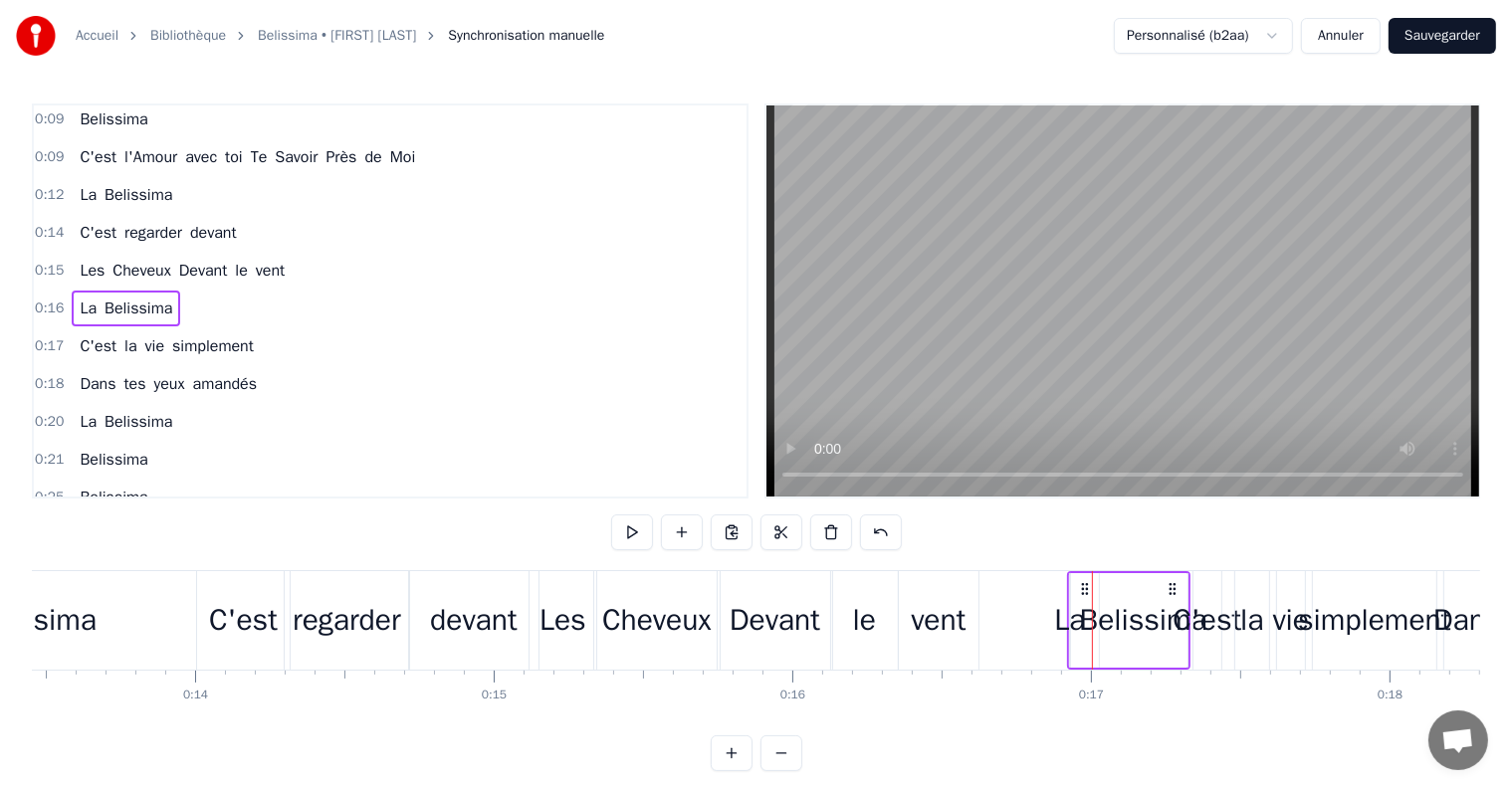click on "La" at bounding box center [1069, 620] 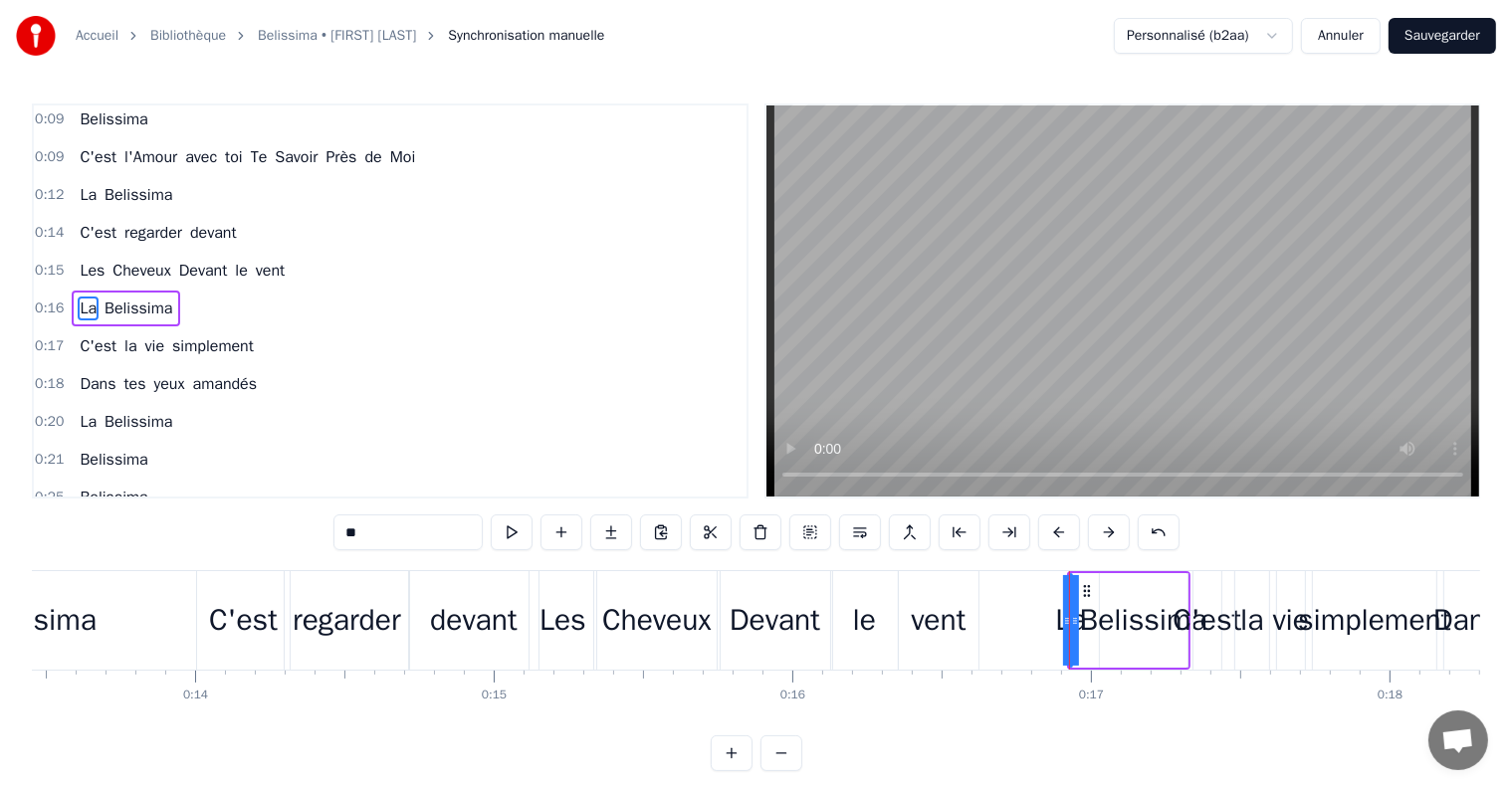 click 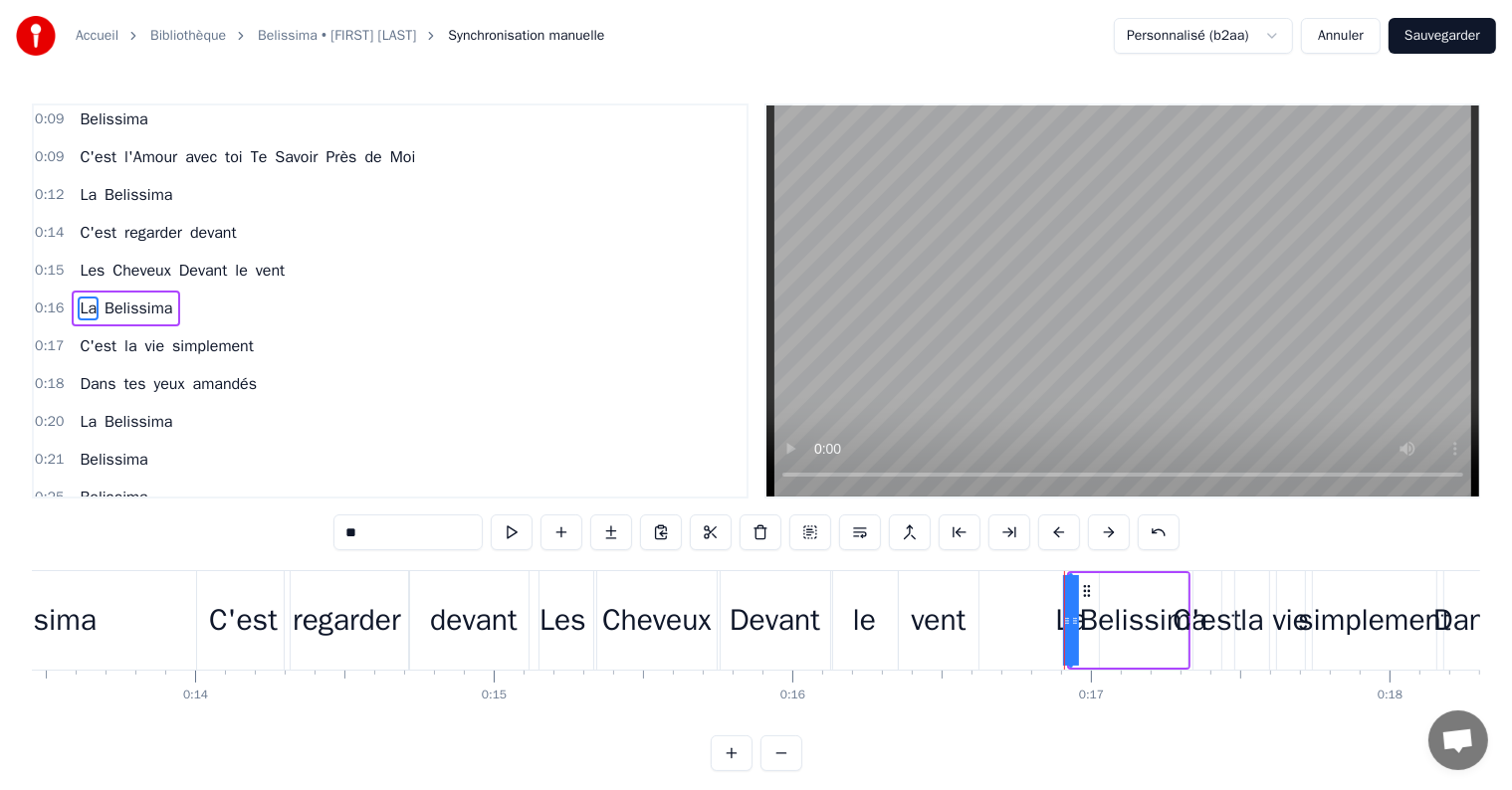 drag, startPoint x: 1074, startPoint y: 621, endPoint x: 1094, endPoint y: 621, distance: 20 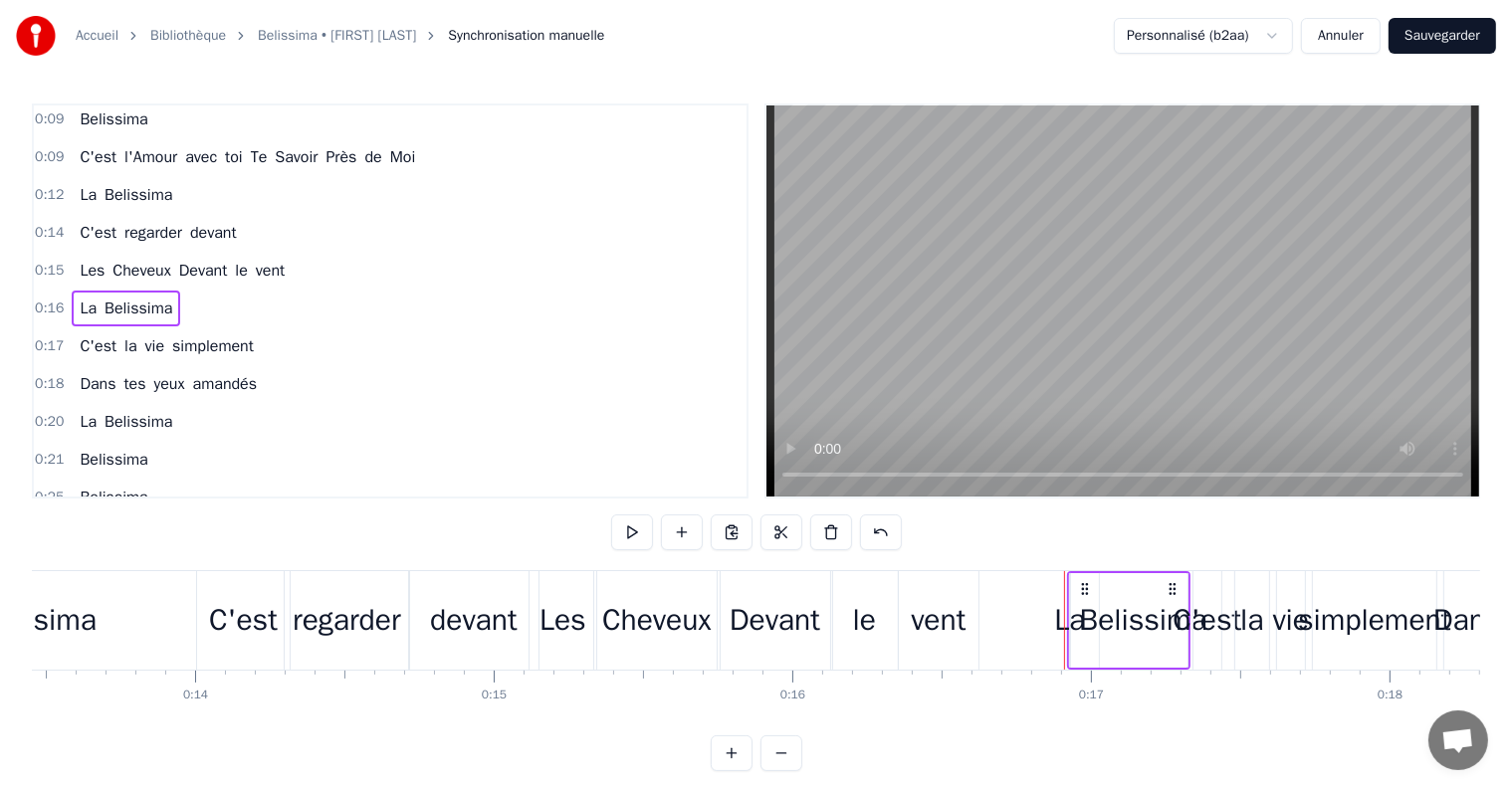 click on "La" at bounding box center (1069, 620) 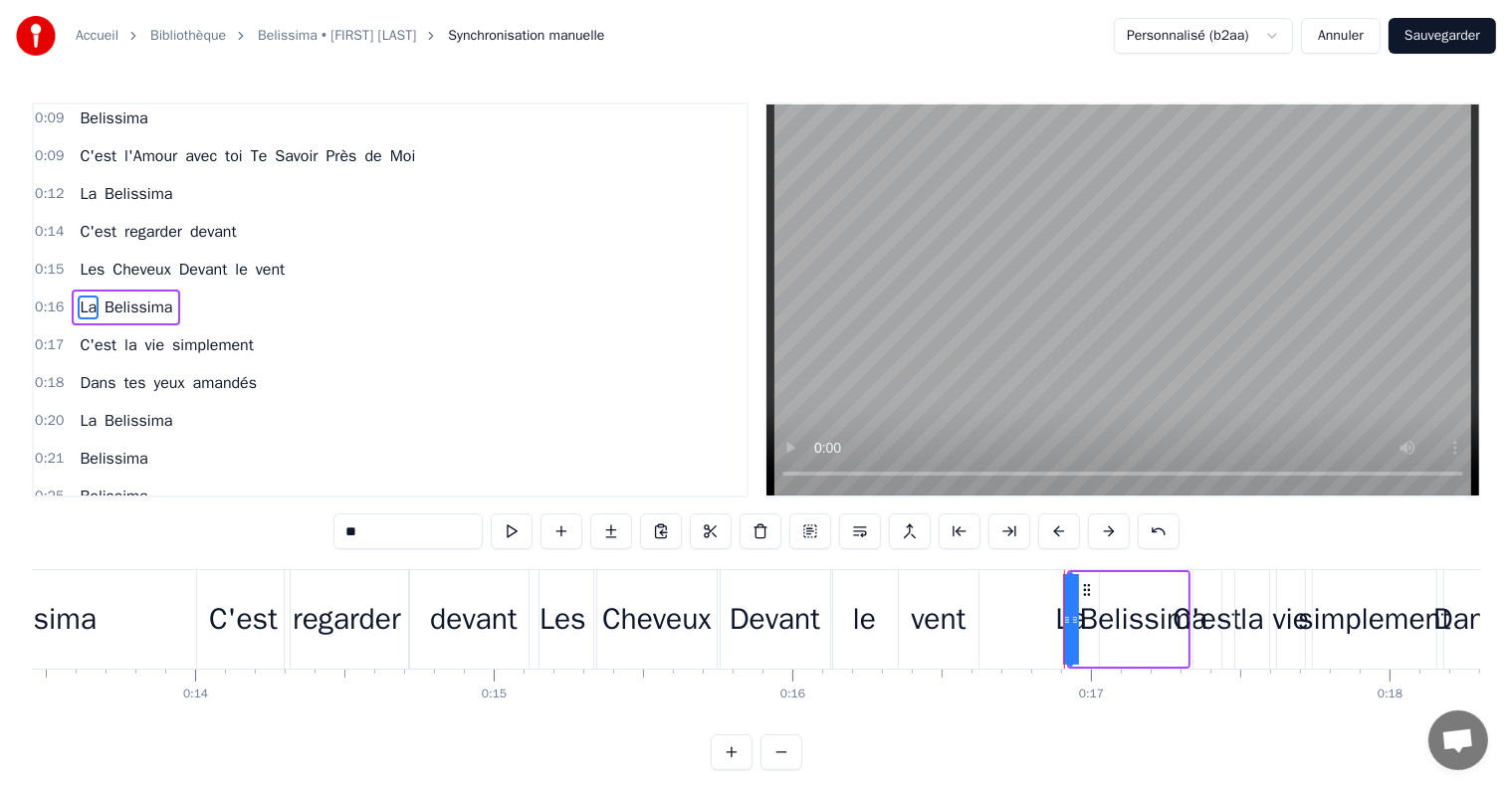 scroll, scrollTop: 0, scrollLeft: 0, axis: both 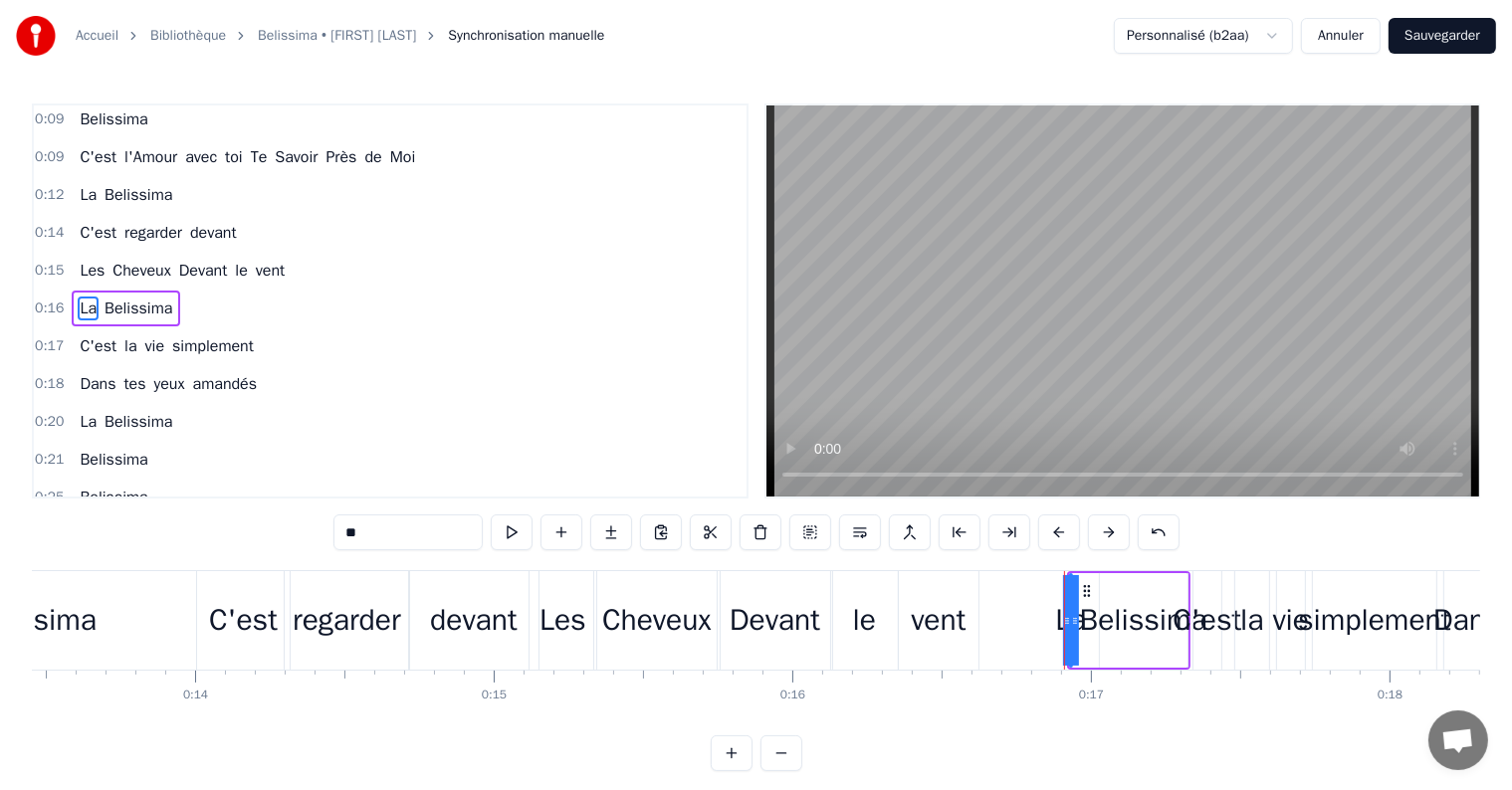 click at bounding box center (1075, 620) 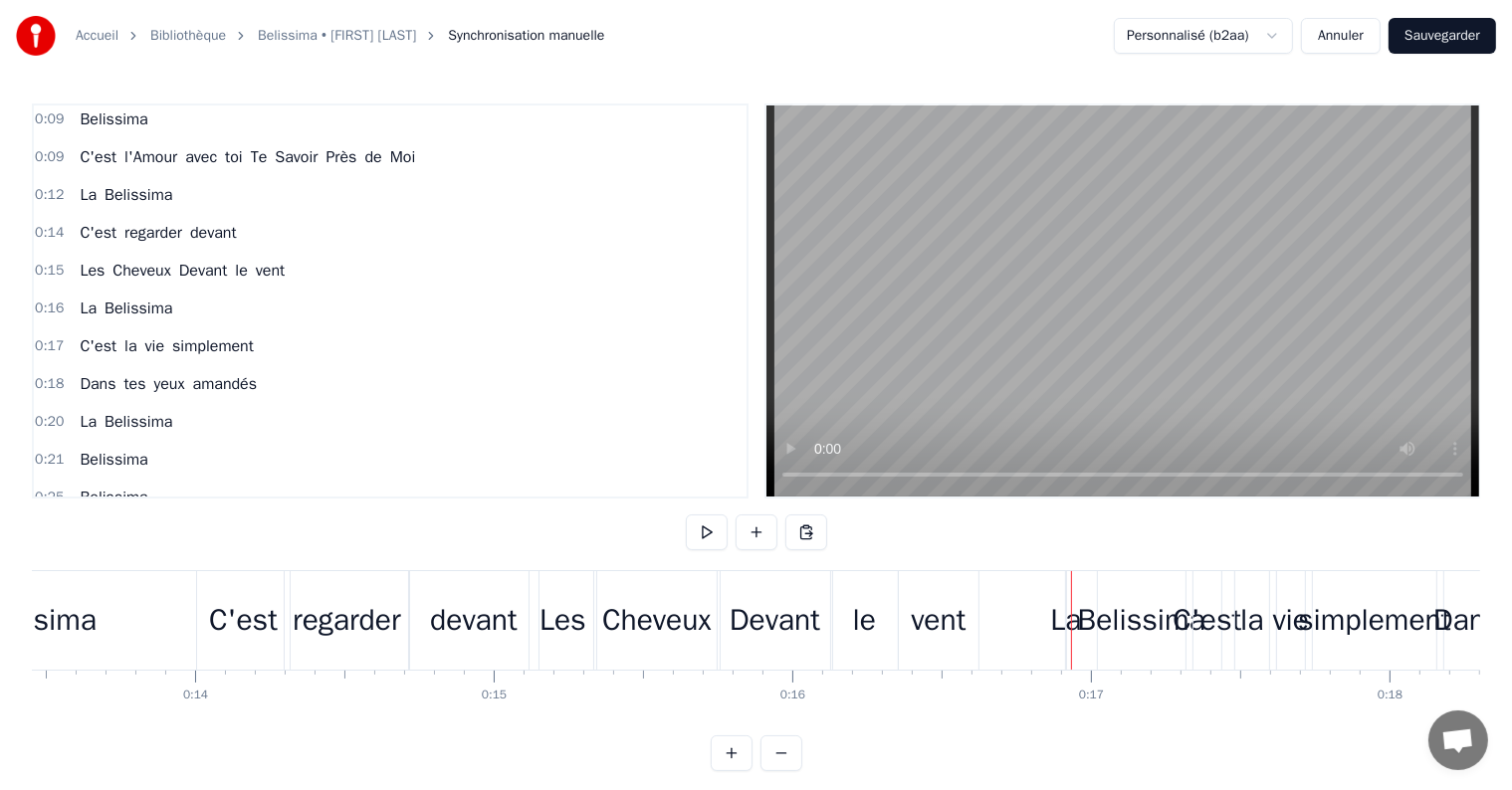 click on "La" at bounding box center [1065, 620] 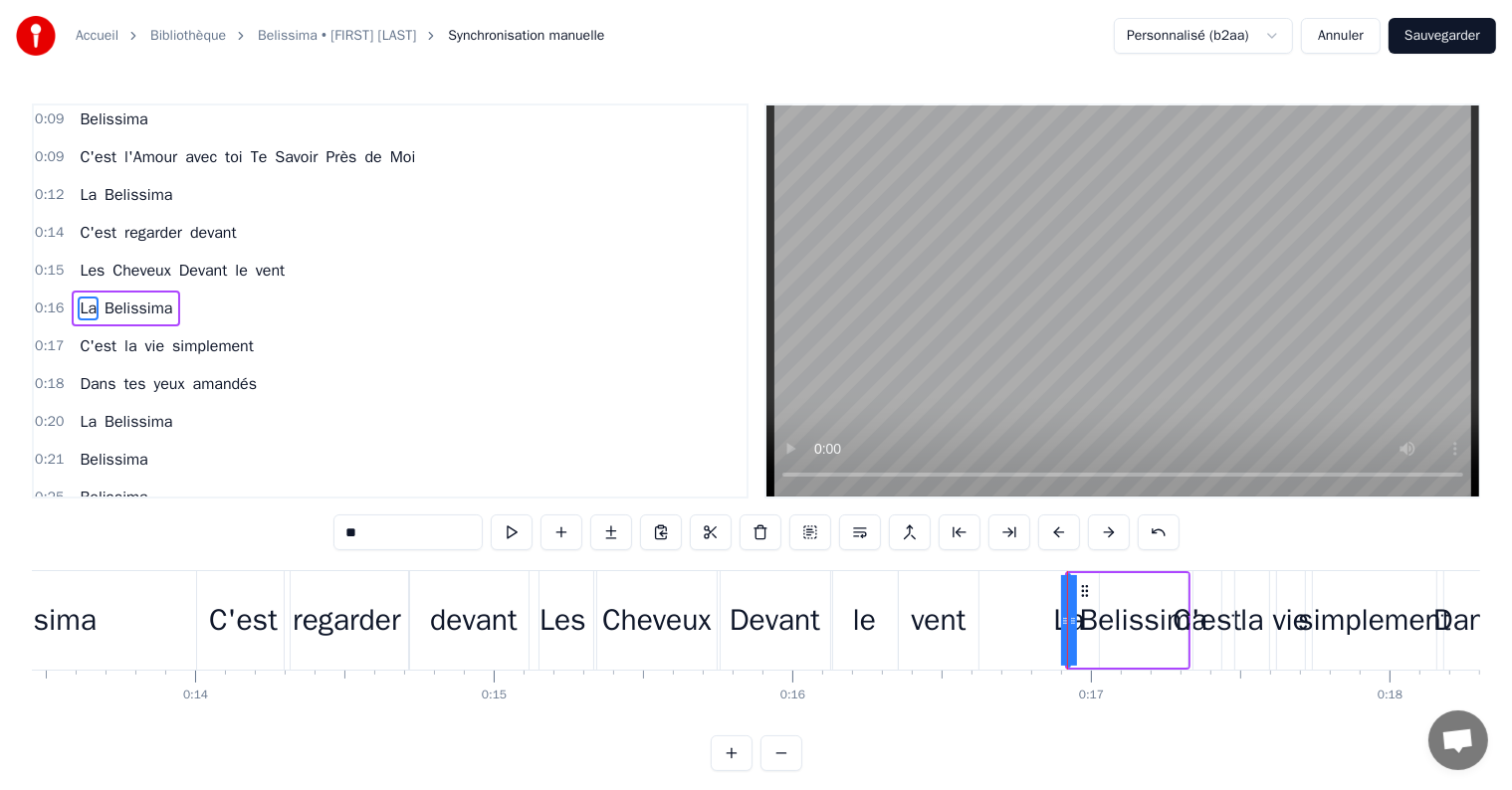 click on "Belissima" at bounding box center (1144, 620) 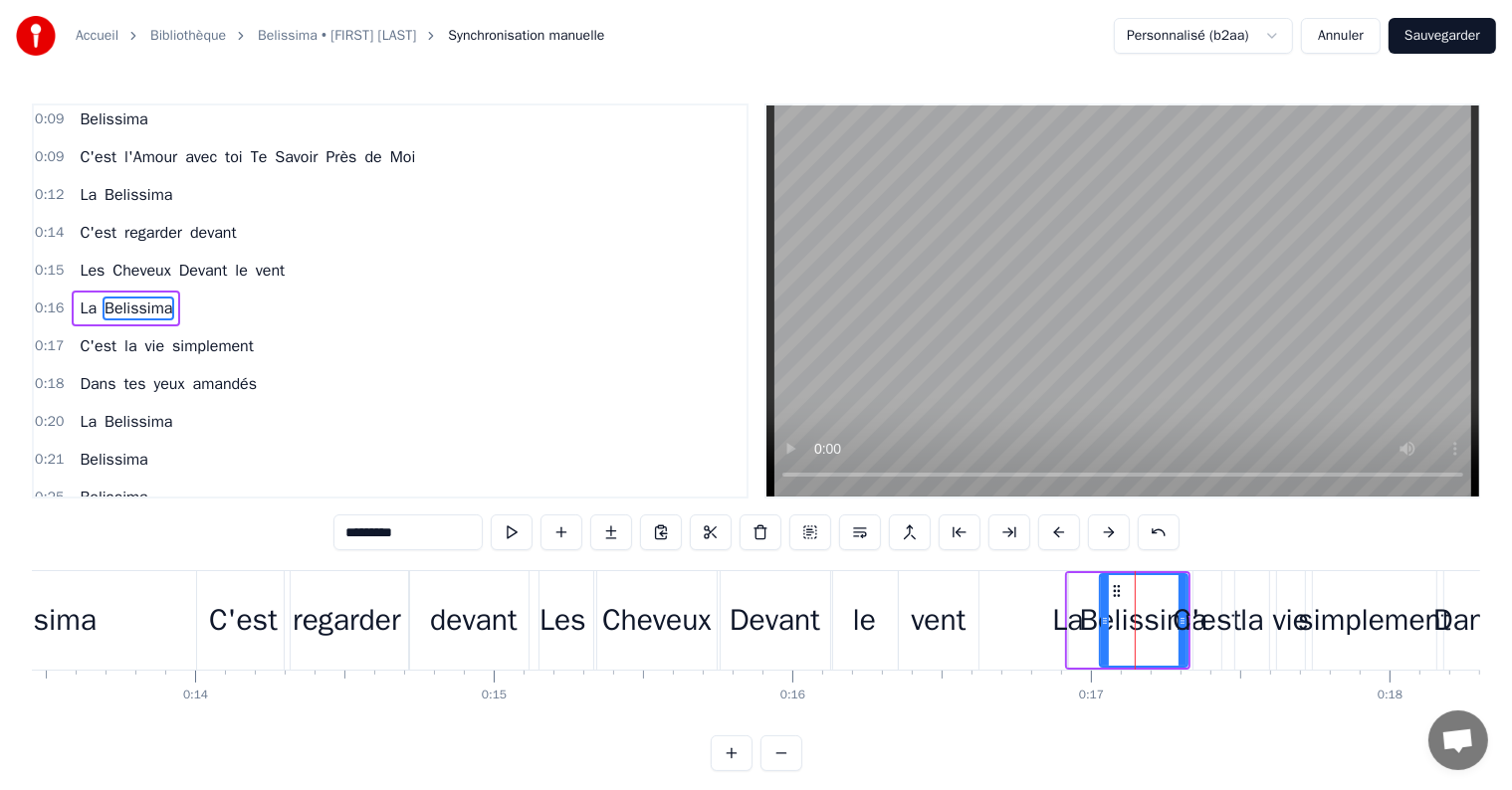click on "La" at bounding box center [1067, 620] 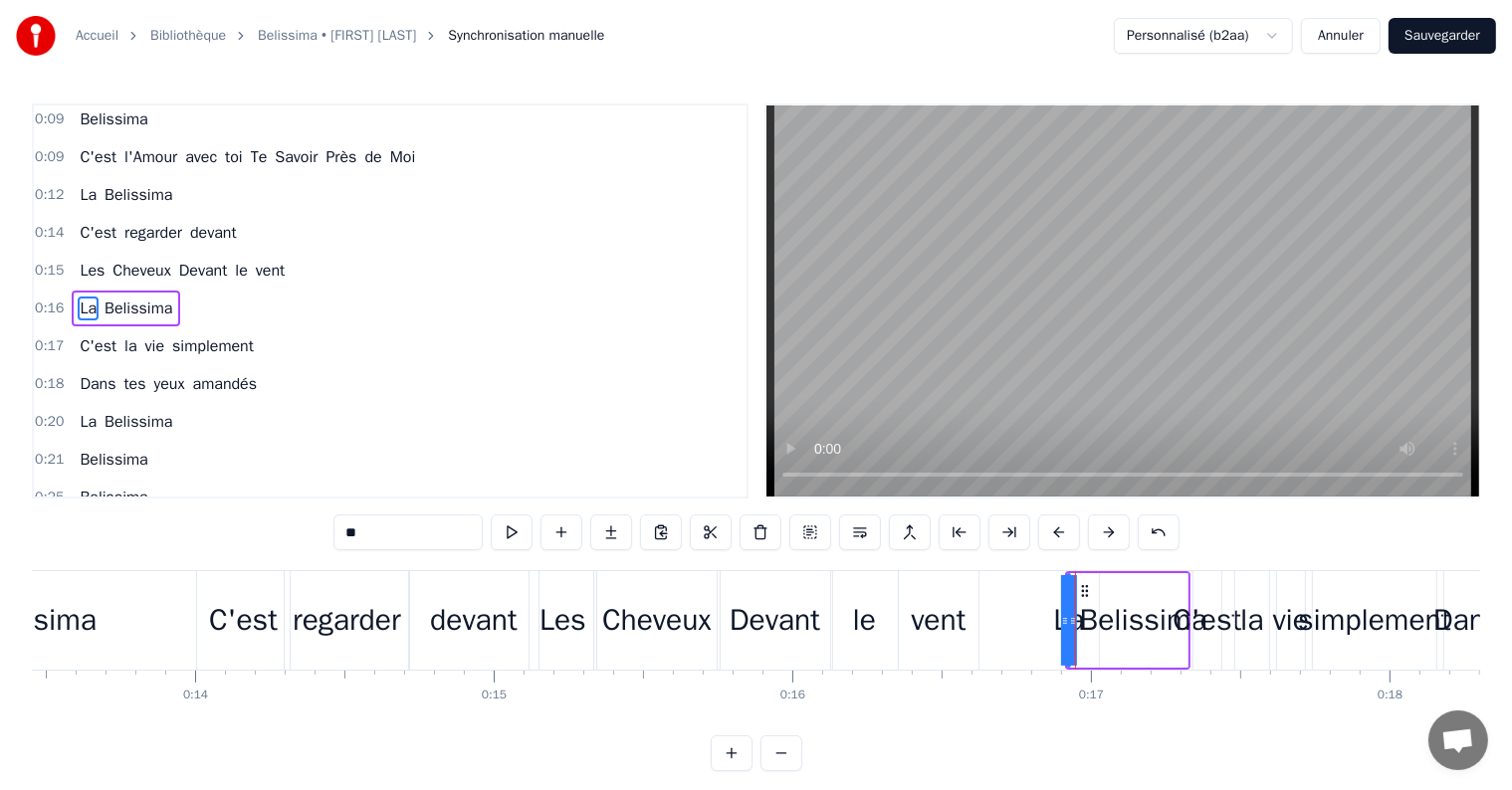 click on "Belissima C'est l'Amour avec toi Te Savoir Près de Moi La Belissima C'est regarder devant Les Cheveux Devant le vent La Belissima C'est la vie simplement Dans tes yeux amandés La Belissima Belissima Belissima Courir la planète Un vieux rêve qu'on espère La Belissima C'est l'amour avouéee Quand on se dit "Je t'Aime" La Belissima C'est t'entendre me dire Tu es mon avenir La Belissima Belissima J'ai une Chanson dans le coeur Une mélodie aux couleurs de l'Italie Un sentiment de bonheur La Belissimaaaa J'ai une chanson dans le coeur qui résonne Elle me rappelle 1er bisou Un bisou venu d'ailleurs La Belissimaaa Belissima C'est le baiser volé de la première fois La Belissima Prends la vie comme elle vient Et elle te le rendra Un jour, tu verras C'est le bleu dans les yeux de notre don du ciel La Belissima Belissima Belissima C'est l'enfant qui va naitre Un nouveau jour se lève pour notre [NAME] Ces douleurs plus fortes que l'impossible encore Be- li- ssi- ma C'est croiser le regard d'une nouvelle vie La" at bounding box center [26780, 620] 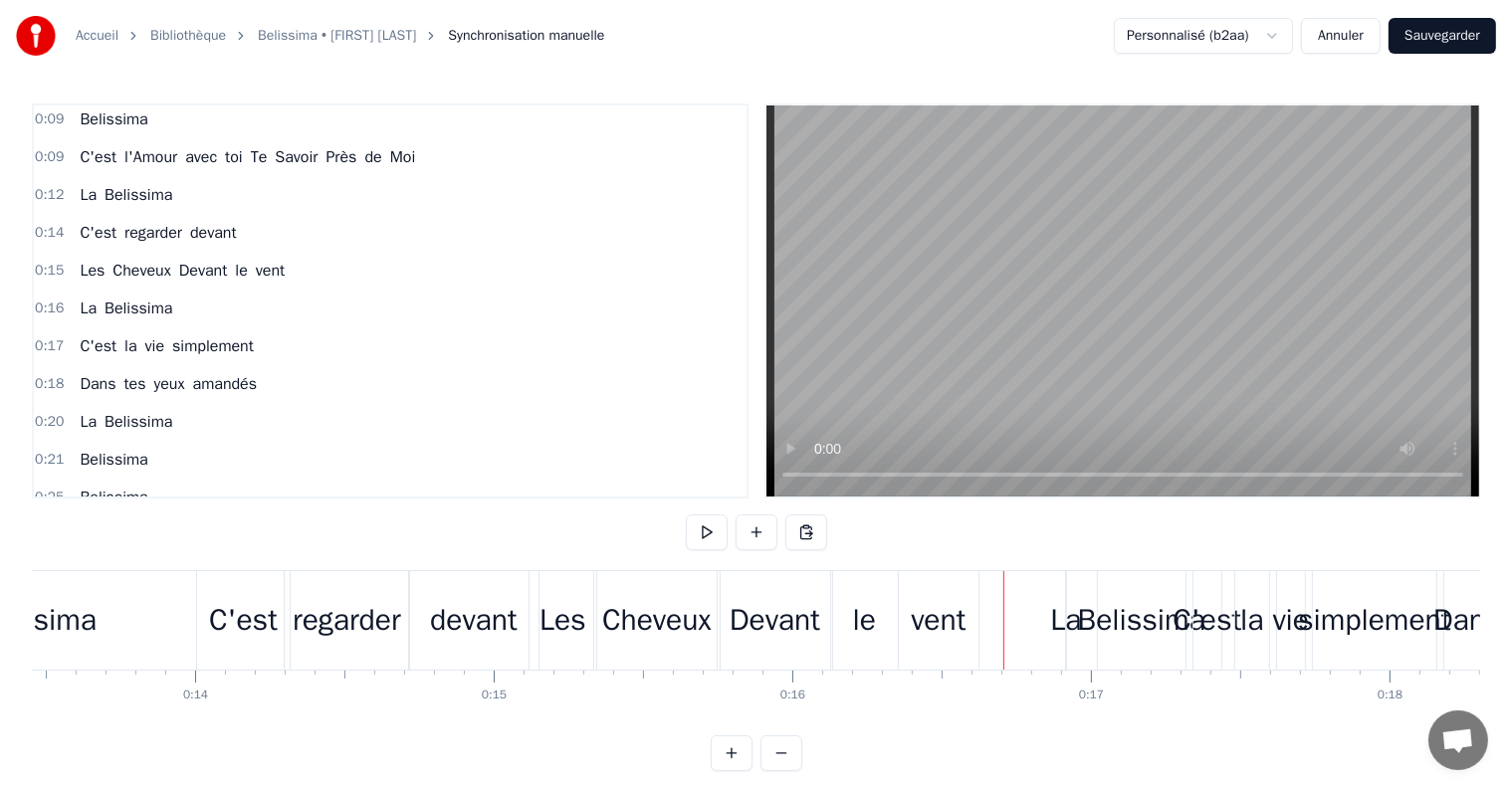 click on "La" at bounding box center [1065, 620] 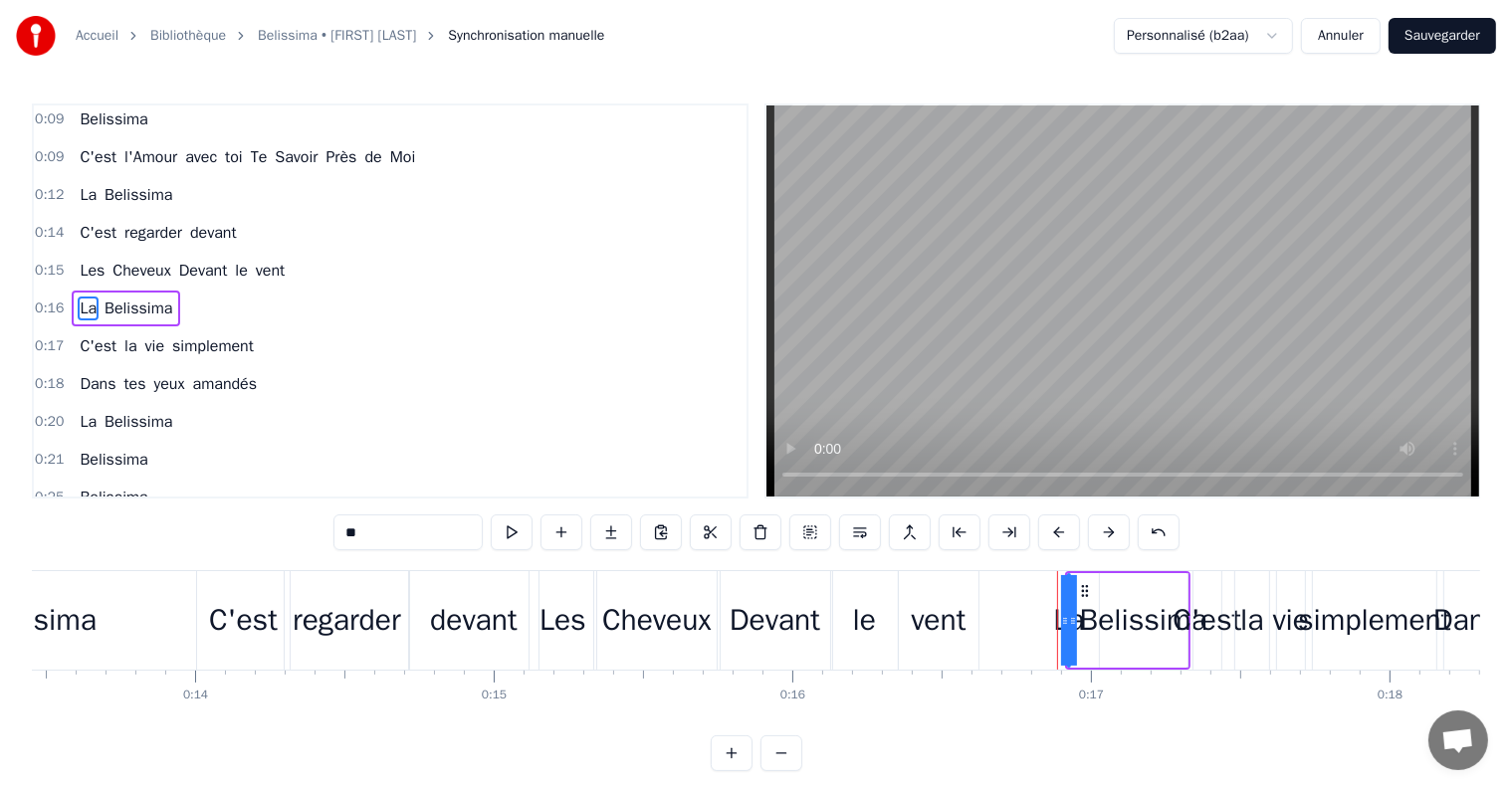 click on "Belissima" at bounding box center [1144, 620] 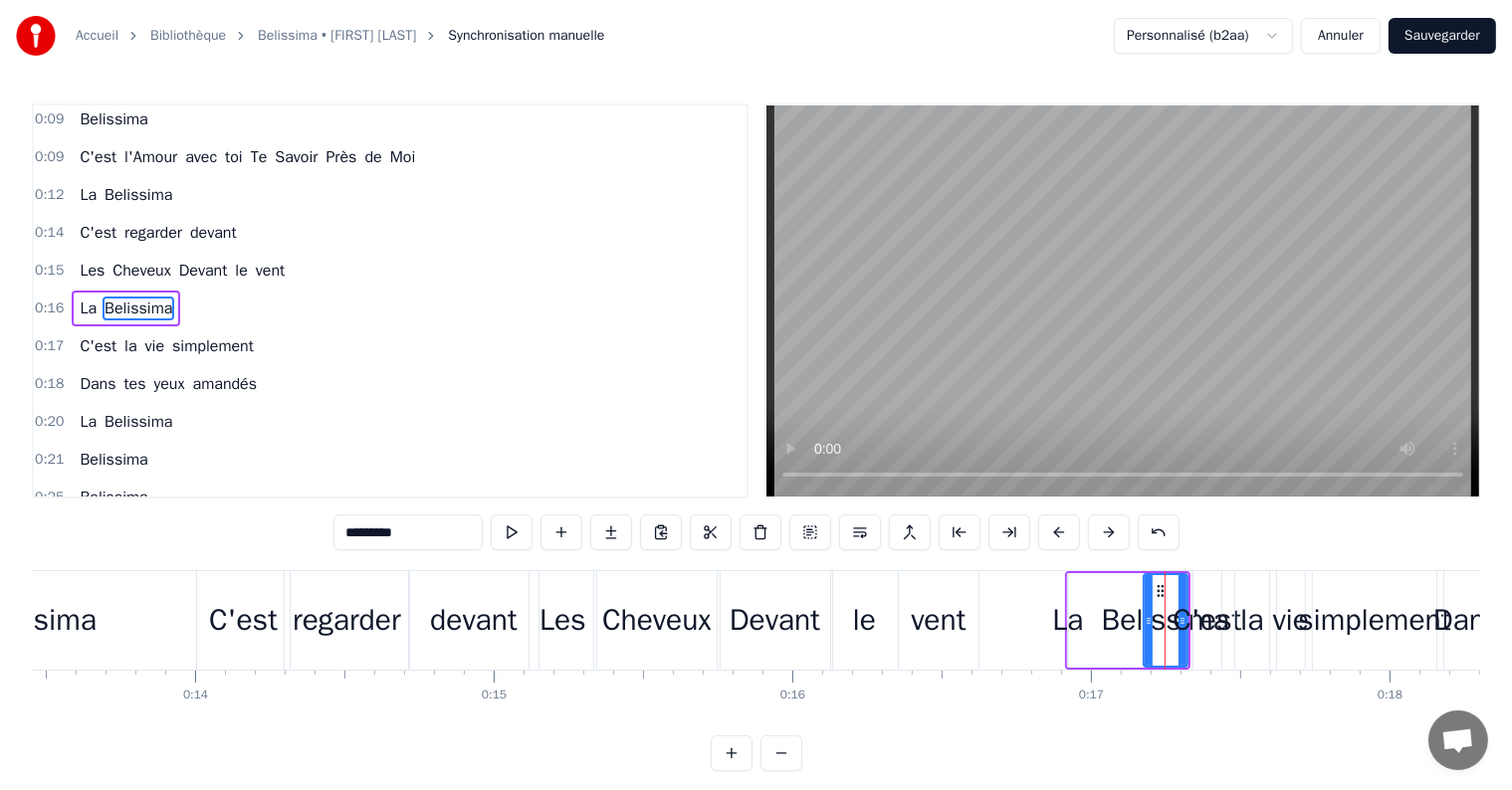 drag, startPoint x: 1103, startPoint y: 611, endPoint x: 1154, endPoint y: 611, distance: 51 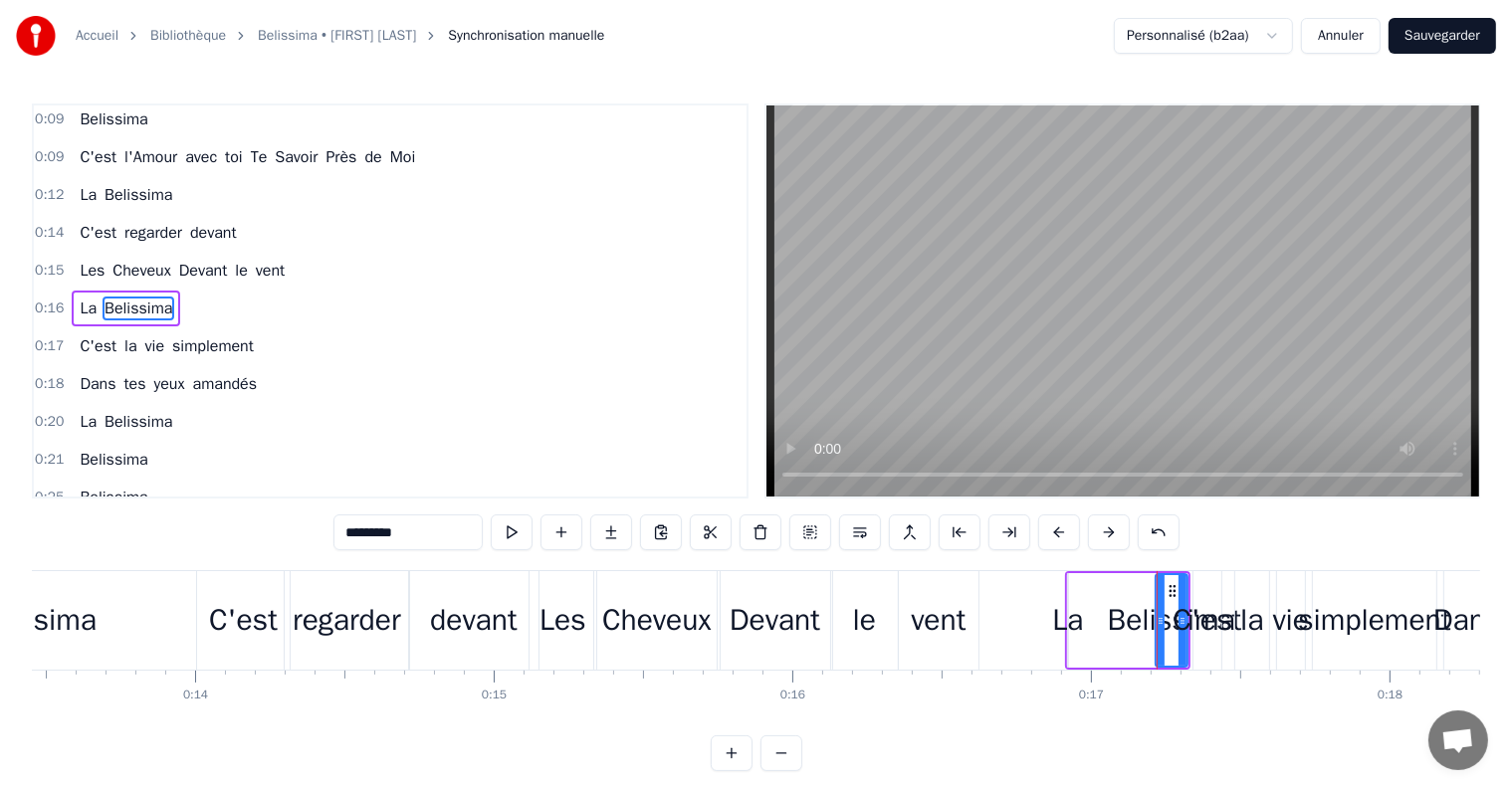 click on "La" at bounding box center [1067, 620] 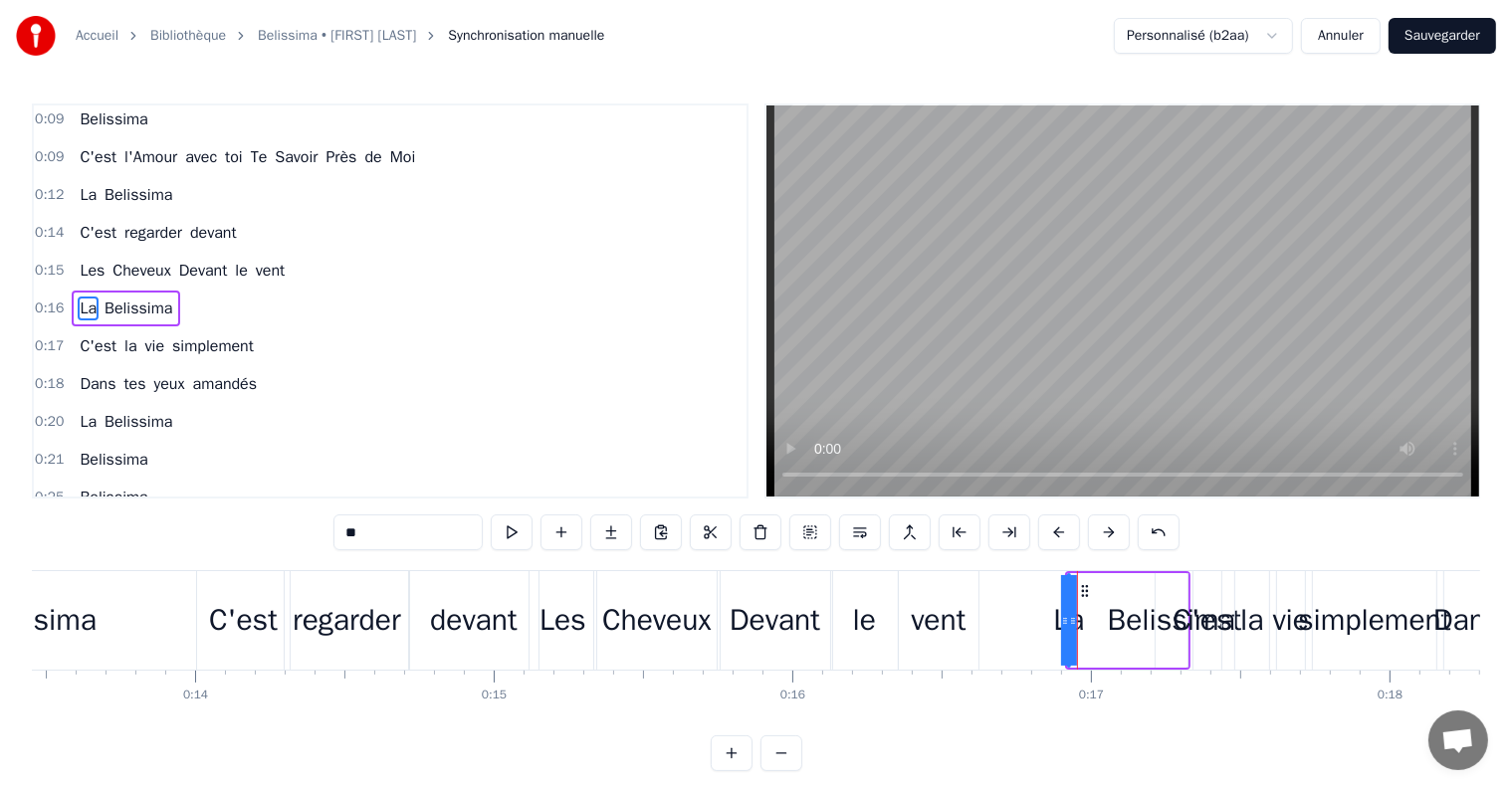 drag, startPoint x: 1070, startPoint y: 618, endPoint x: 1101, endPoint y: 618, distance: 31 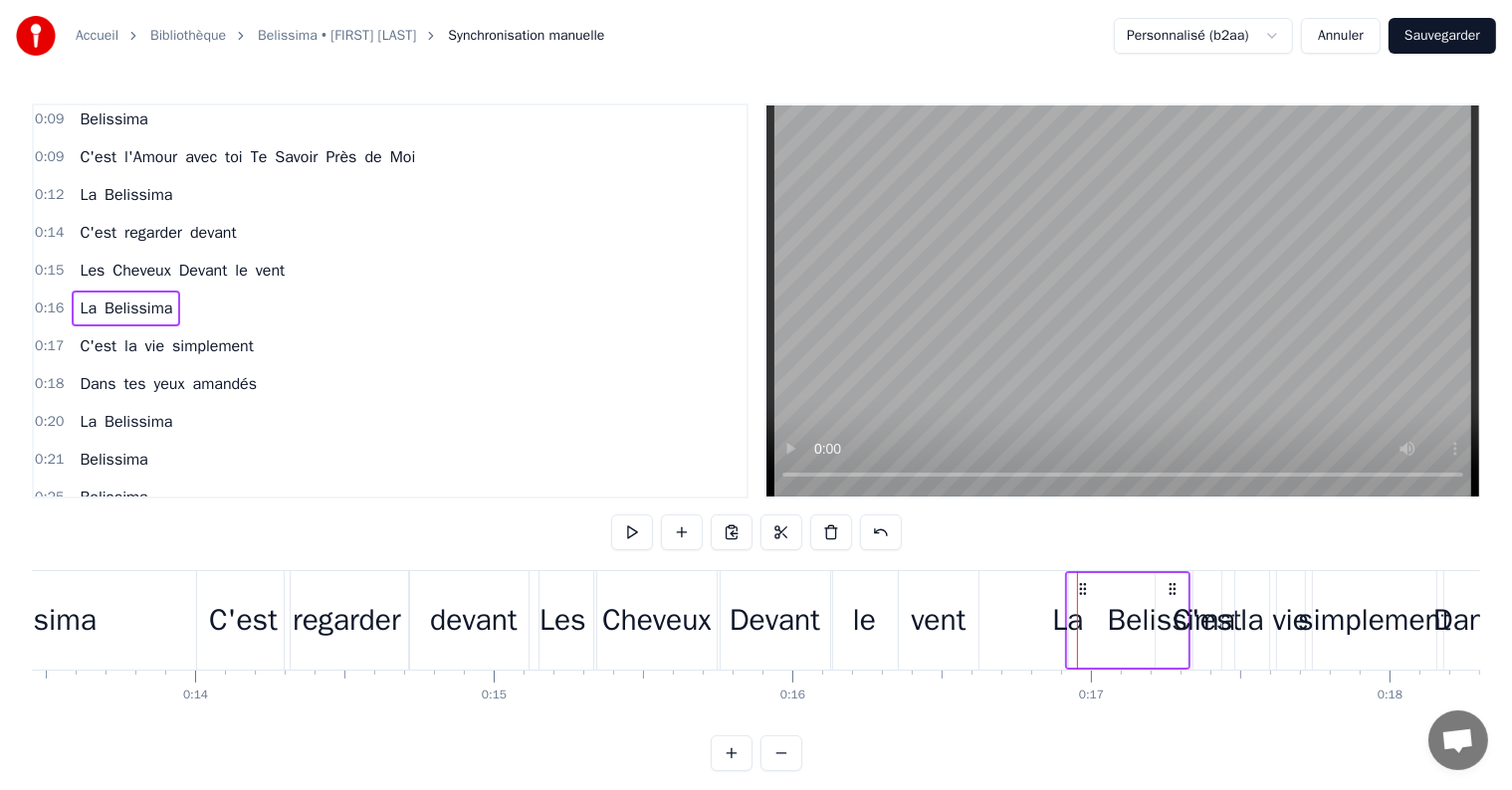 click on "La" at bounding box center (1067, 620) 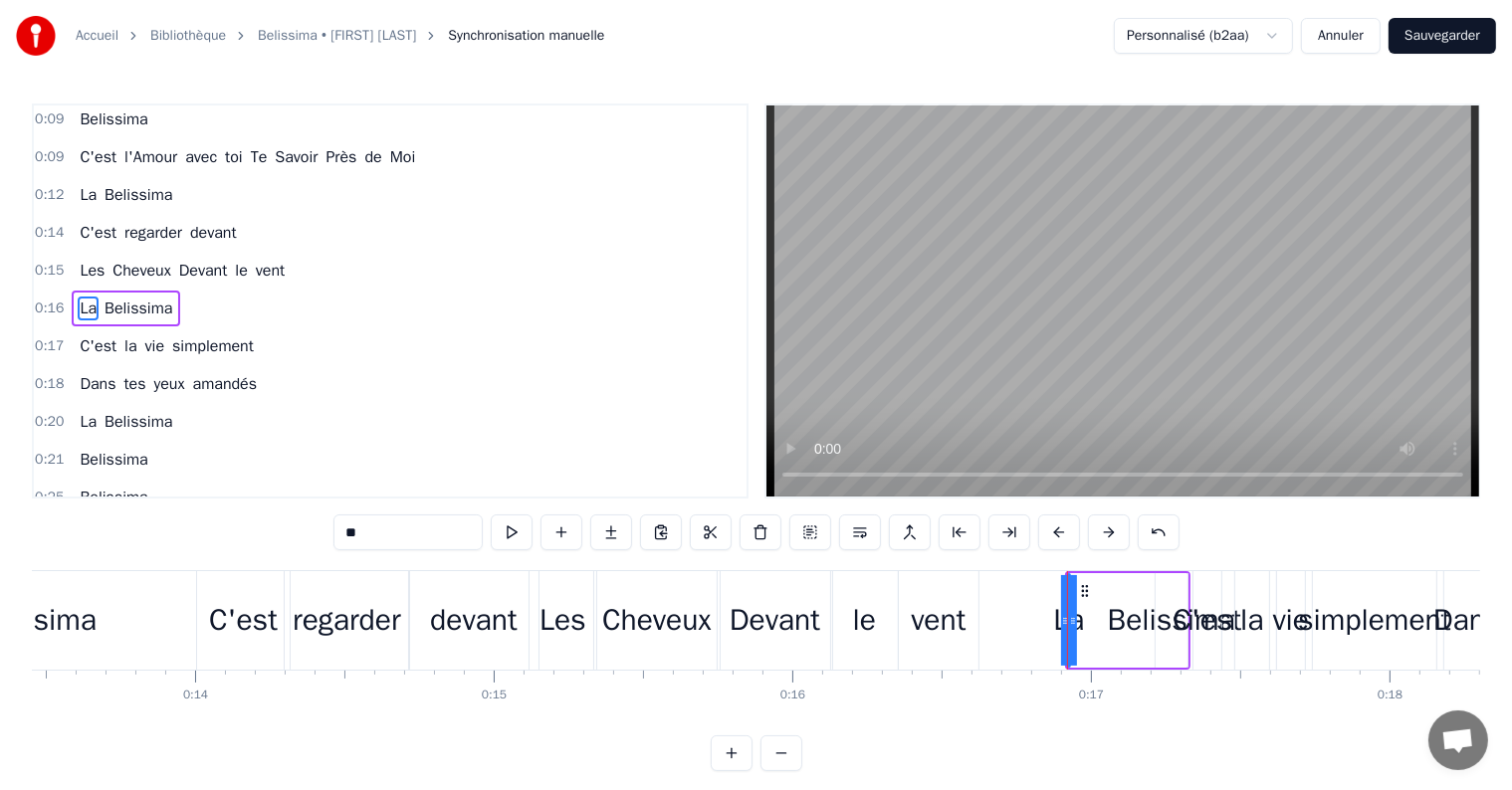 click on "Belissima C'est l'Amour avec toi Te Savoir Près de Moi La Belissima C'est regarder devant Les Cheveux Devant le vent La Belissima C'est la vie simplement Dans tes yeux amandés La Belissima Belissima Belissima Courir la planète Un vieux rêve qu'on espère La Belissima C'est l'amour avouéee Quand on se dit "Je t'Aime" La Belissima C'est t'entendre me dire Tu es mon avenir La Belissima Belissima J'ai une Chanson dans le coeur Une mélodie aux couleurs de l'Italie Un sentiment de bonheur La Belissimaaaa J'ai une chanson dans le coeur qui résonne Elle me rappelle 1er bisou Un bisou venu d'ailleurs La Belissimaaa Belissima C'est le baiser volé de la première fois La Belissima Prends la vie comme elle vient Et elle te le rendra Un jour, tu verras C'est le bleu dans les yeux de notre don du ciel La Belissima Belissima Belissima C'est l'enfant qui va naitre Un nouveau jour se lève pour notre [NAME] Ces douleurs plus fortes que l'impossible encore Be- li- ssi- ma C'est croiser le regard d'une nouvelle vie La" at bounding box center [26780, 620] 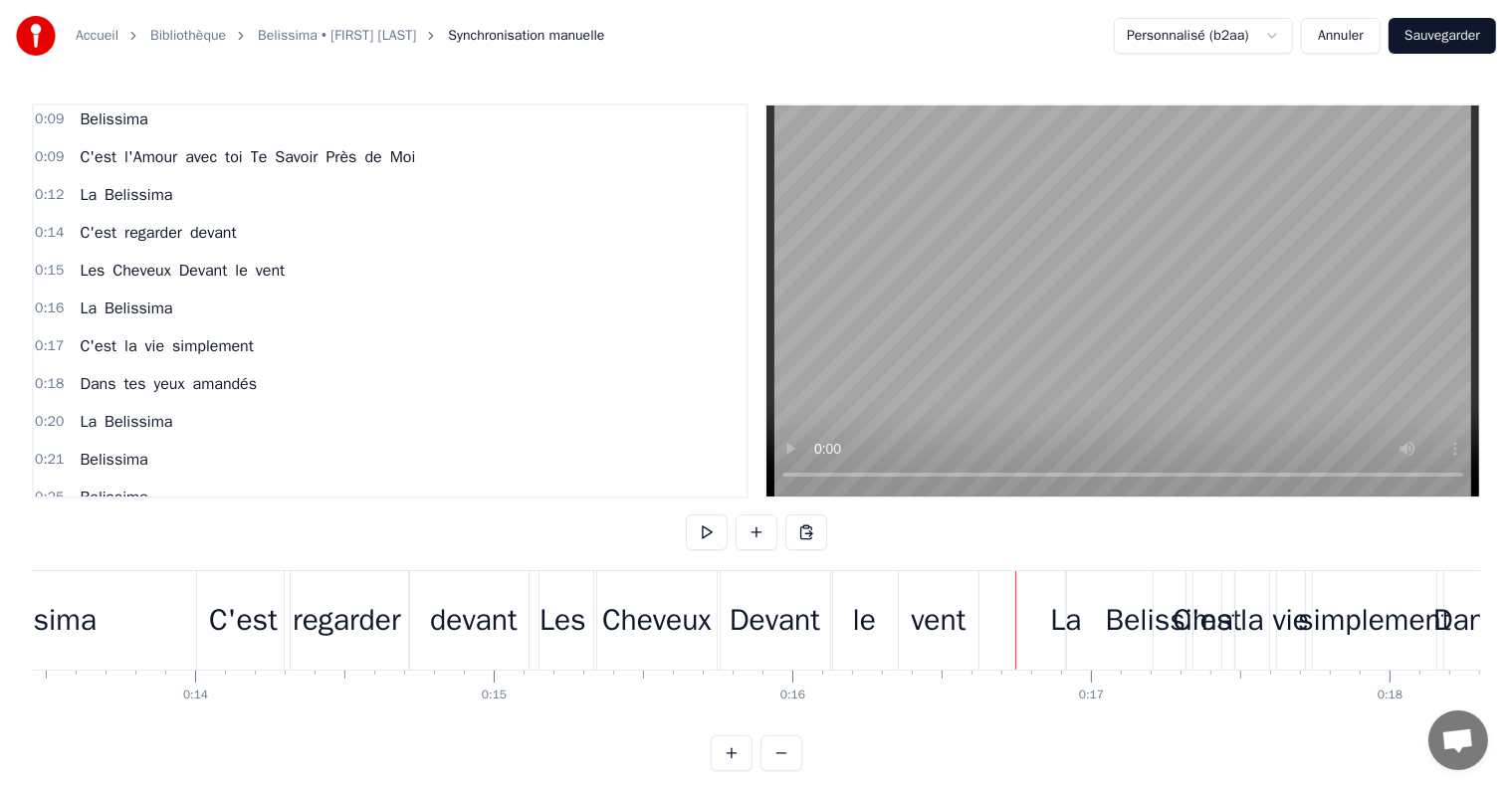click on "La" at bounding box center (1065, 620) 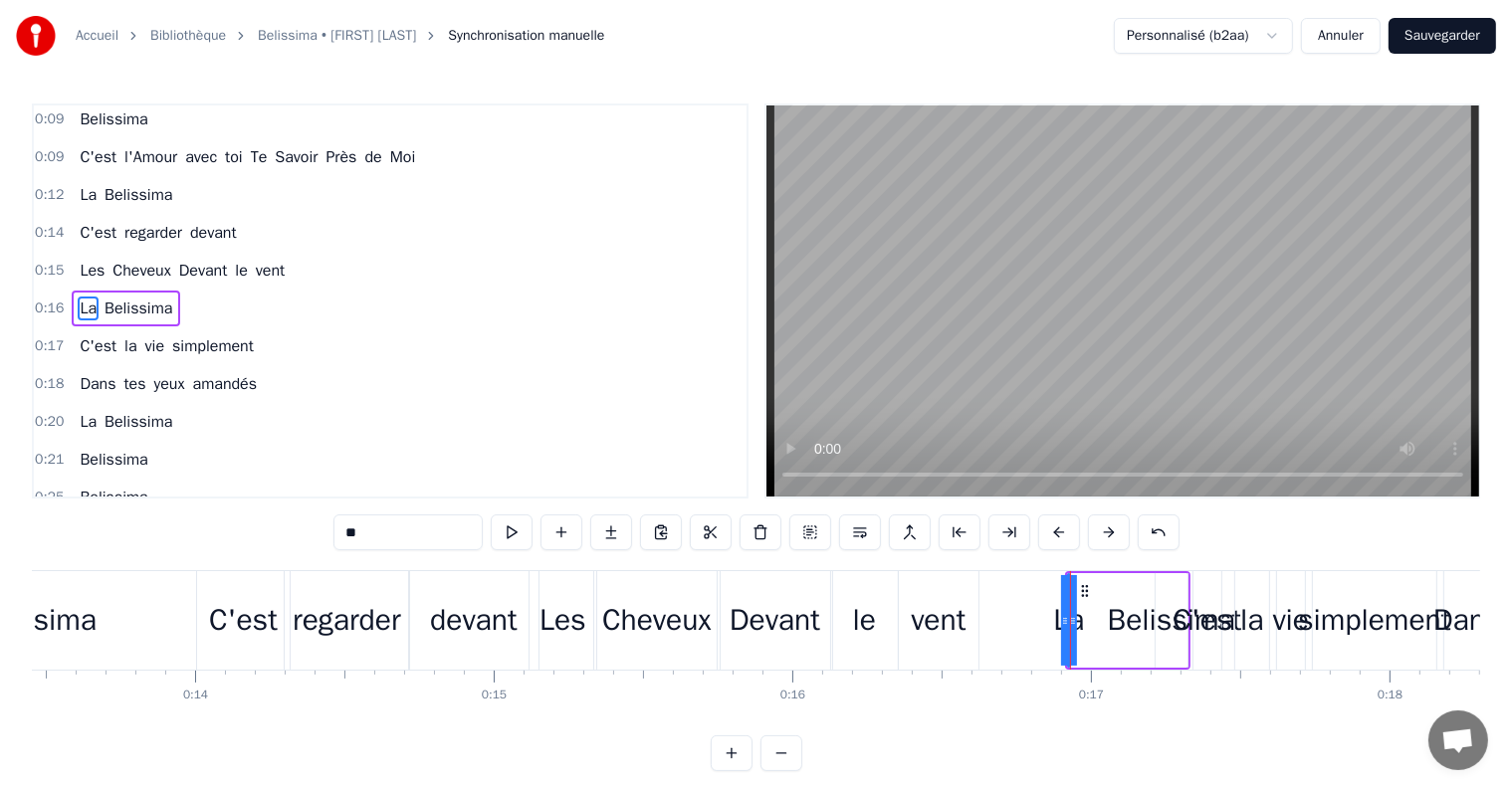 click on "La" at bounding box center [1068, 620] 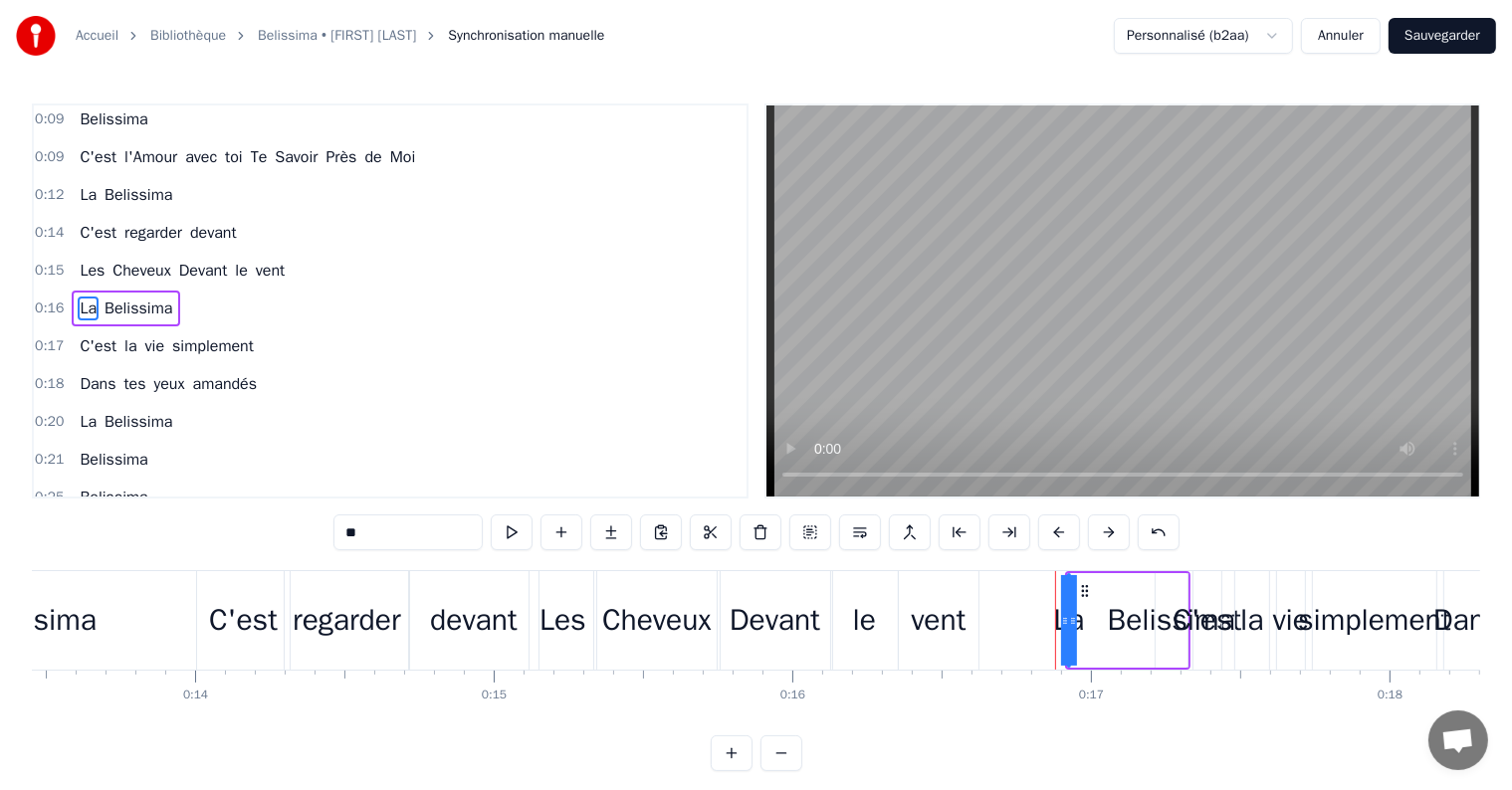click on "Belissima C'est l'Amour avec toi Te Savoir Près de Moi La Belissima C'est regarder devant Les Cheveux Devant le vent La Belissima C'est la vie simplement Dans tes yeux amandés La Belissima Belissima Belissima Courir la planète Un vieux rêve qu'on espère La Belissima C'est l'amour avouéee Quand on se dit "Je t'Aime" La Belissima C'est t'entendre me dire Tu es mon avenir La Belissima Belissima J'ai une Chanson dans le coeur Une mélodie aux couleurs de l'Italie Un sentiment de bonheur La Belissimaaaa J'ai une chanson dans le coeur qui résonne Elle me rappelle 1er bisou Un bisou venu d'ailleurs La Belissimaaa Belissima C'est le baiser volé de la première fois La Belissima Prends la vie comme elle vient Et elle te le rendra Un jour, tu verras C'est le bleu dans les yeux de notre don du ciel La Belissima Belissima Belissima C'est l'enfant qui va naitre Un nouveau jour se lève pour notre [NAME] Ces douleurs plus fortes que l'impossible encore Be- li- ssi- ma C'est croiser le regard d'une nouvelle vie La" at bounding box center (26780, 620) 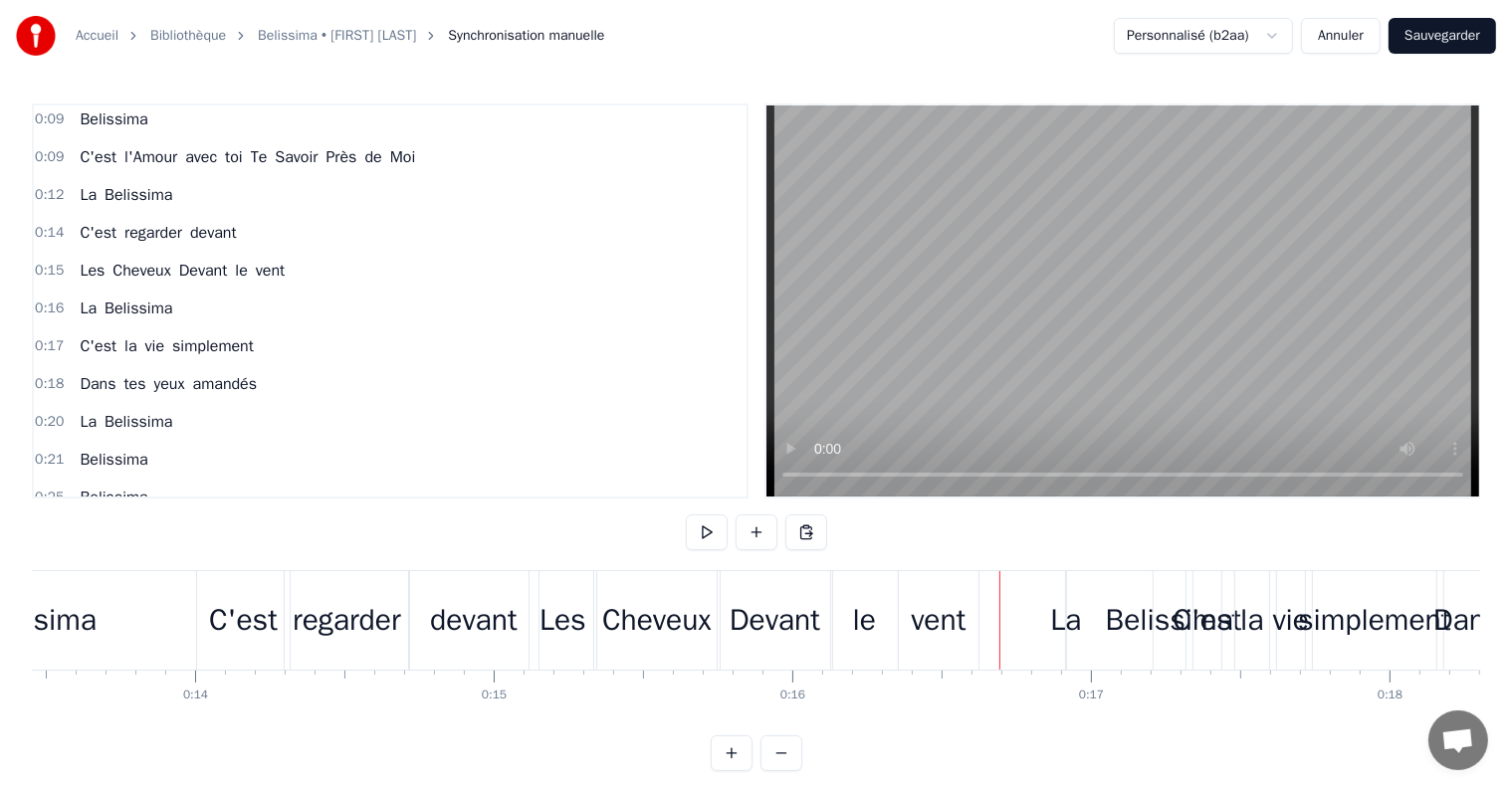 click on "La Belissima" at bounding box center [1128, 620] 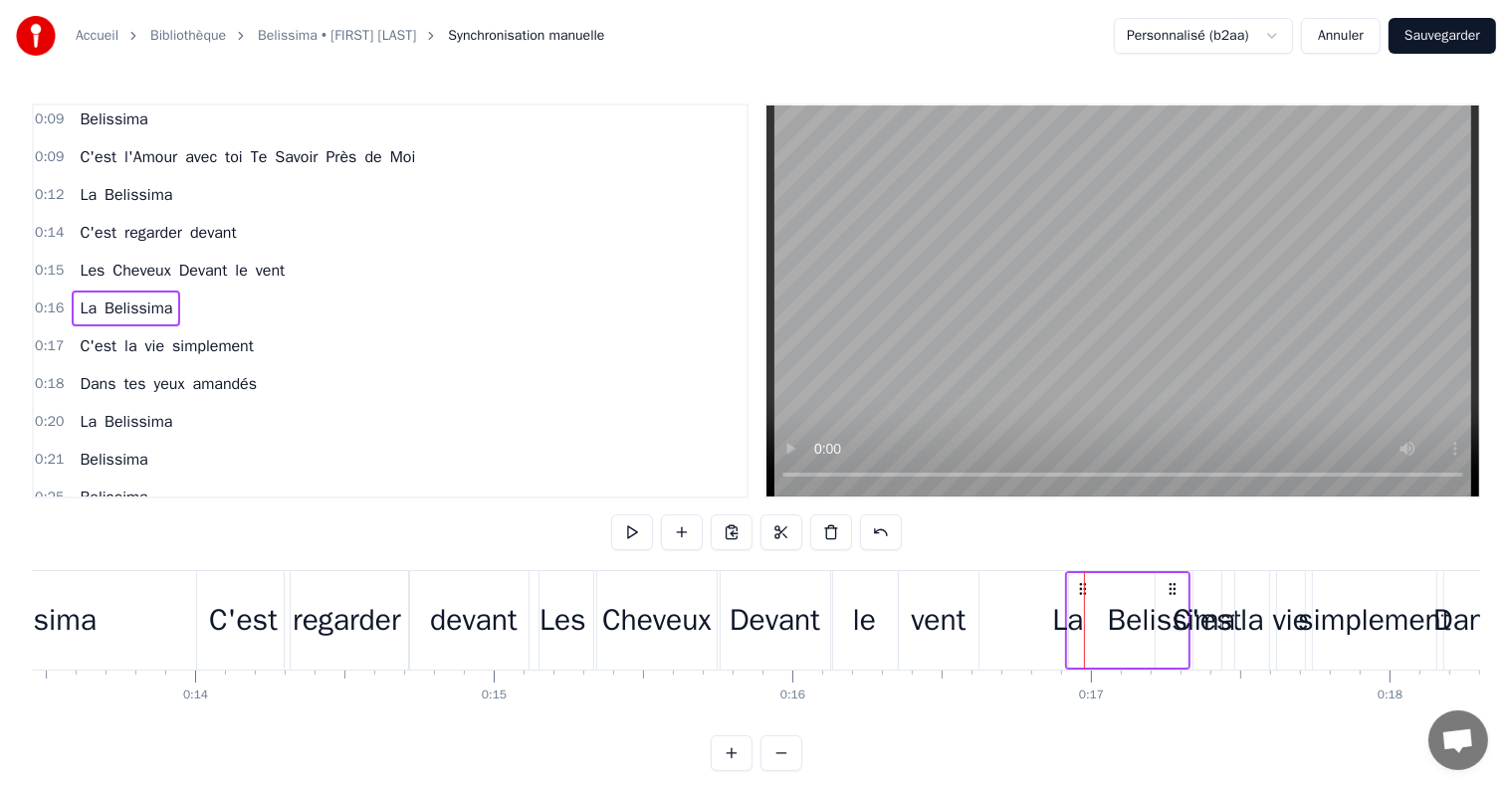 click on "La" at bounding box center (1067, 620) 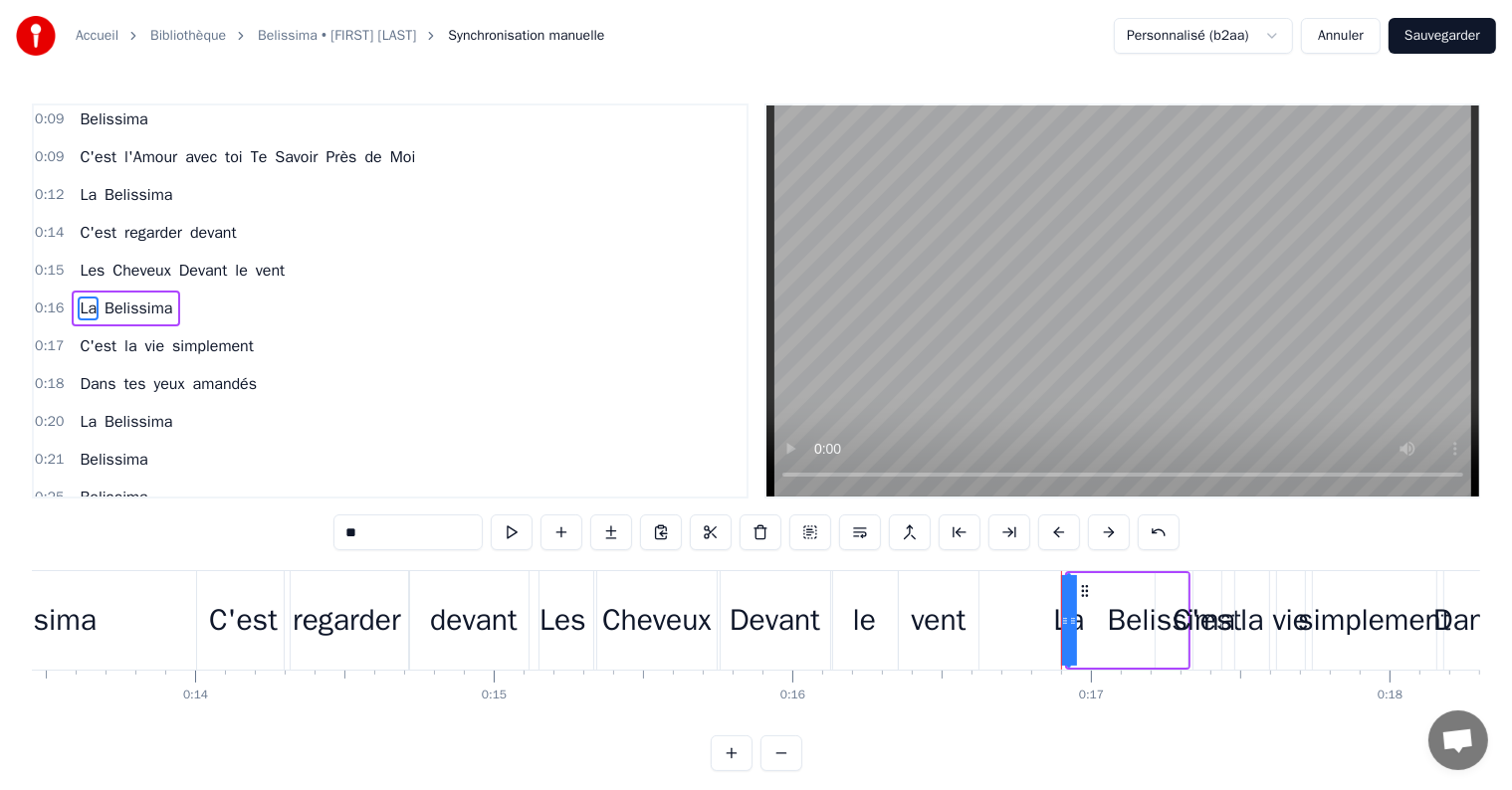 click on "Belissima C'est l'Amour avec toi Te Savoir Près de Moi La Belissima C'est regarder devant Les Cheveux Devant le vent La Belissima C'est la vie simplement Dans tes yeux amandés La Belissima Belissima Belissima Courir la planète Un vieux rêve qu'on espère La Belissima C'est l'amour avouéee Quand on se dit "Je t'Aime" La Belissima C'est t'entendre me dire Tu es mon avenir La Belissima Belissima J'ai une Chanson dans le coeur Une mélodie aux couleurs de l'Italie Un sentiment de bonheur La Belissimaaaa J'ai une chanson dans le coeur qui résonne Elle me rappelle 1er bisou Un bisou venu d'ailleurs La Belissimaaa Belissima C'est le baiser volé de la première fois La Belissima Prends la vie comme elle vient Et elle te le rendra Un jour, tu verras C'est le bleu dans les yeux de notre don du ciel La Belissima Belissima Belissima C'est l'enfant qui va naitre Un nouveau jour se lève pour notre [NAME] Ces douleurs plus fortes que l'impossible encore Be- li- ssi- ma C'est croiser le regard d'une nouvelle vie La" at bounding box center [26780, 620] 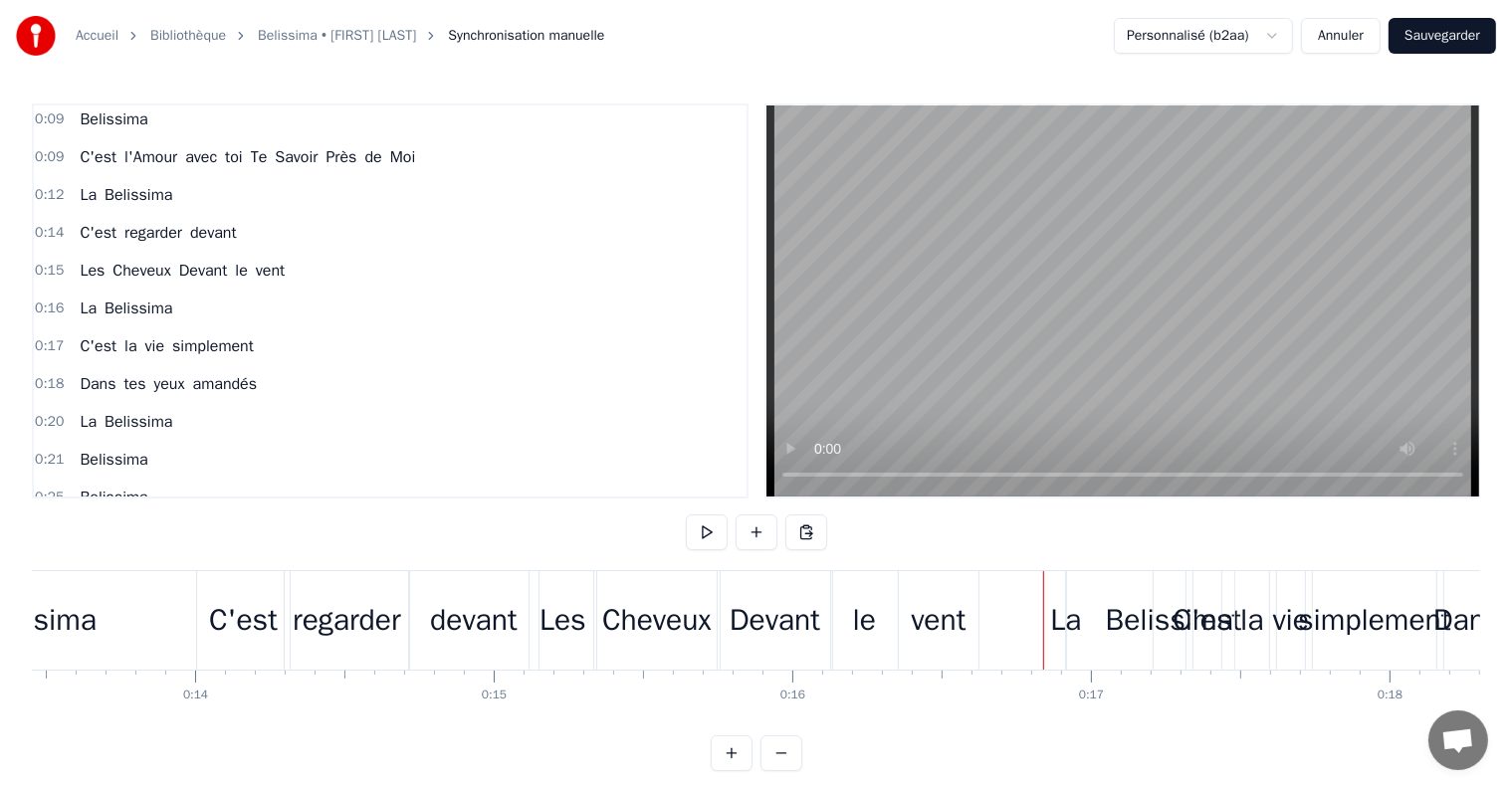 click at bounding box center (26780, 620) 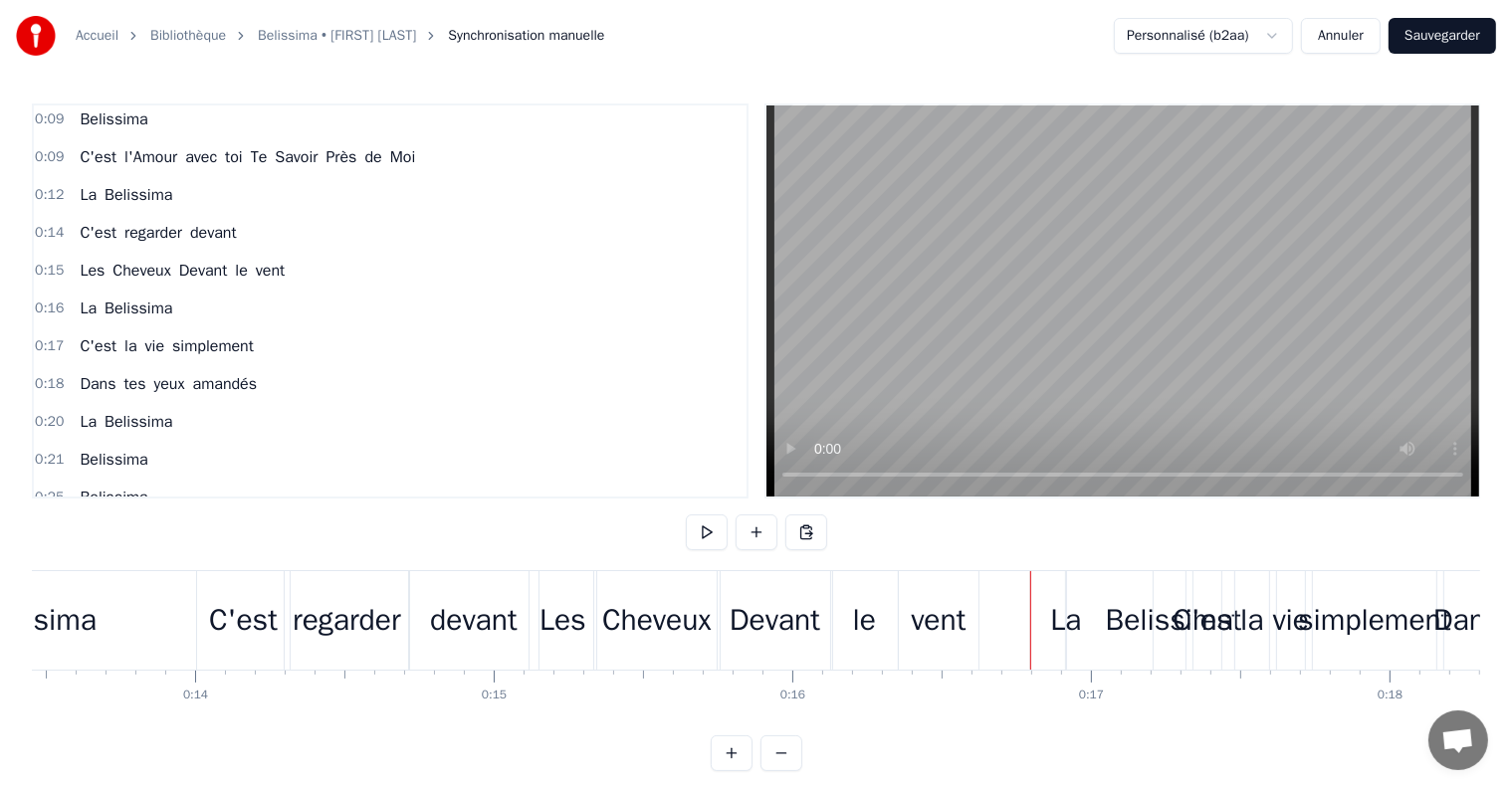 click at bounding box center [1030, 620] 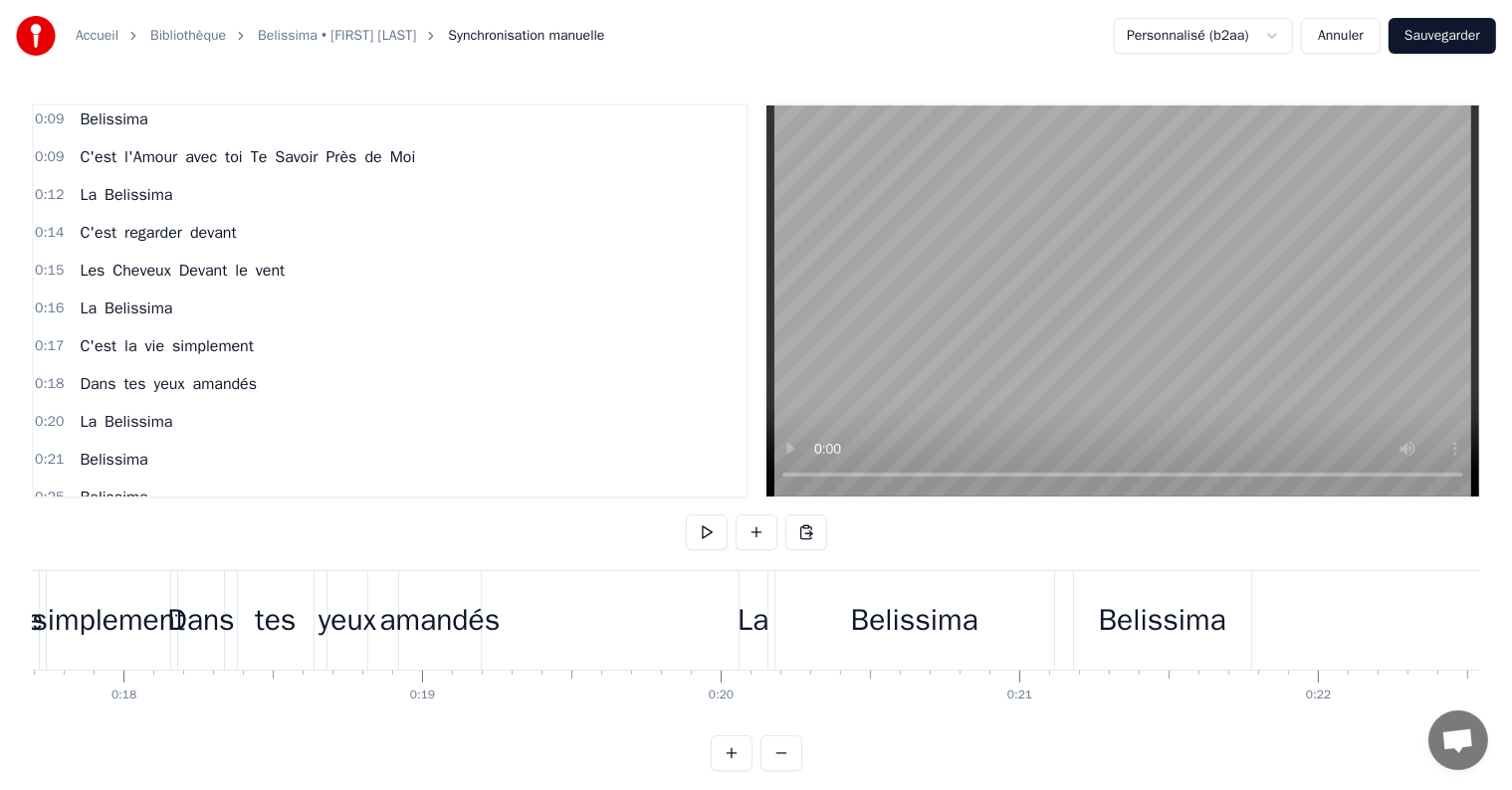 scroll, scrollTop: 0, scrollLeft: 4017, axis: horizontal 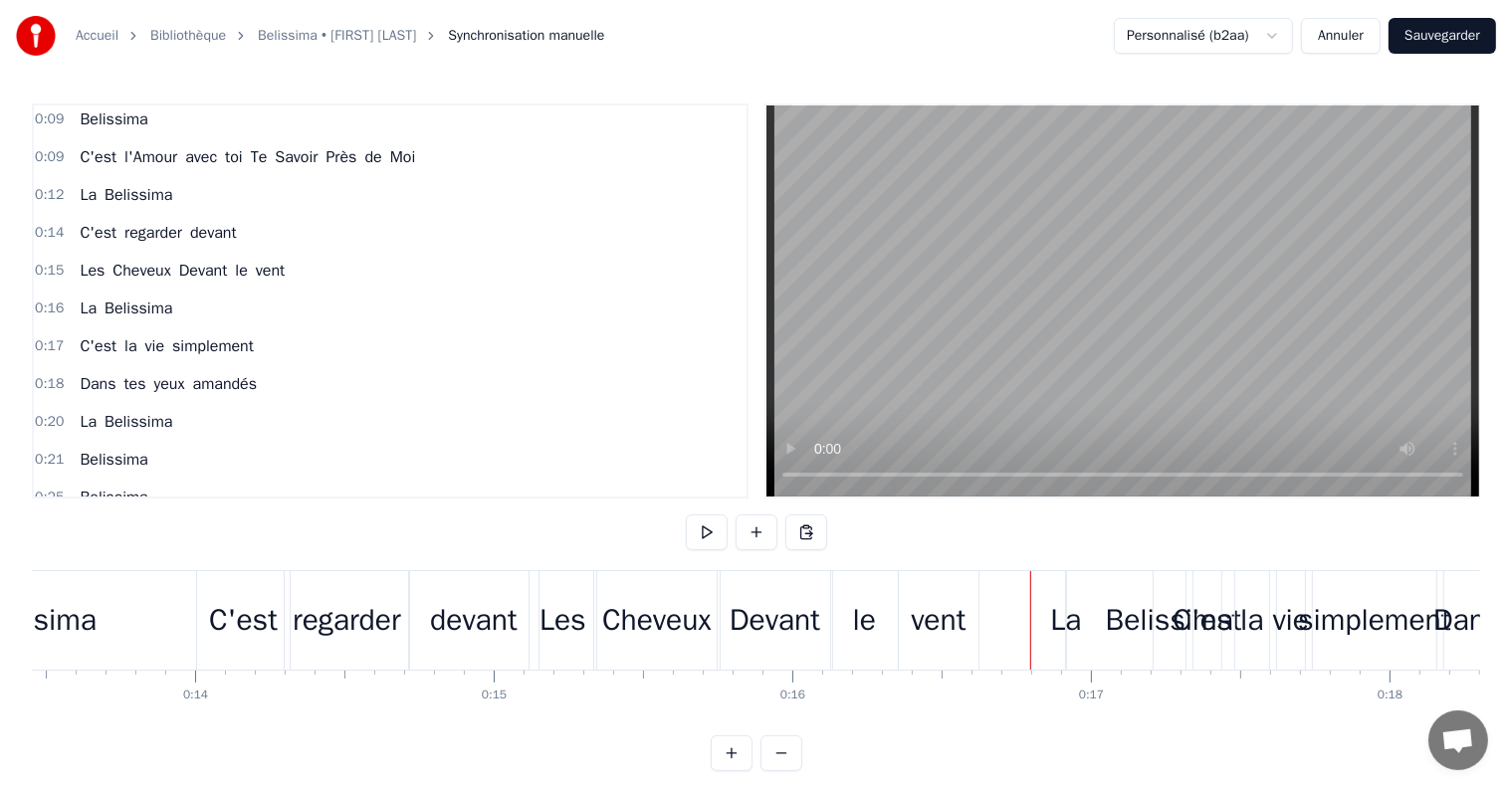 click on "regarder" at bounding box center [346, 620] 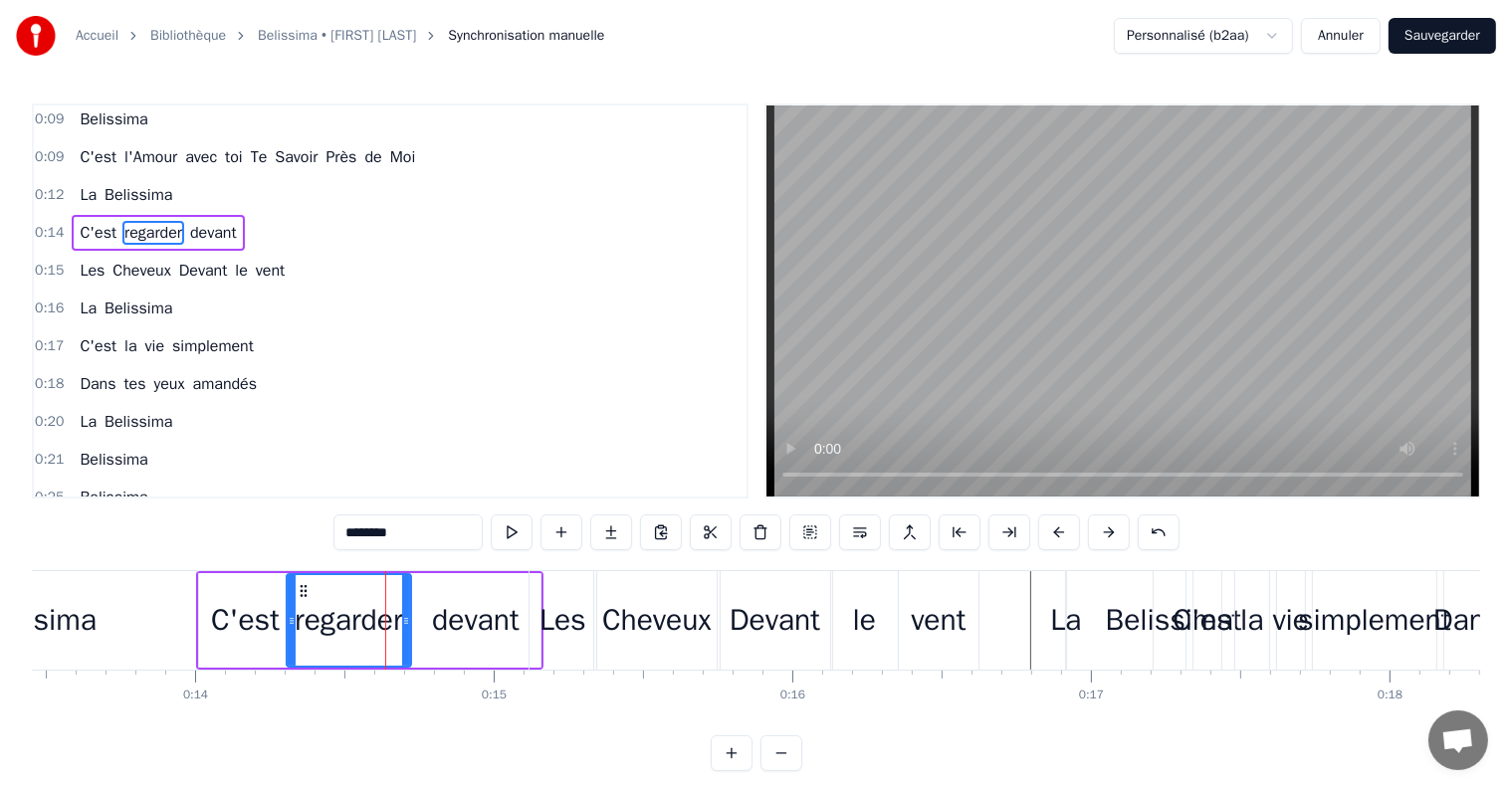 scroll, scrollTop: 0, scrollLeft: 0, axis: both 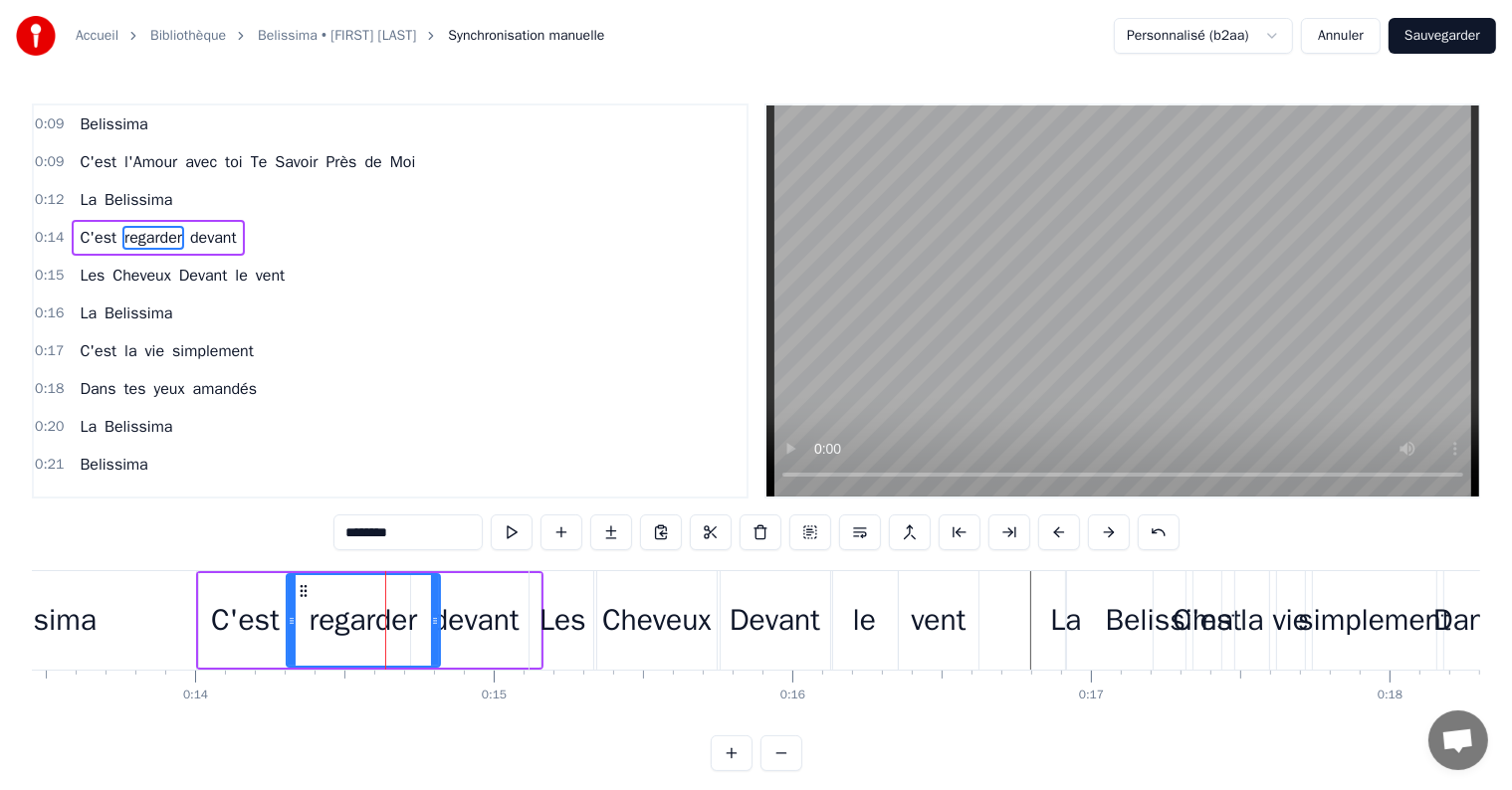 drag, startPoint x: 406, startPoint y: 618, endPoint x: 435, endPoint y: 617, distance: 29.017236 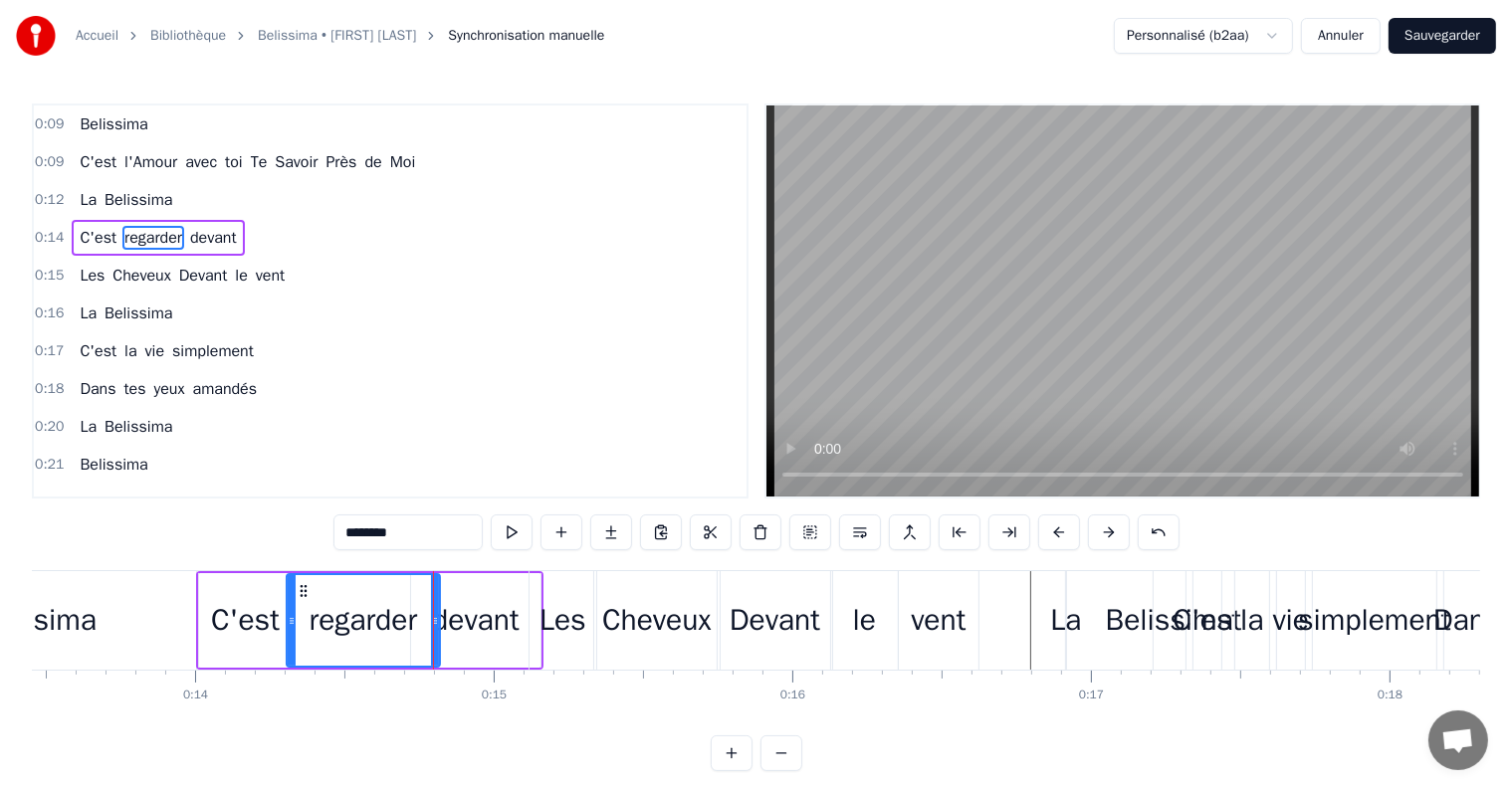 click on "devant" at bounding box center (476, 620) 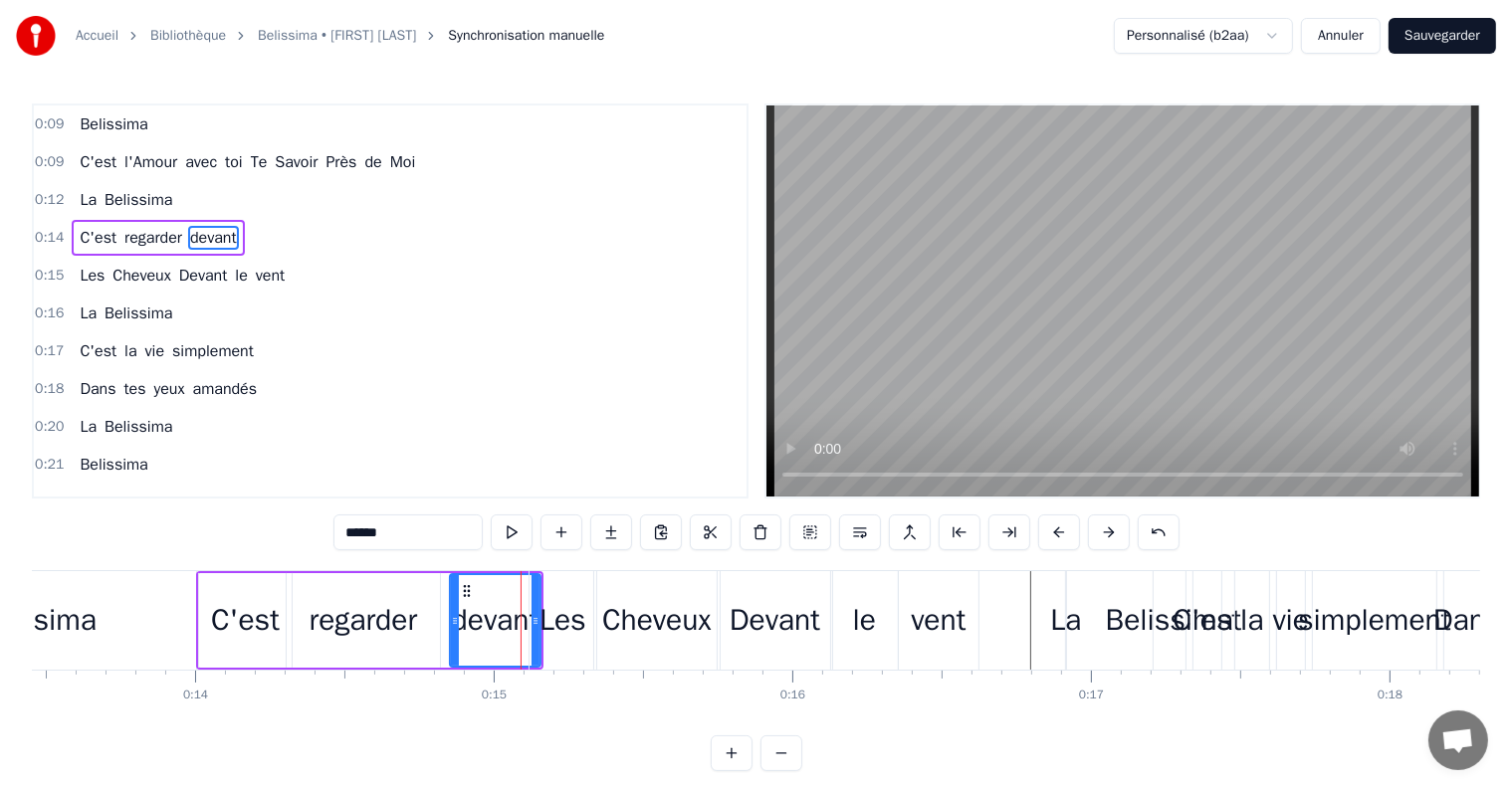 drag, startPoint x: 413, startPoint y: 623, endPoint x: 444, endPoint y: 623, distance: 31 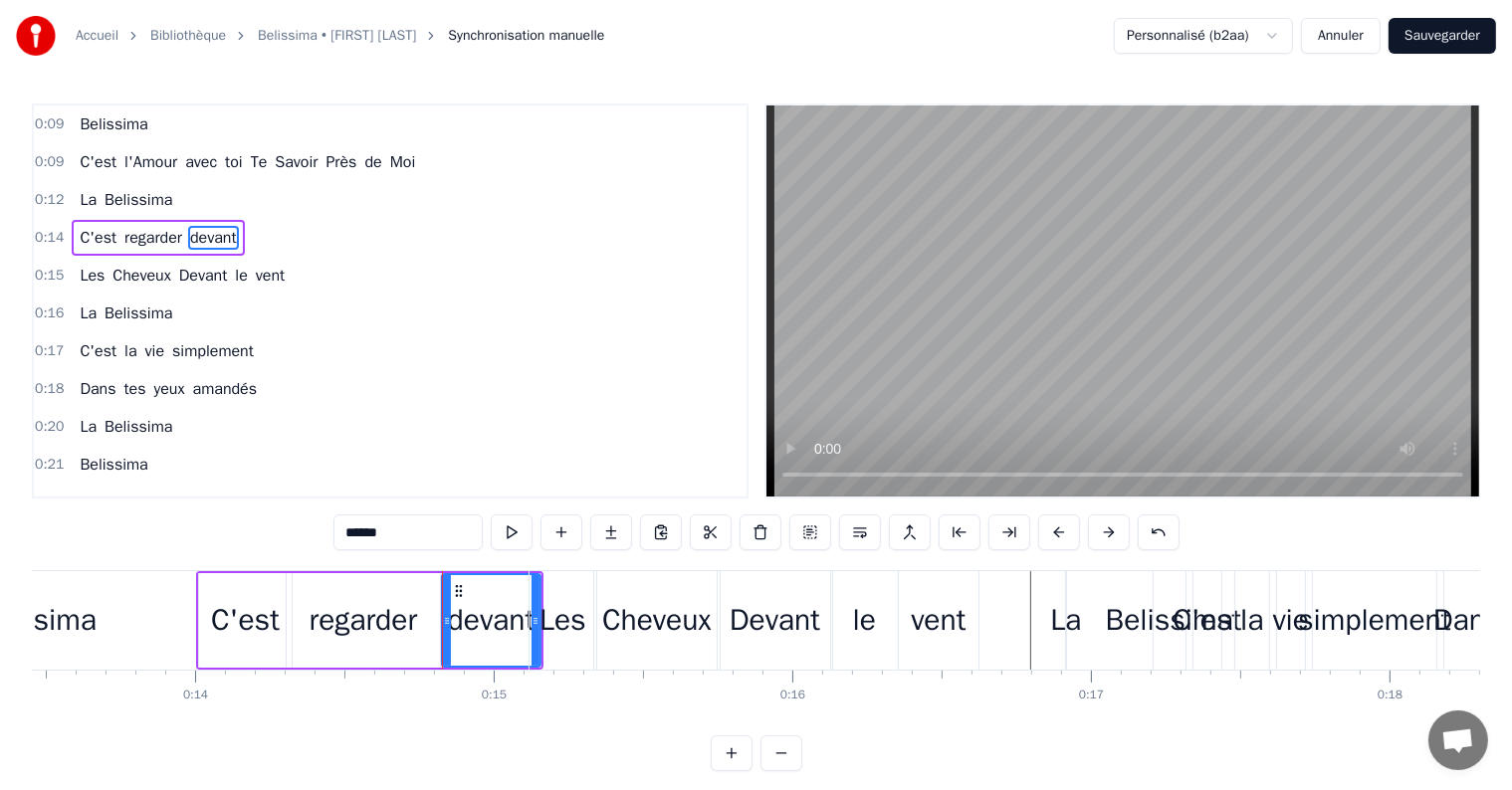 click on "Les" at bounding box center (562, 620) 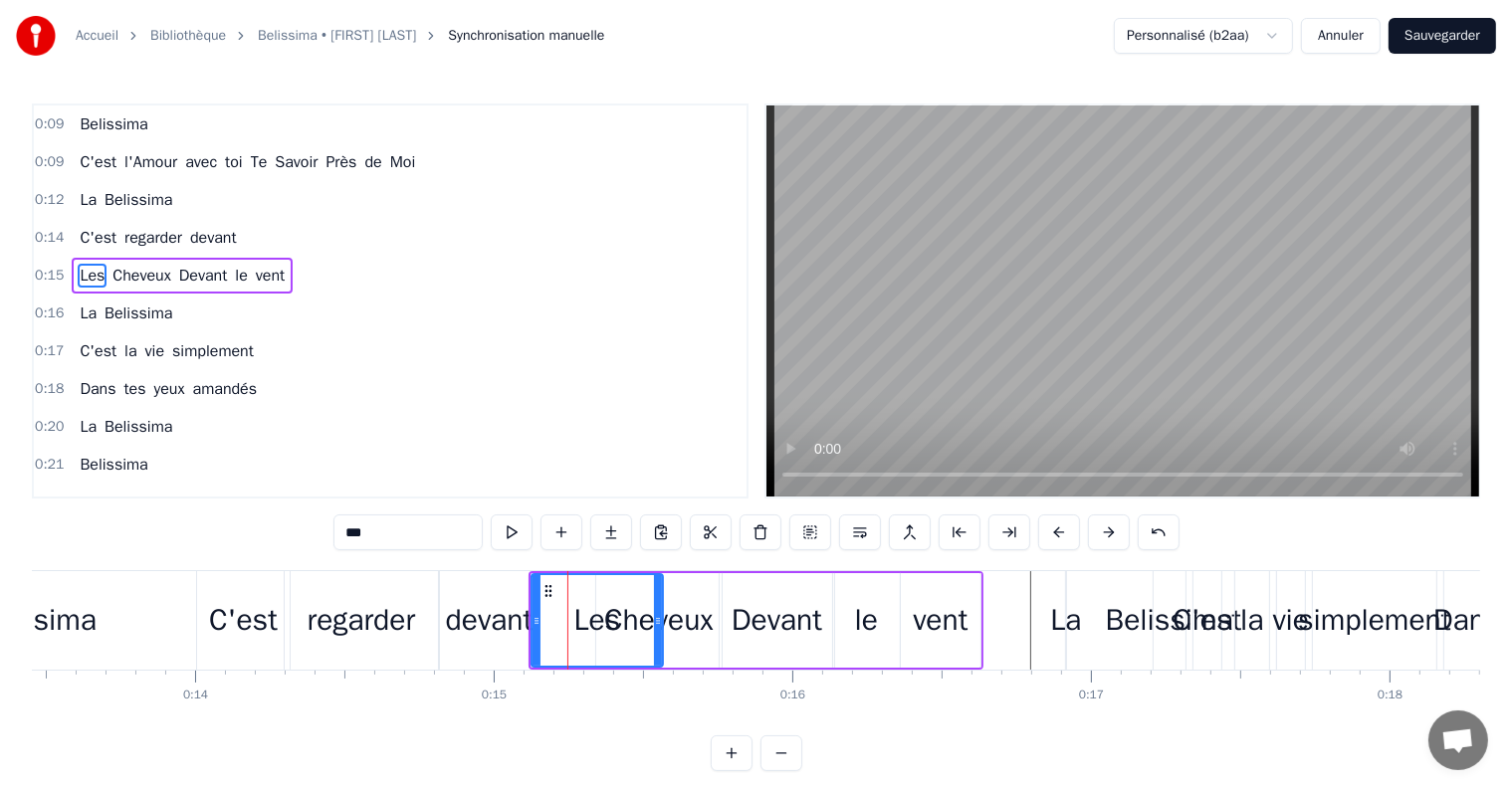 drag, startPoint x: 594, startPoint y: 626, endPoint x: 659, endPoint y: 633, distance: 65.37584 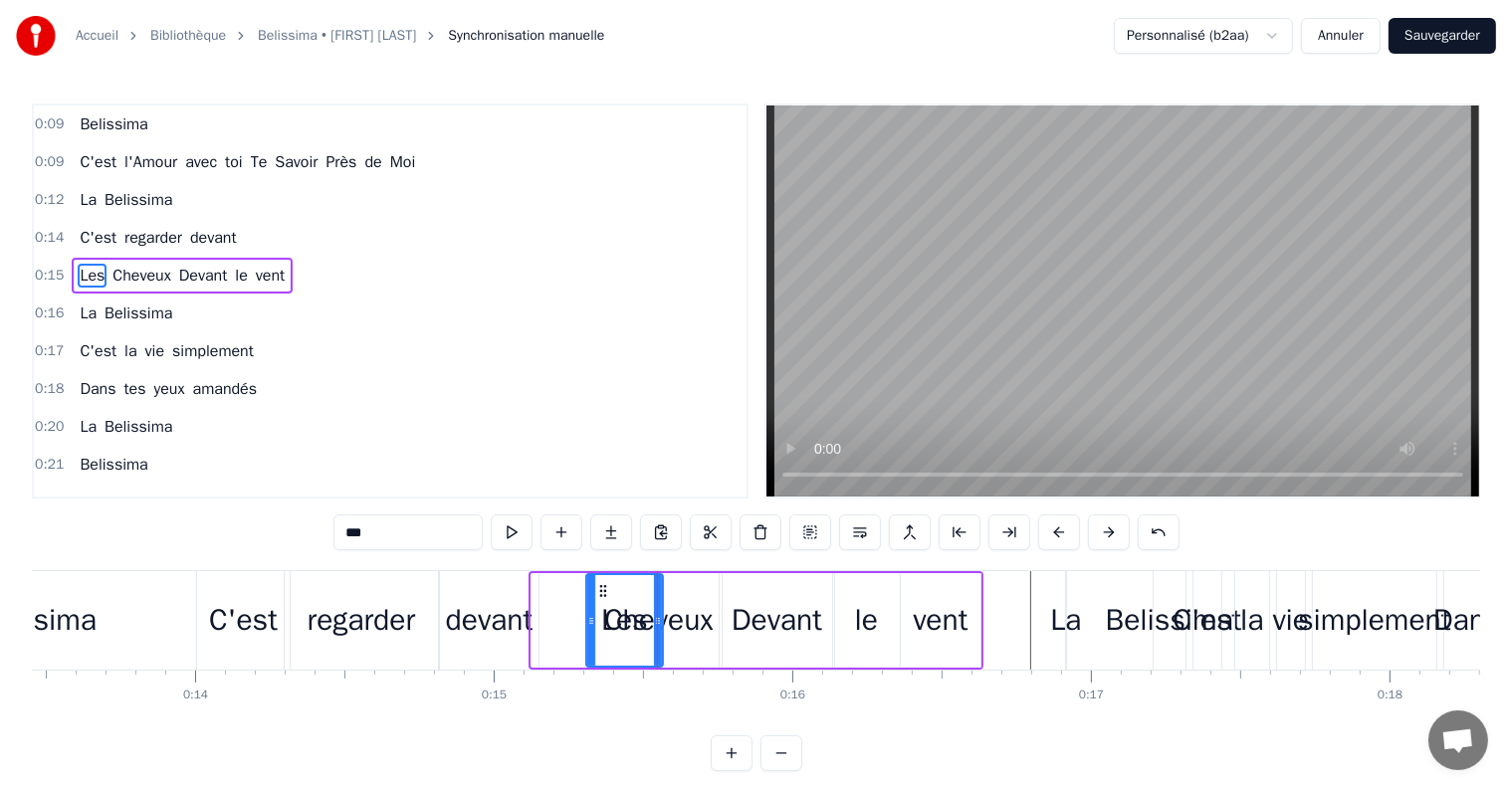 drag, startPoint x: 535, startPoint y: 618, endPoint x: 589, endPoint y: 618, distance: 54 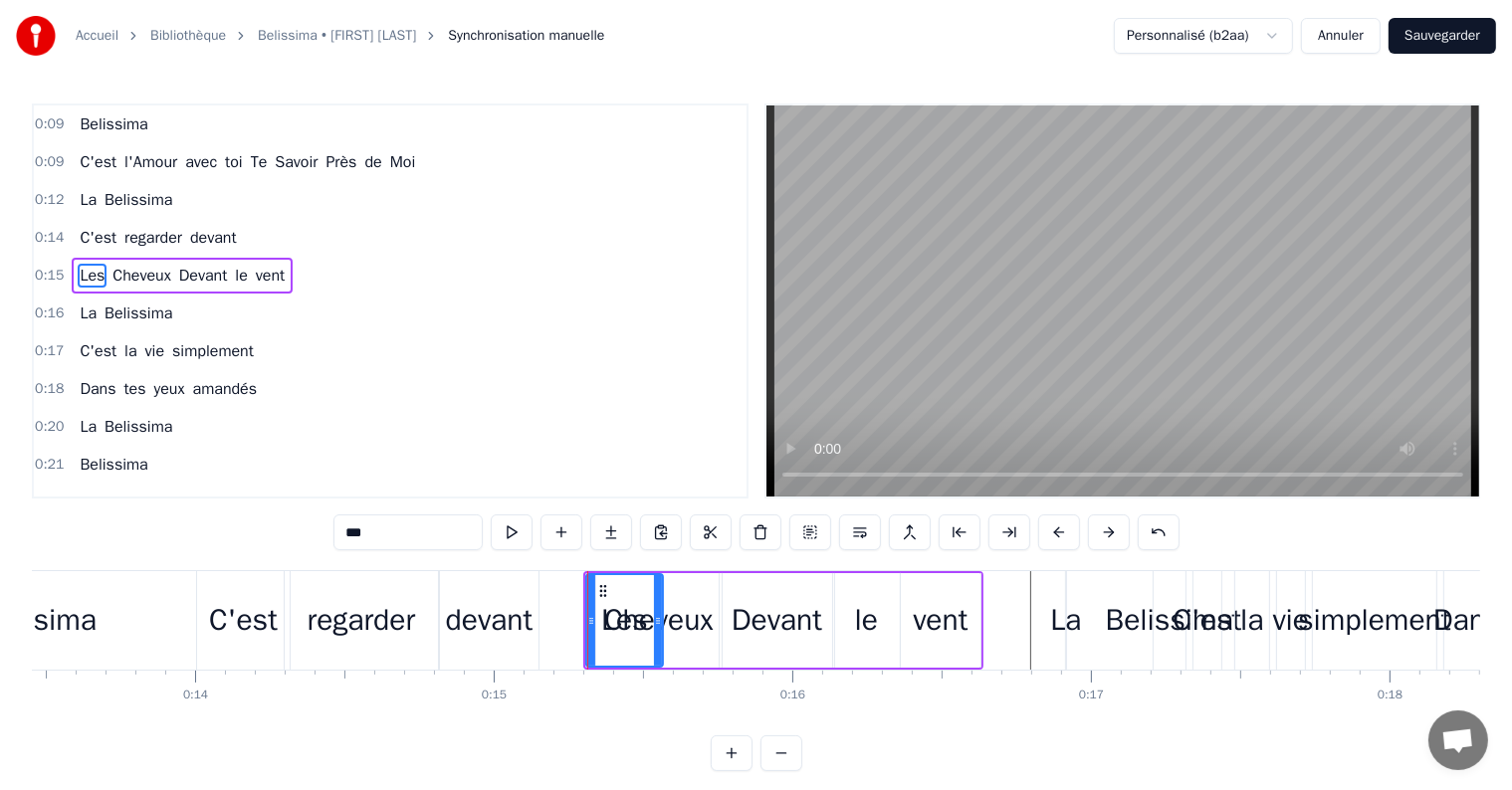 click on "devant" at bounding box center (489, 620) 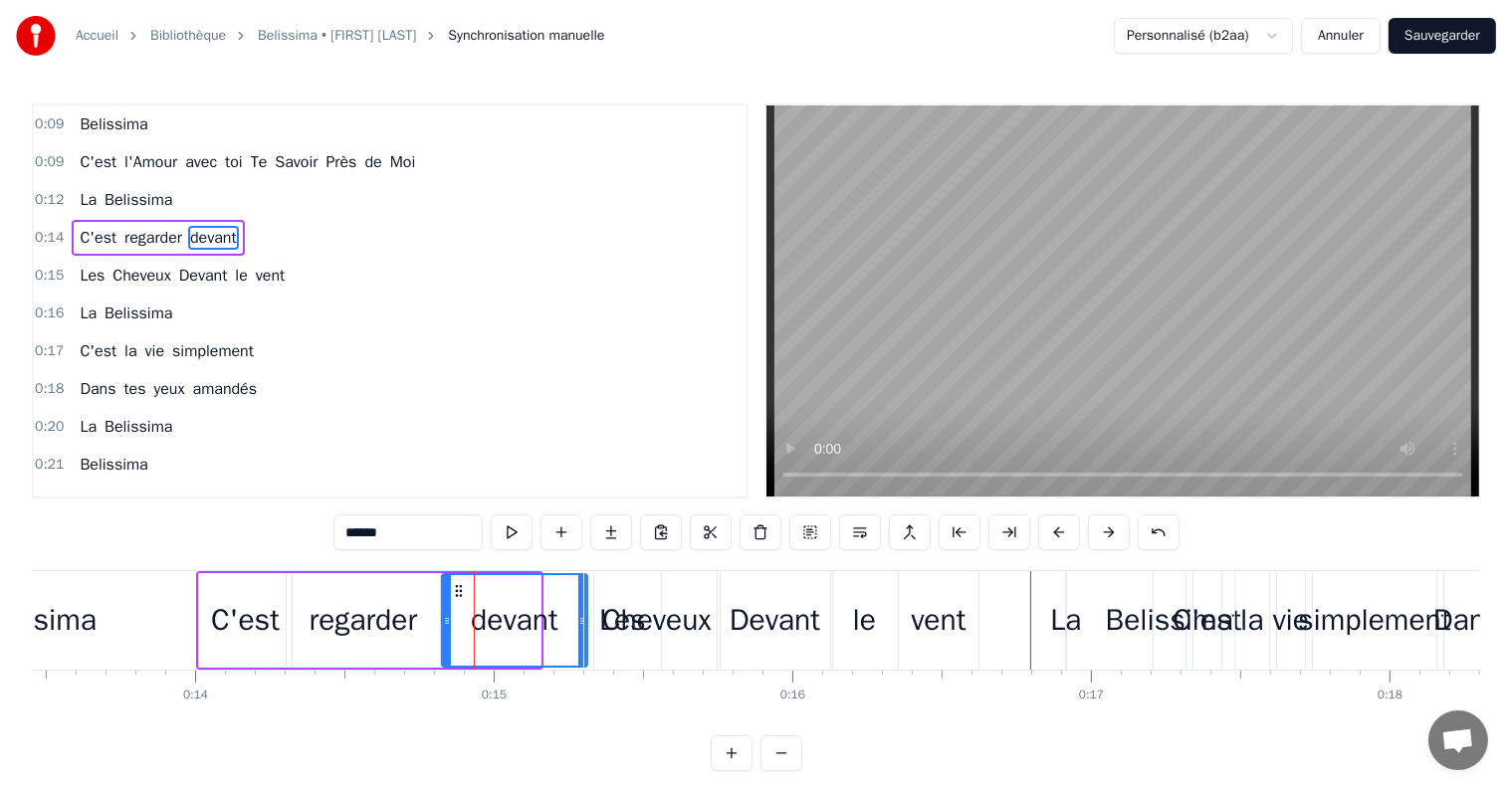 drag, startPoint x: 534, startPoint y: 622, endPoint x: 580, endPoint y: 622, distance: 46 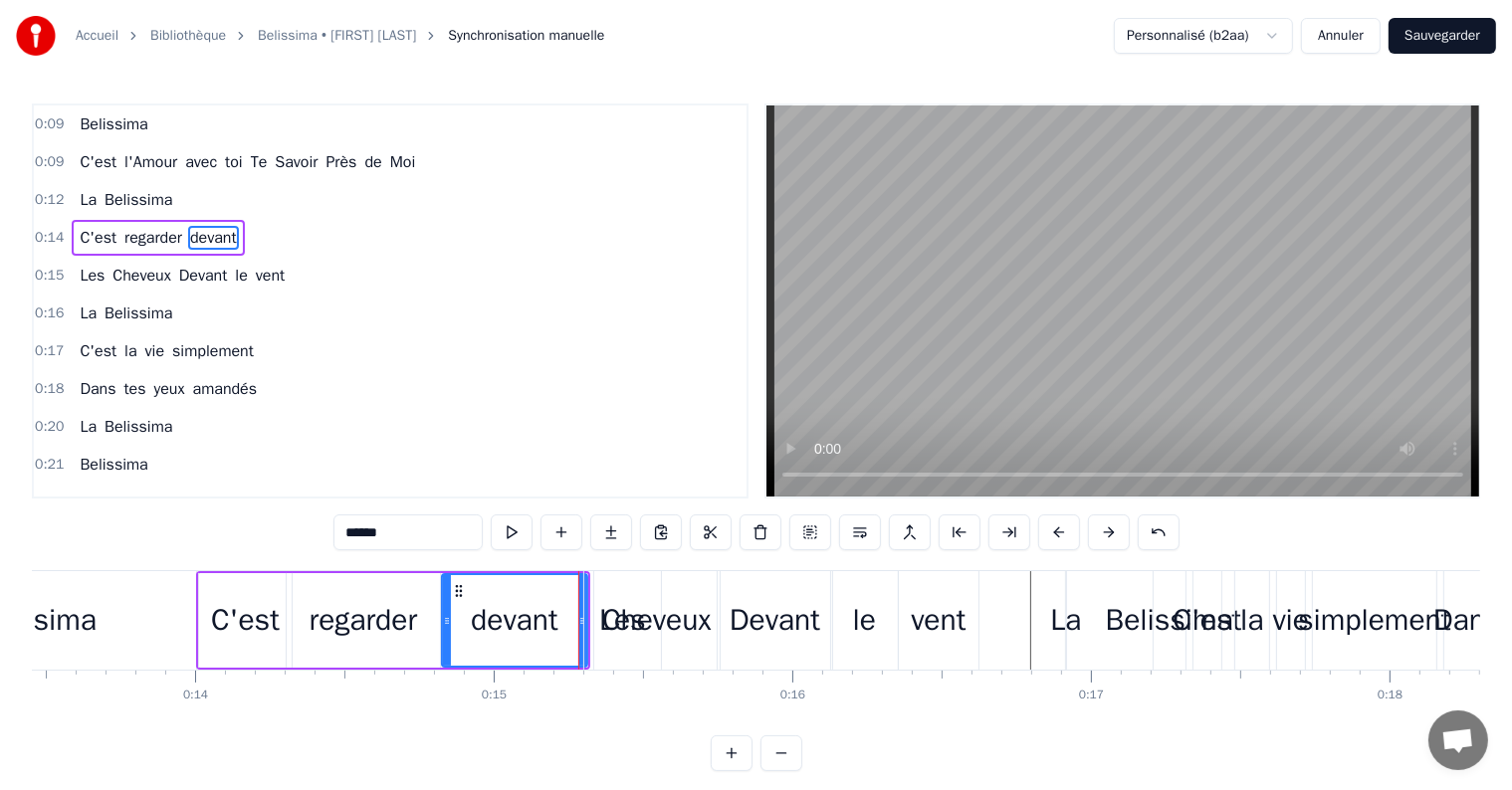 click on "Cheveux" at bounding box center [657, 620] 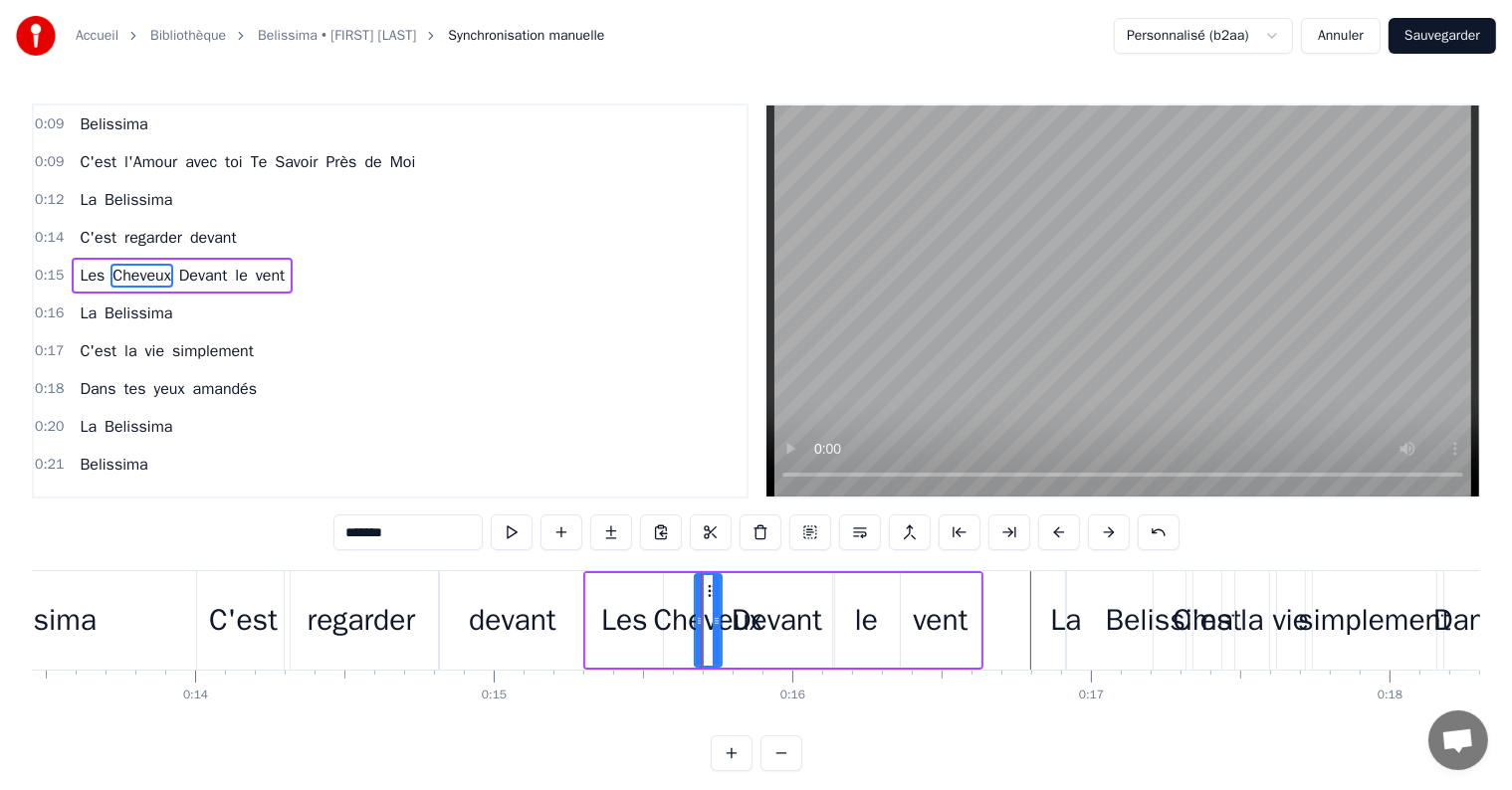drag, startPoint x: 596, startPoint y: 621, endPoint x: 695, endPoint y: 631, distance: 99.50377 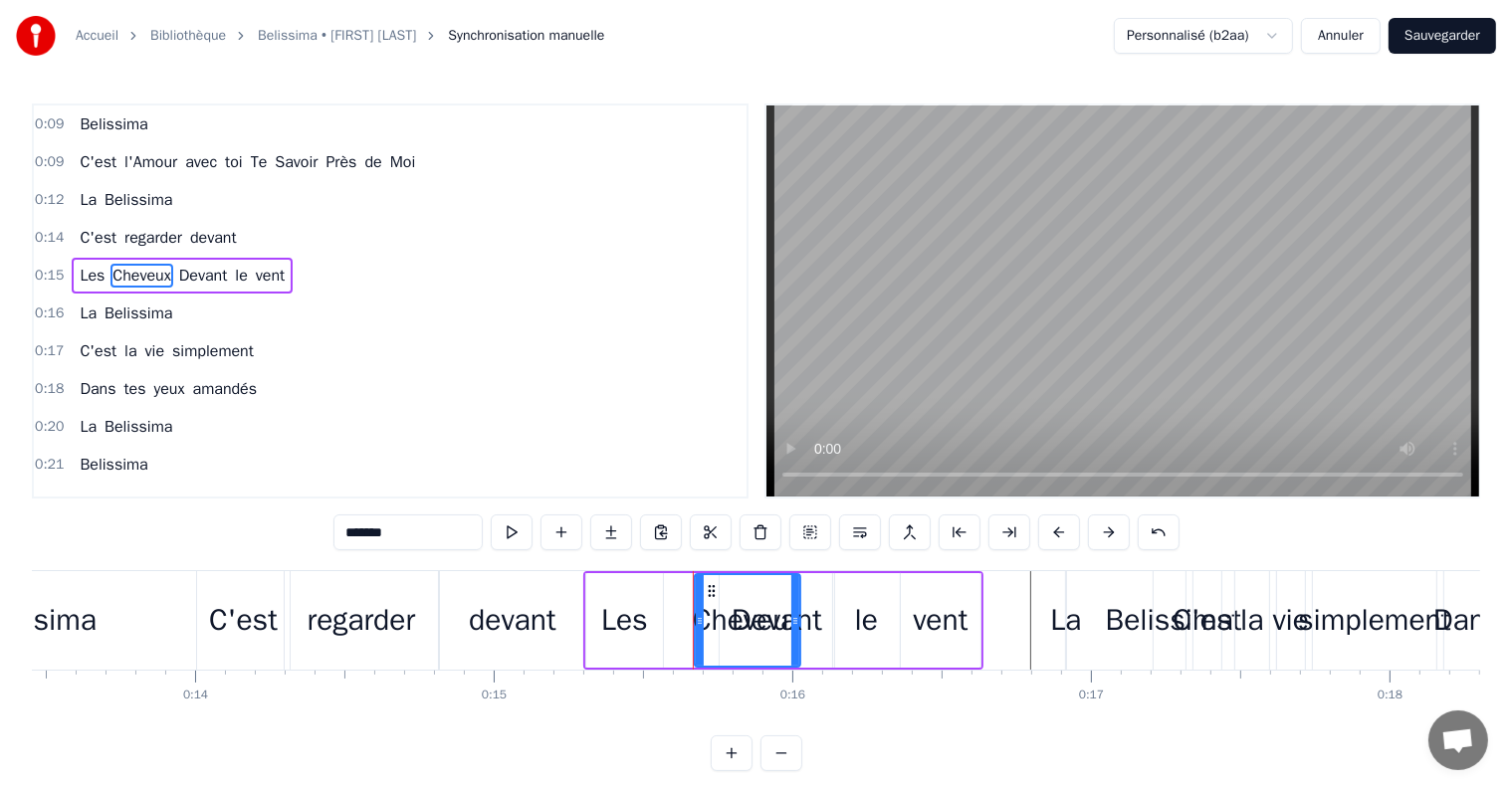 drag, startPoint x: 718, startPoint y: 618, endPoint x: 780, endPoint y: 633, distance: 63.7887 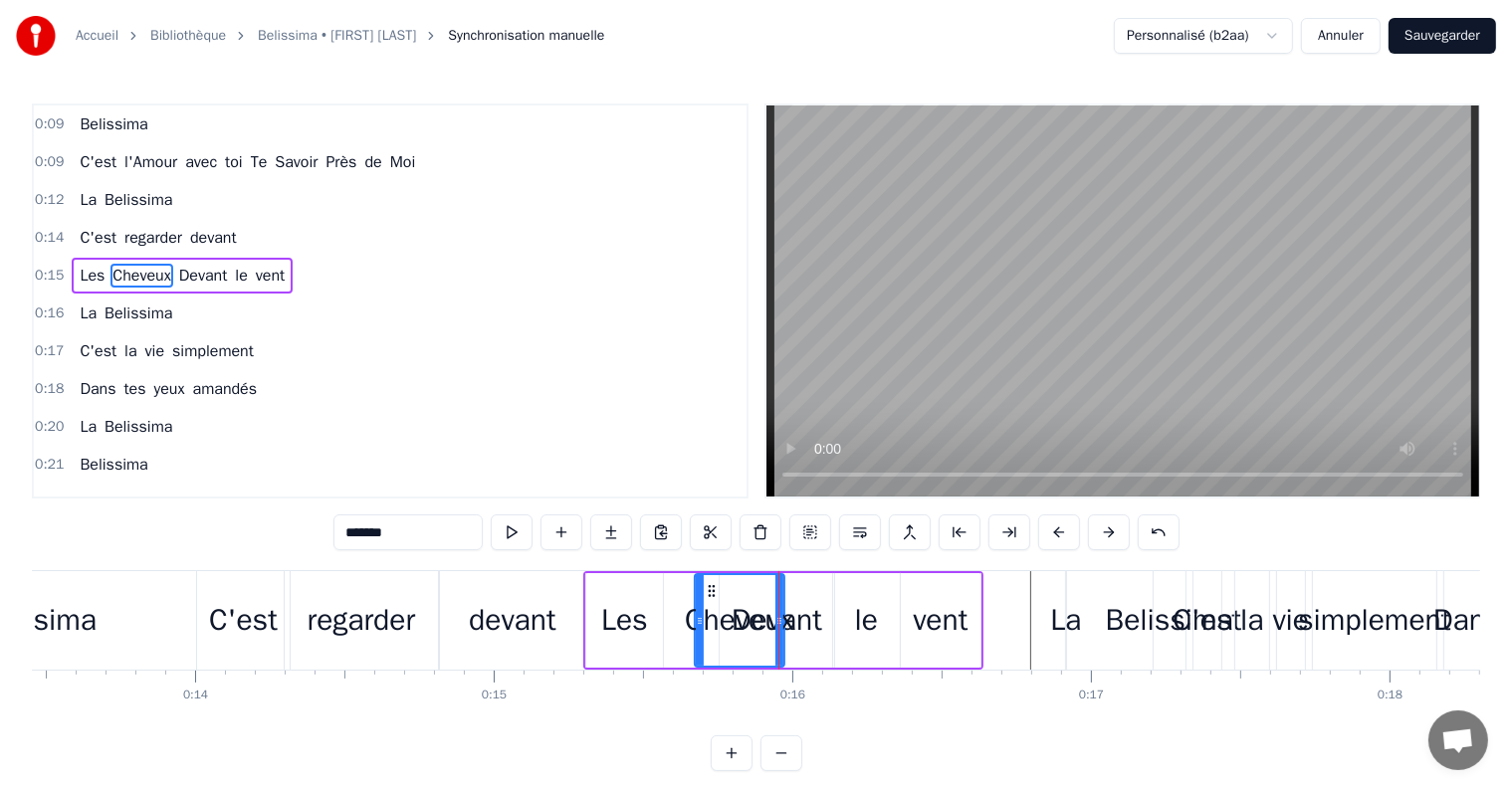click on "Devant" at bounding box center [776, 620] 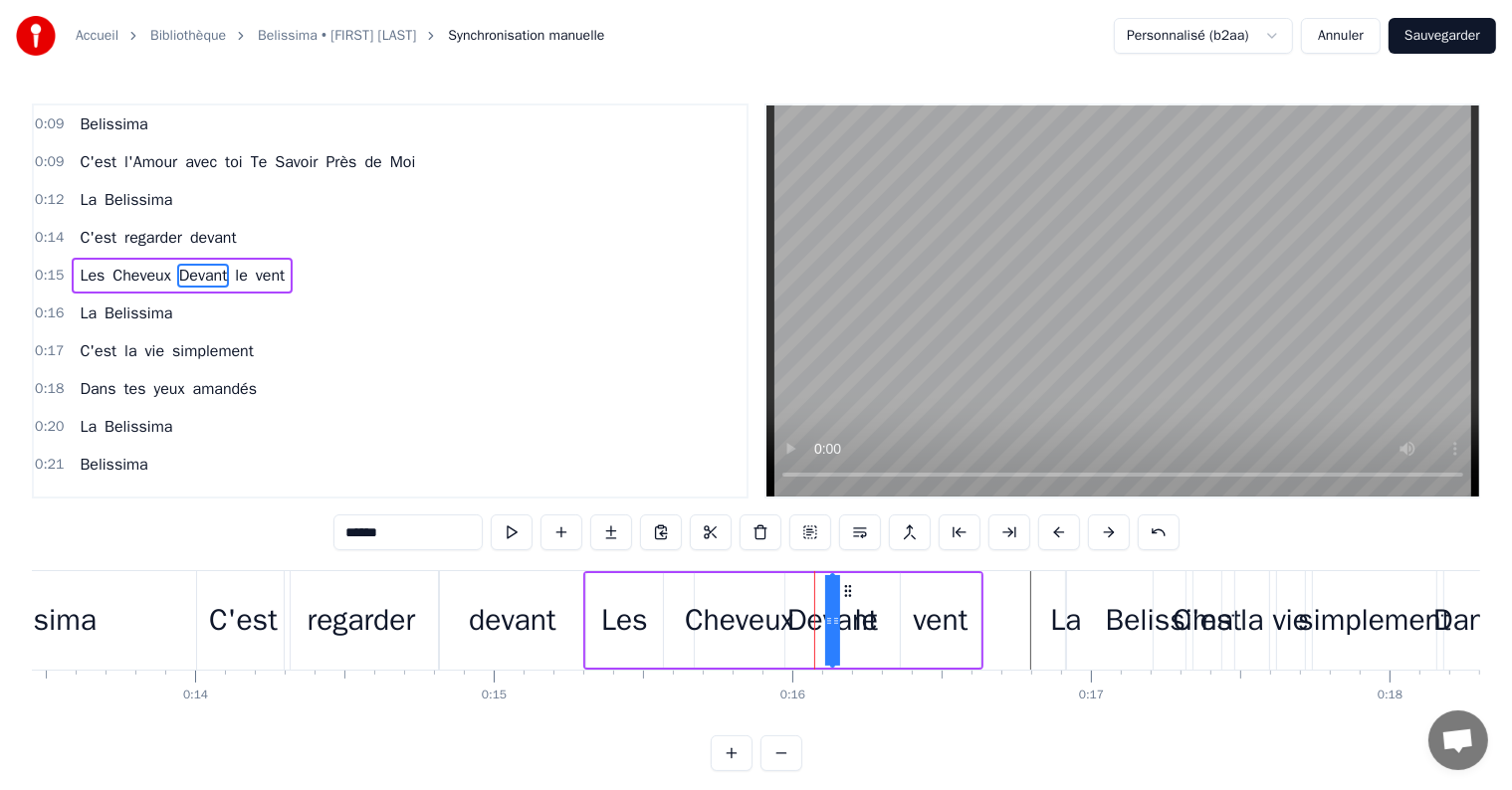 drag, startPoint x: 721, startPoint y: 617, endPoint x: 840, endPoint y: 620, distance: 119.03781 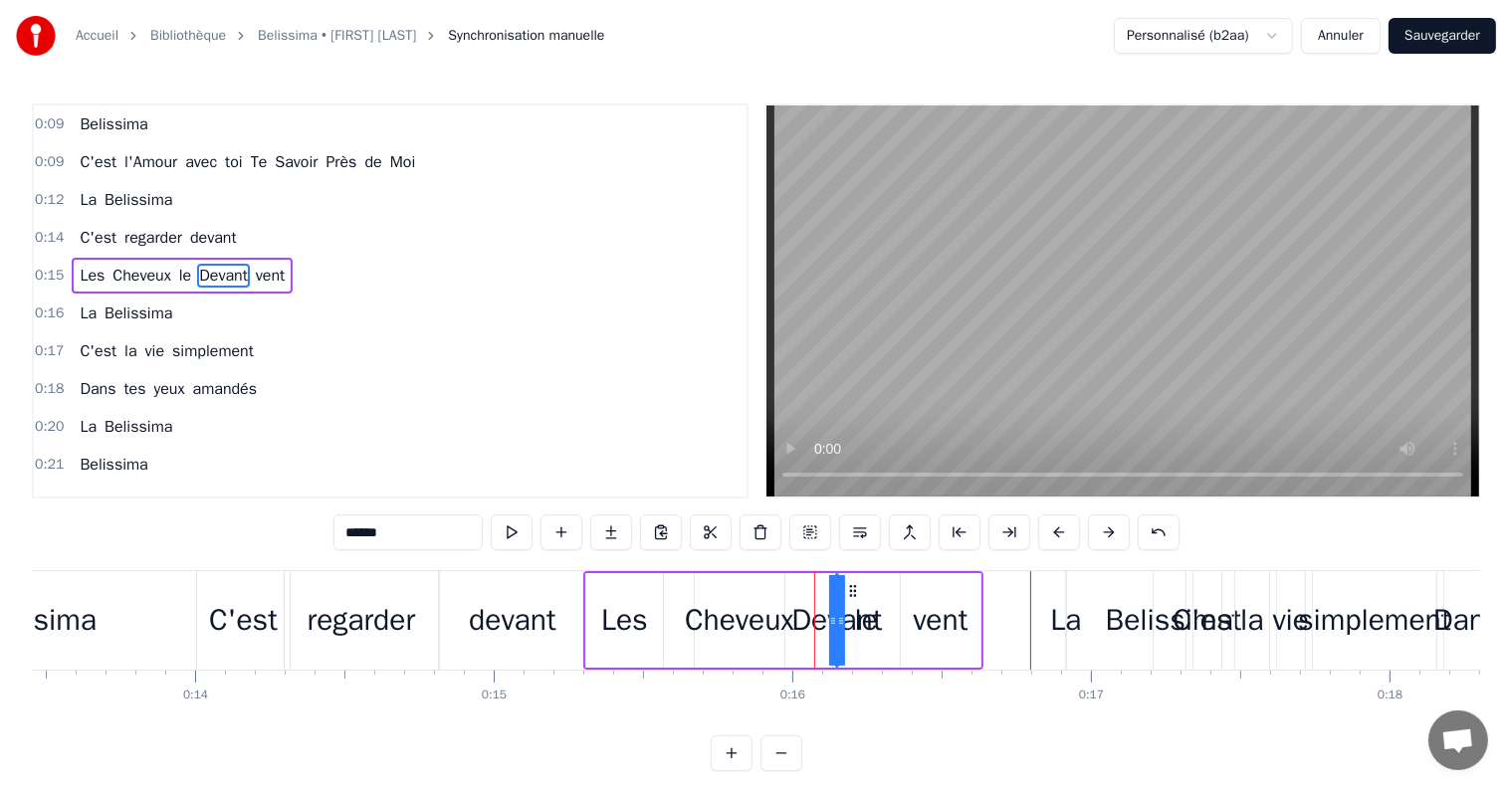 click on "Cheveux" at bounding box center (740, 620) 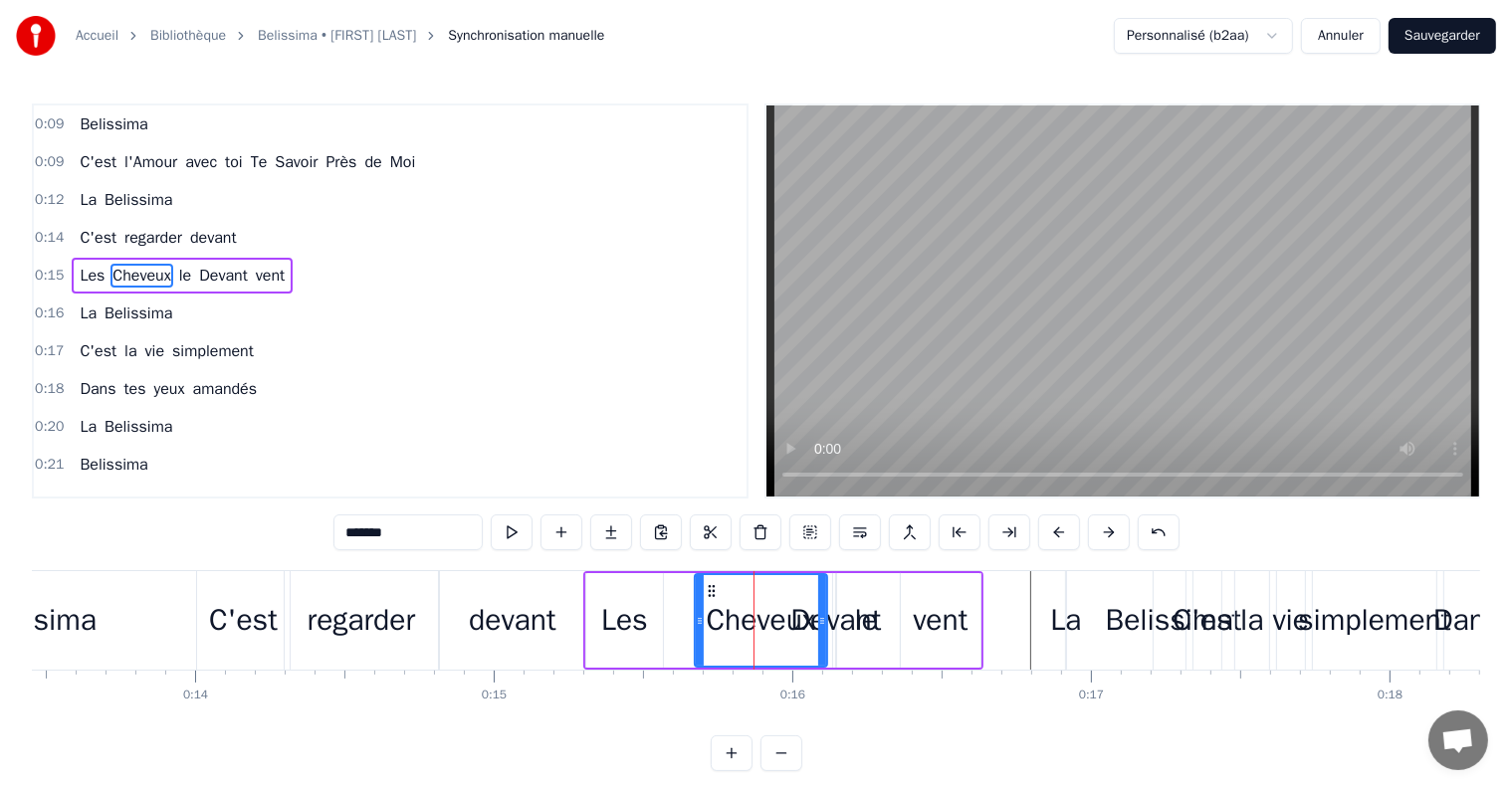 drag, startPoint x: 782, startPoint y: 621, endPoint x: 825, endPoint y: 621, distance: 43 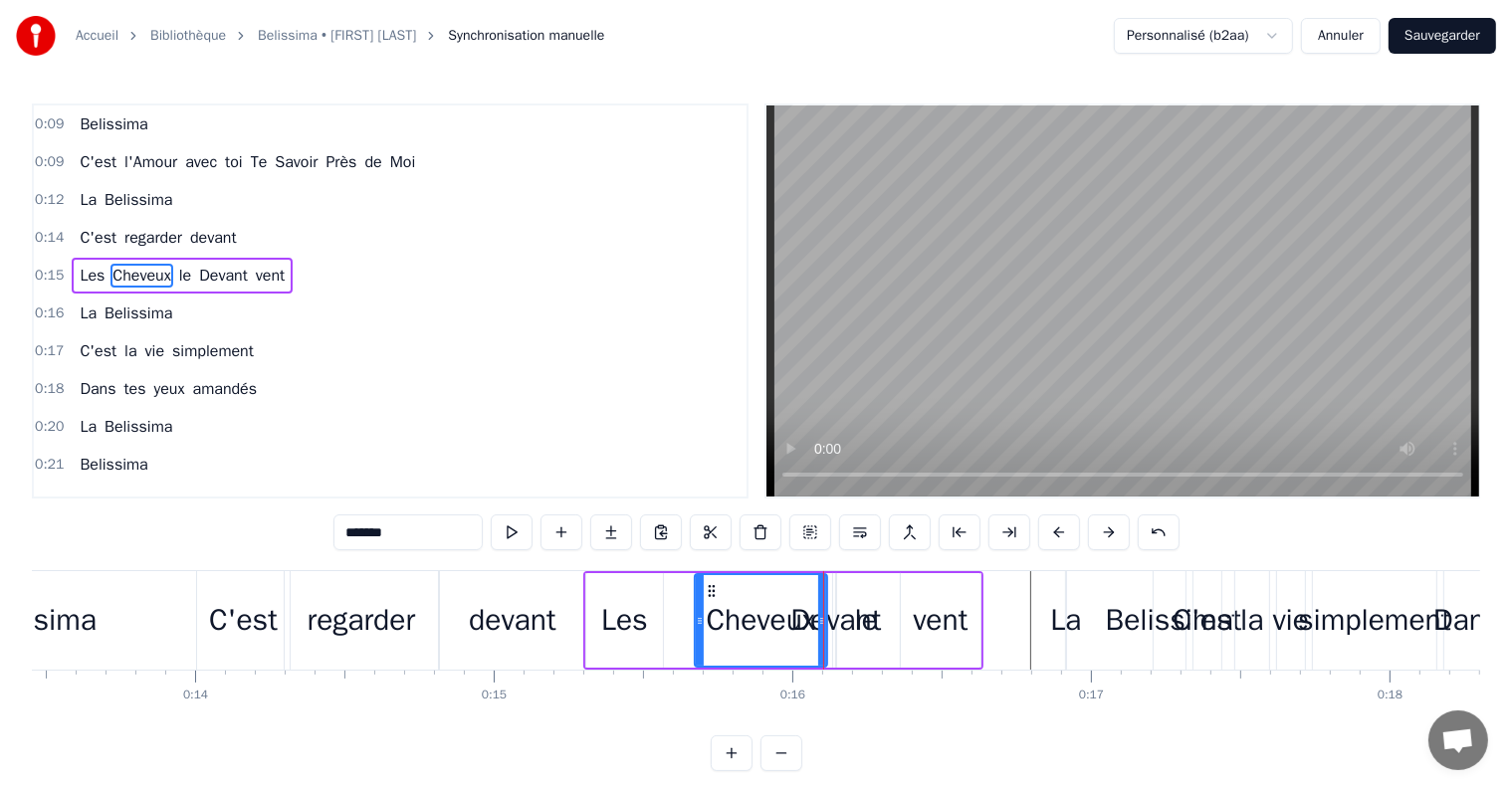 click on "le" at bounding box center [866, 620] 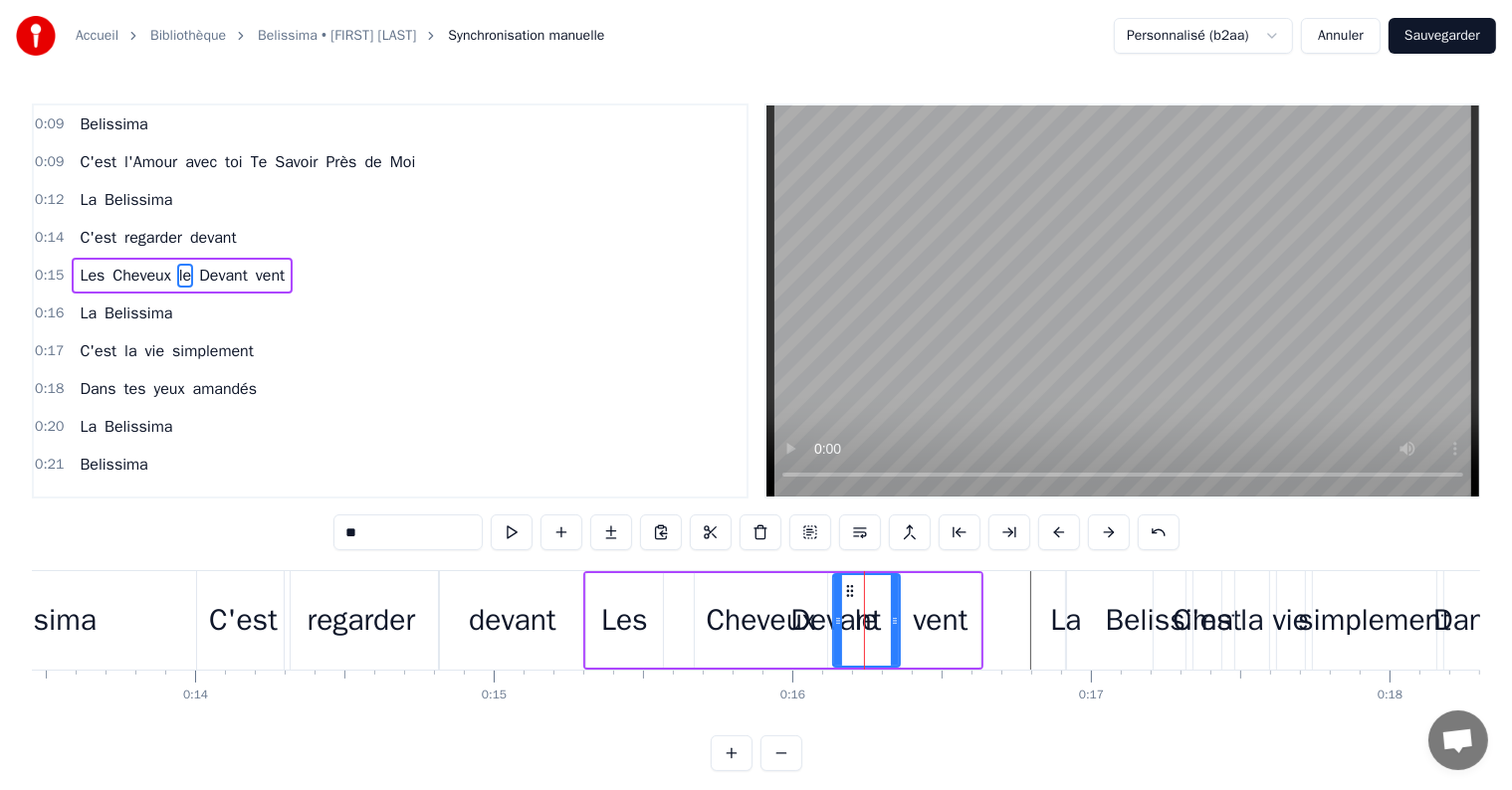 click on "Cheveux" at bounding box center [760, 620] 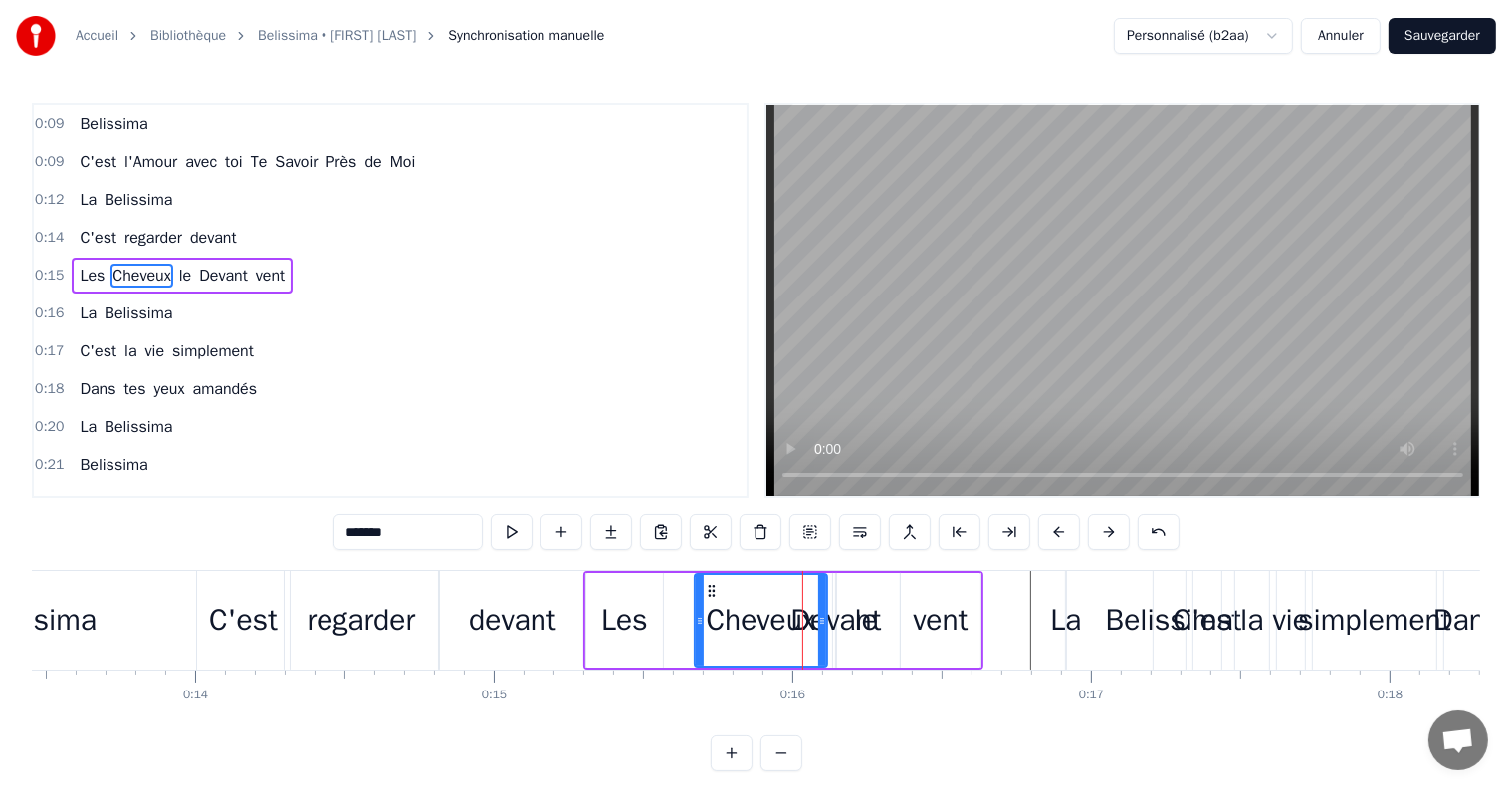 click on "Devant" at bounding box center (835, 620) 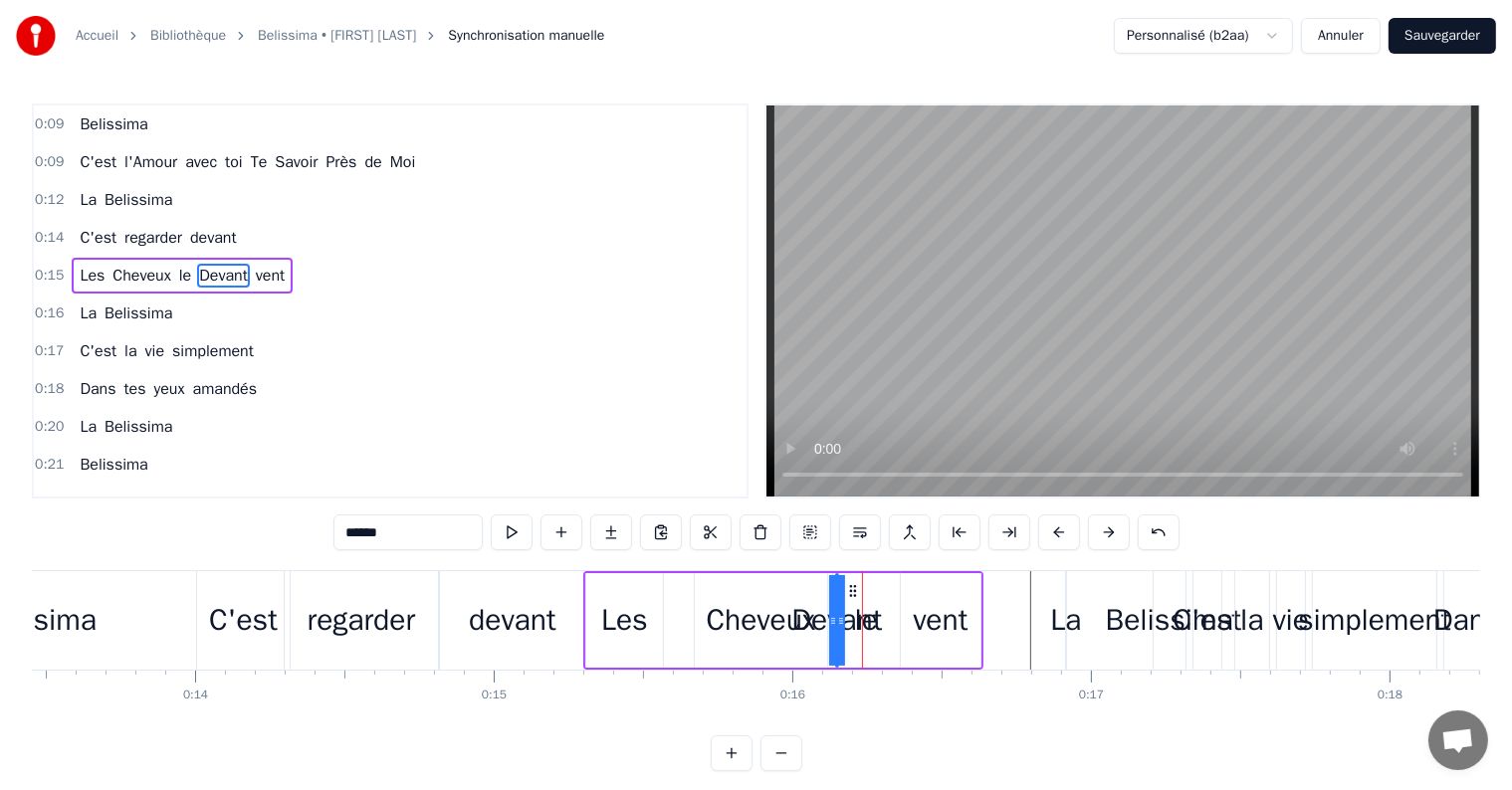 drag, startPoint x: 837, startPoint y: 621, endPoint x: 887, endPoint y: 623, distance: 50.039984 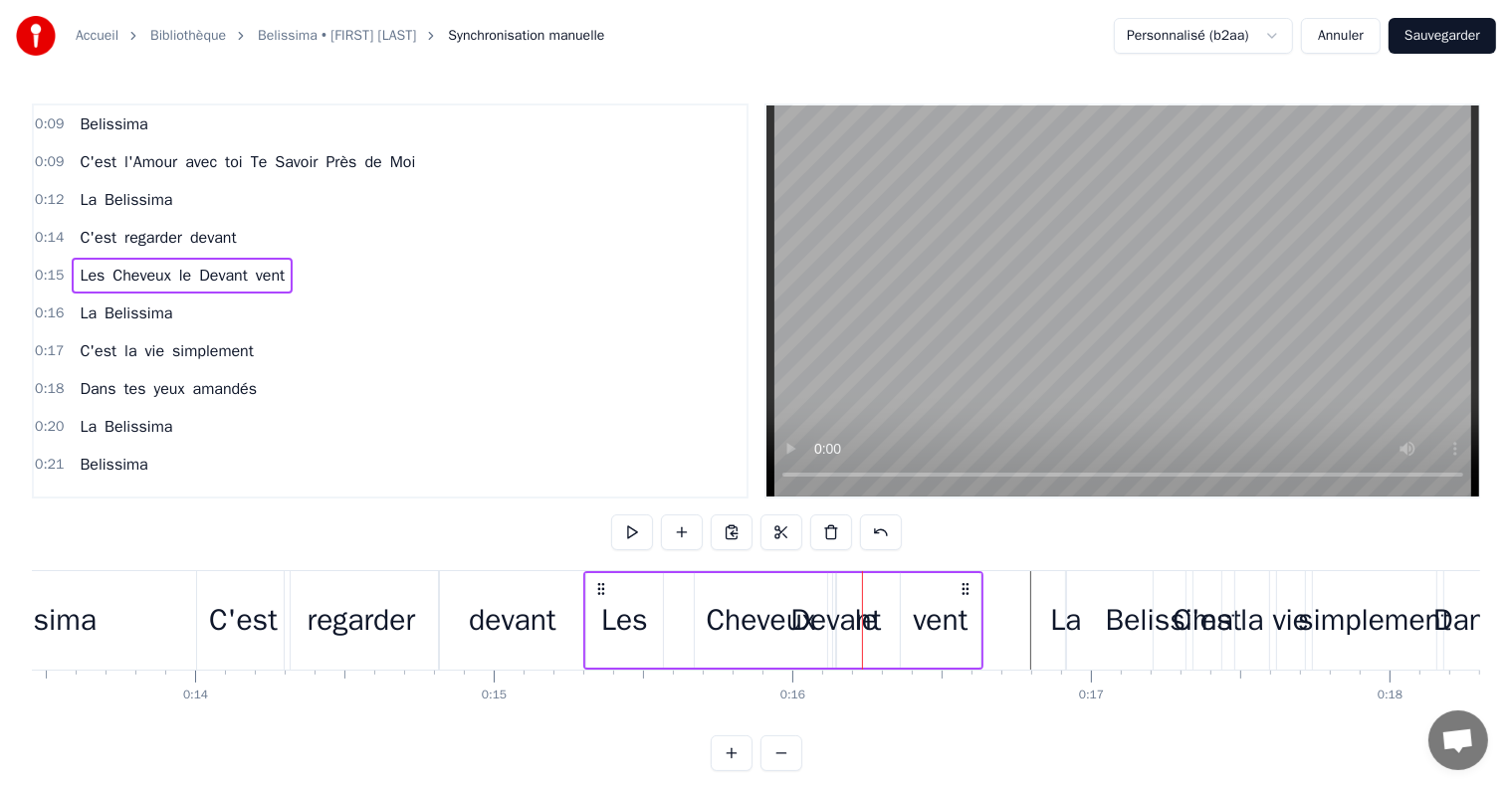 click on "Devant" at bounding box center (835, 620) 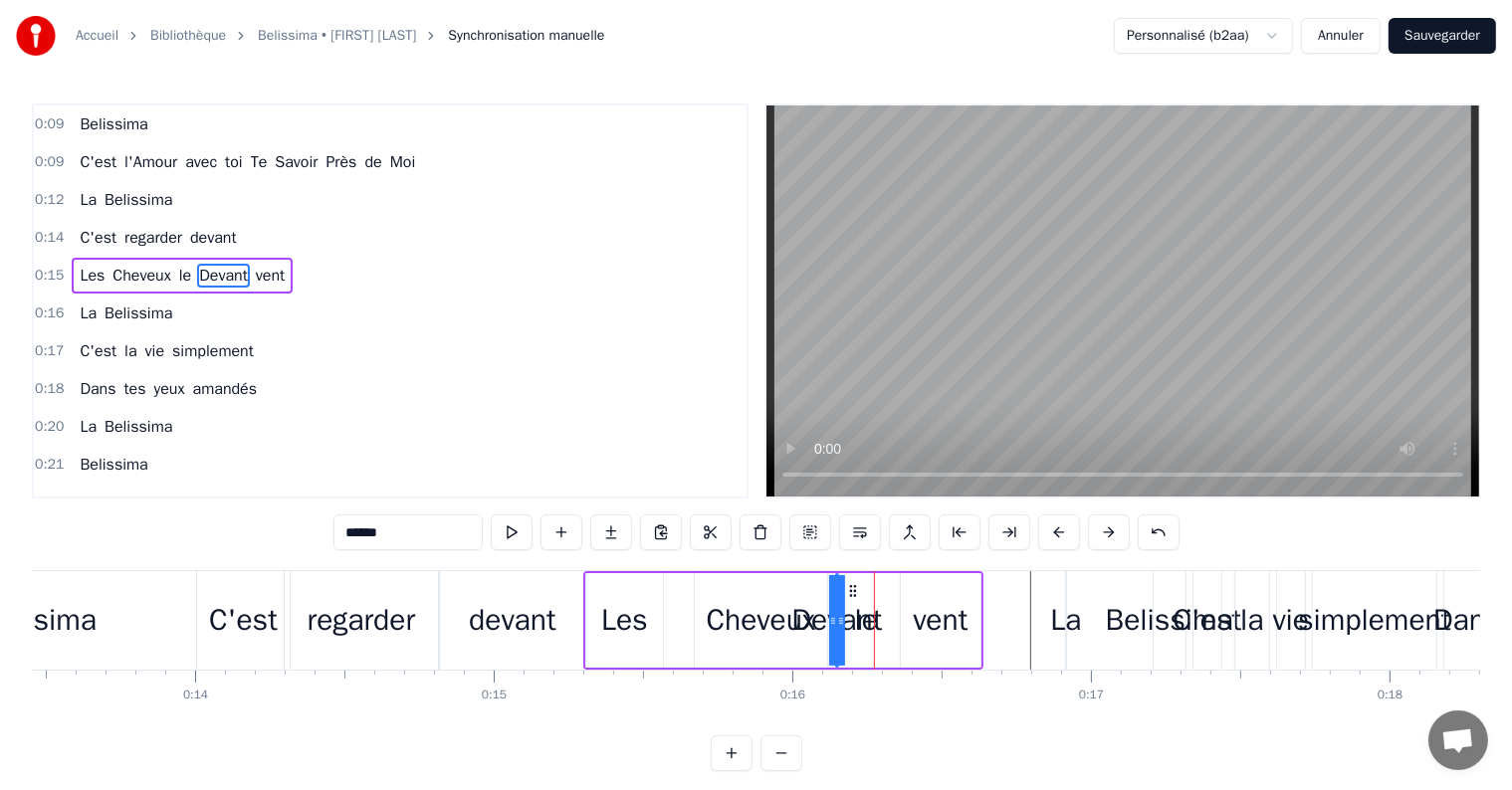 click on "vent" at bounding box center [940, 620] 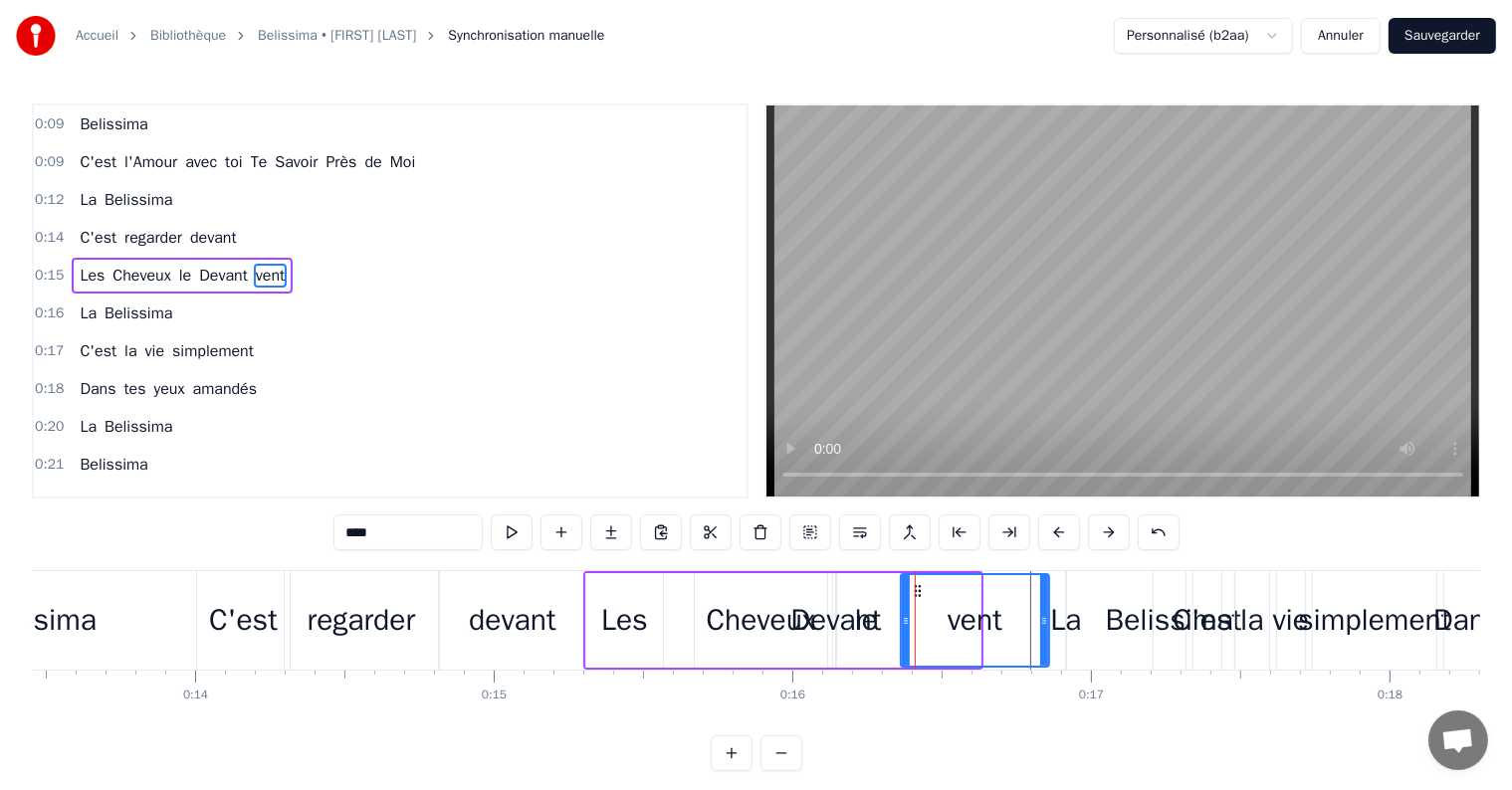 drag, startPoint x: 974, startPoint y: 622, endPoint x: 1041, endPoint y: 623, distance: 67.00746 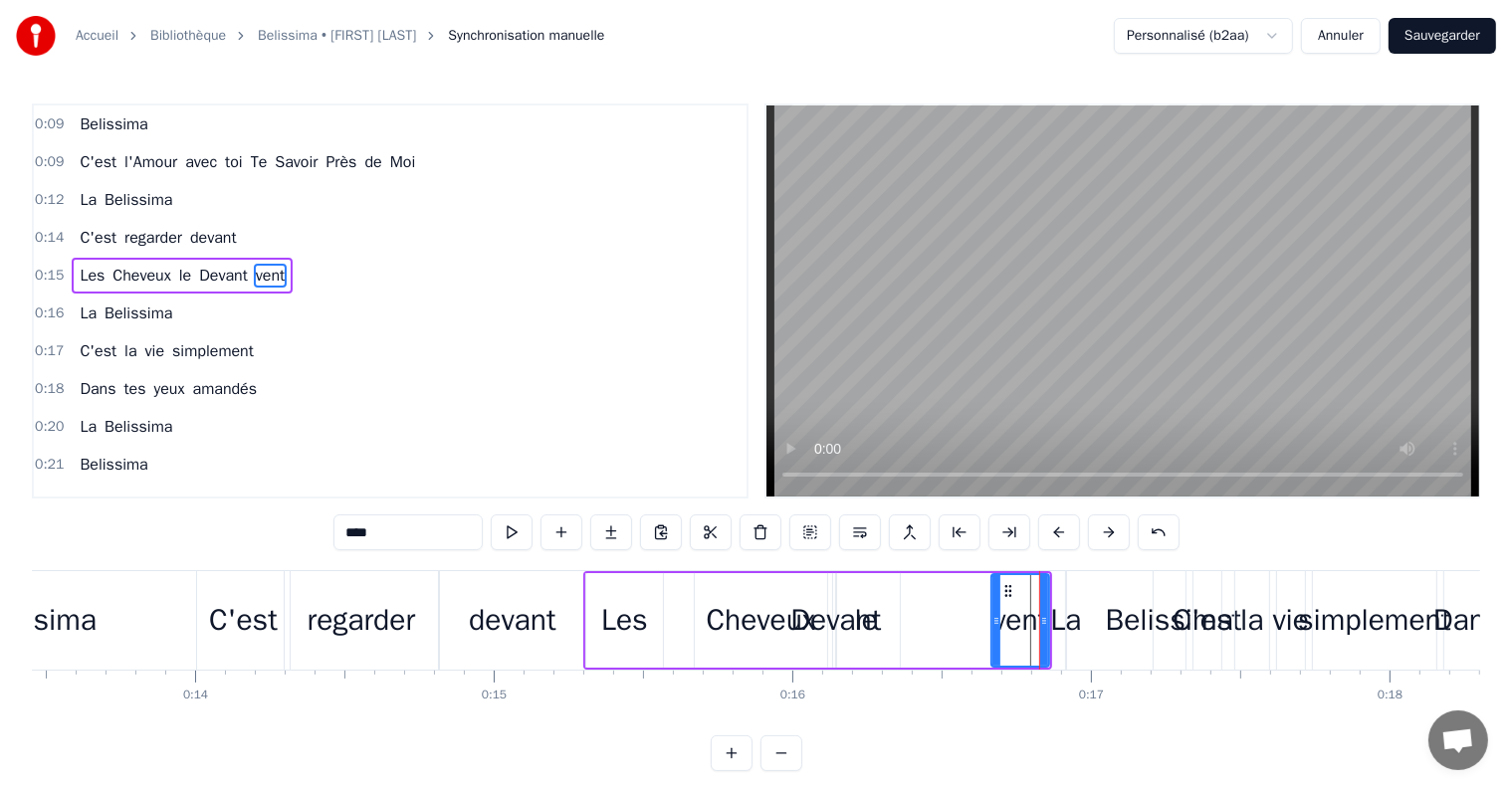 drag, startPoint x: 904, startPoint y: 619, endPoint x: 994, endPoint y: 634, distance: 91.24144 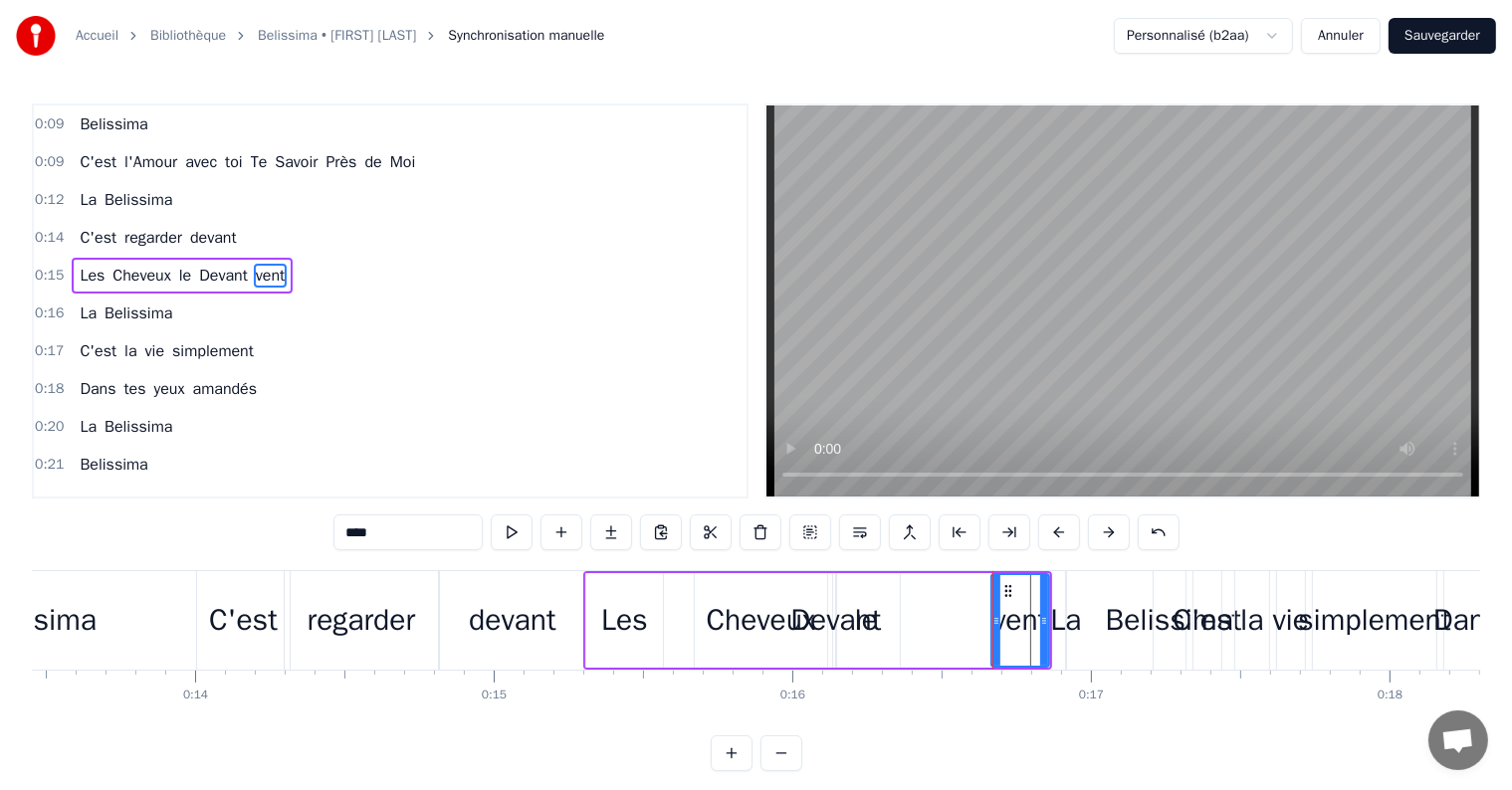 click on "Devant" at bounding box center [835, 620] 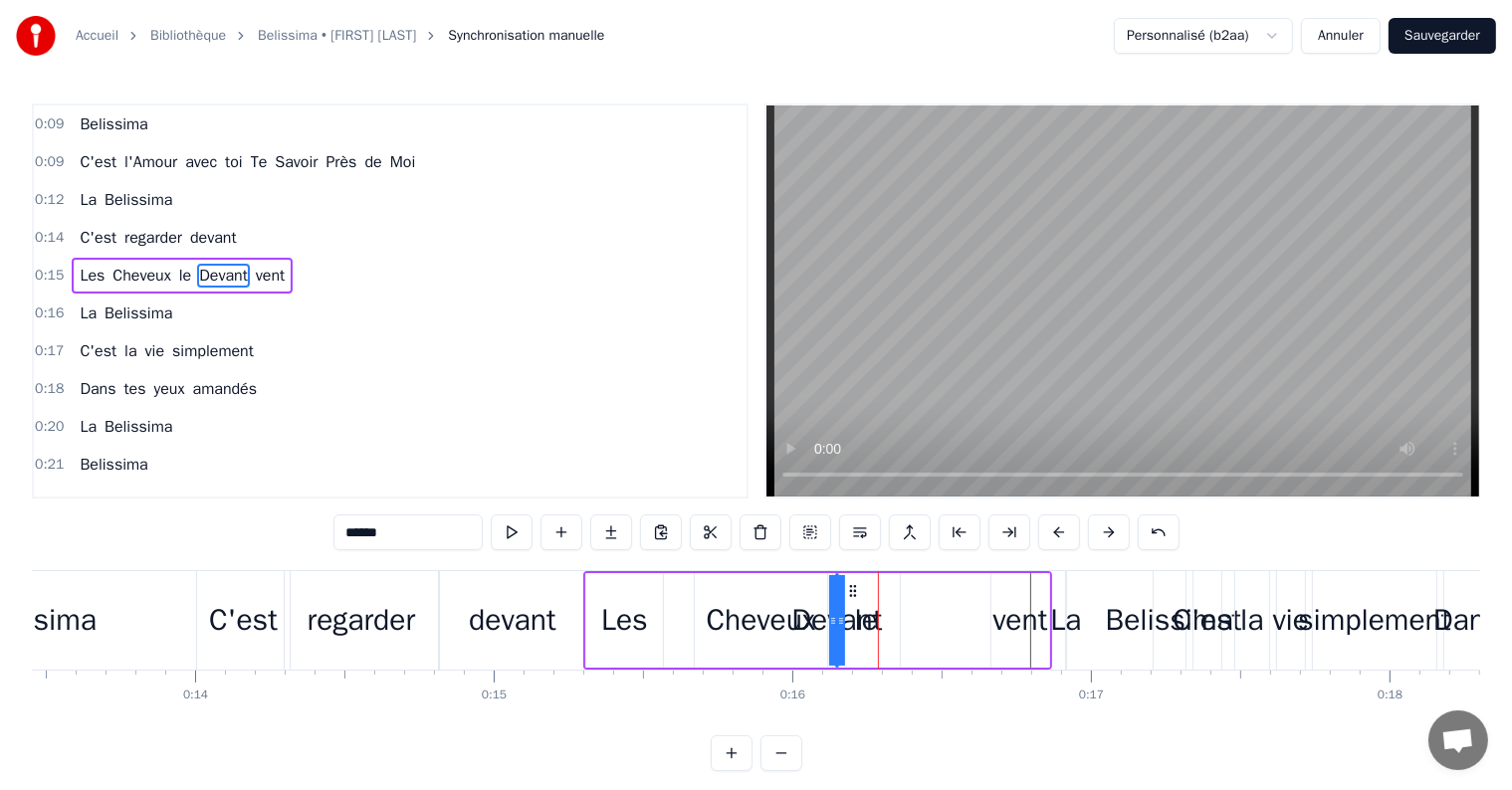 click on "le" at bounding box center [866, 620] 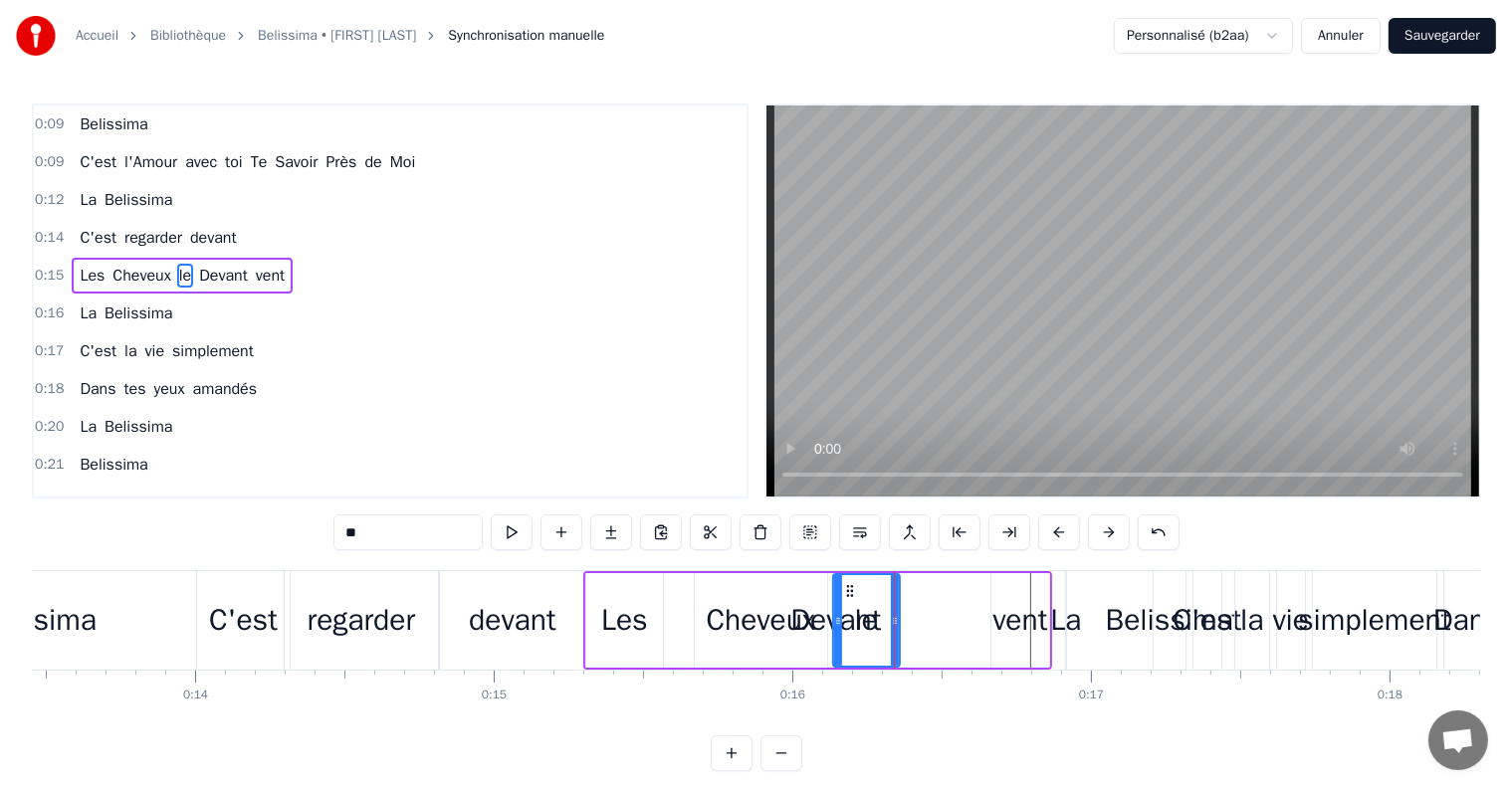 drag, startPoint x: 895, startPoint y: 623, endPoint x: 914, endPoint y: 623, distance: 19 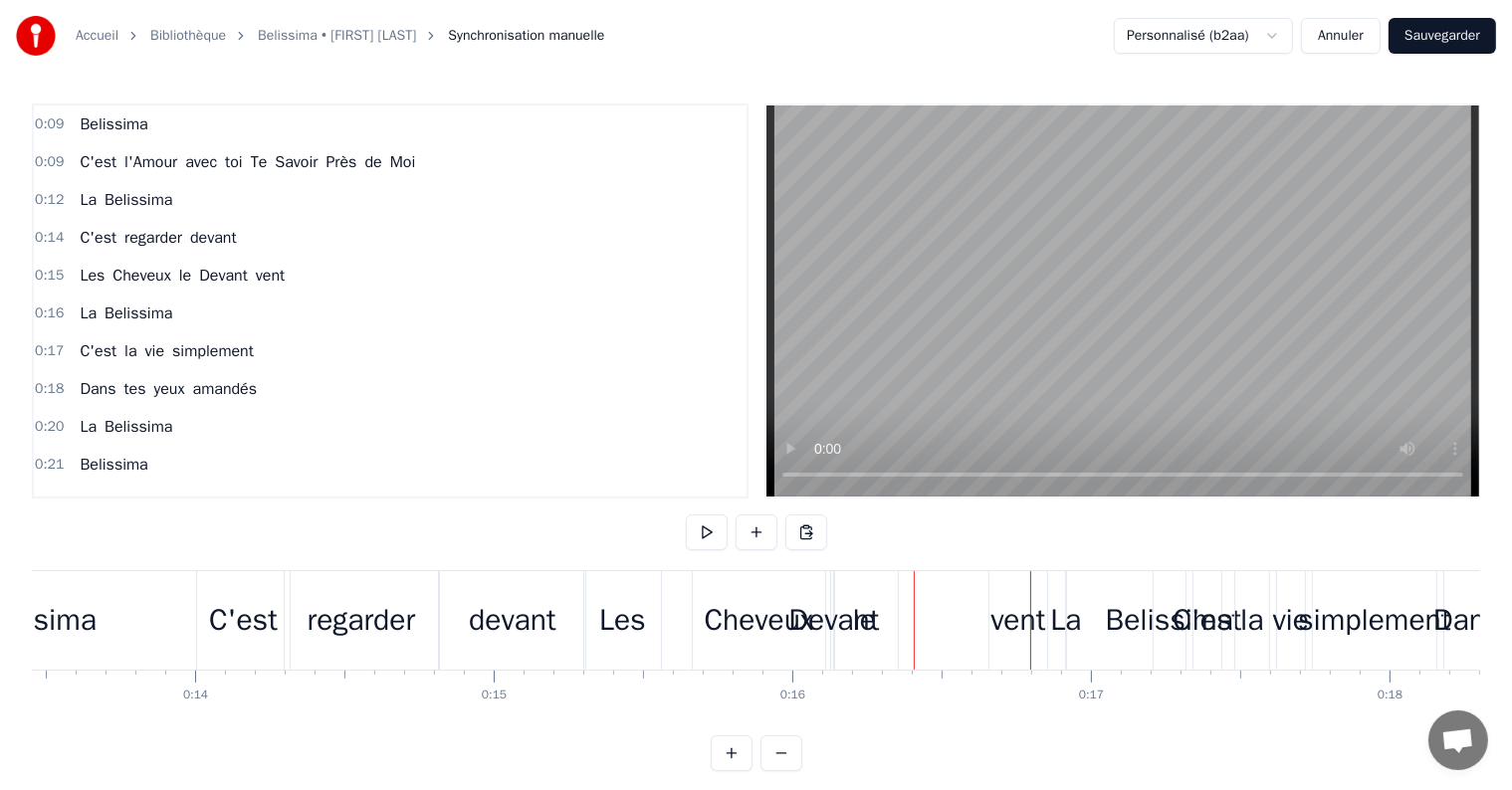 click on "le" at bounding box center [864, 620] 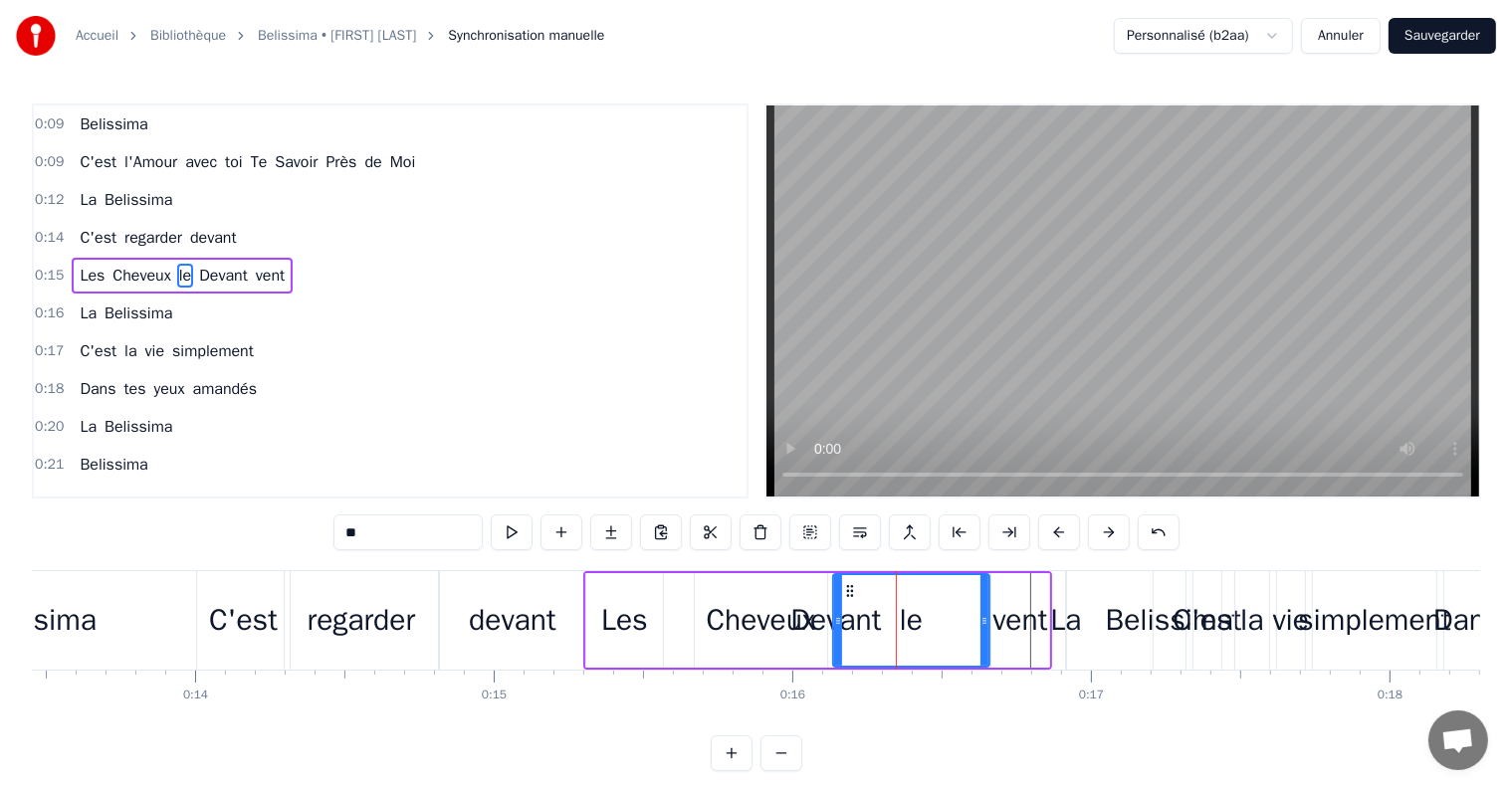 drag, startPoint x: 892, startPoint y: 617, endPoint x: 981, endPoint y: 627, distance: 89.56004 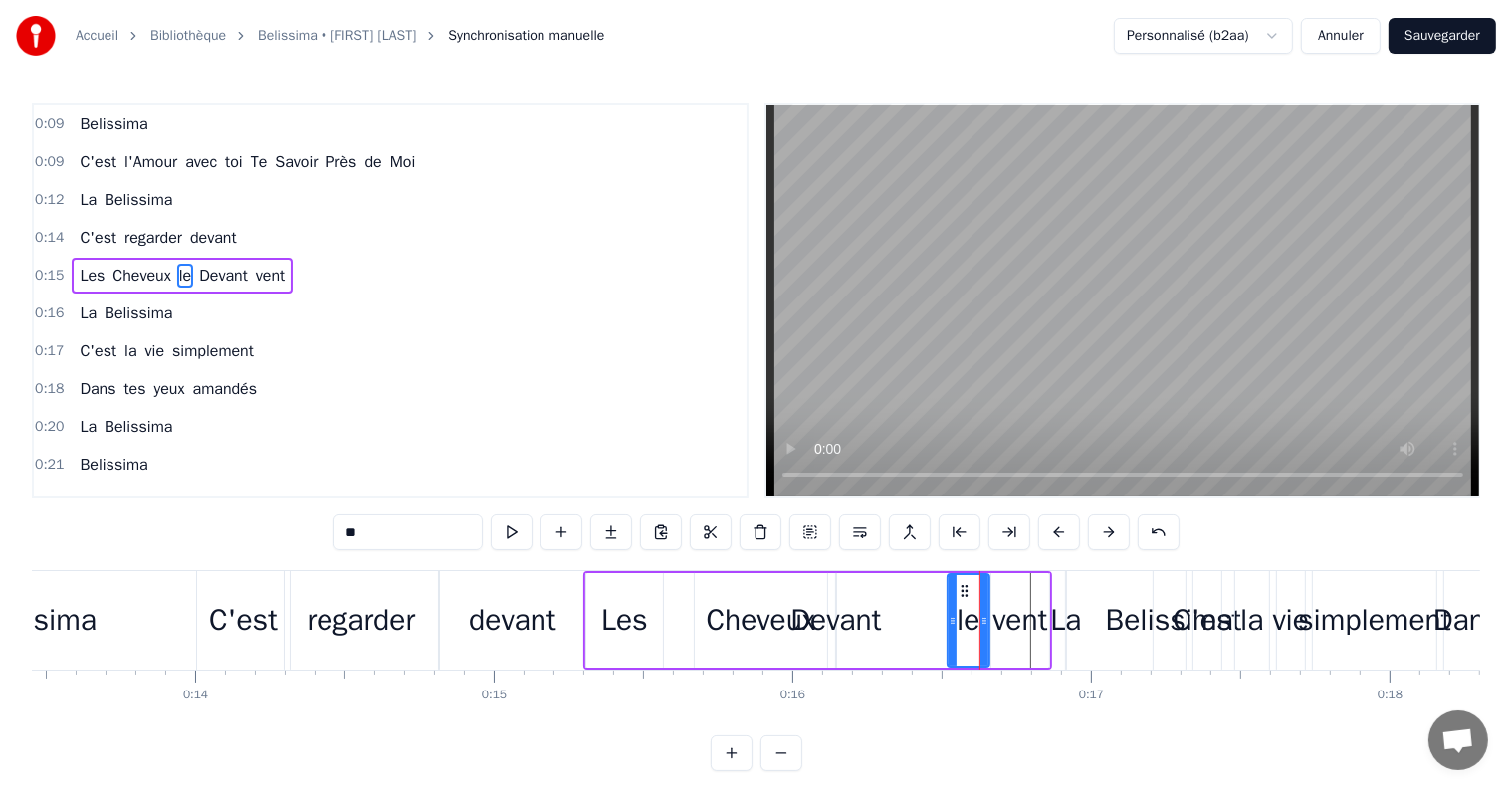 drag, startPoint x: 839, startPoint y: 622, endPoint x: 954, endPoint y: 623, distance: 115.00435 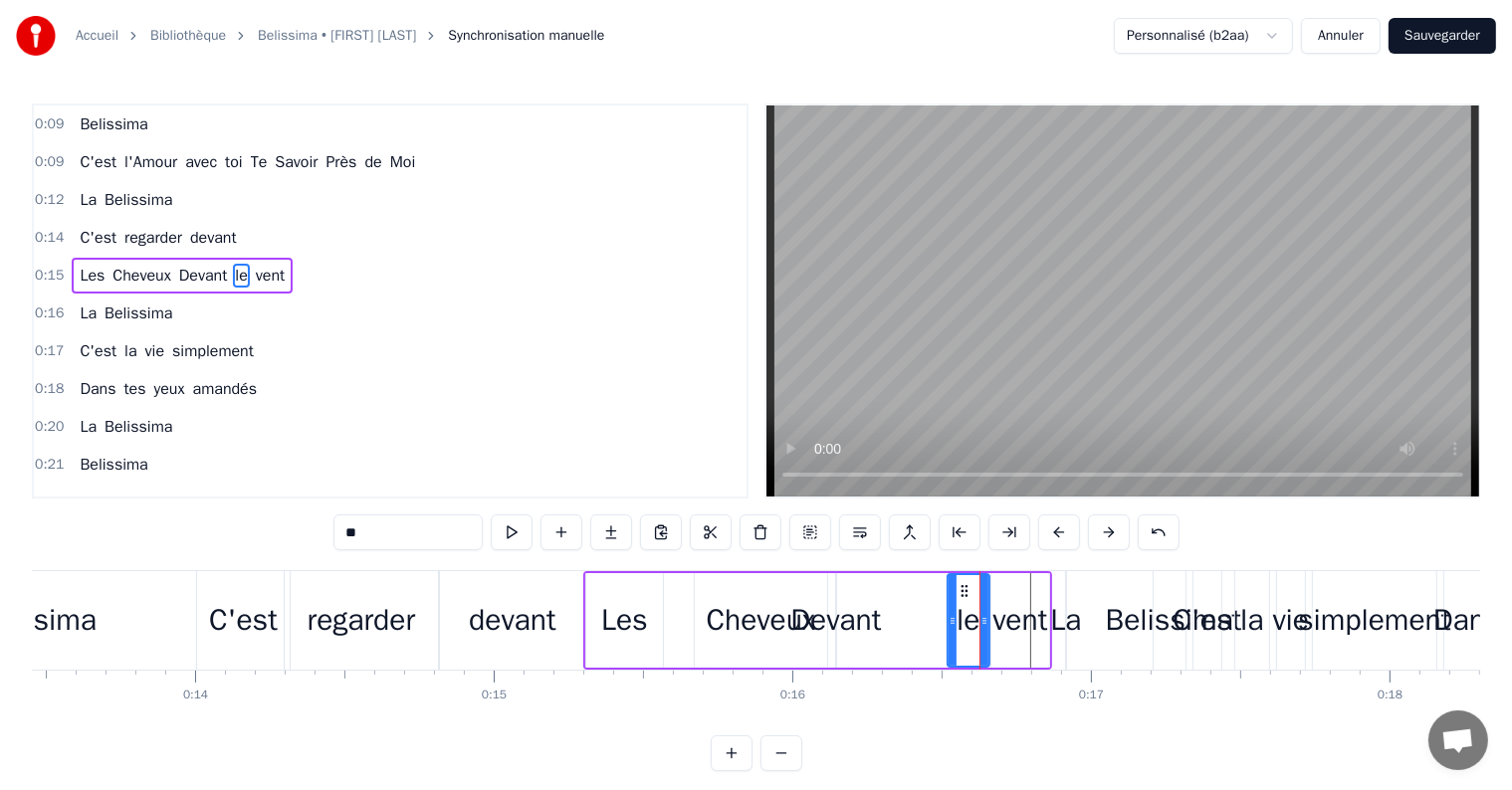 click on "Devant" at bounding box center (835, 620) 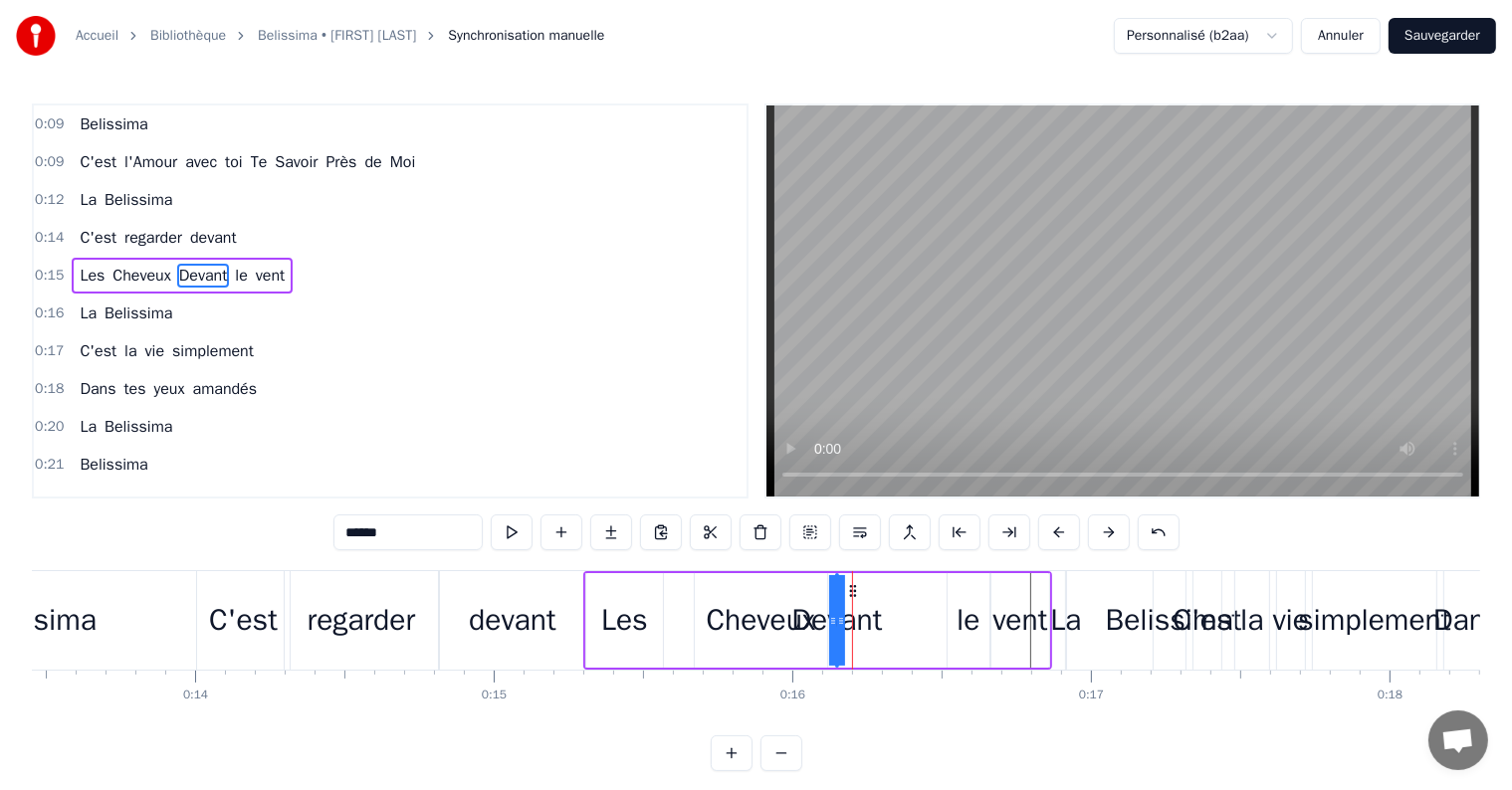 drag, startPoint x: 840, startPoint y: 621, endPoint x: 874, endPoint y: 623, distance: 34.058773 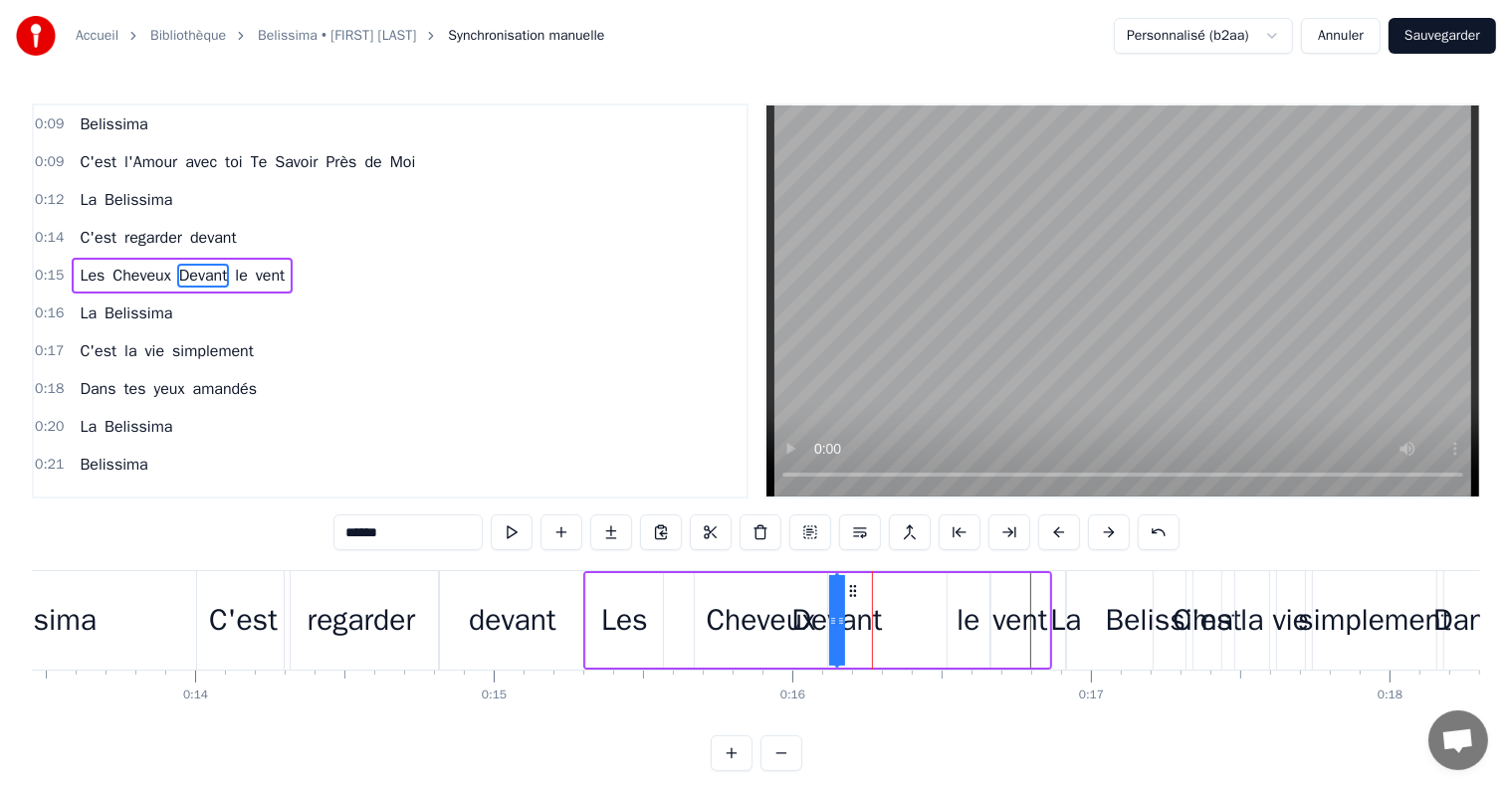 click 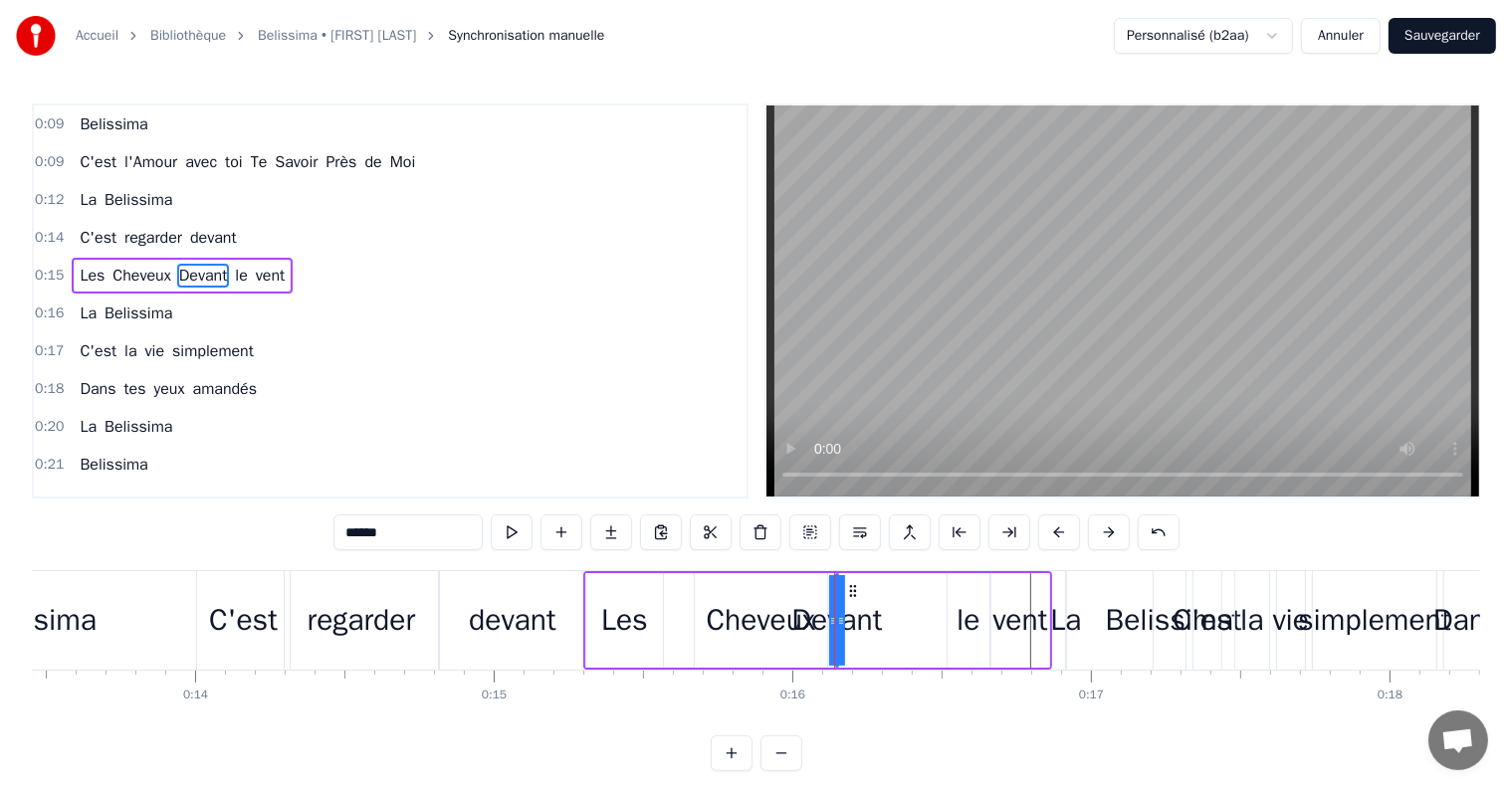 click 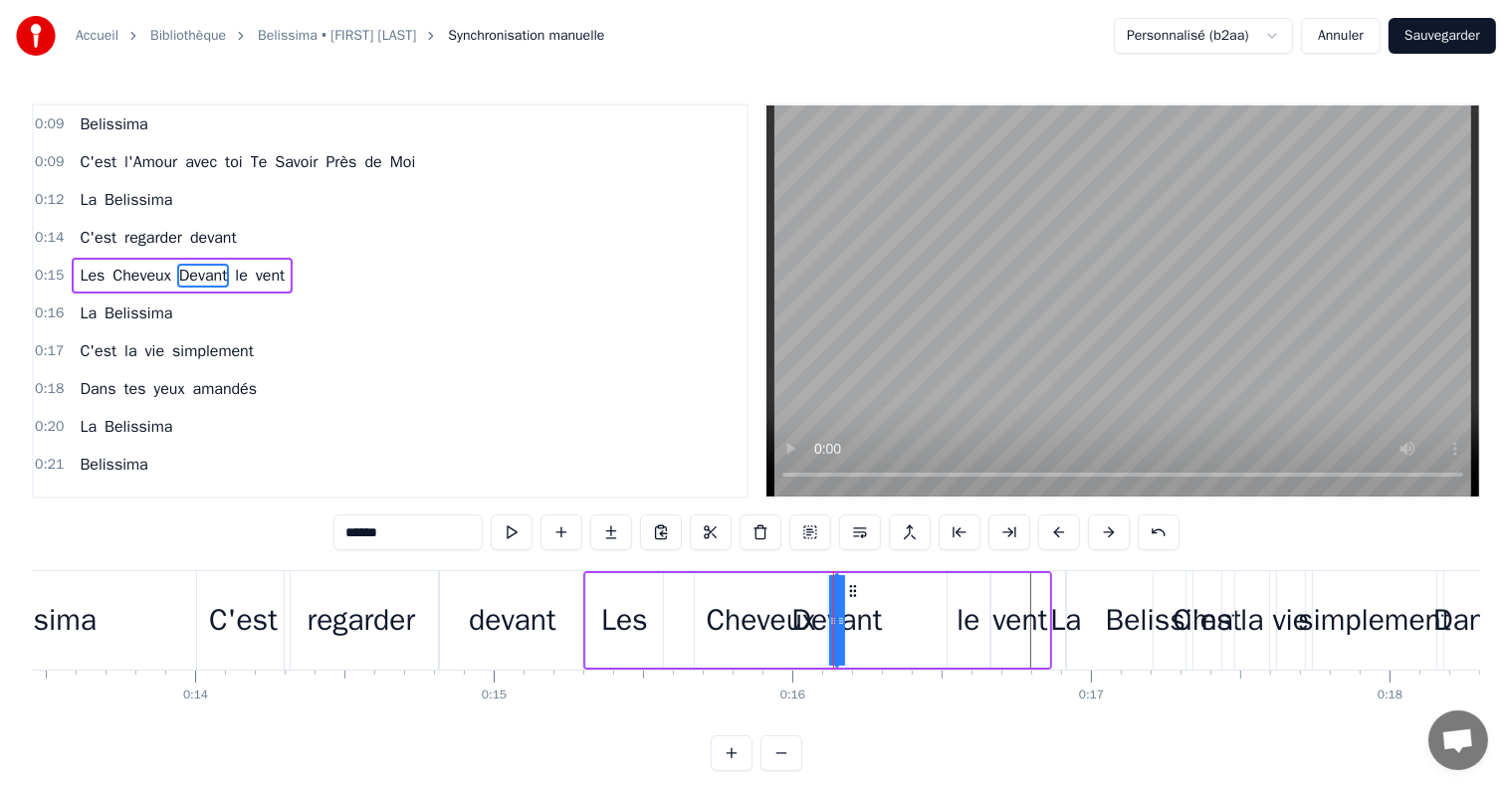 click on "Devant" at bounding box center (203, 276) 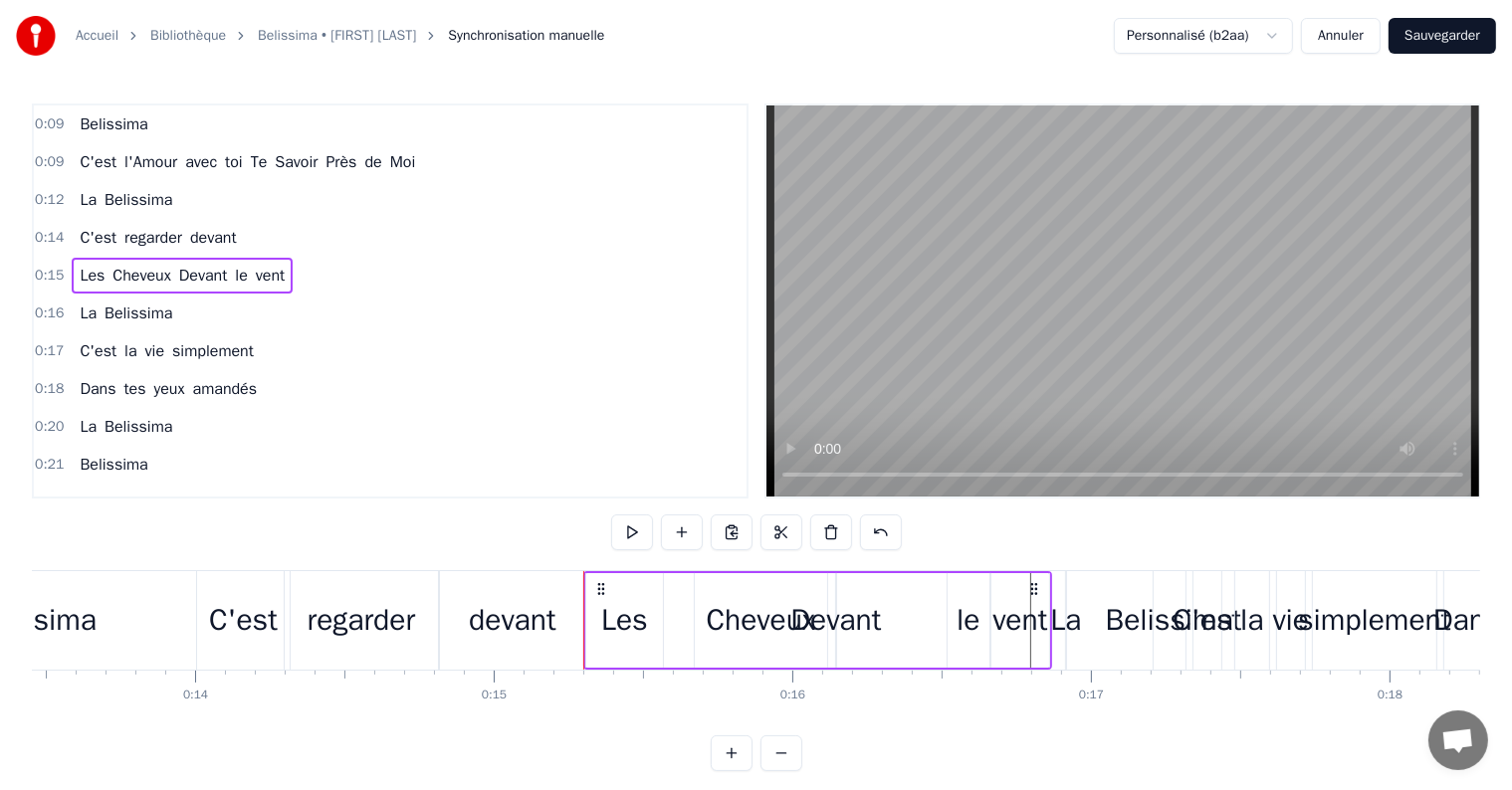click on "Les" at bounding box center (92, 276) 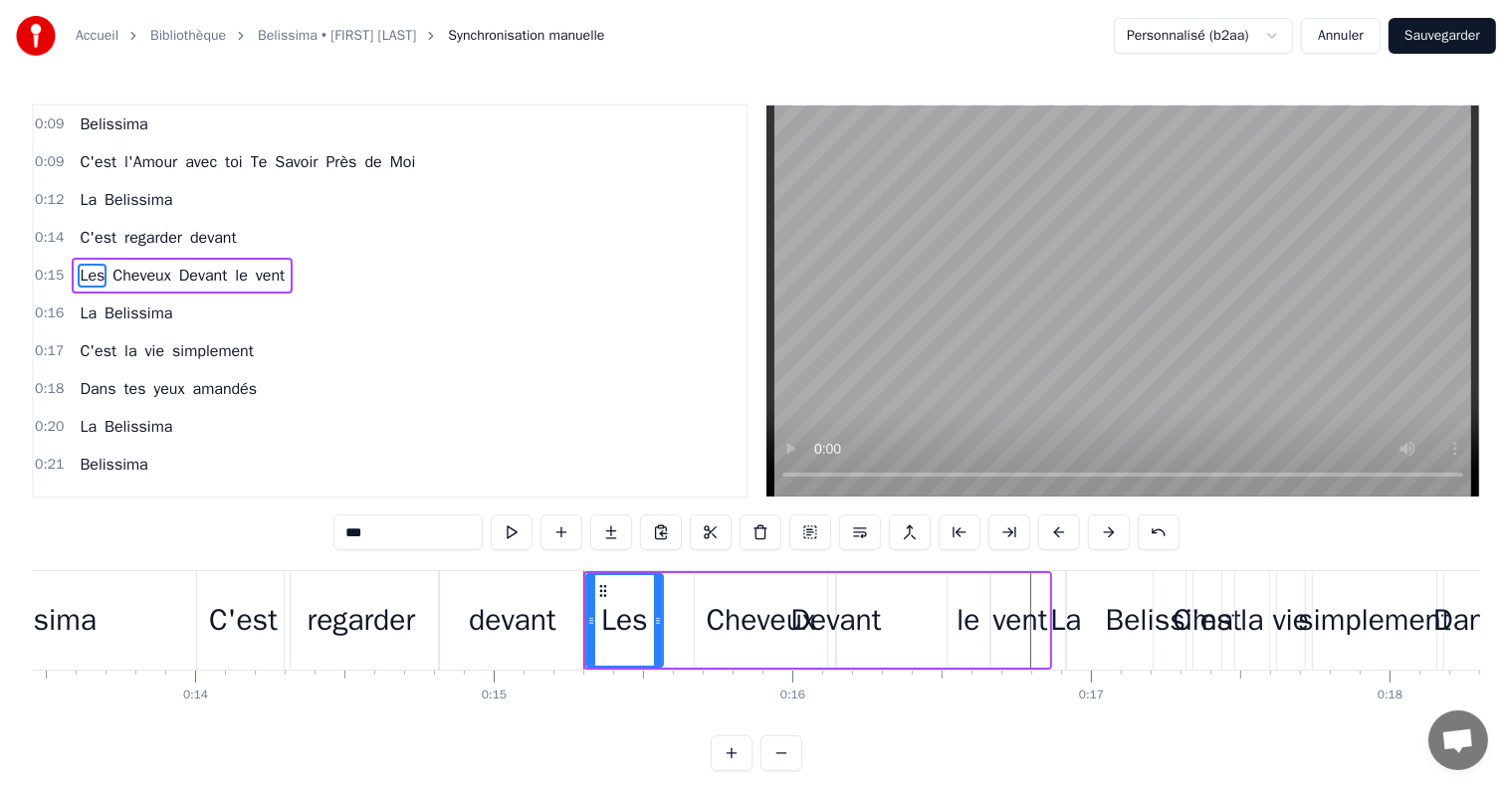 click on "Cheveux" at bounding box center [141, 276] 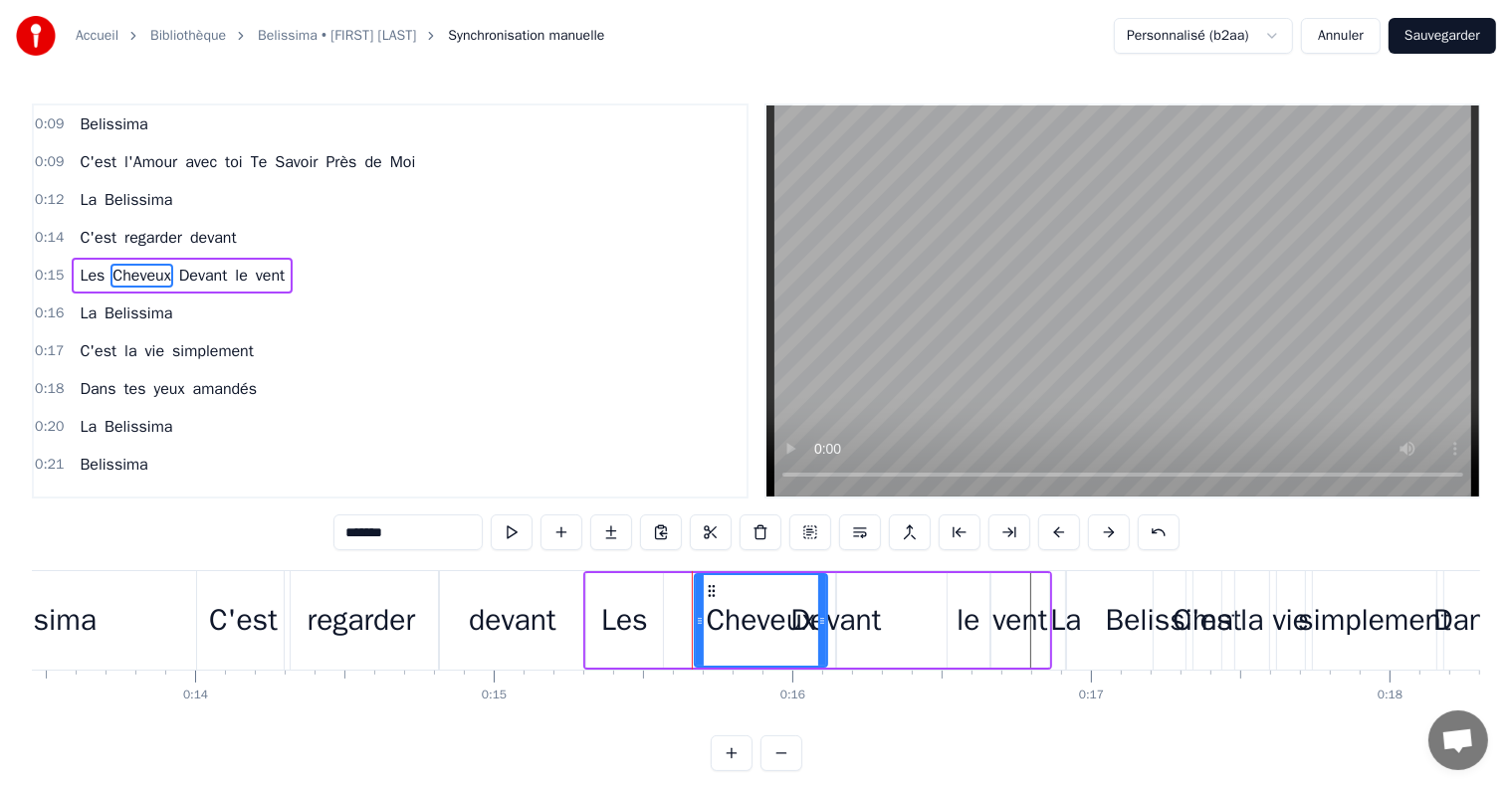 click on "Devant" at bounding box center [203, 276] 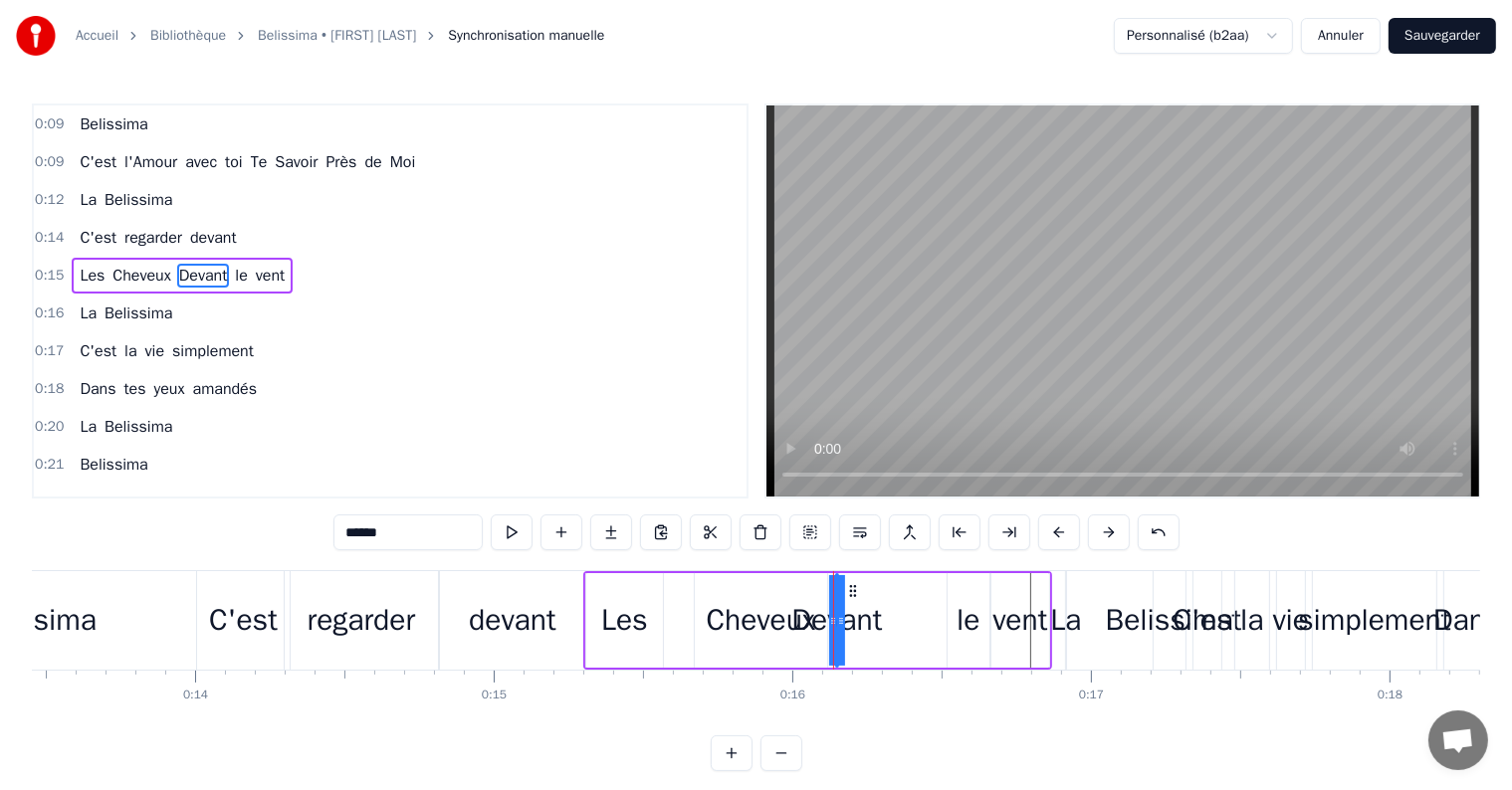 click on "le" at bounding box center [241, 276] 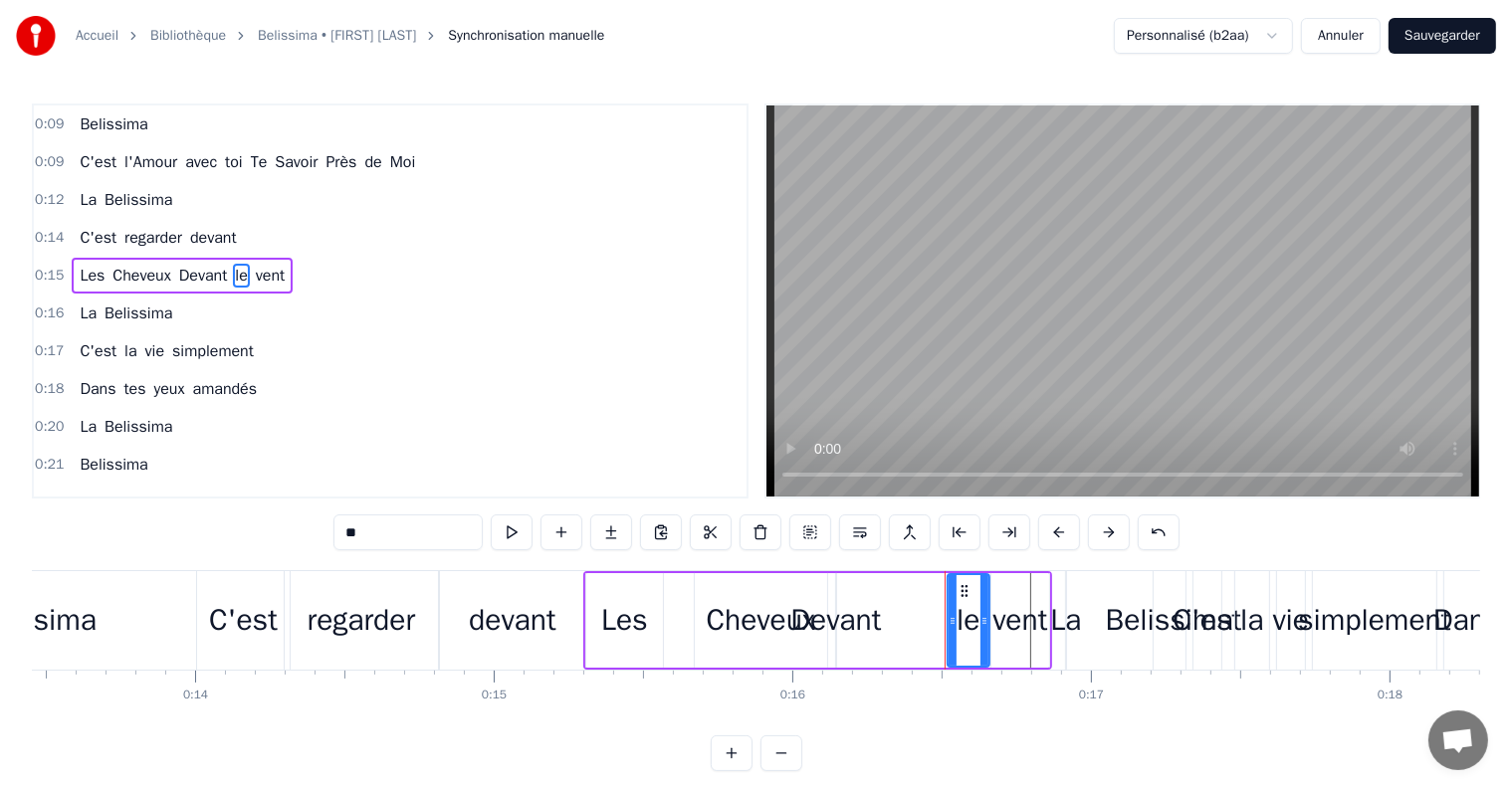 click on "Devant" at bounding box center (203, 276) 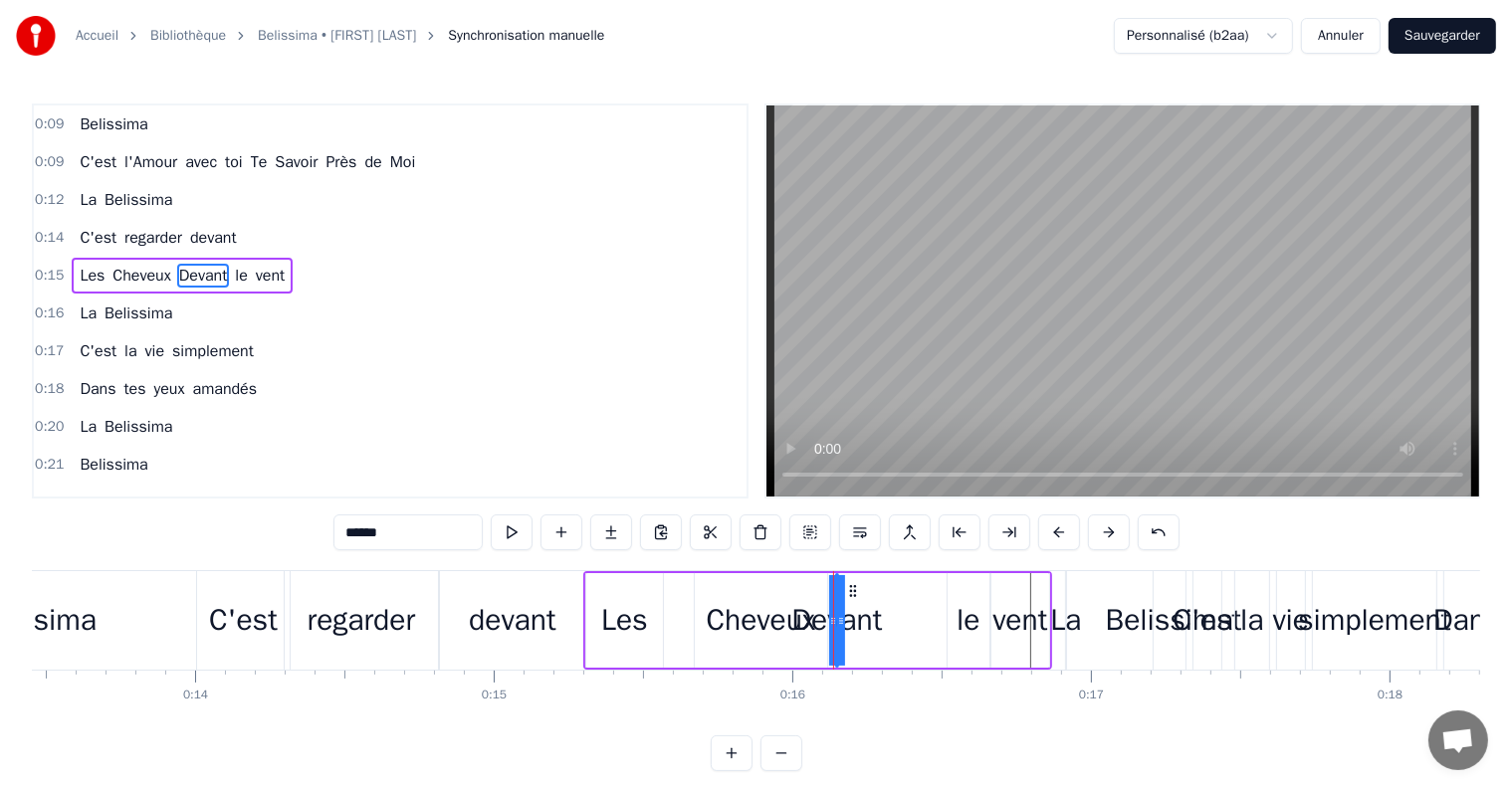 click on "Cheveux" at bounding box center [761, 620] 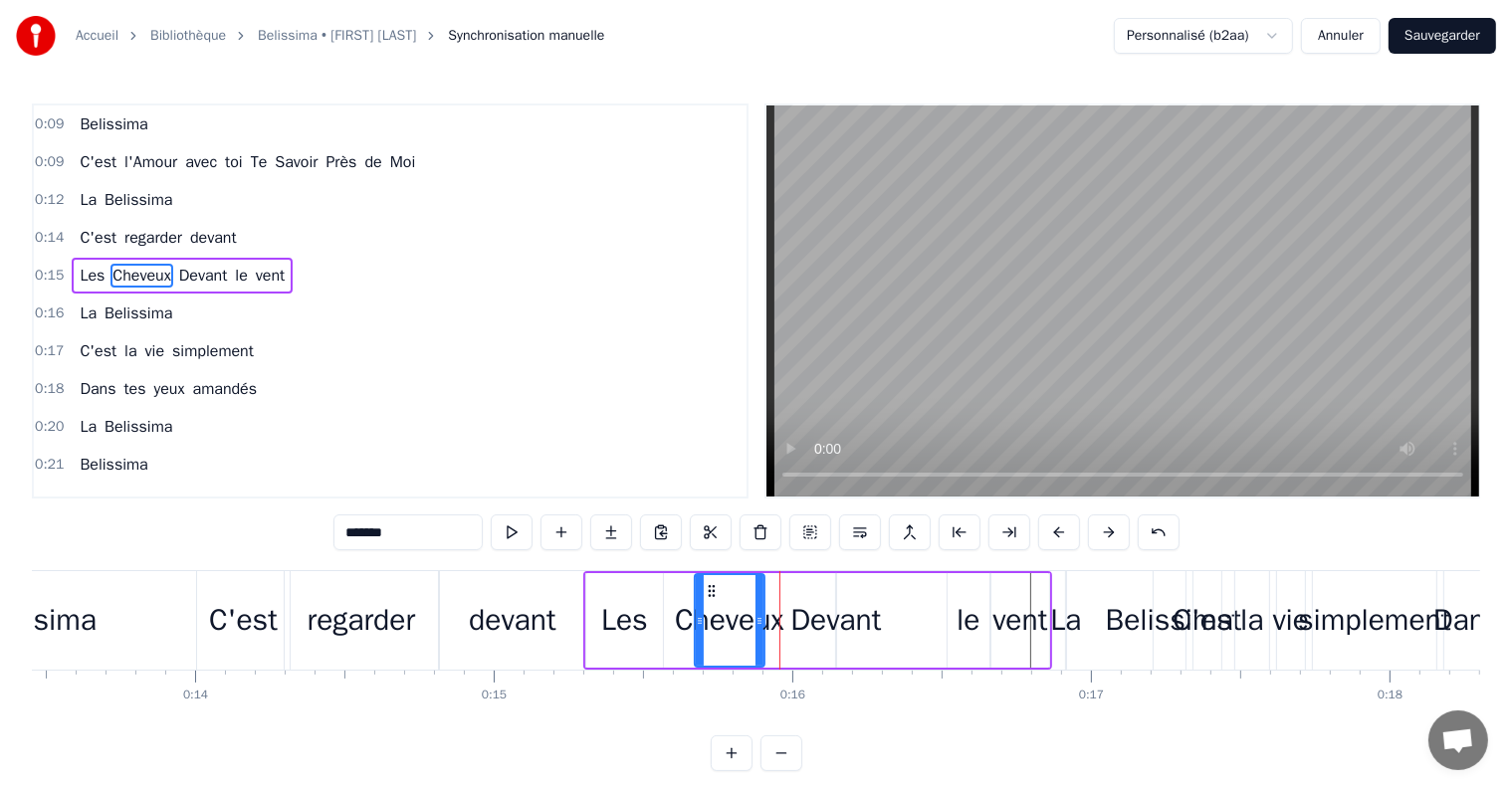 drag, startPoint x: 817, startPoint y: 617, endPoint x: 756, endPoint y: 609, distance: 61.522354 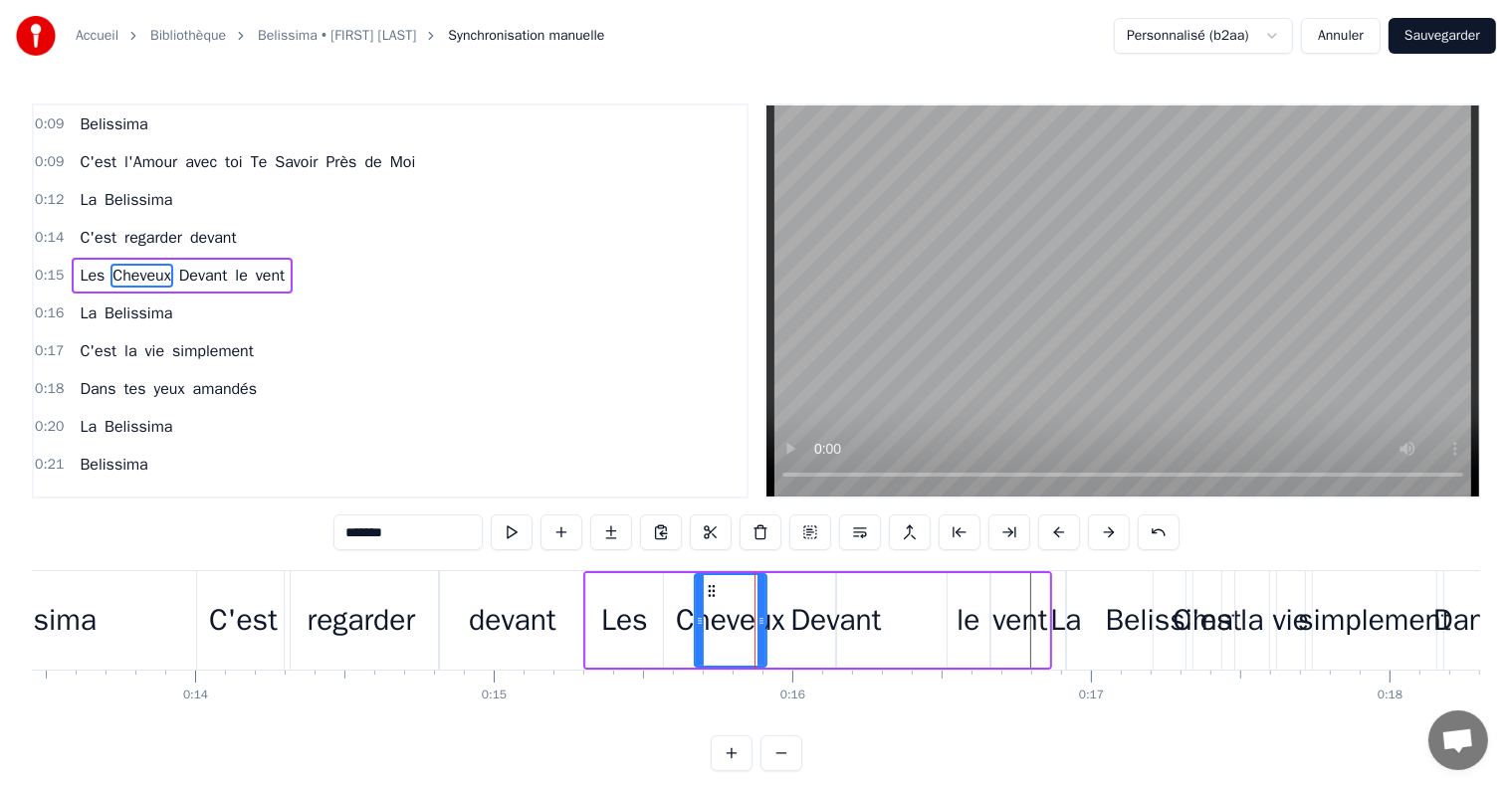 click on "Devant" at bounding box center [835, 620] 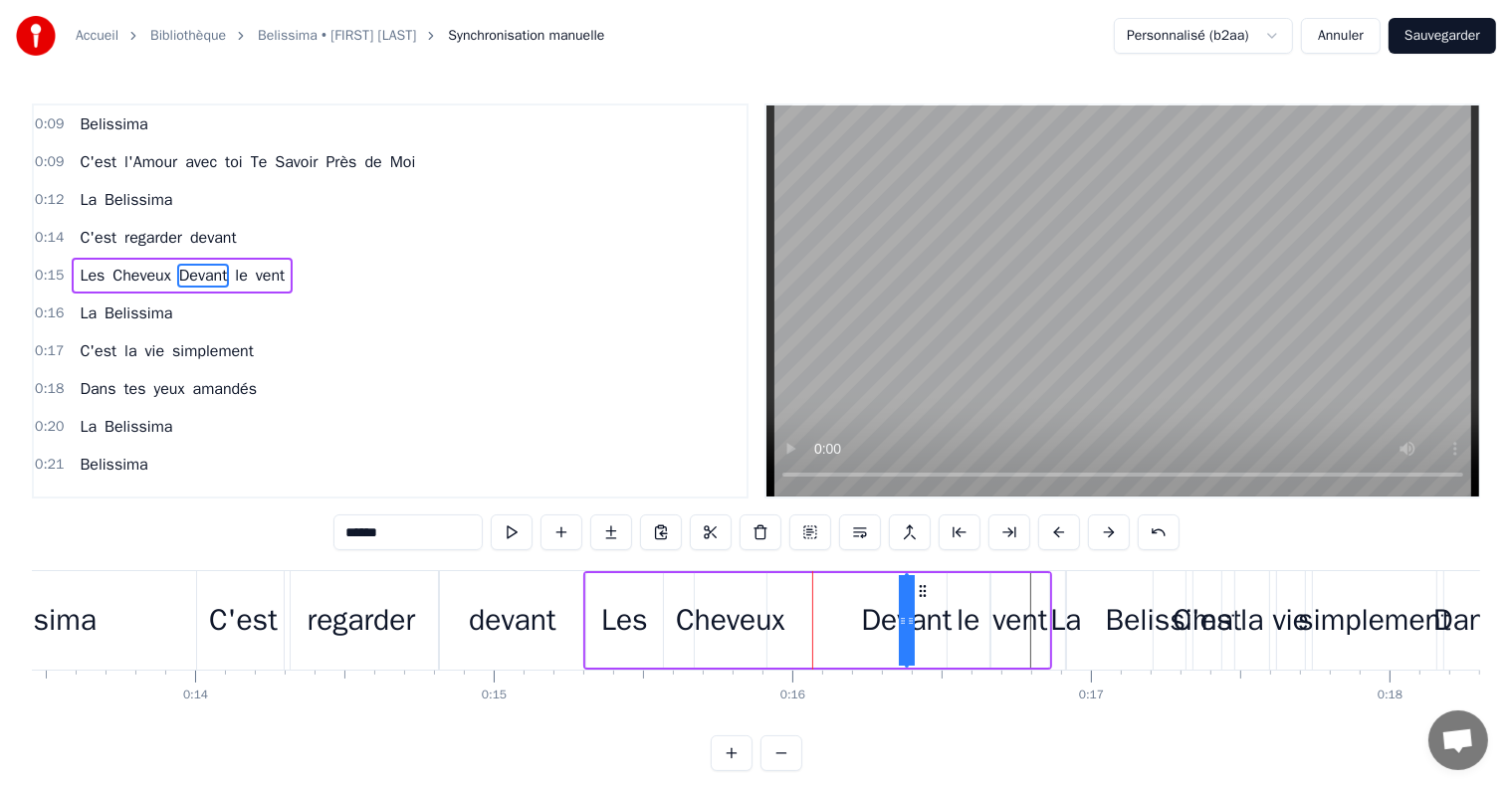 drag, startPoint x: 852, startPoint y: 587, endPoint x: 922, endPoint y: 597, distance: 70.71068 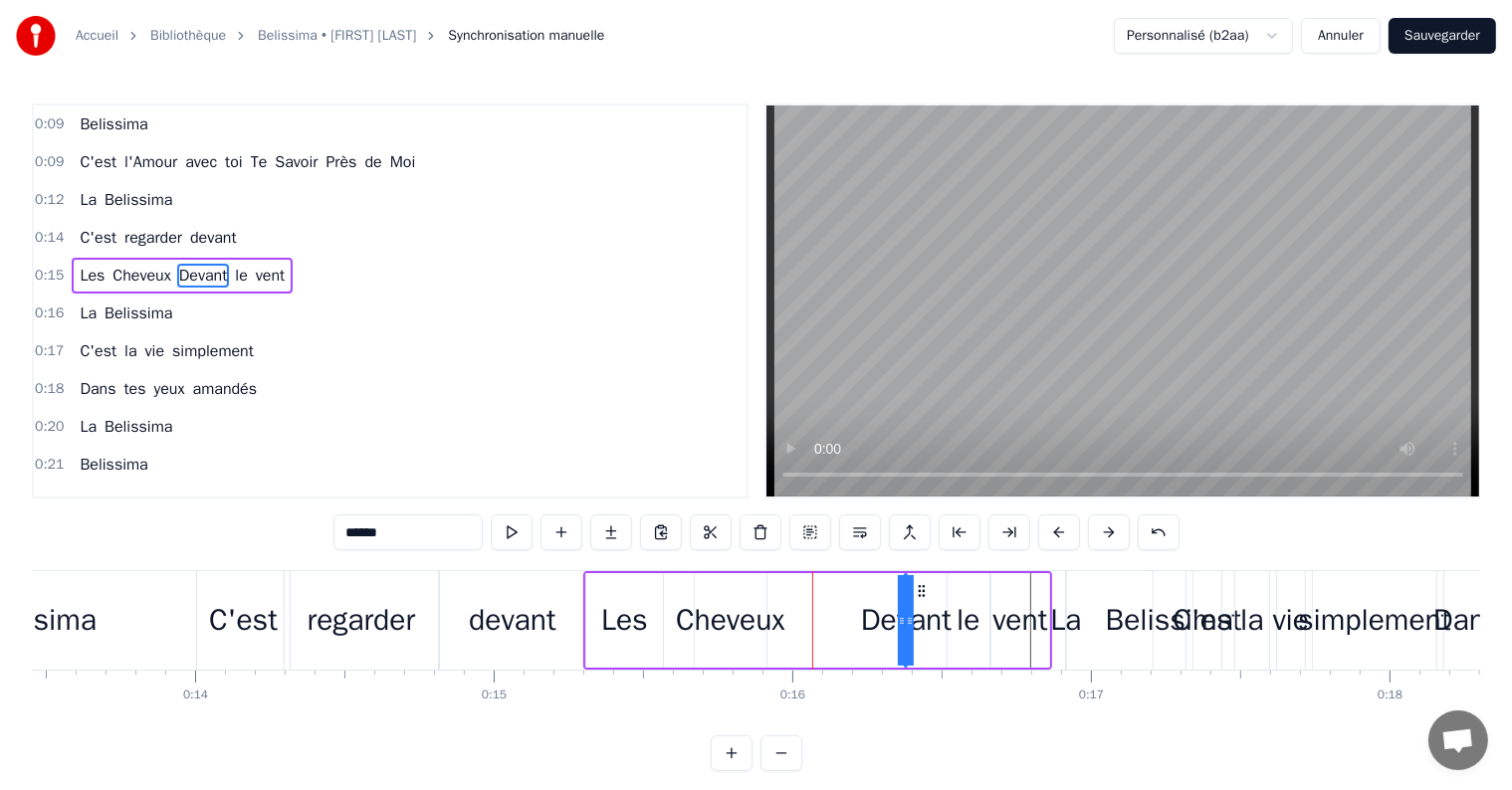 click on "Cheveux" at bounding box center (731, 620) 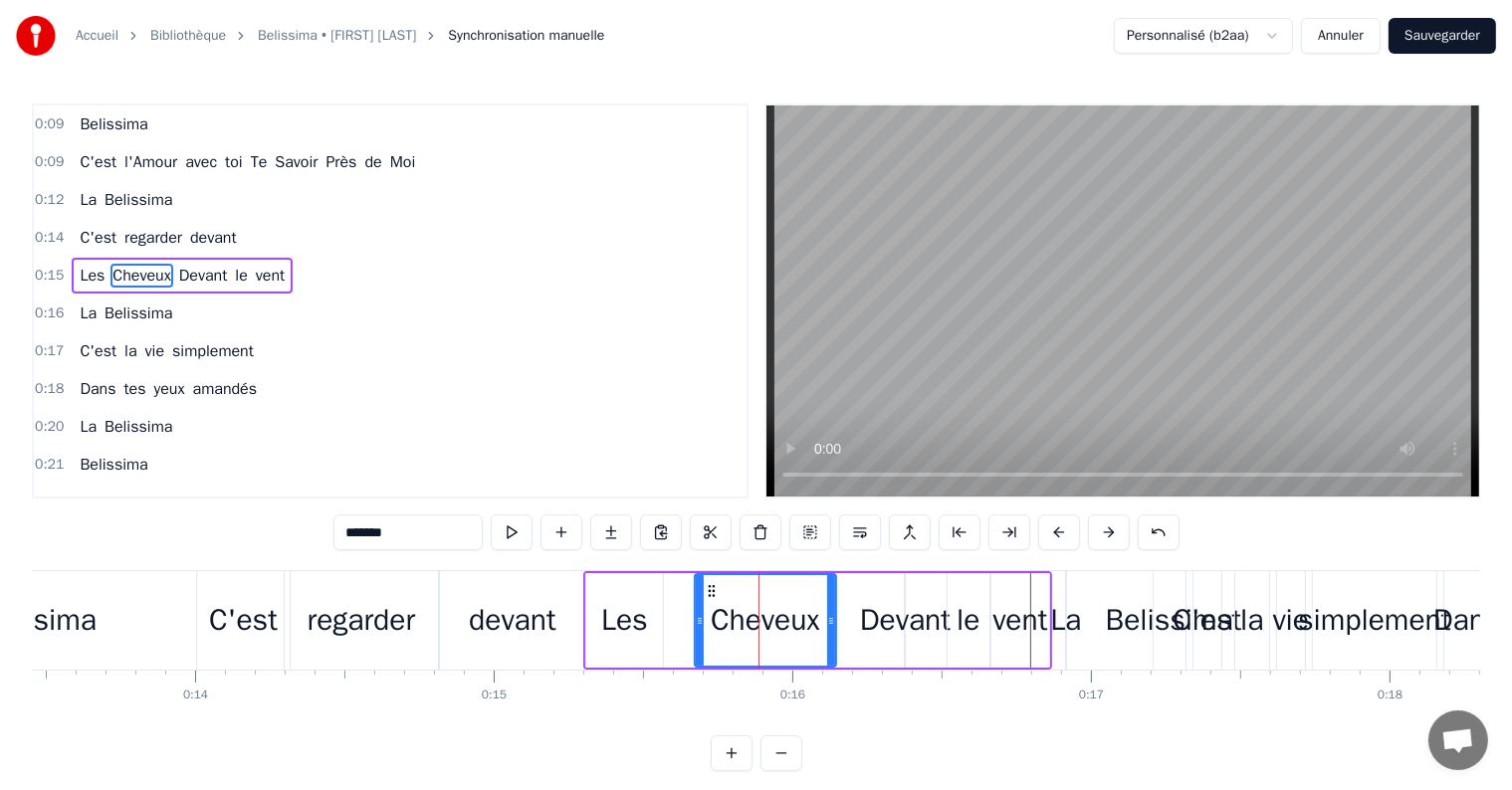 drag, startPoint x: 760, startPoint y: 615, endPoint x: 830, endPoint y: 622, distance: 70.34913 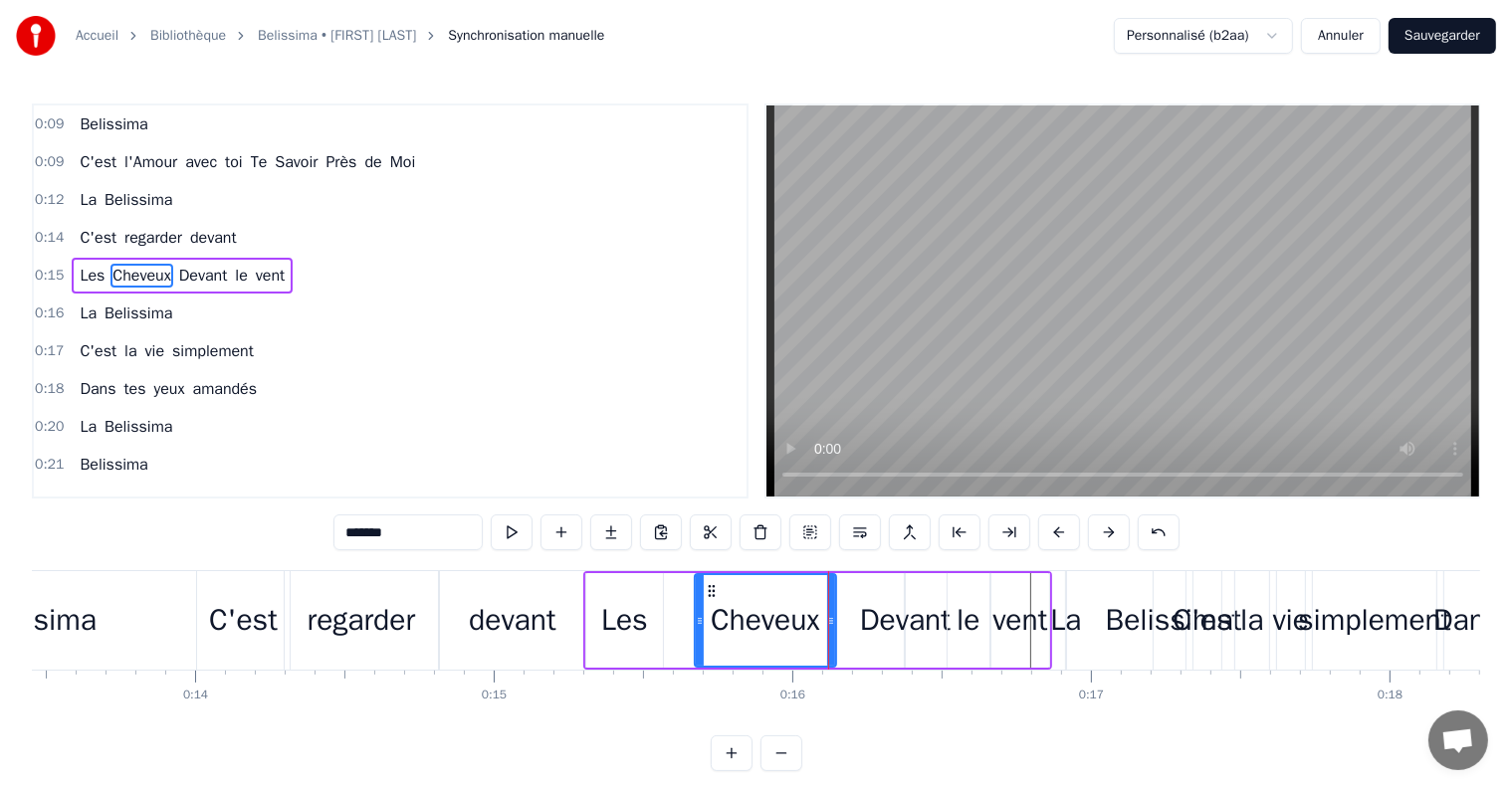click on "Devant" at bounding box center (905, 620) 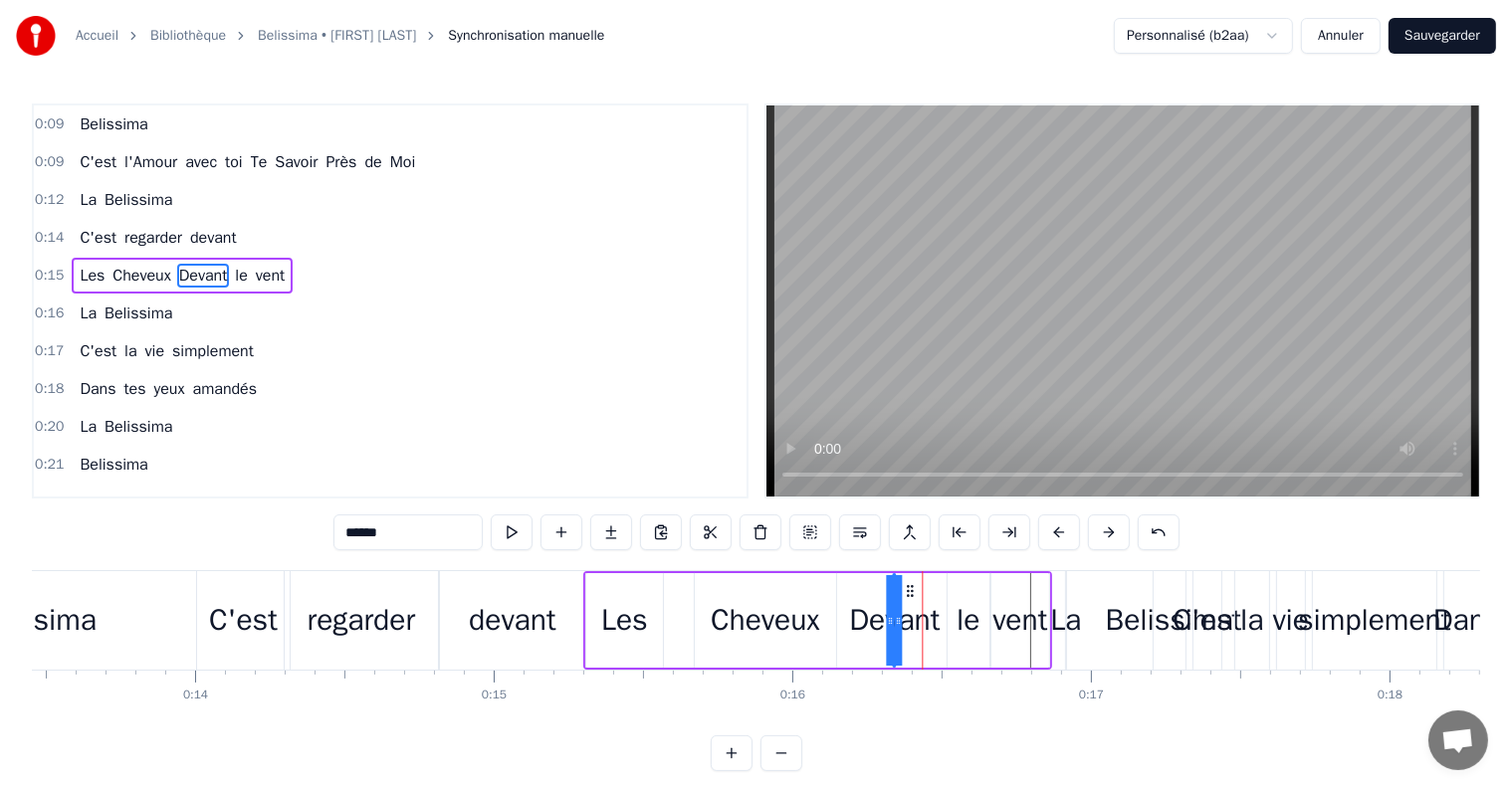 drag, startPoint x: 924, startPoint y: 587, endPoint x: 912, endPoint y: 588, distance: 12.0415946 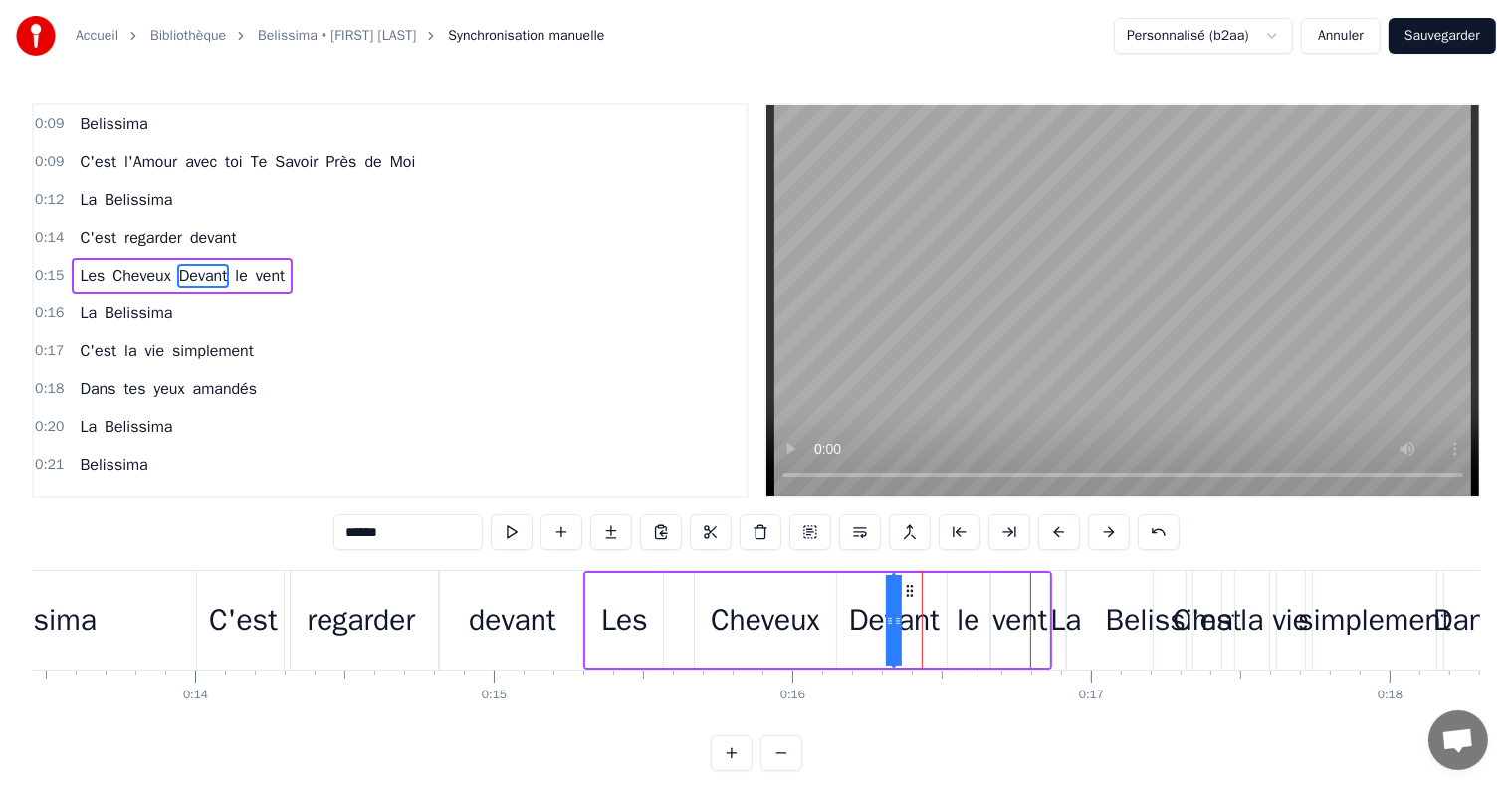 click on "La" at bounding box center [1065, 620] 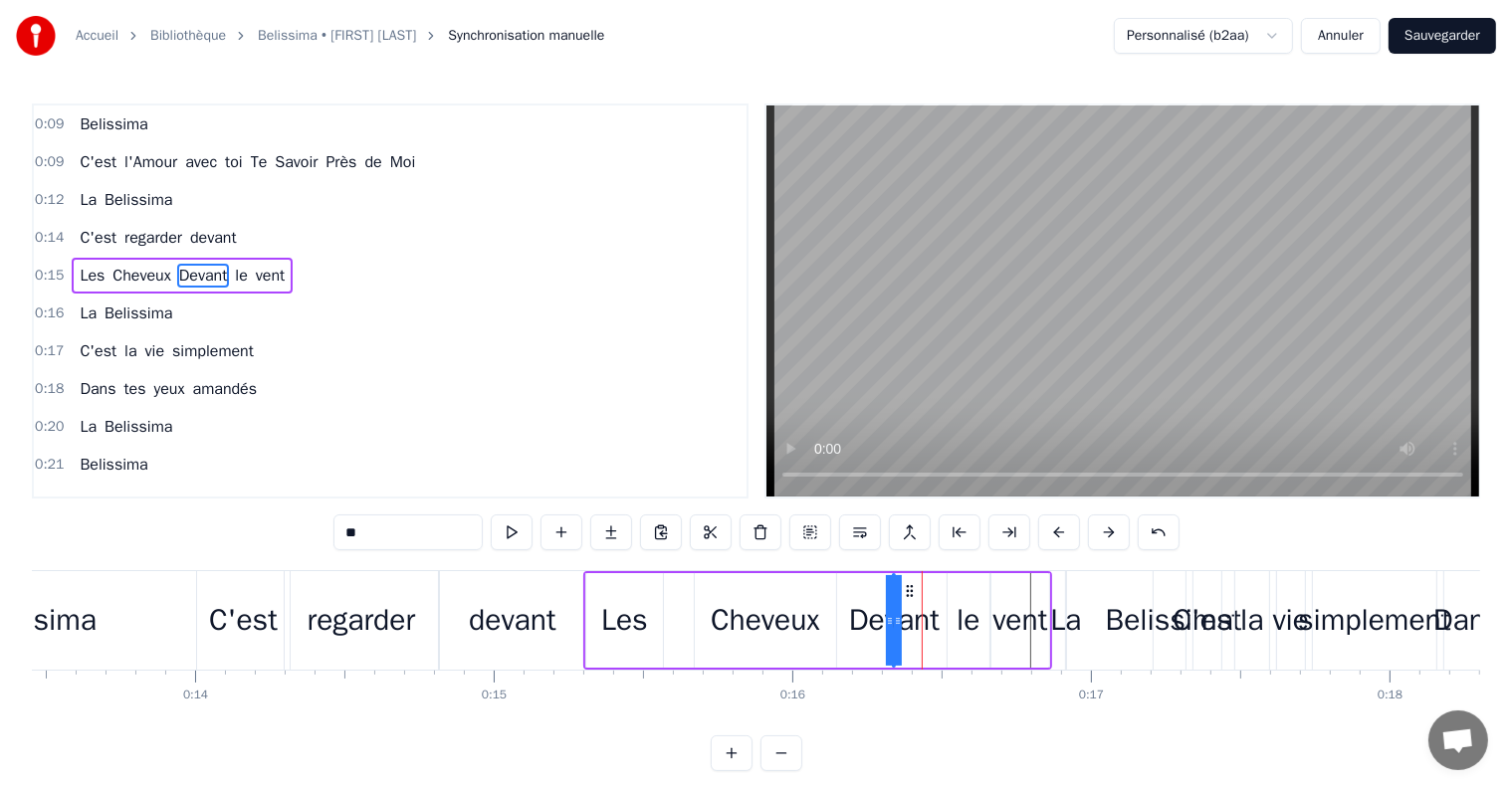 scroll, scrollTop: 5, scrollLeft: 0, axis: vertical 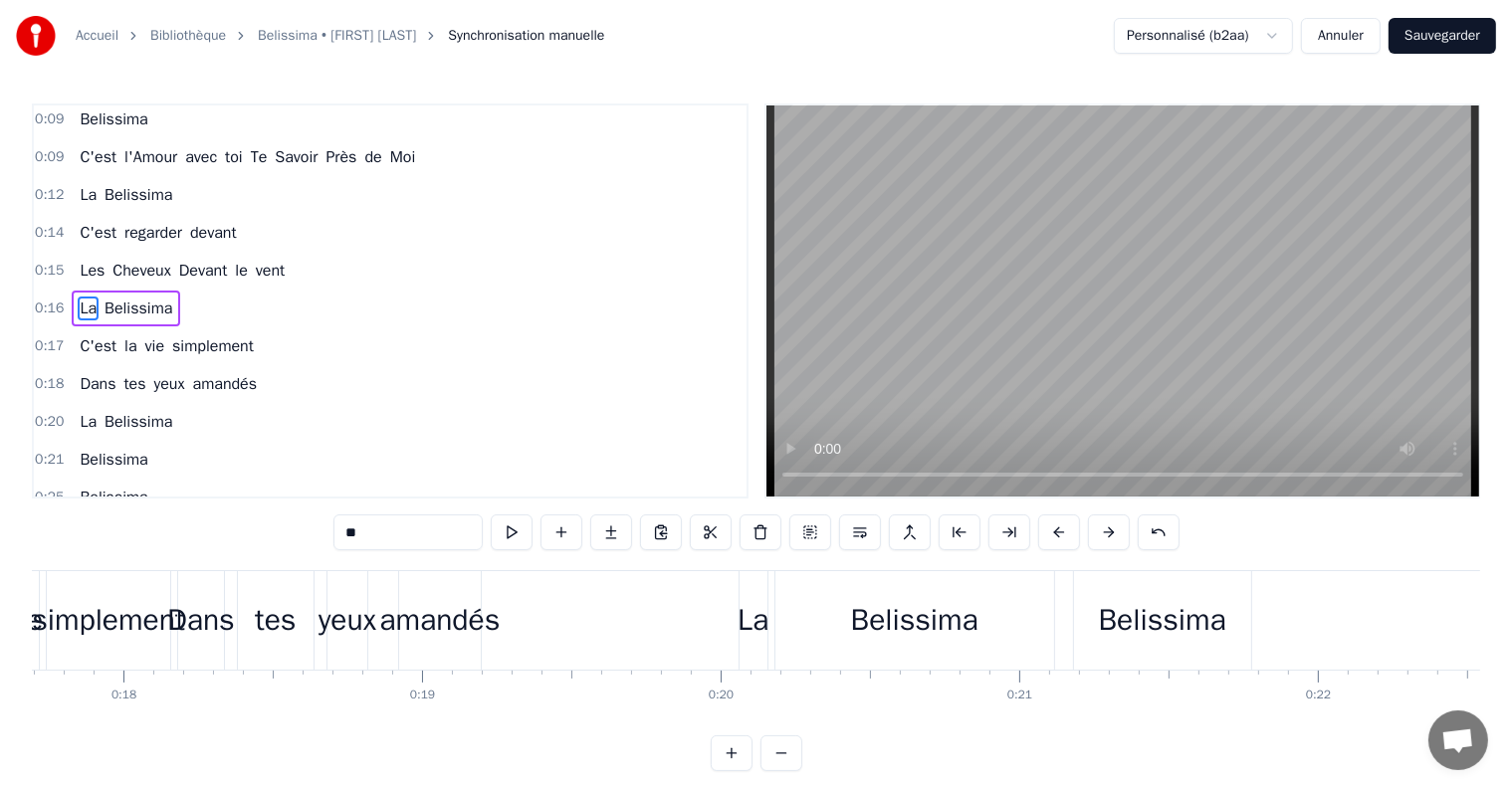 click on "Belissima" at bounding box center (1163, 620) 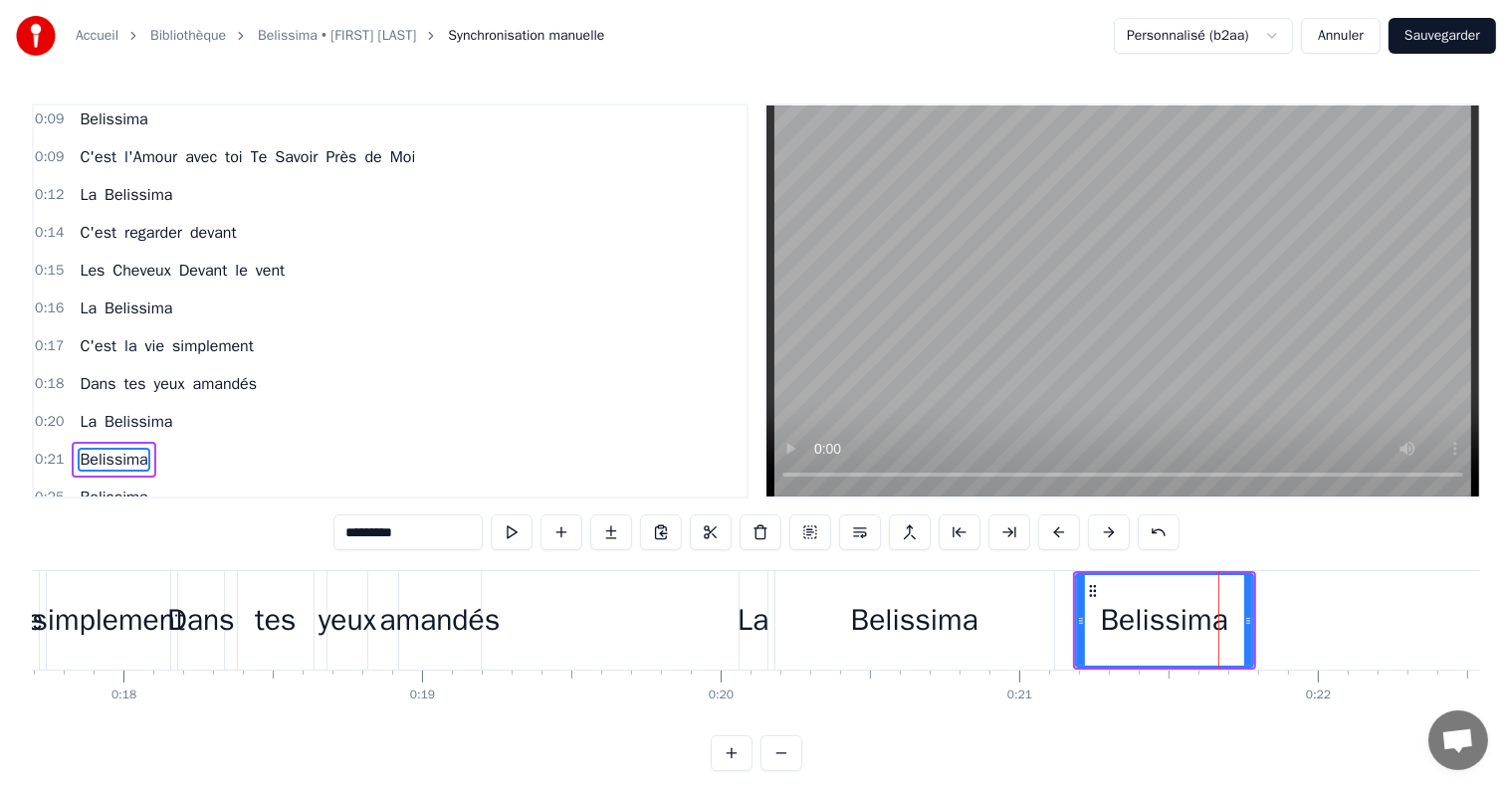 scroll, scrollTop: 151, scrollLeft: 0, axis: vertical 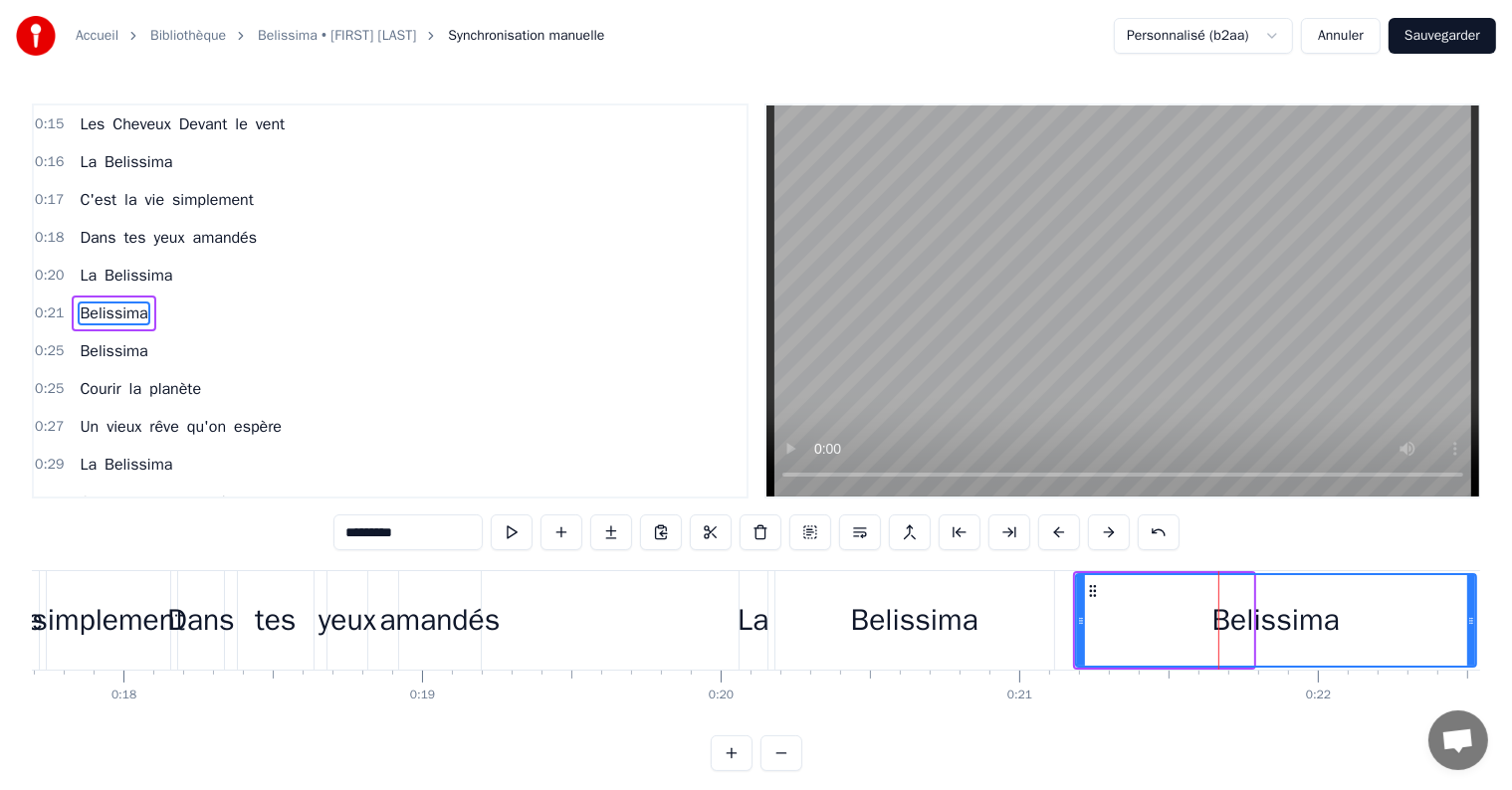 drag, startPoint x: 1243, startPoint y: 621, endPoint x: 1466, endPoint y: 622, distance: 223.00224 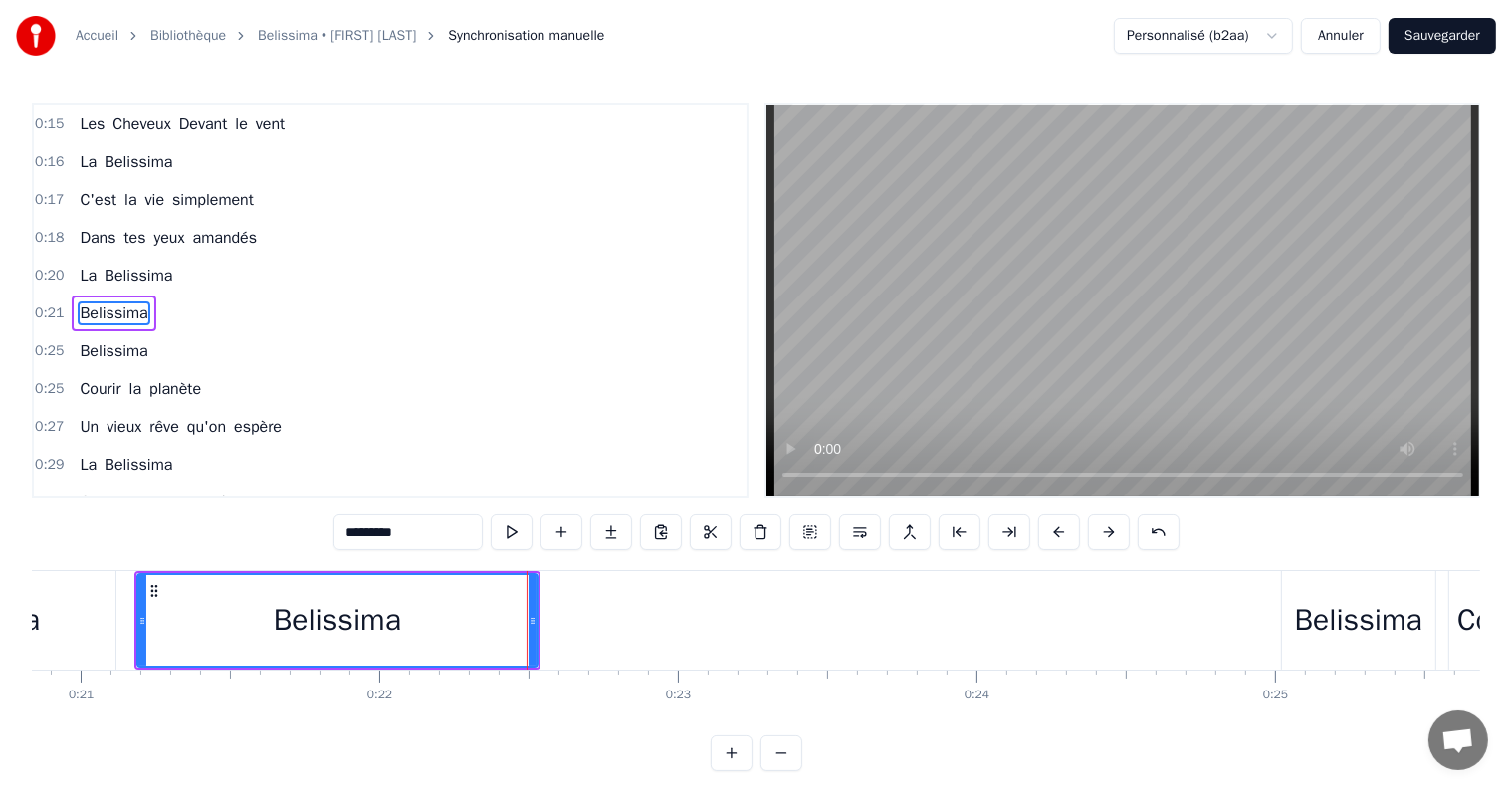 scroll, scrollTop: 0, scrollLeft: 6219, axis: horizontal 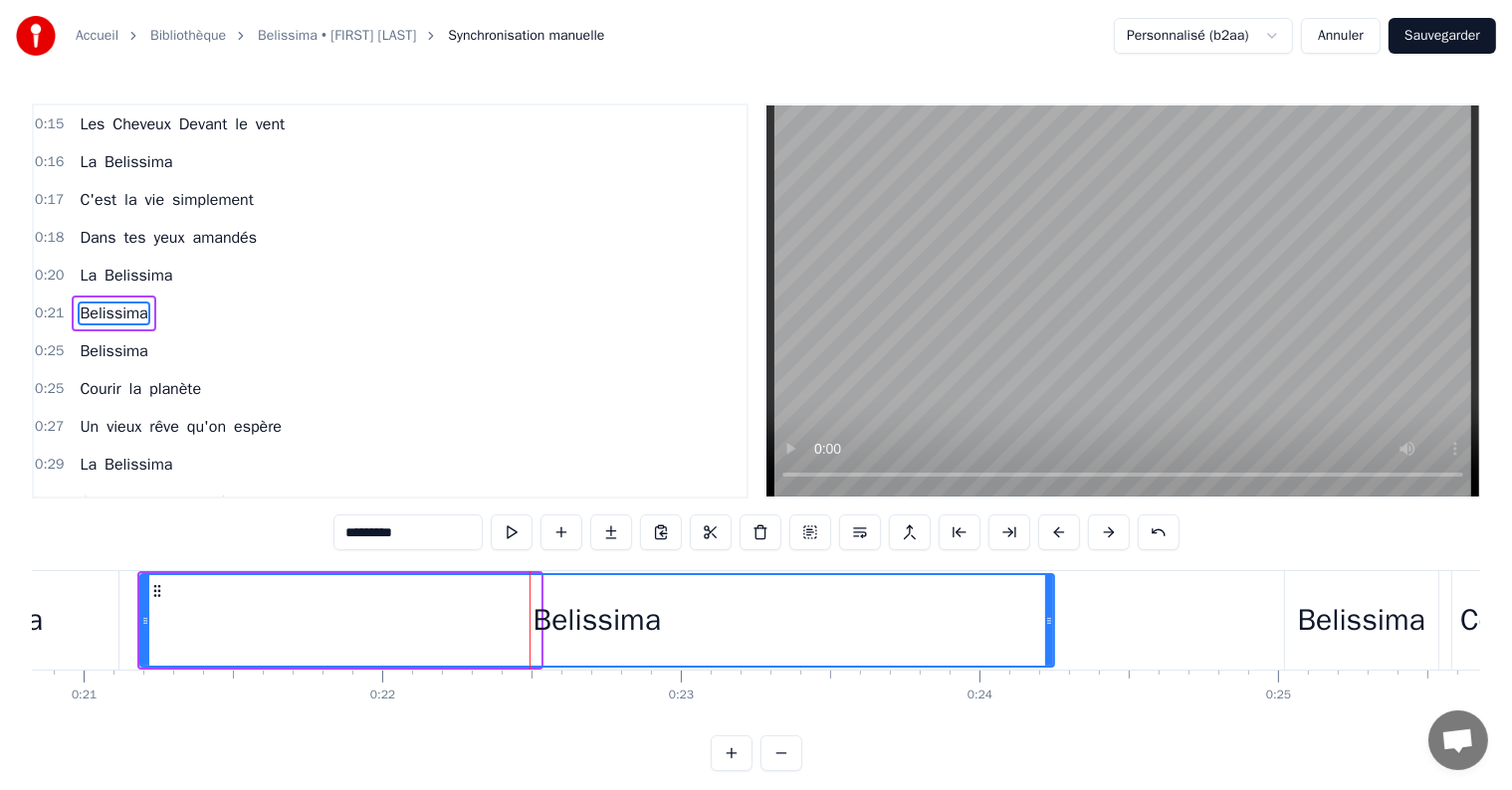drag, startPoint x: 535, startPoint y: 618, endPoint x: 1048, endPoint y: 637, distance: 513.3517 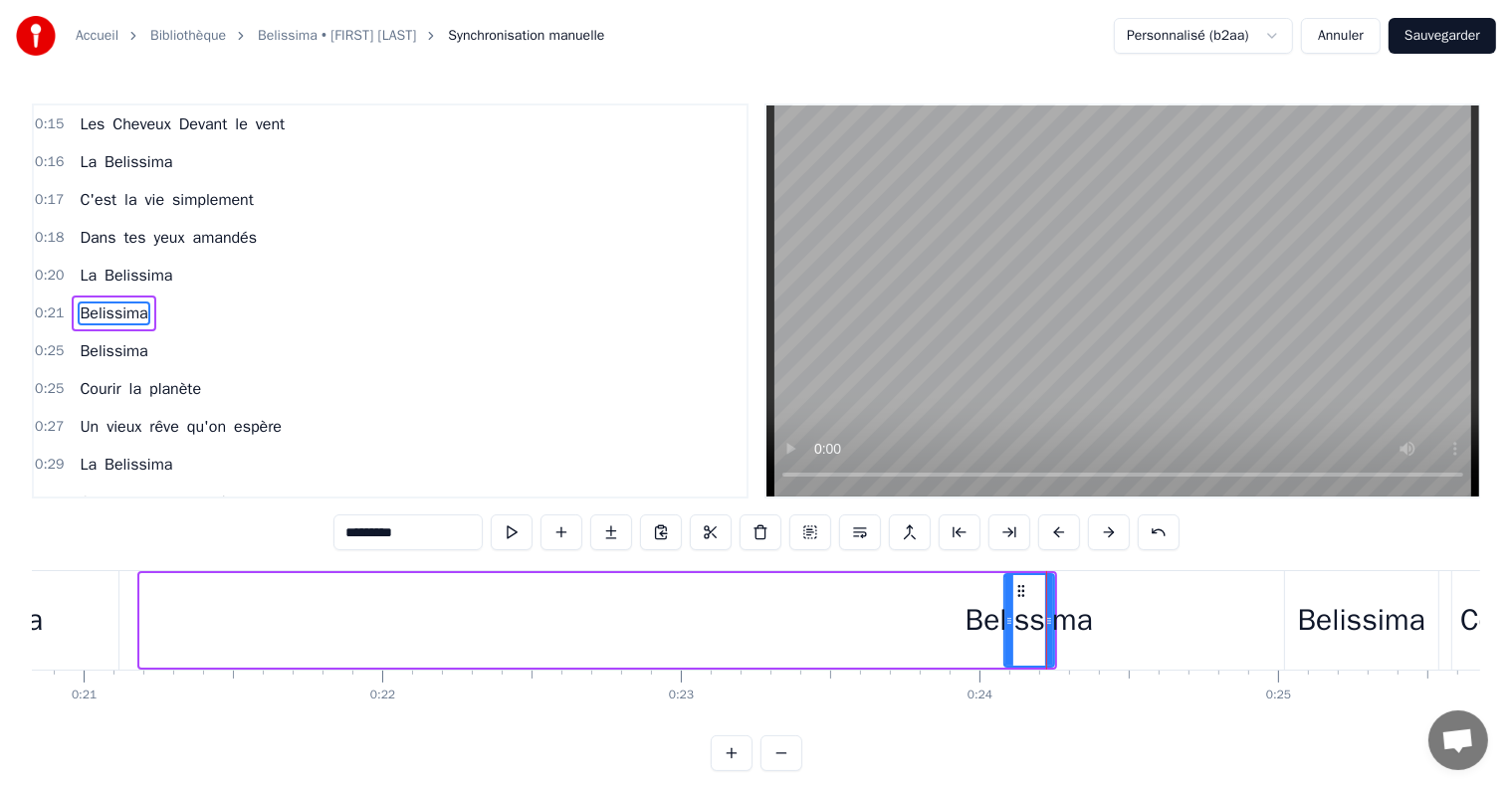 drag, startPoint x: 143, startPoint y: 617, endPoint x: 1007, endPoint y: 631, distance: 864.1134 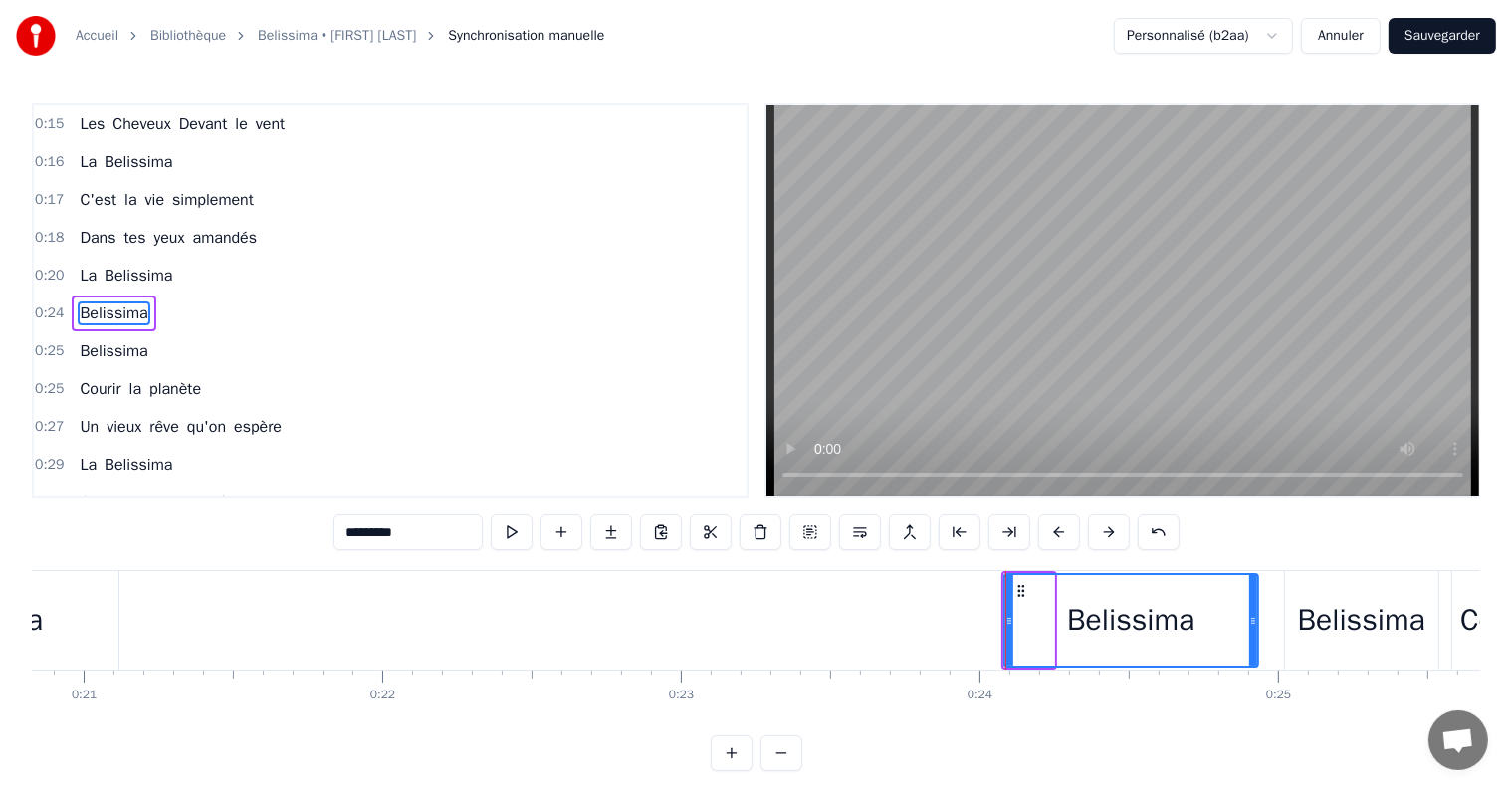 drag, startPoint x: 1050, startPoint y: 617, endPoint x: 1254, endPoint y: 621, distance: 204.03921 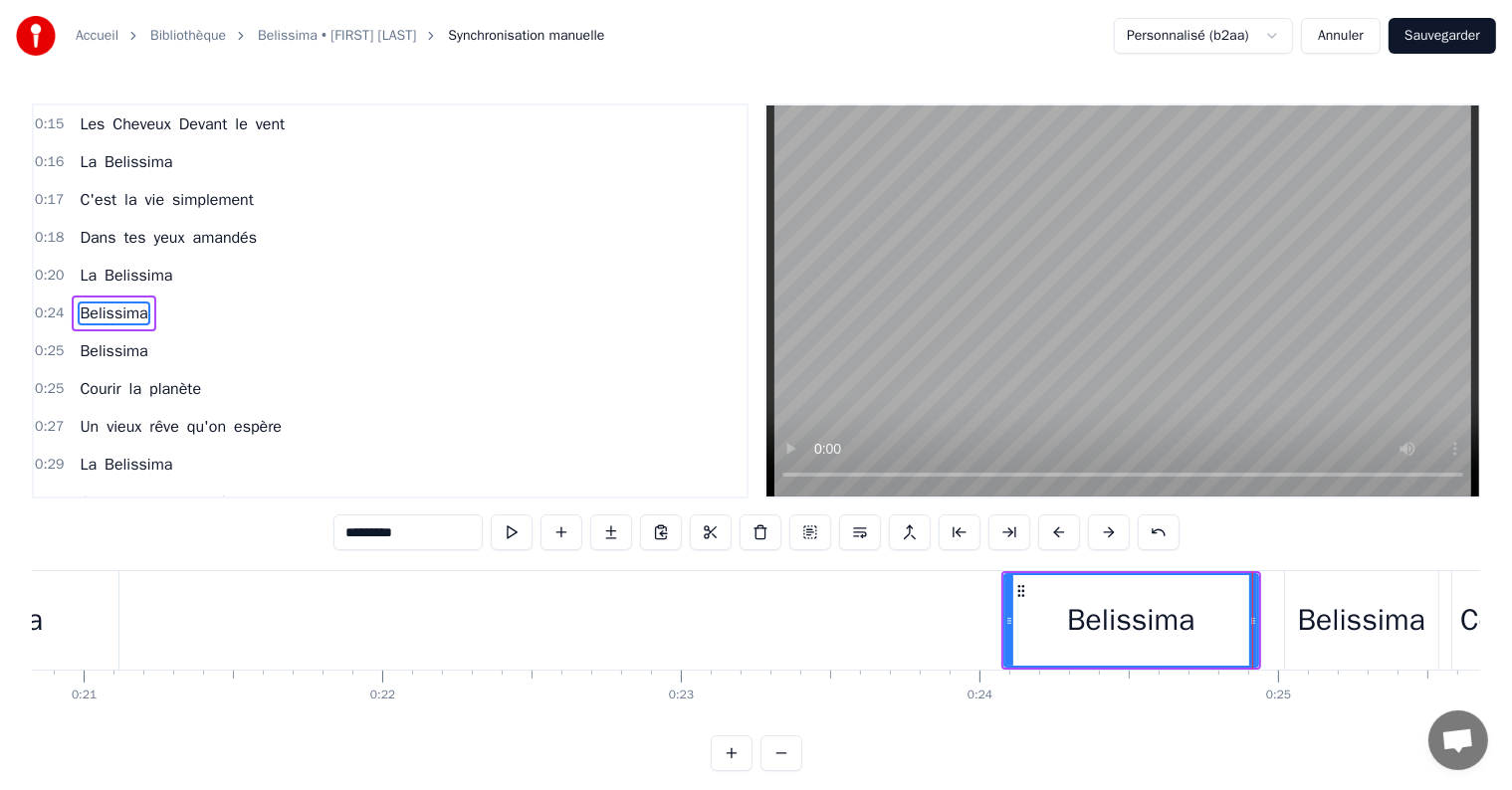 drag, startPoint x: 45, startPoint y: 629, endPoint x: 65, endPoint y: 629, distance: 20 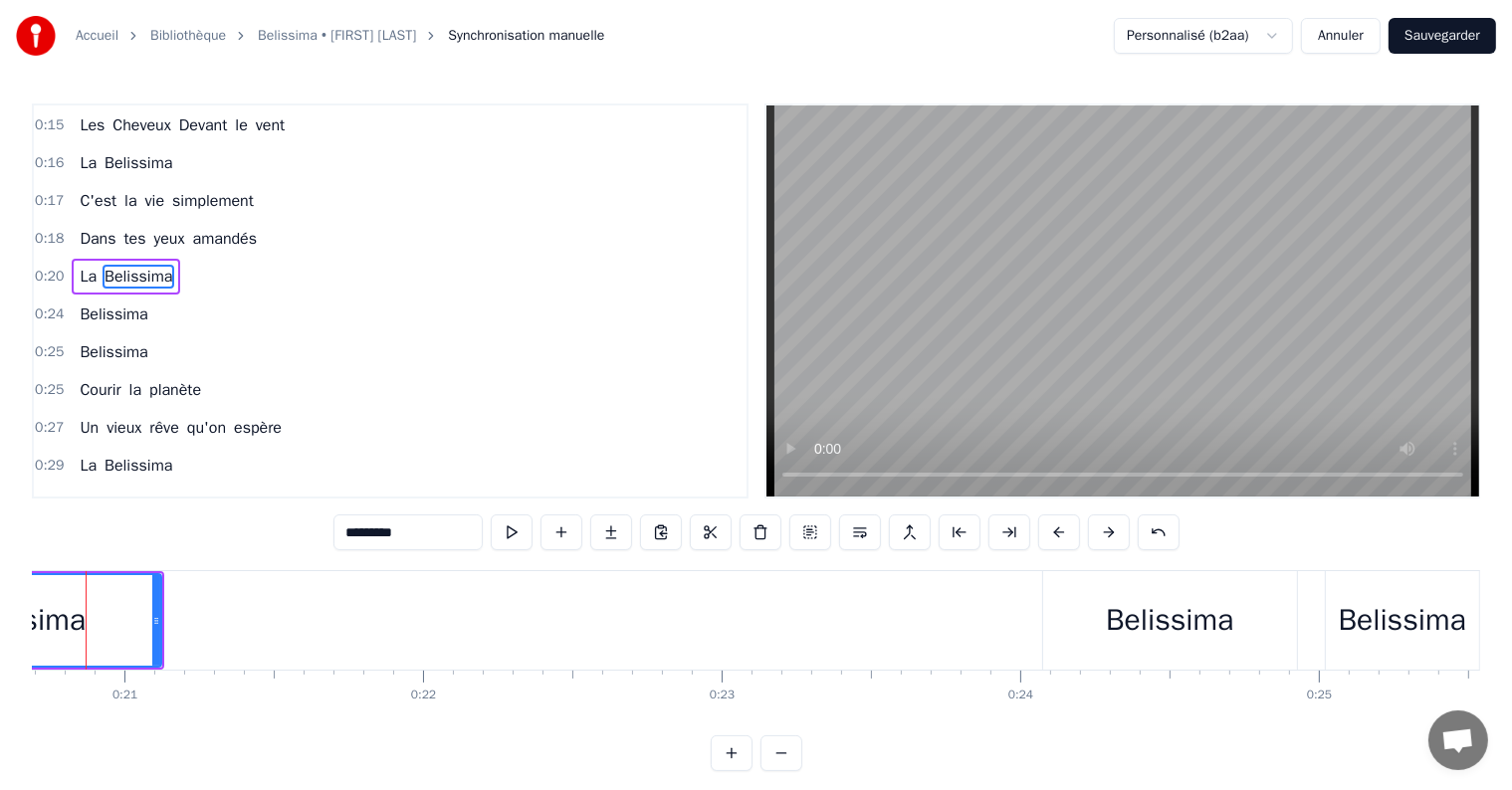 scroll, scrollTop: 0, scrollLeft: 6132, axis: horizontal 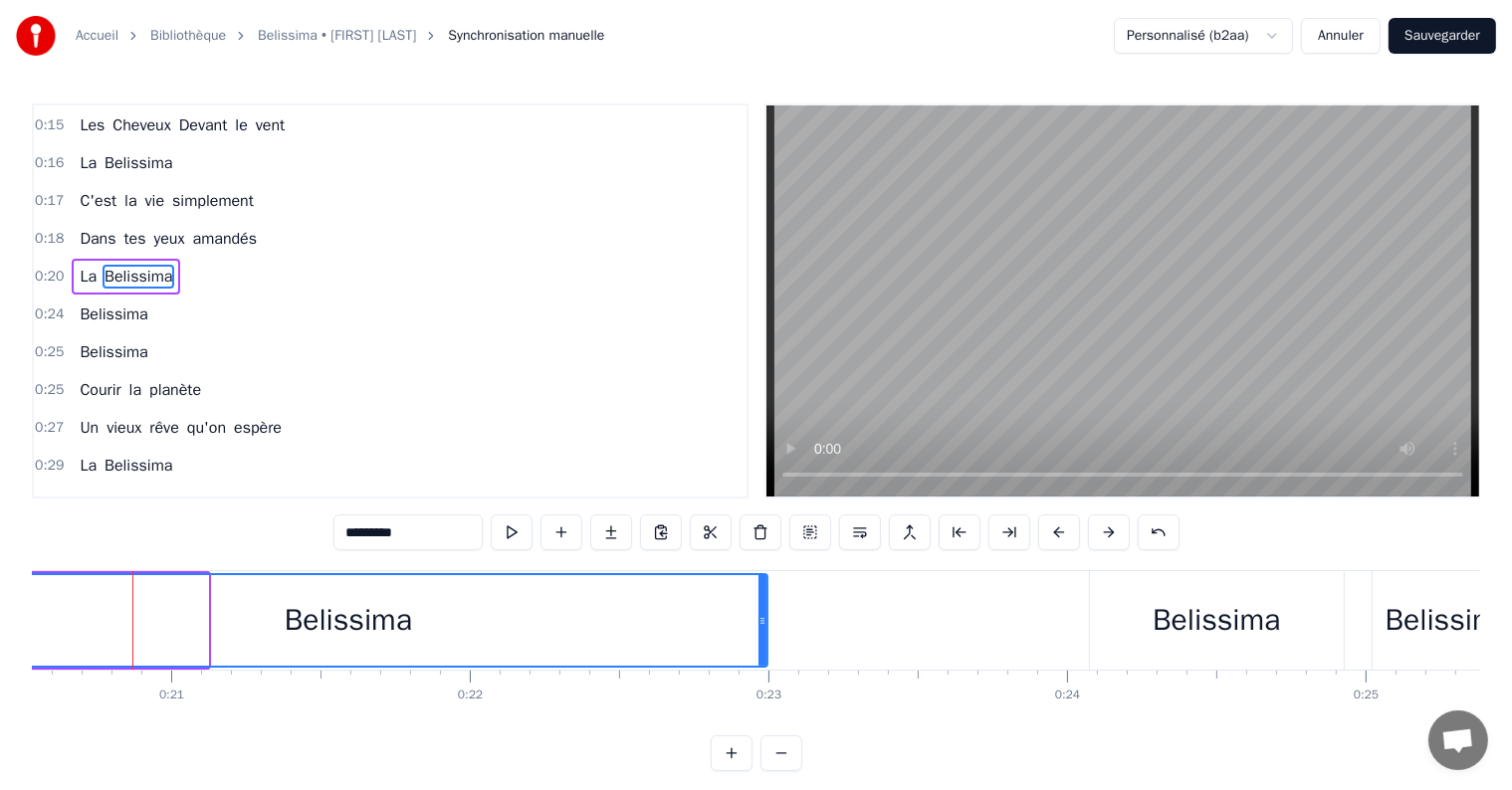 drag, startPoint x: 204, startPoint y: 621, endPoint x: 763, endPoint y: 630, distance: 559.0724 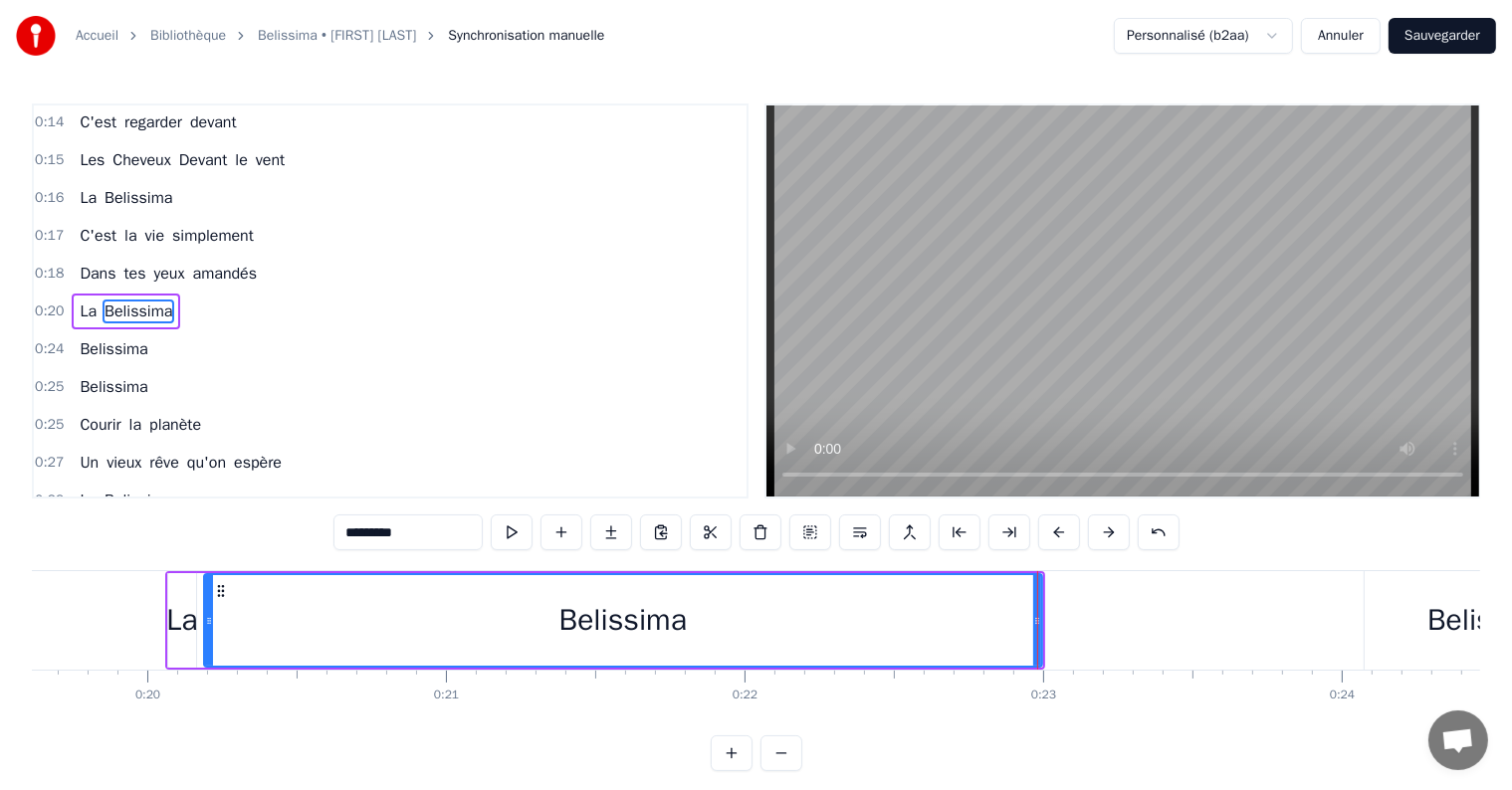 scroll, scrollTop: 0, scrollLeft: 5813, axis: horizontal 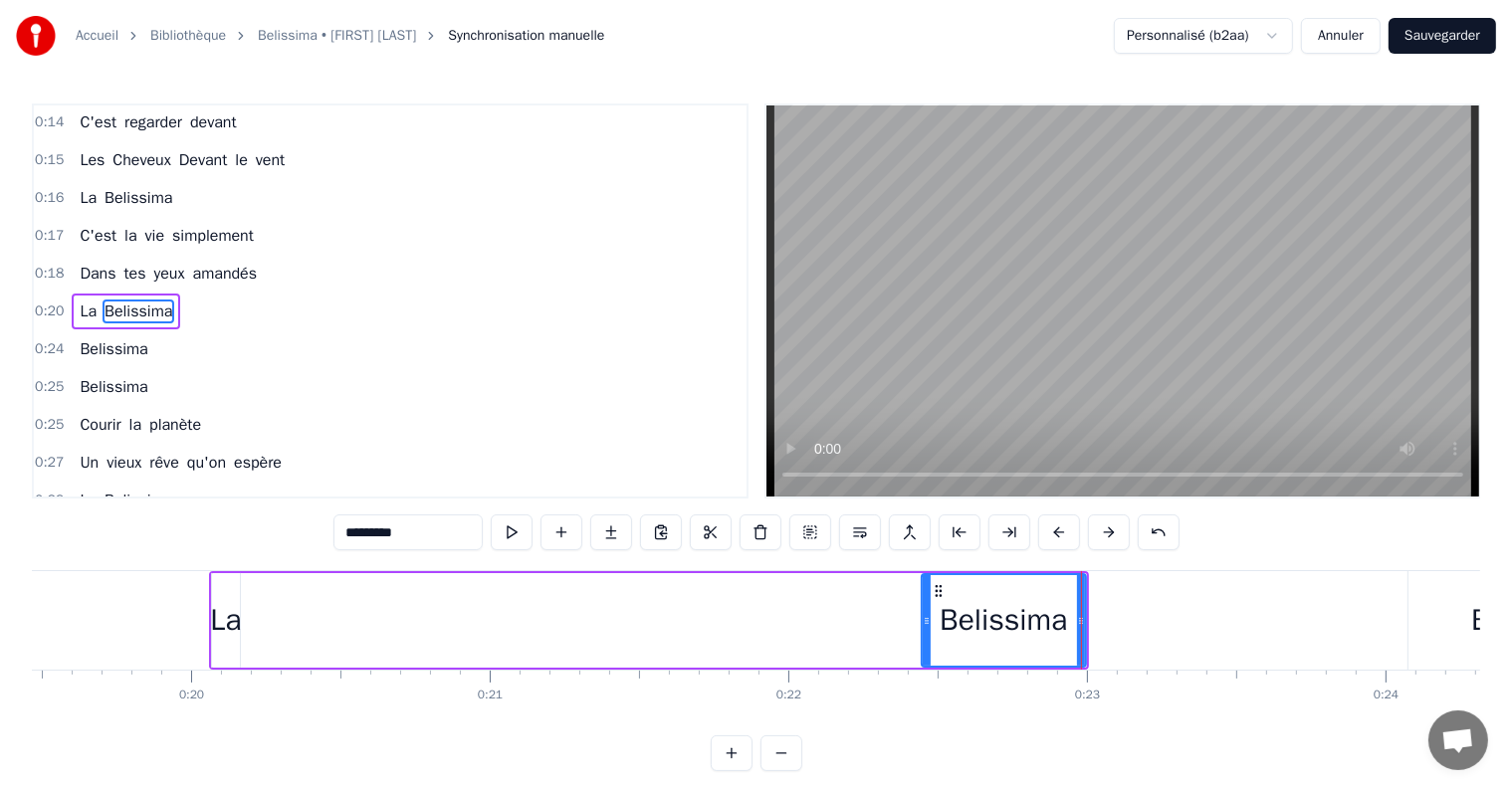 drag, startPoint x: 250, startPoint y: 618, endPoint x: 924, endPoint y: 635, distance: 674.2144 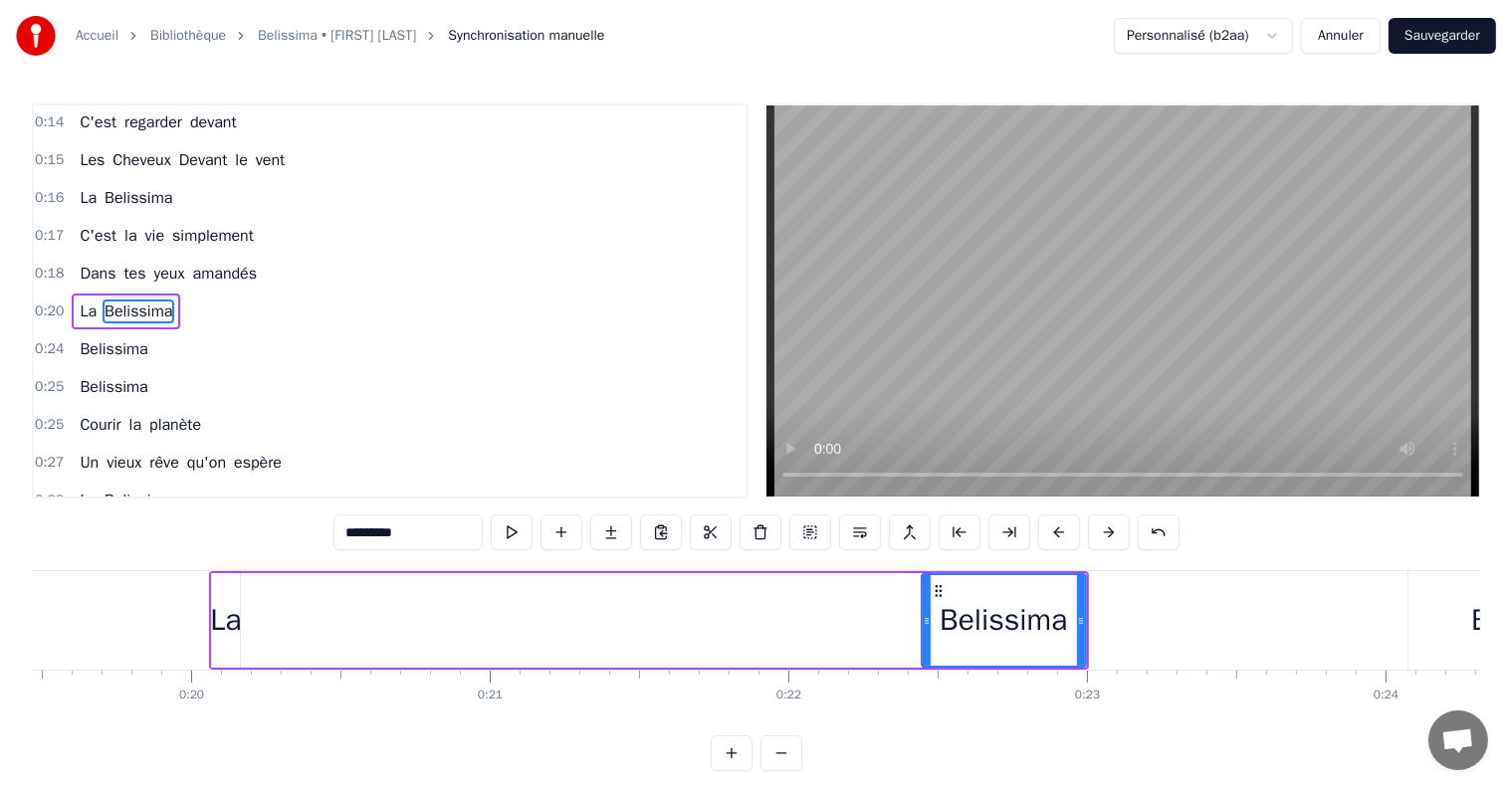 click on "La" at bounding box center [225, 620] 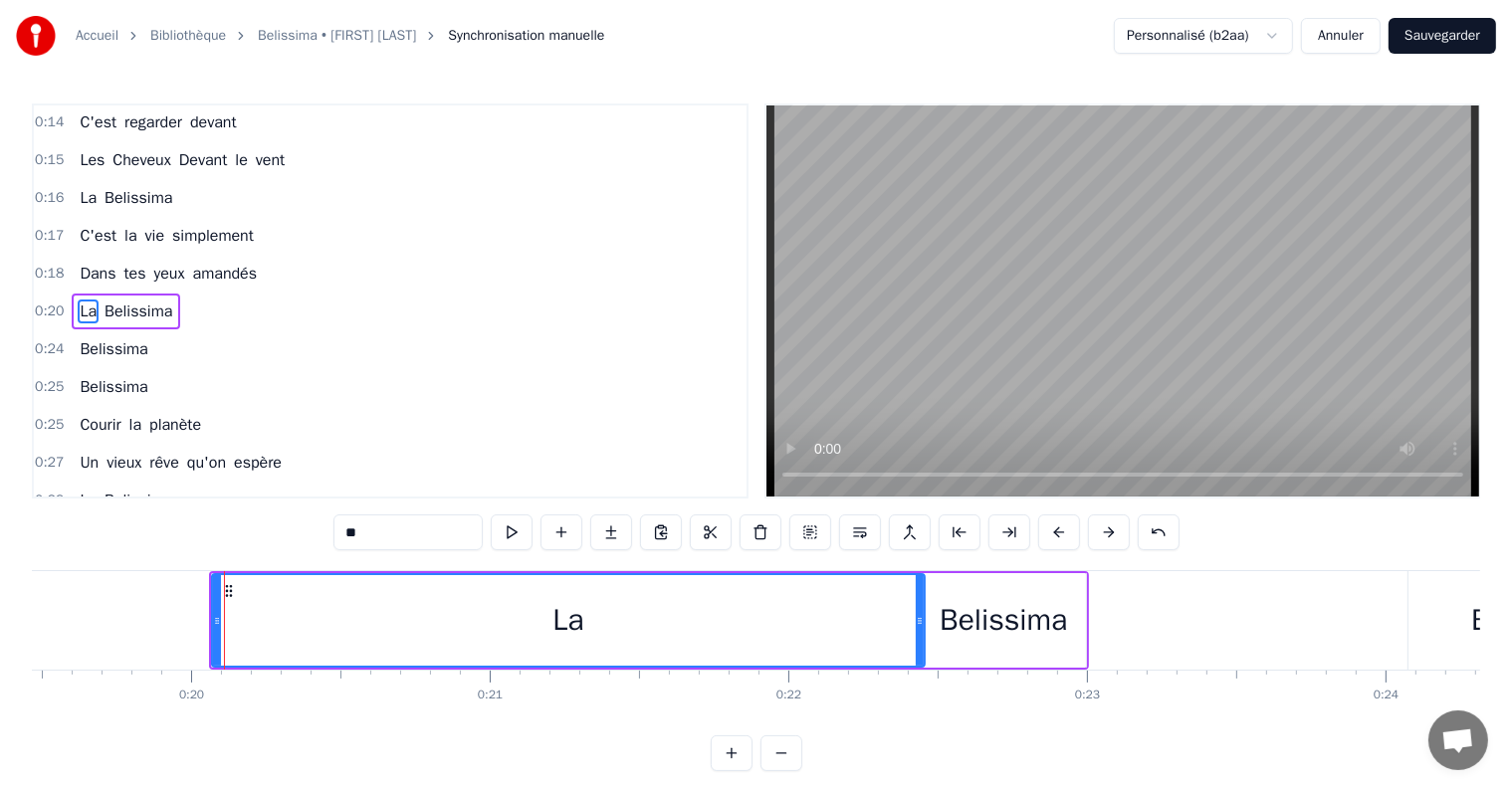 drag, startPoint x: 235, startPoint y: 623, endPoint x: 920, endPoint y: 616, distance: 685.0358 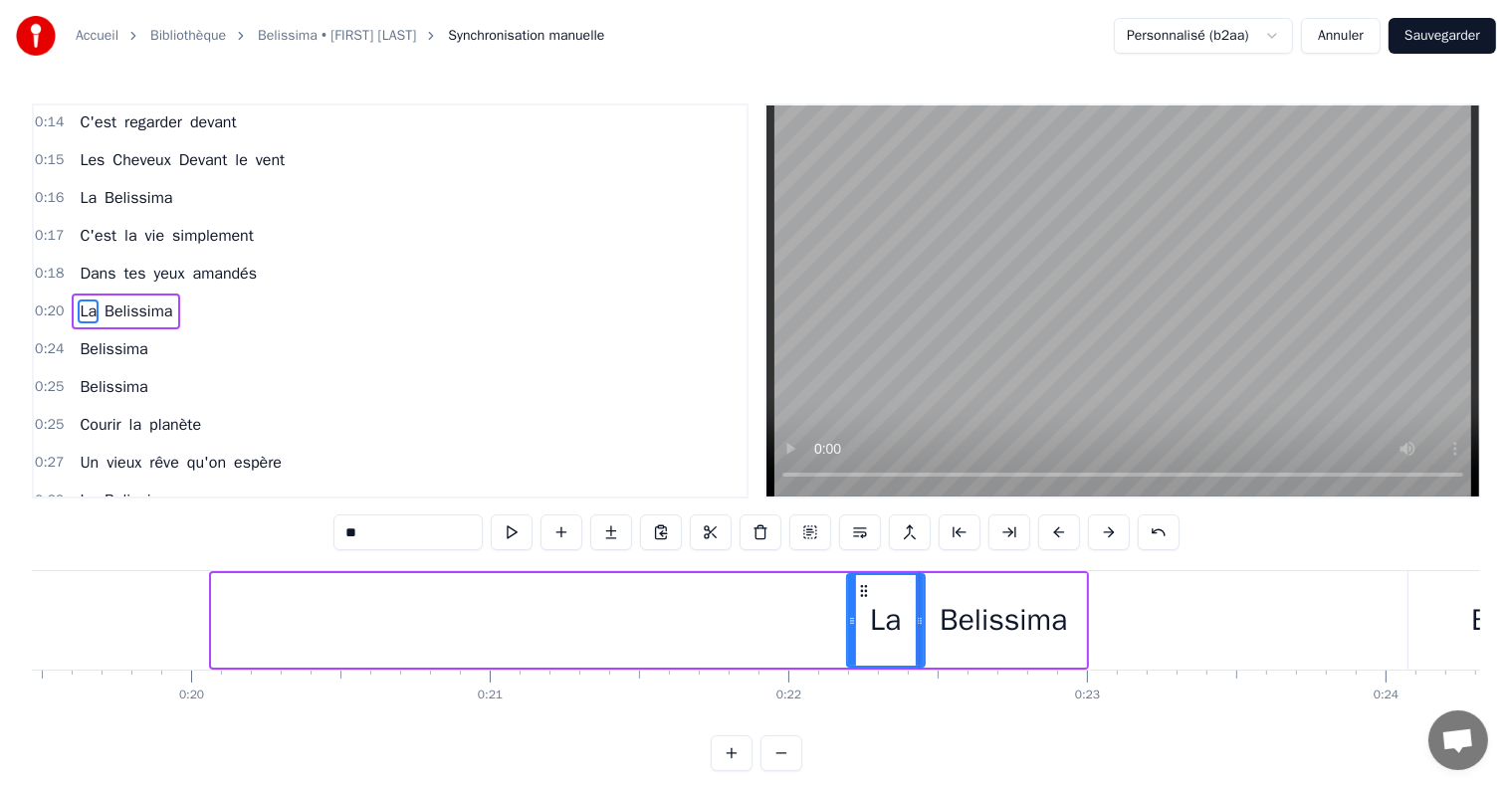 drag, startPoint x: 216, startPoint y: 621, endPoint x: 851, endPoint y: 622, distance: 635.0008 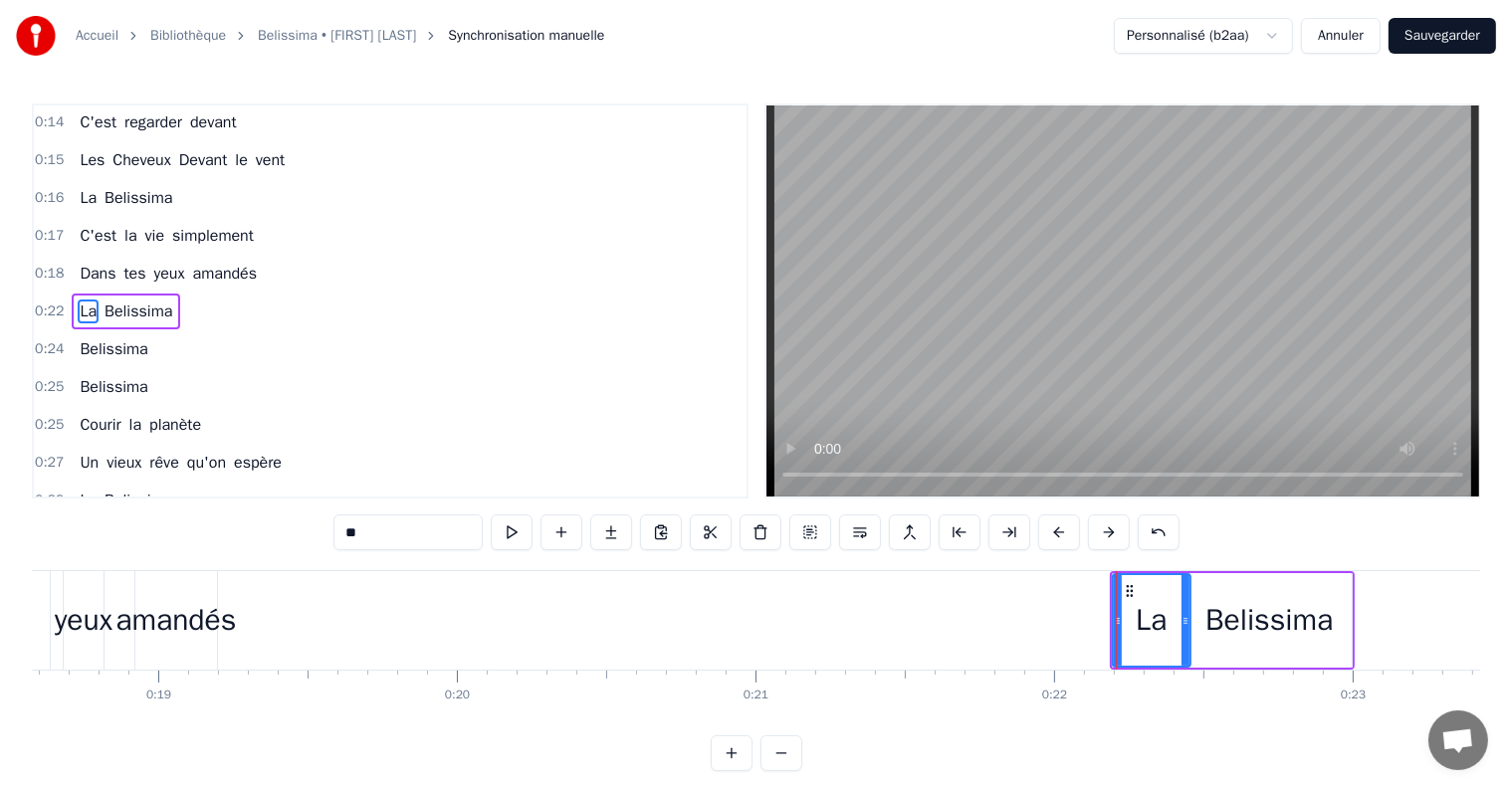 scroll, scrollTop: 0, scrollLeft: 5534, axis: horizontal 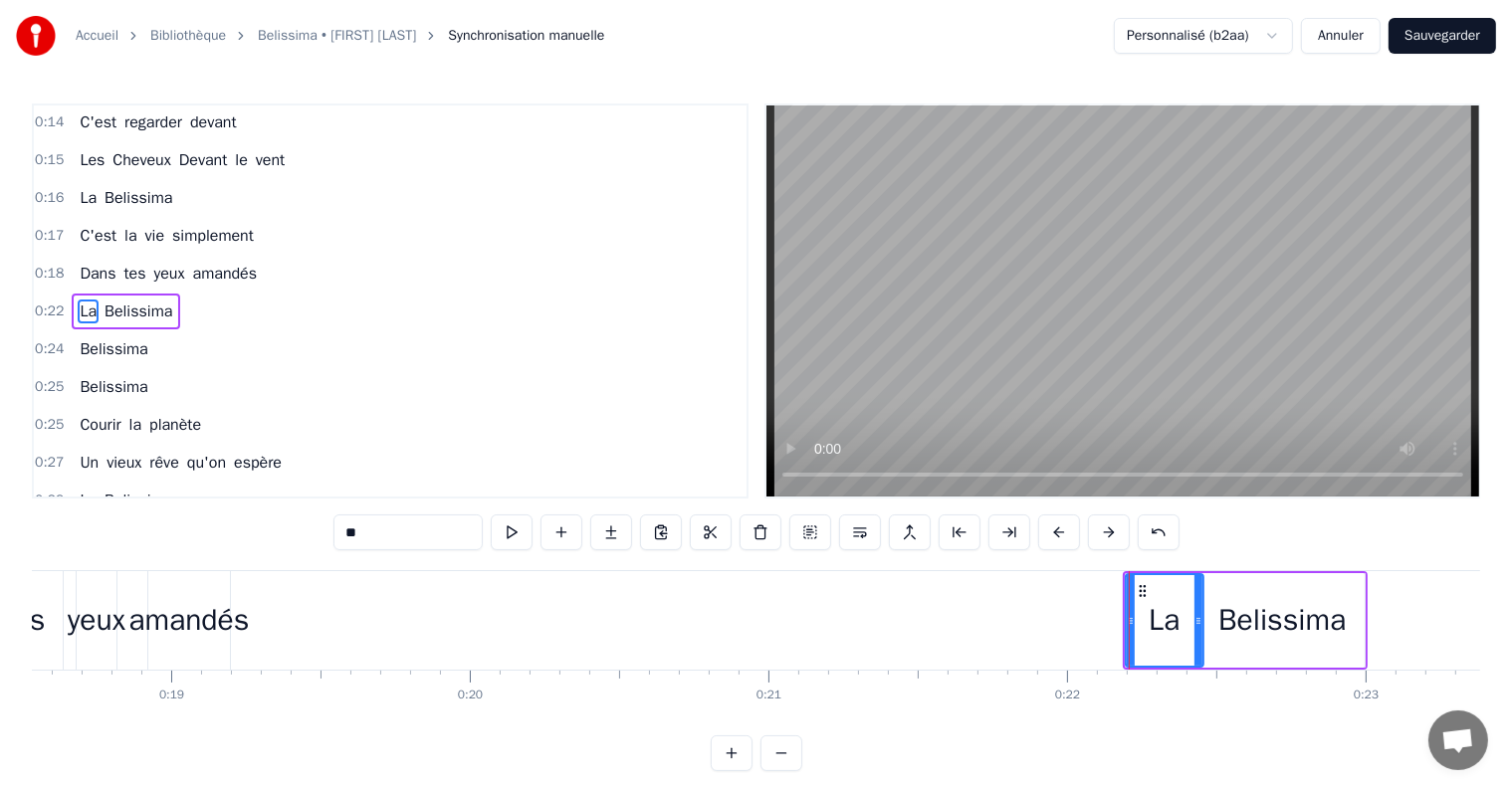 click on "amandés" at bounding box center [188, 620] 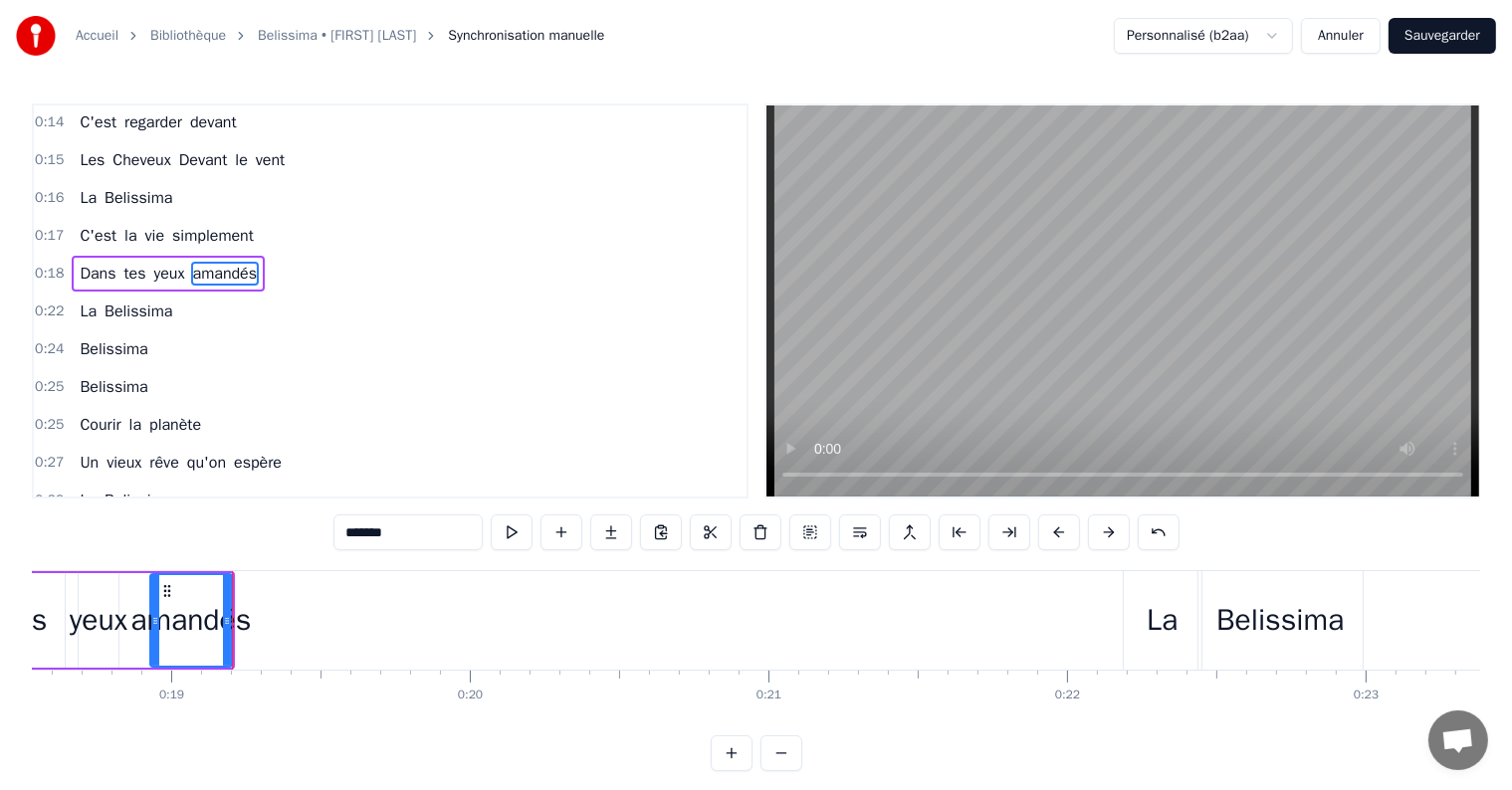 scroll, scrollTop: 79, scrollLeft: 0, axis: vertical 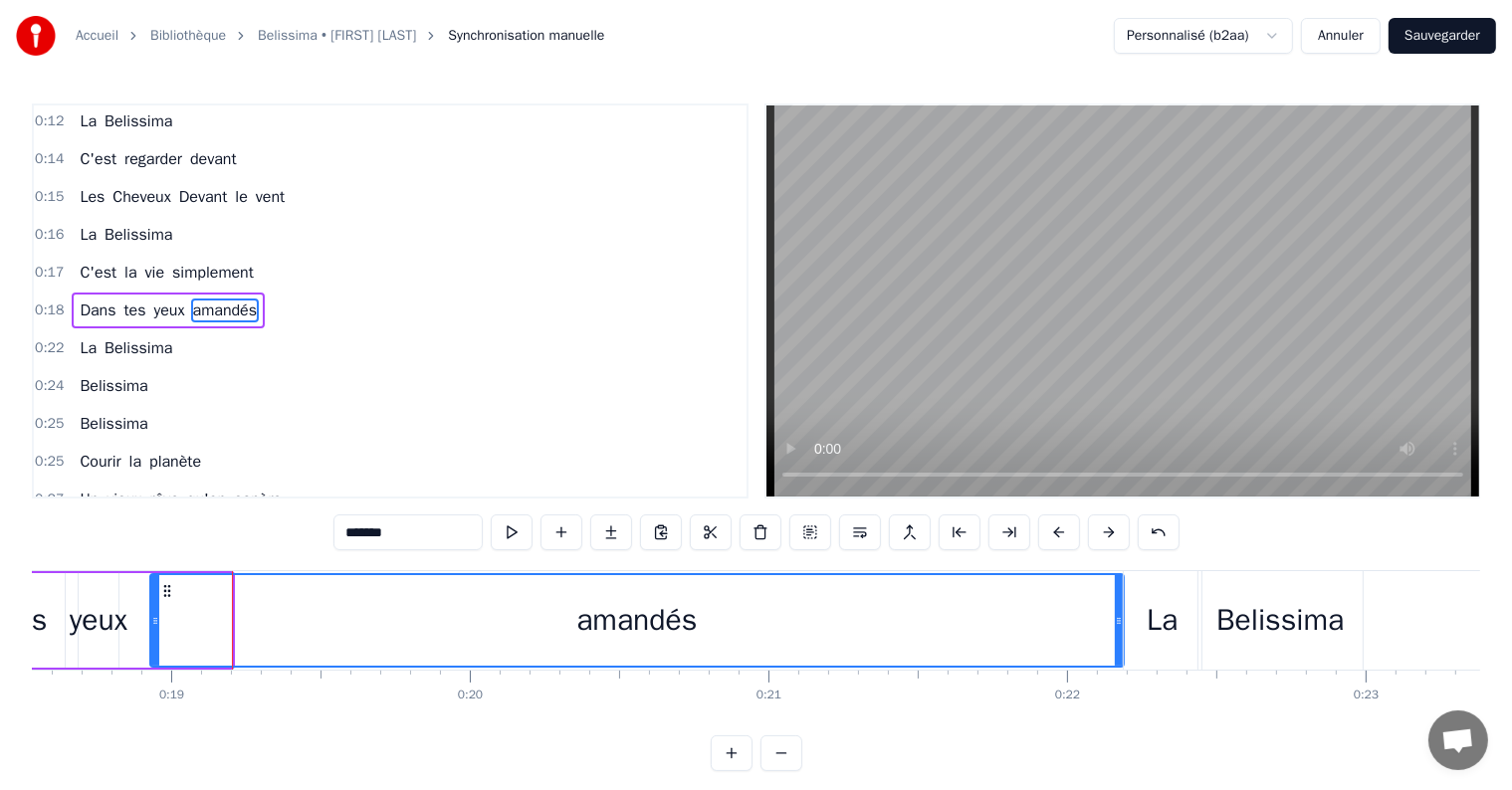 drag, startPoint x: 228, startPoint y: 624, endPoint x: 1120, endPoint y: 632, distance: 892.0359 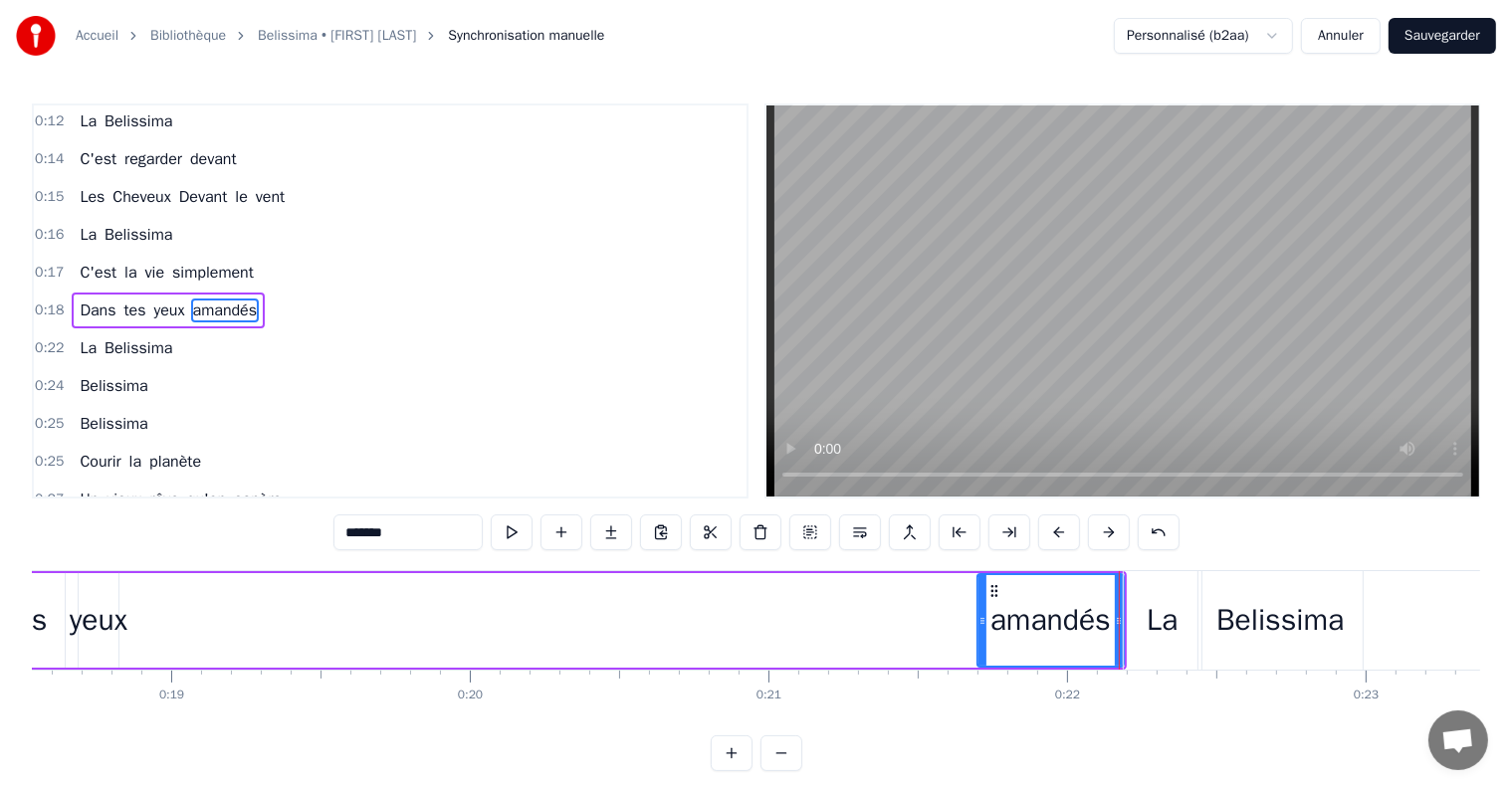 drag, startPoint x: 152, startPoint y: 620, endPoint x: 979, endPoint y: 623, distance: 827.00544 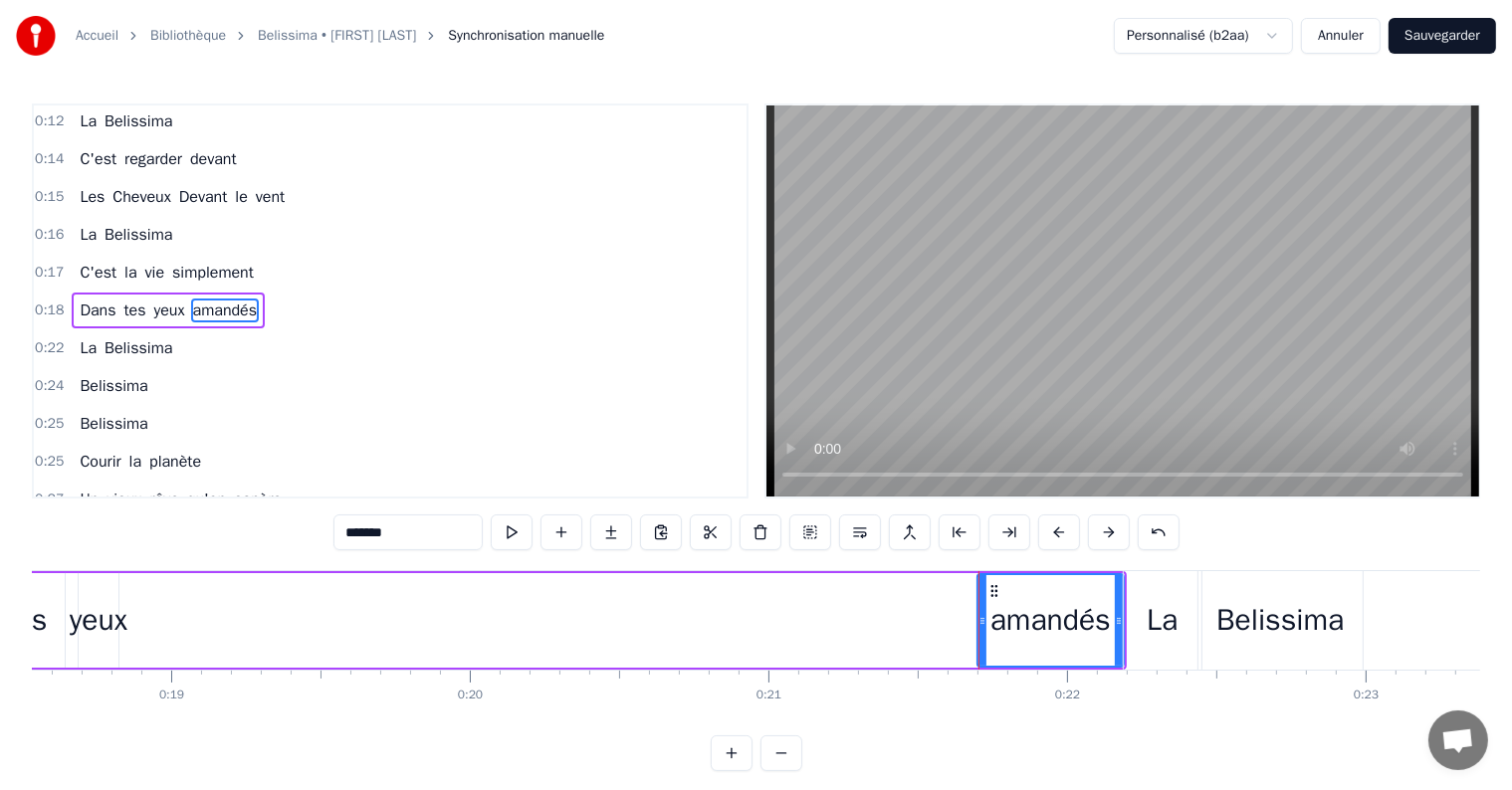 click on "yeux" at bounding box center [99, 620] 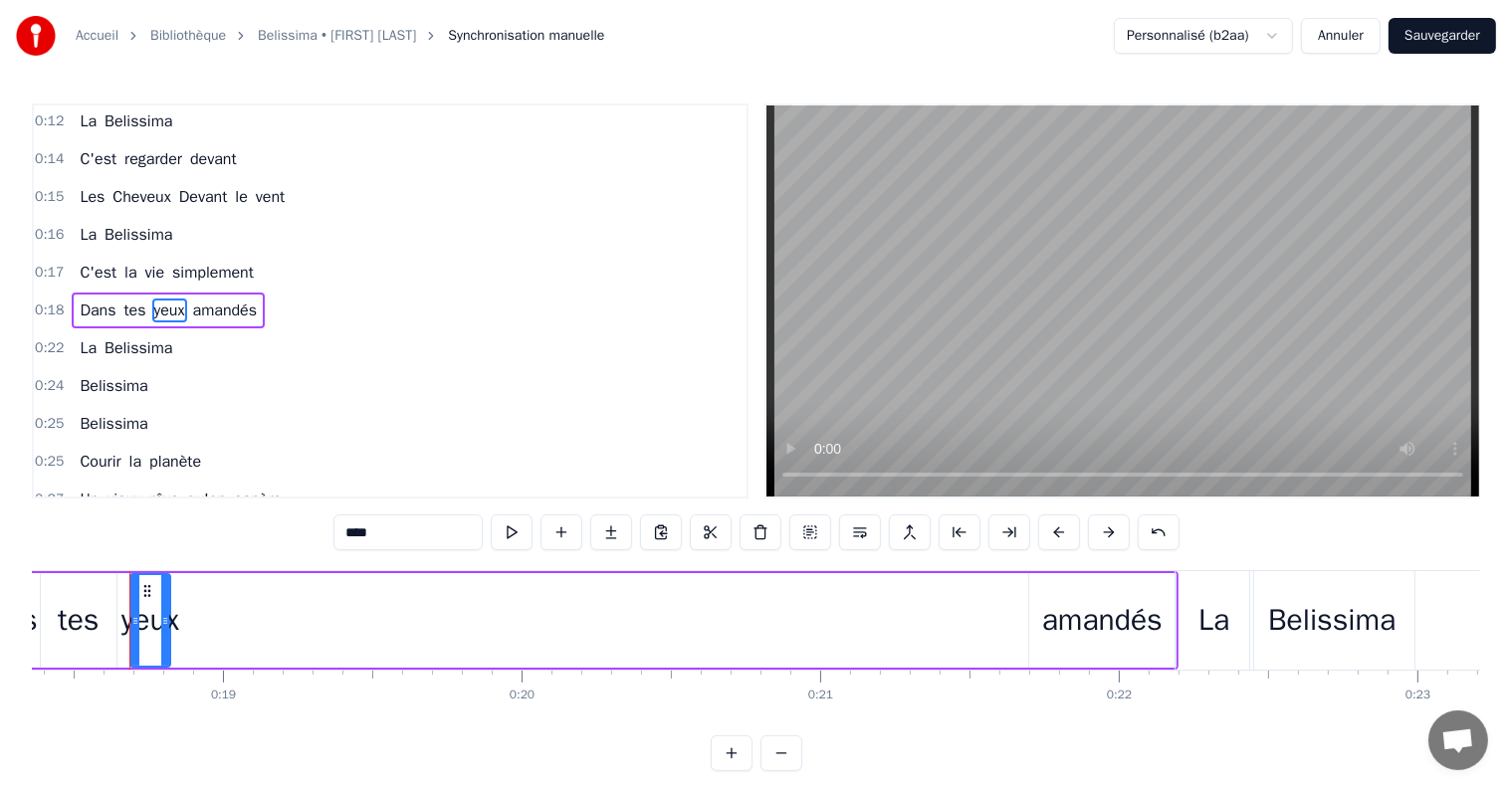 scroll, scrollTop: 0, scrollLeft: 5480, axis: horizontal 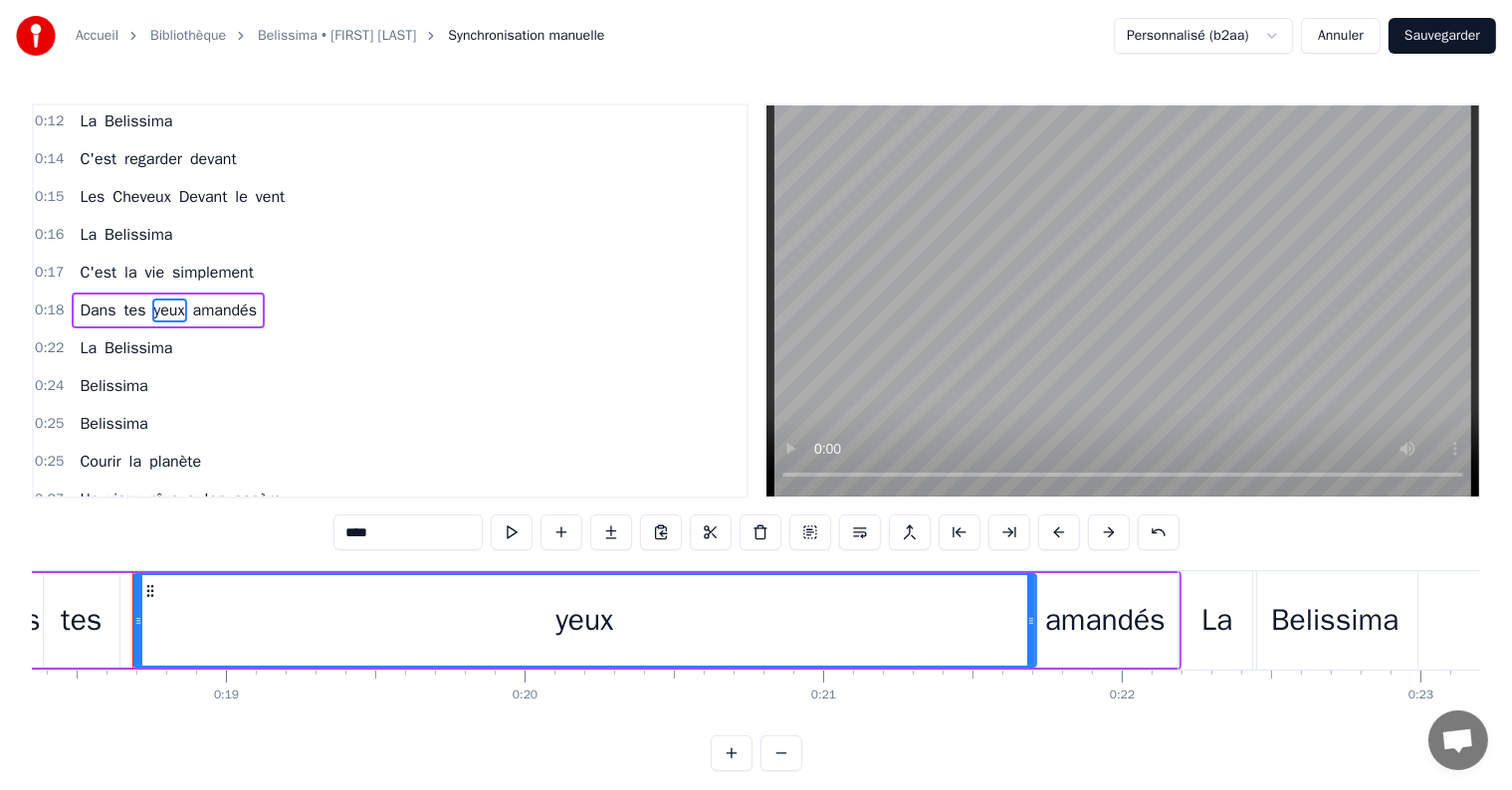 drag, startPoint x: 168, startPoint y: 621, endPoint x: 1031, endPoint y: 621, distance: 863 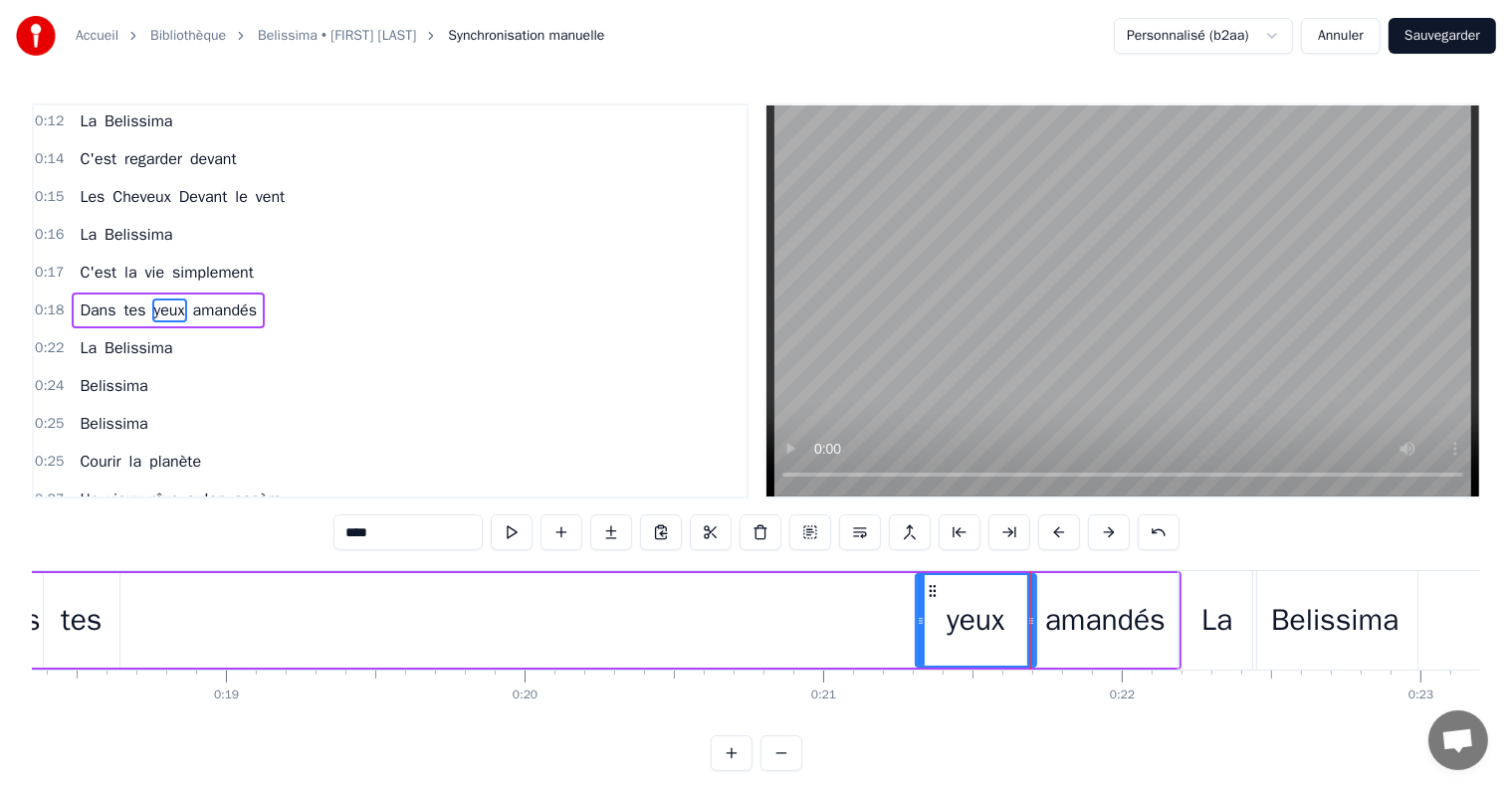 drag, startPoint x: 137, startPoint y: 617, endPoint x: 920, endPoint y: 621, distance: 783.0102 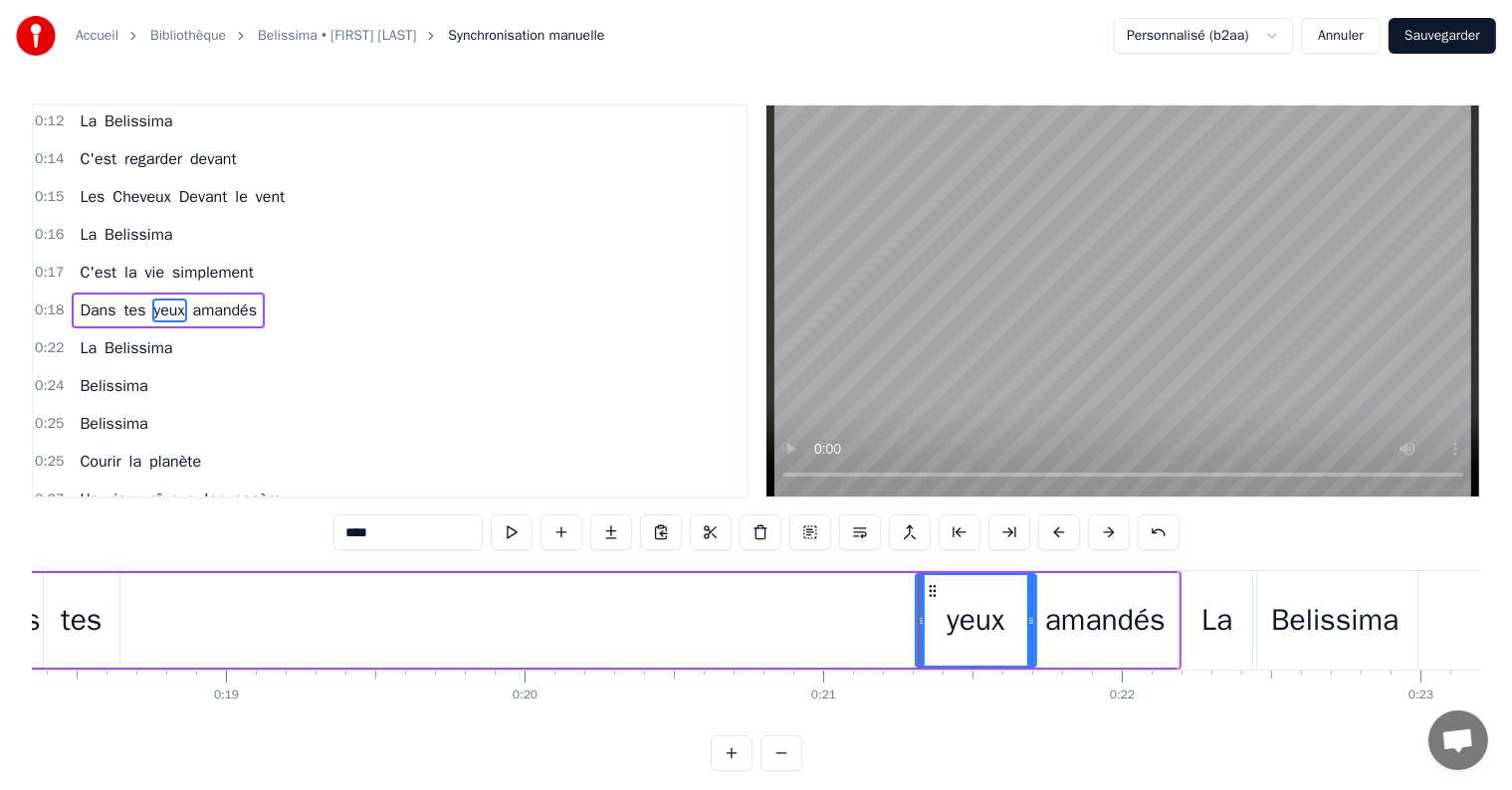 click on "tes" at bounding box center (81, 620) 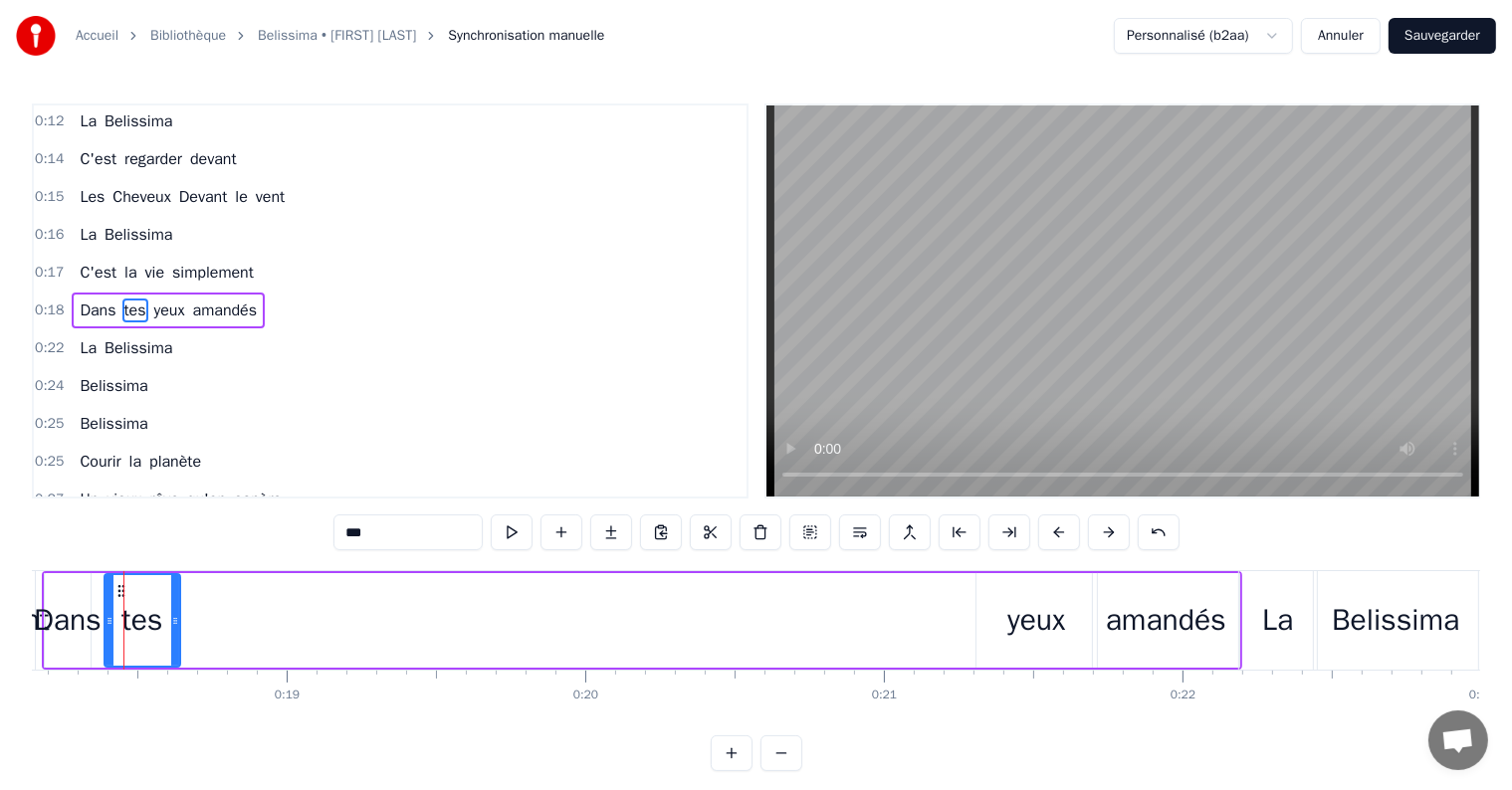 scroll, scrollTop: 0, scrollLeft: 5411, axis: horizontal 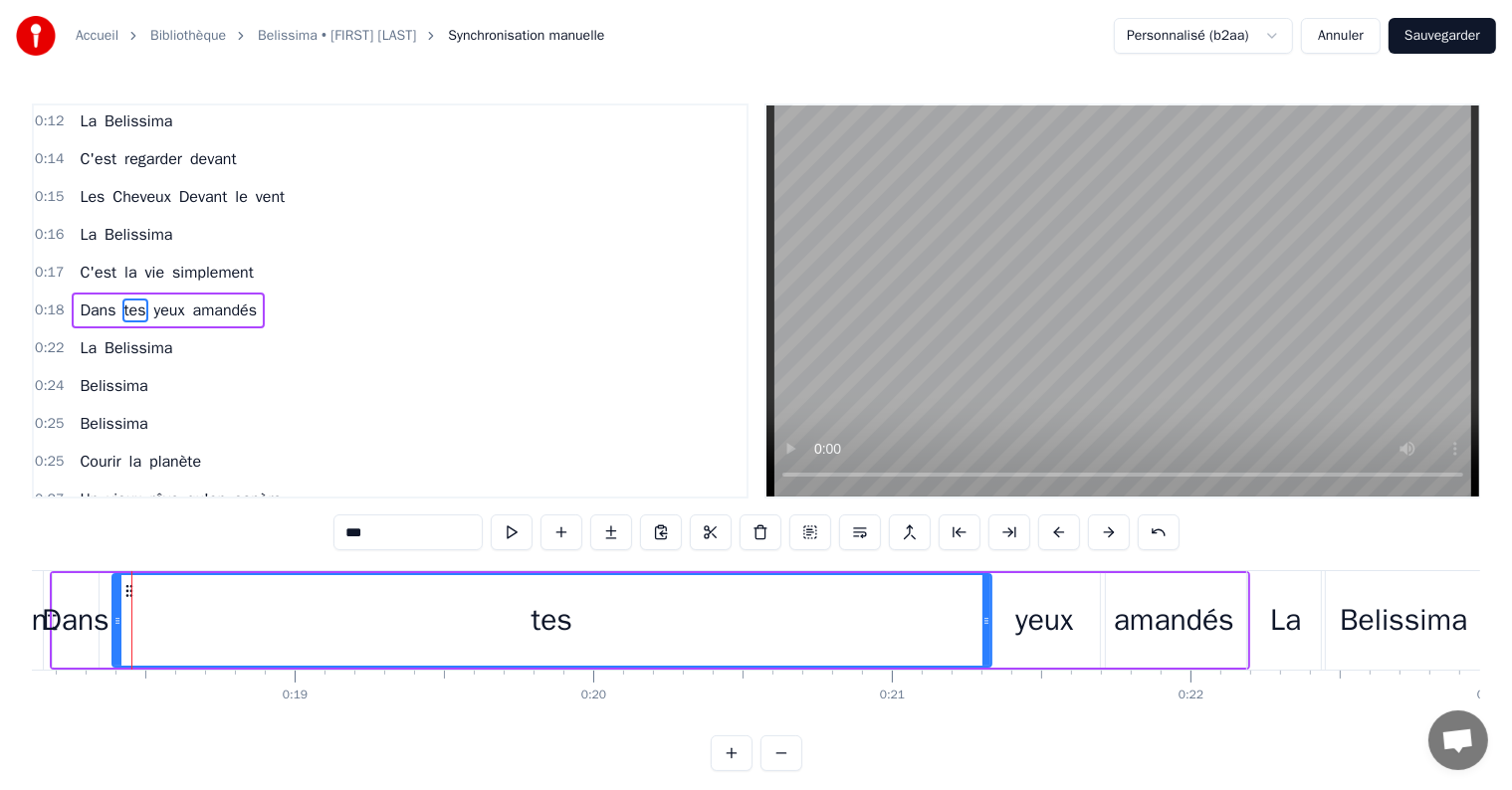 drag, startPoint x: 180, startPoint y: 619, endPoint x: 980, endPoint y: 634, distance: 800.1406 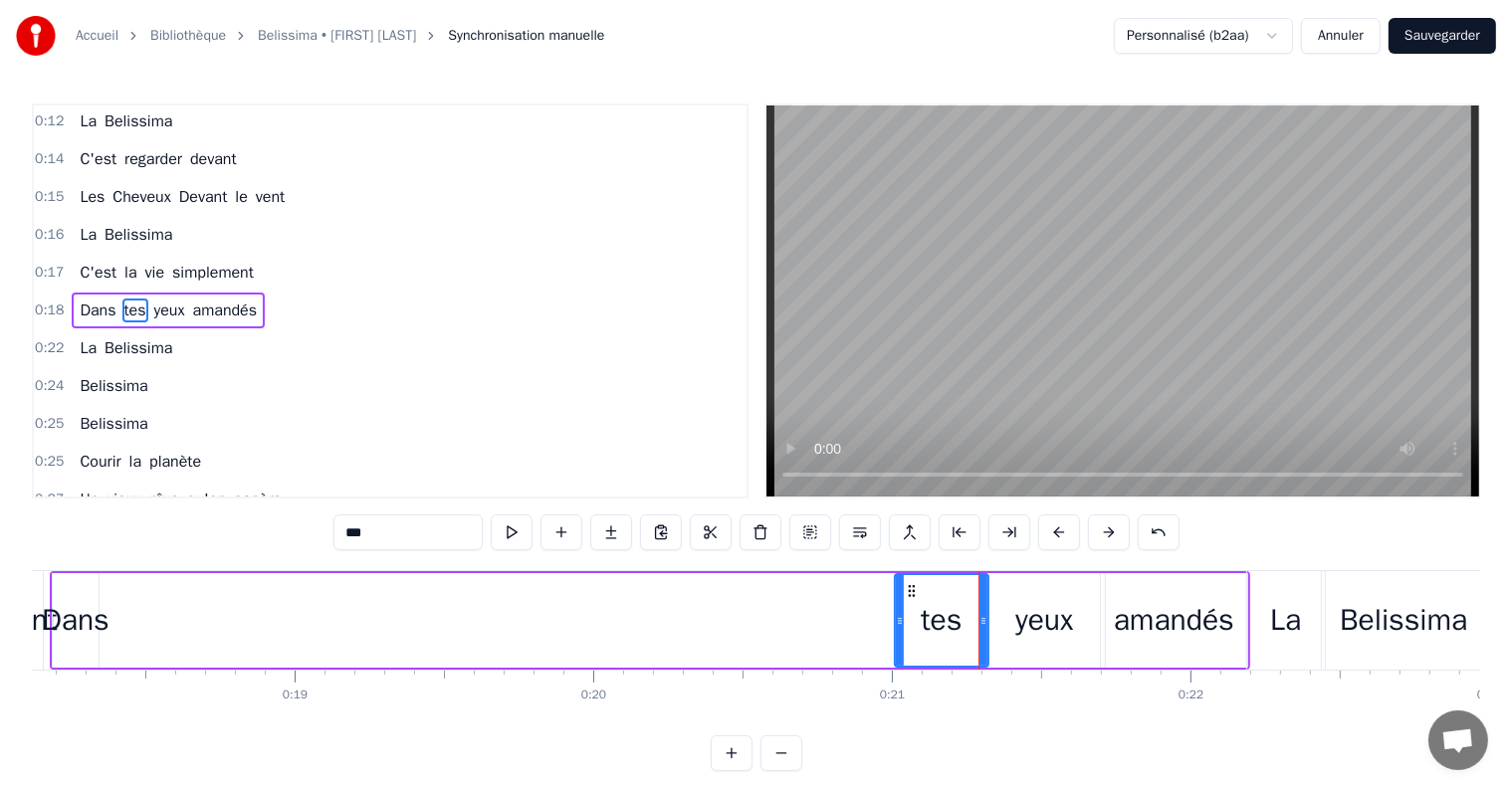 drag, startPoint x: 119, startPoint y: 619, endPoint x: 900, endPoint y: 639, distance: 781.25604 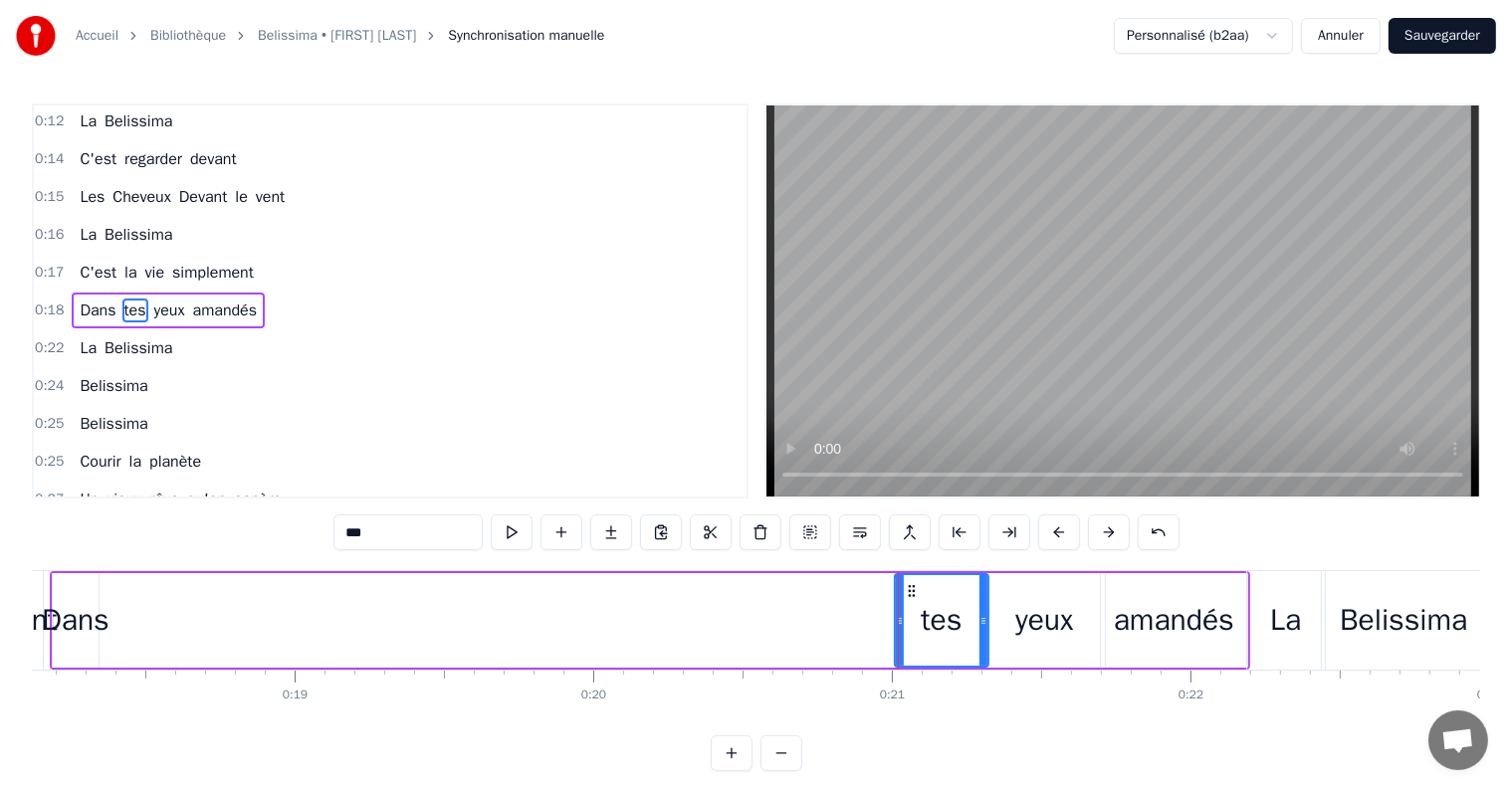 click on "Dans" at bounding box center (76, 620) 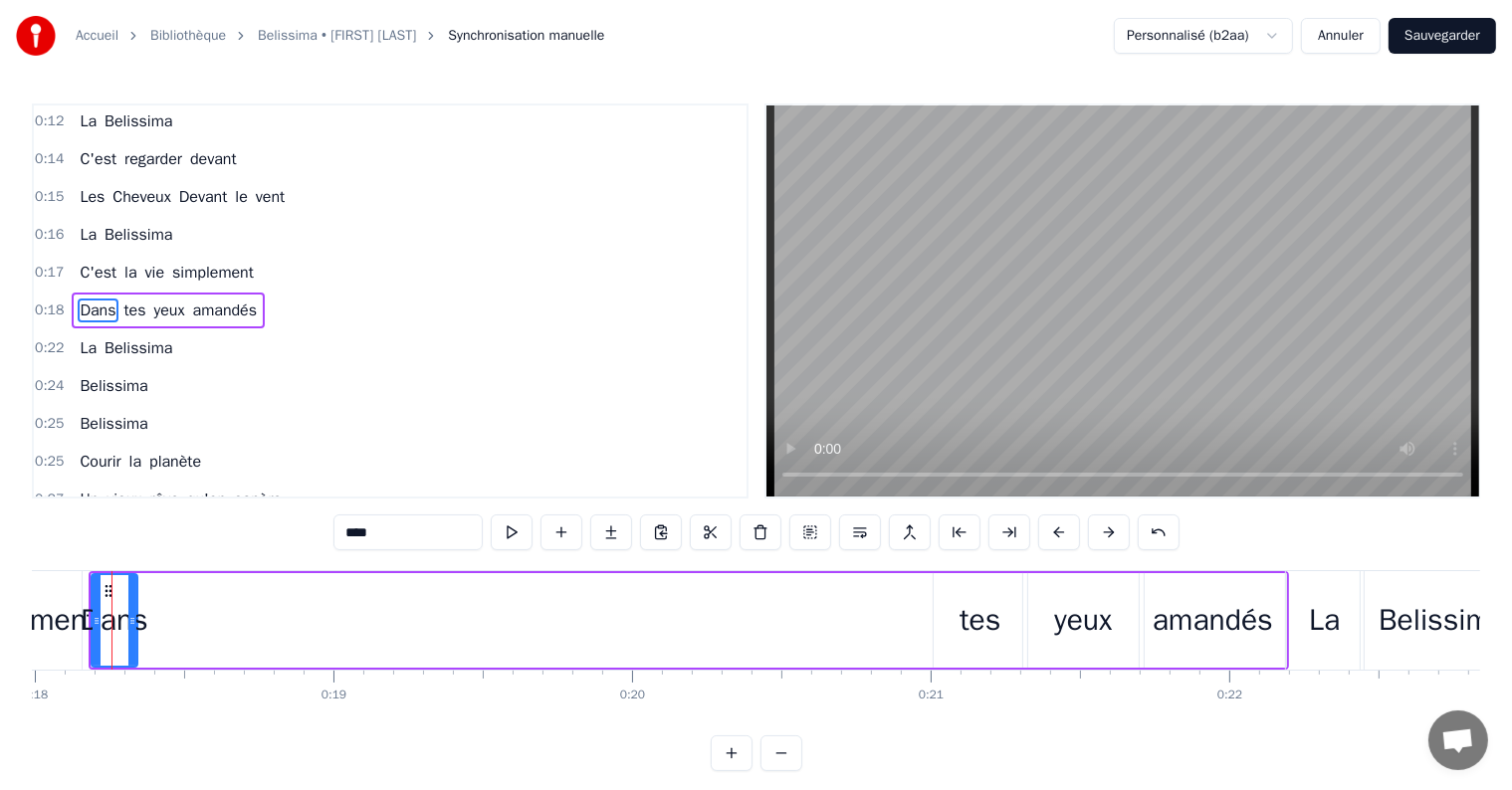 scroll, scrollTop: 0, scrollLeft: 5351, axis: horizontal 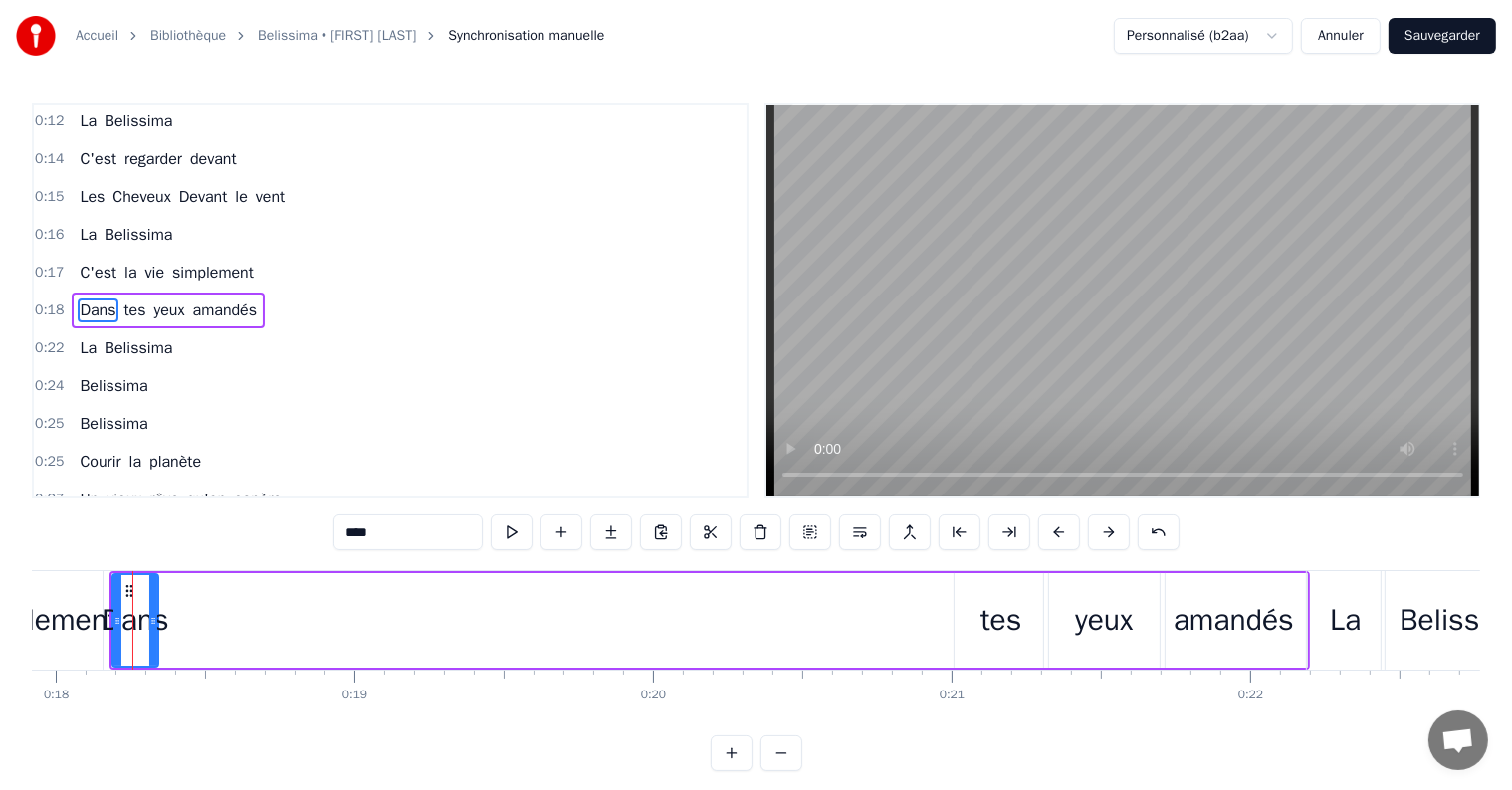 click on "Dans" at bounding box center (135, 620) 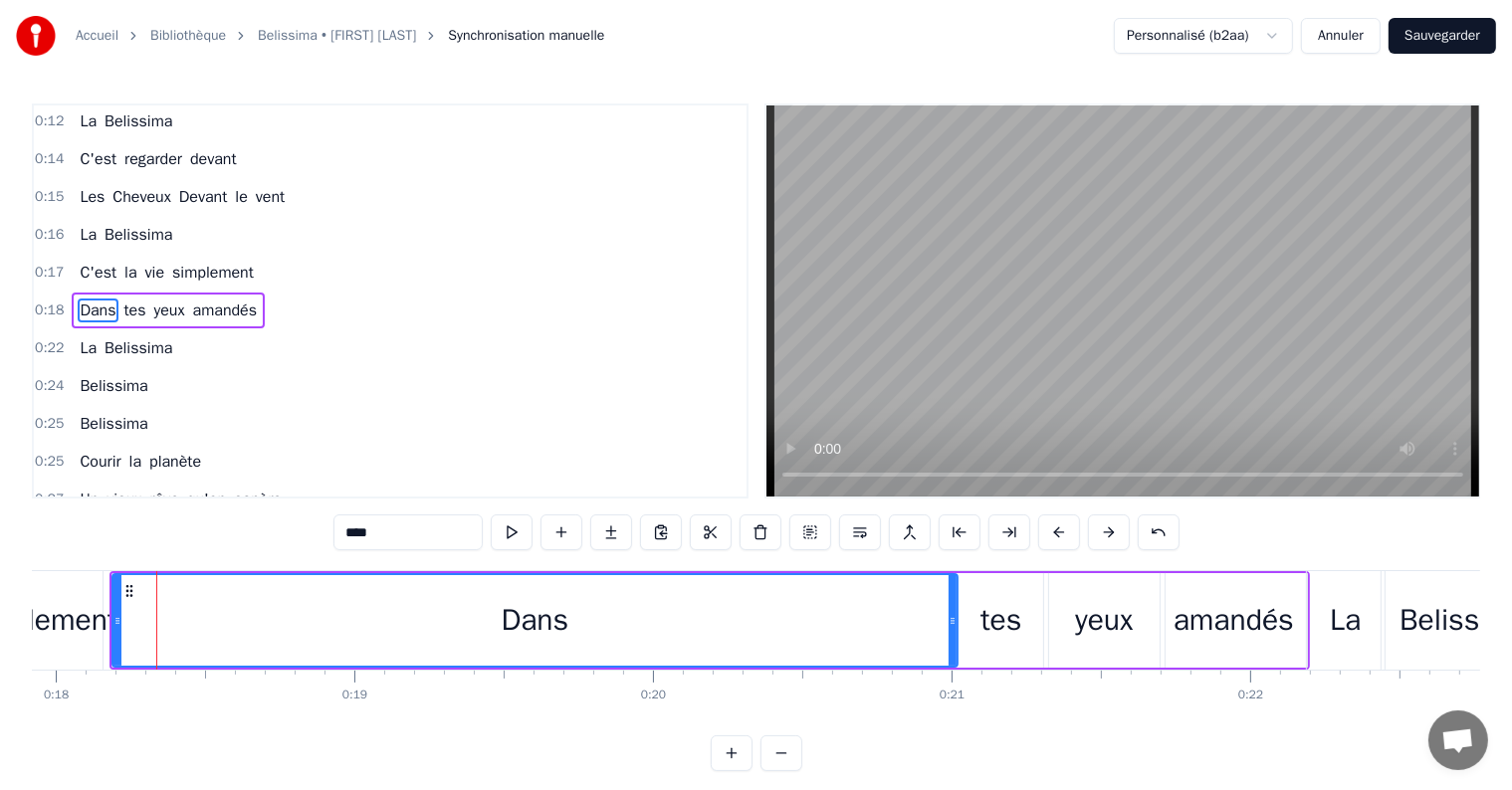 drag, startPoint x: 152, startPoint y: 619, endPoint x: 952, endPoint y: 640, distance: 800.27558 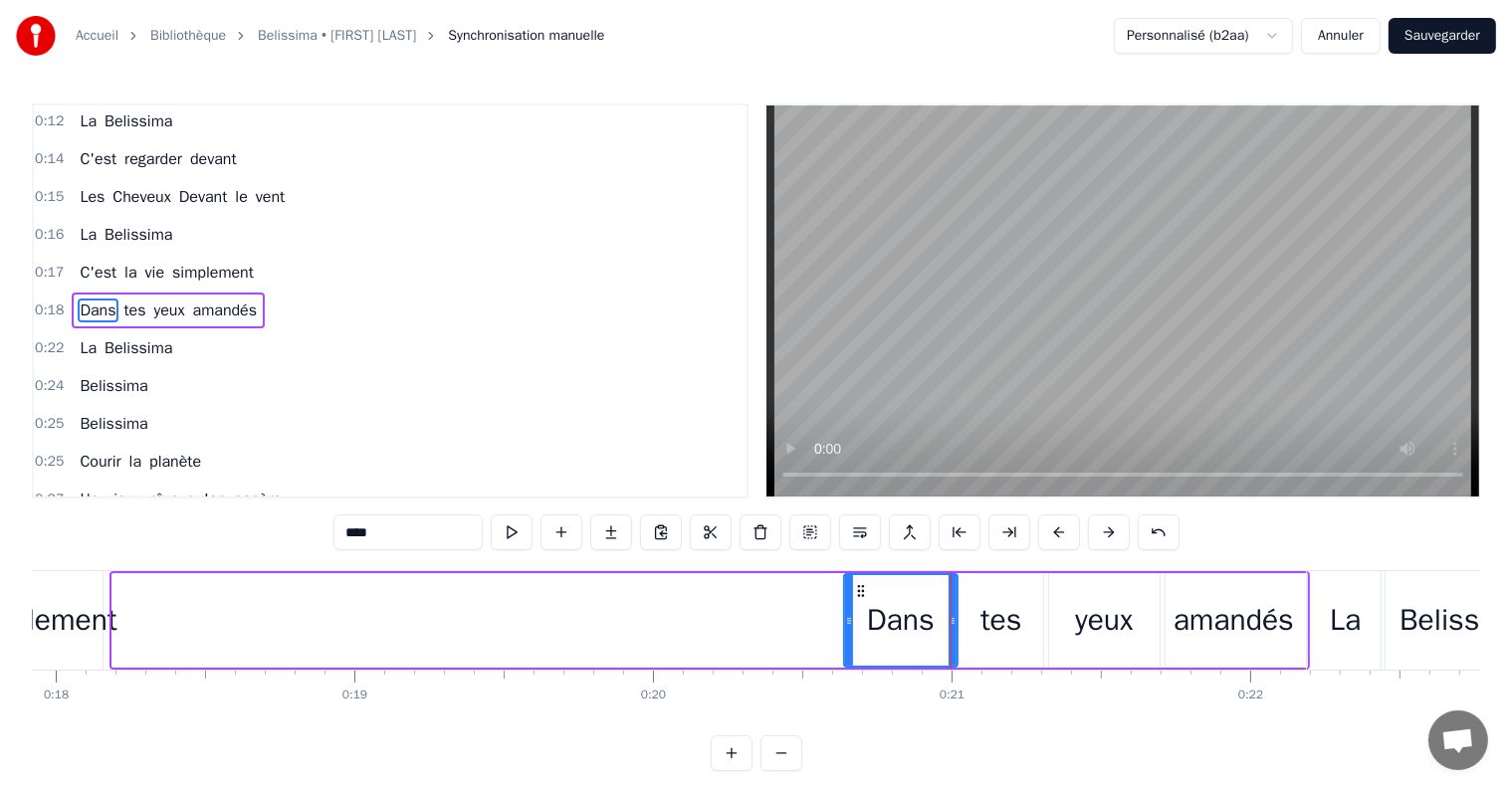 drag, startPoint x: 112, startPoint y: 618, endPoint x: 844, endPoint y: 621, distance: 732.0061 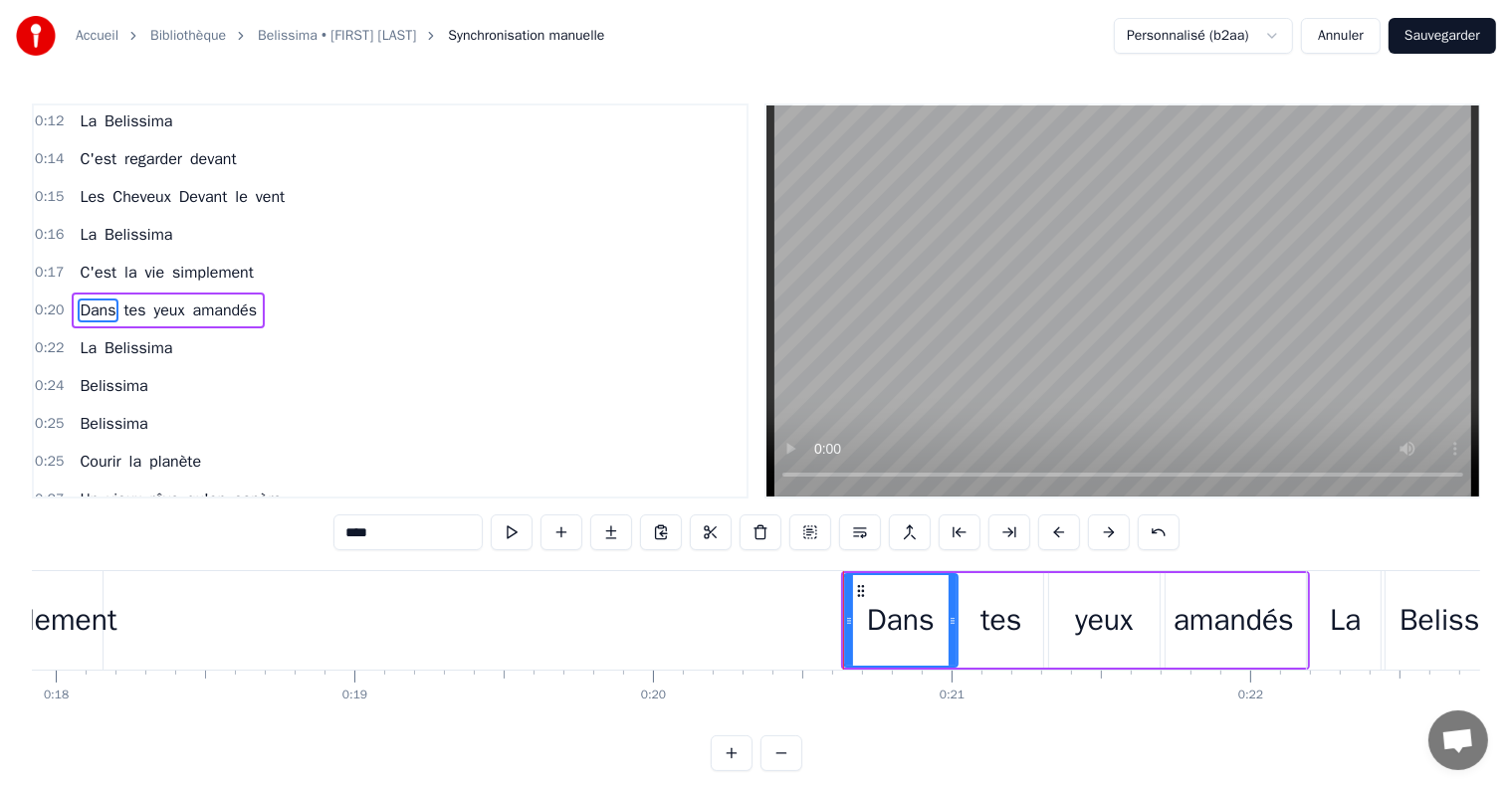 click on "simplement" at bounding box center [40, 620] 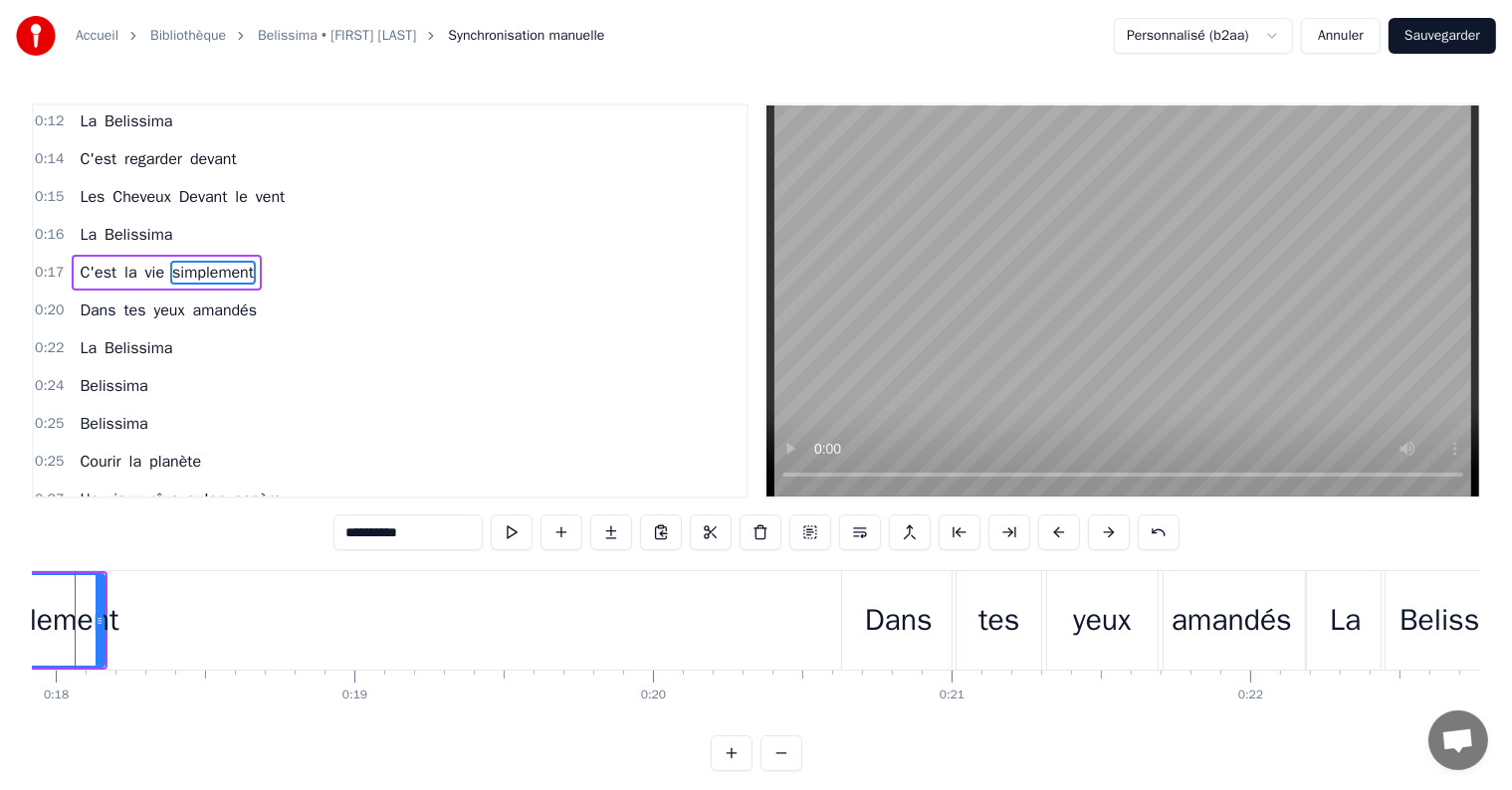 scroll, scrollTop: 43, scrollLeft: 0, axis: vertical 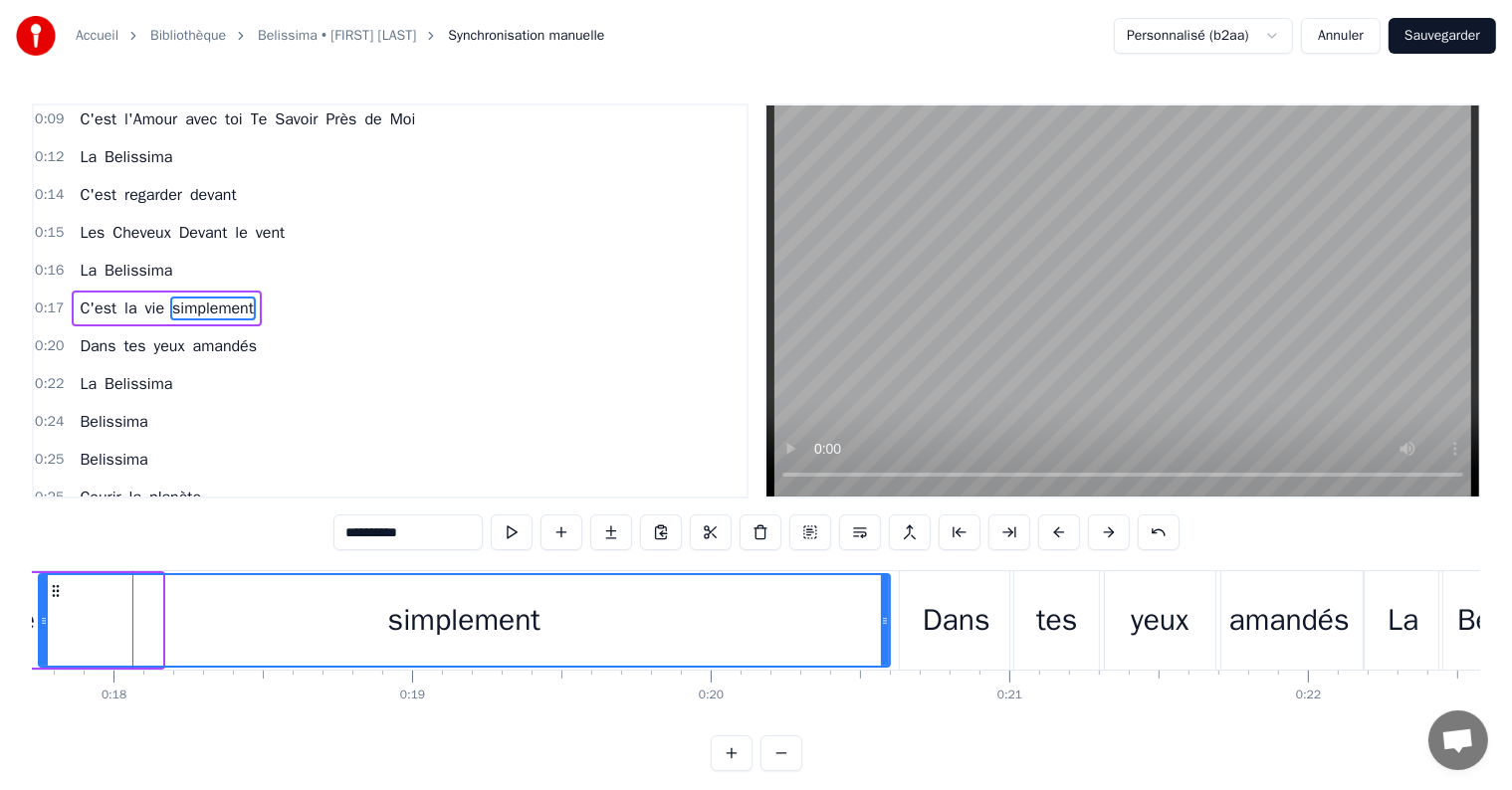 drag, startPoint x: 153, startPoint y: 617, endPoint x: 881, endPoint y: 627, distance: 728.0687 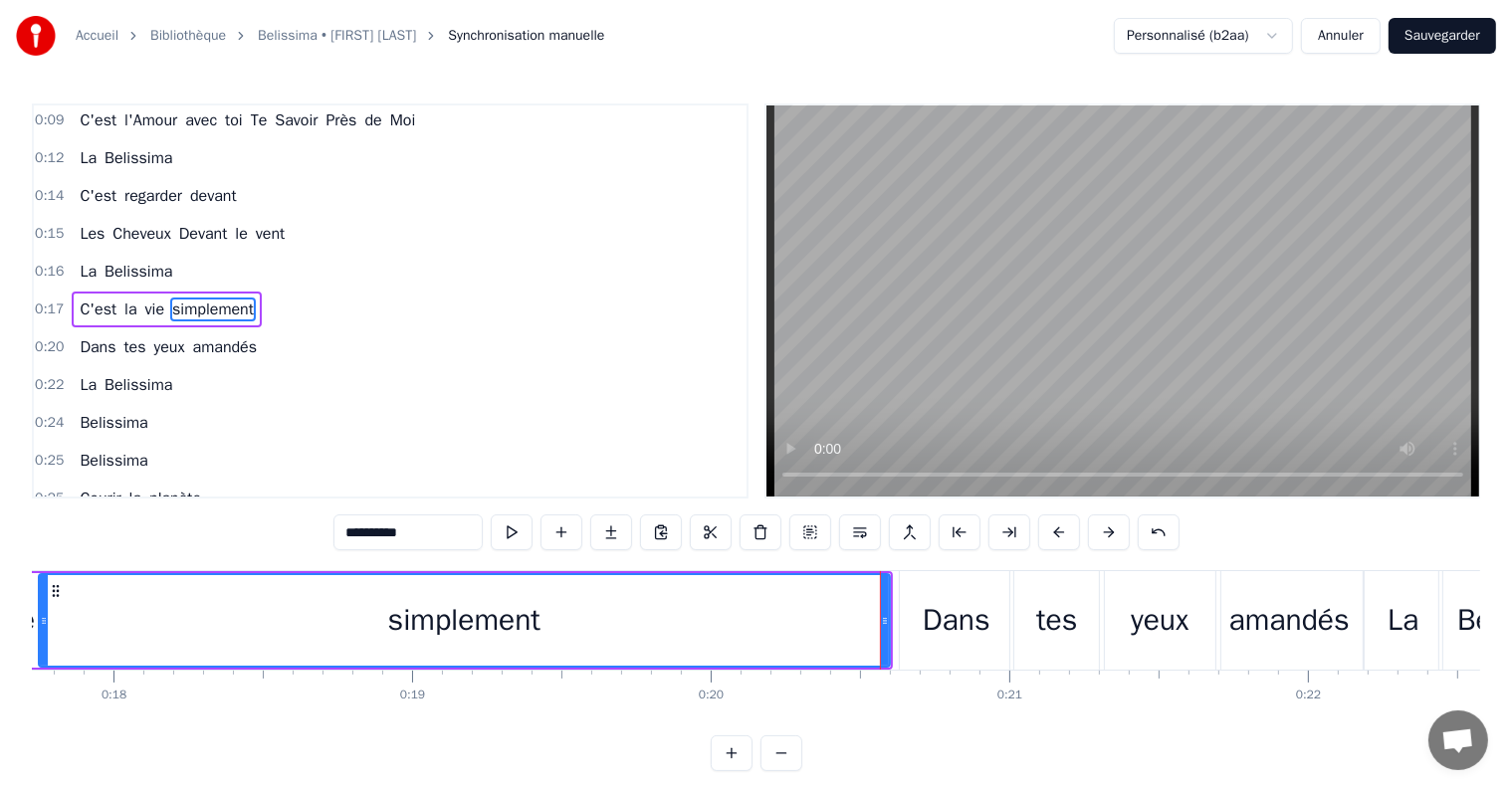 click 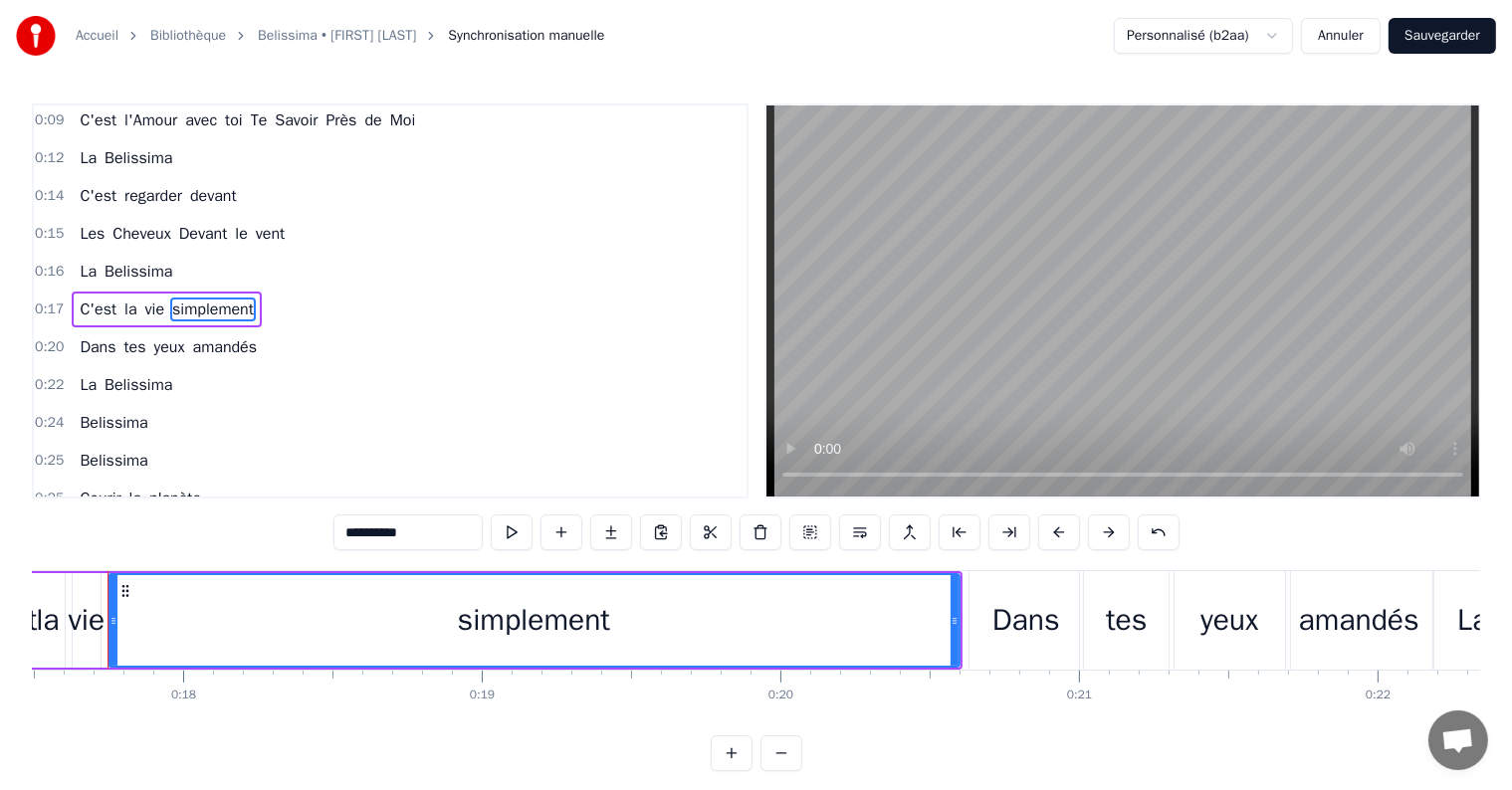 scroll, scrollTop: 0, scrollLeft: 5199, axis: horizontal 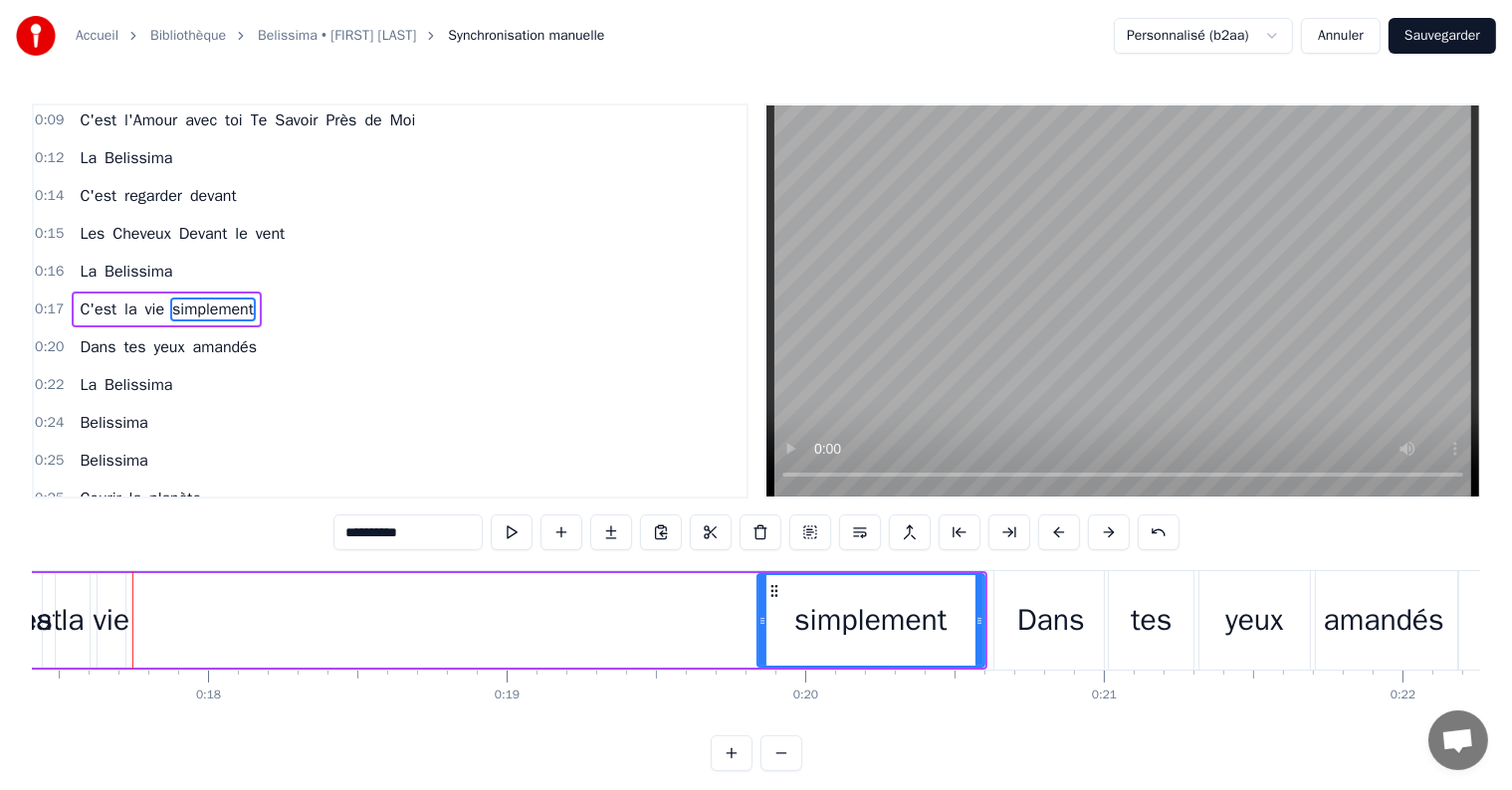 drag, startPoint x: 135, startPoint y: 621, endPoint x: 759, endPoint y: 634, distance: 624.1354 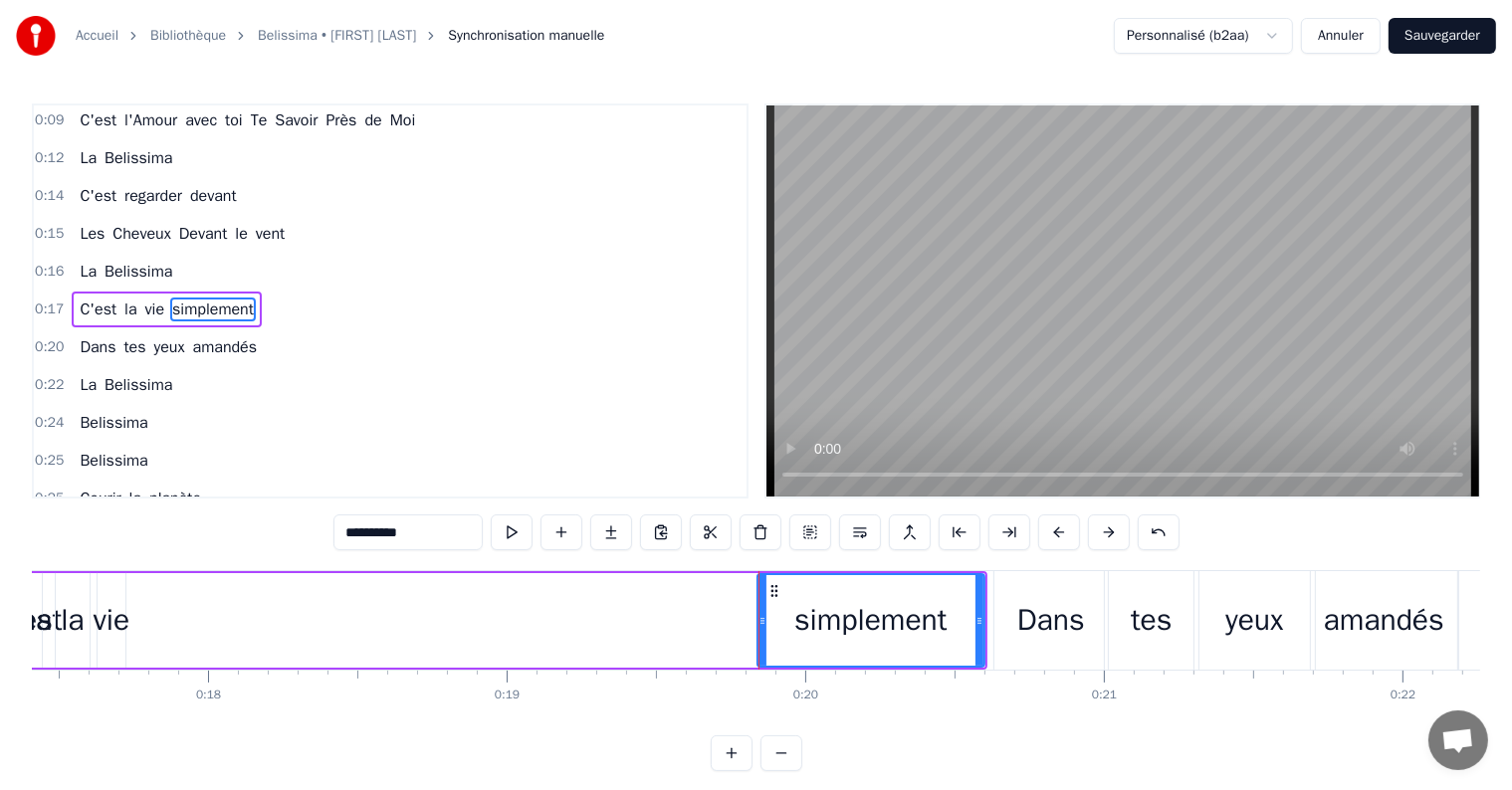 click on "vie" at bounding box center [111, 620] 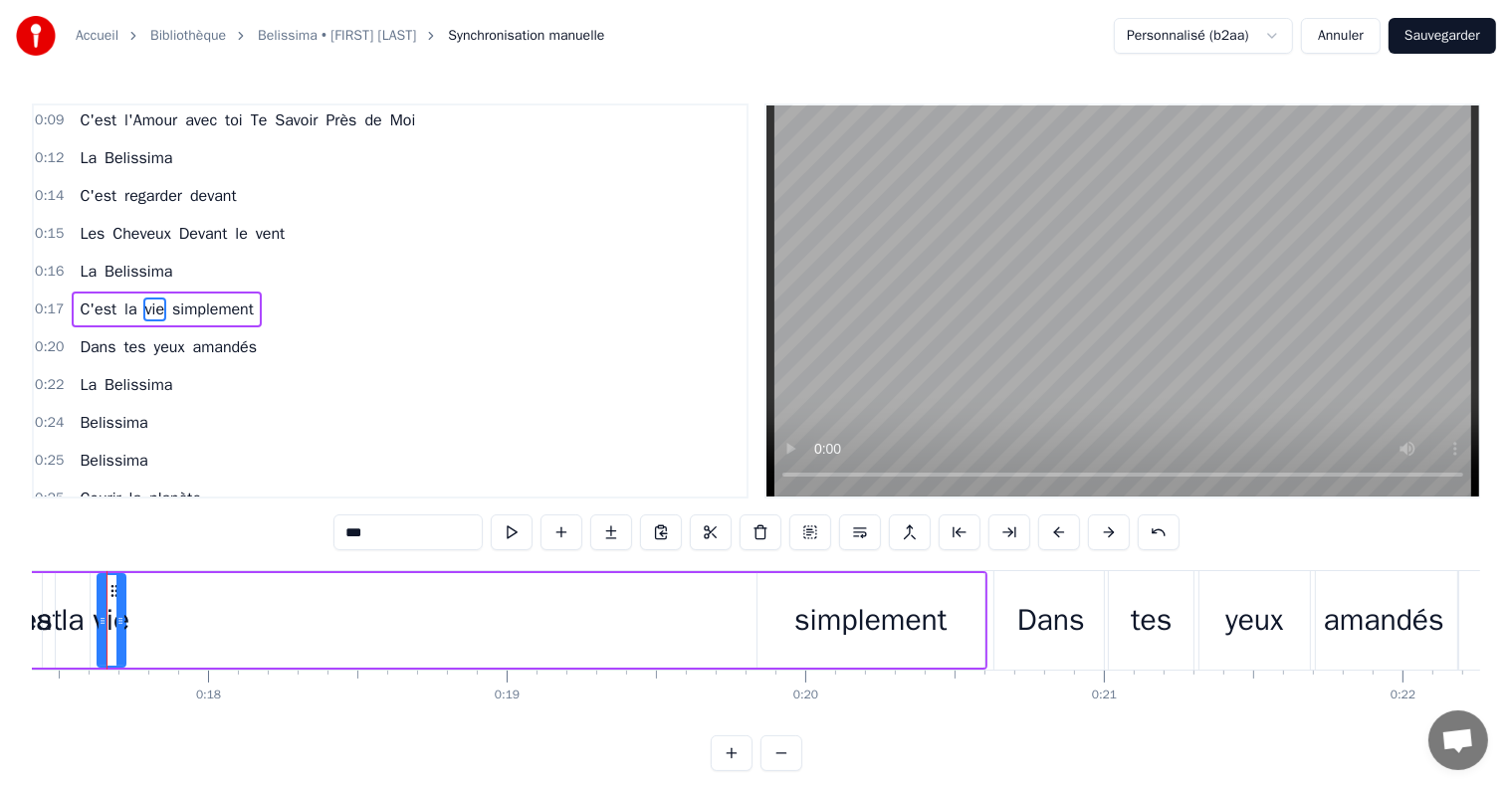 scroll, scrollTop: 0, scrollLeft: 5173, axis: horizontal 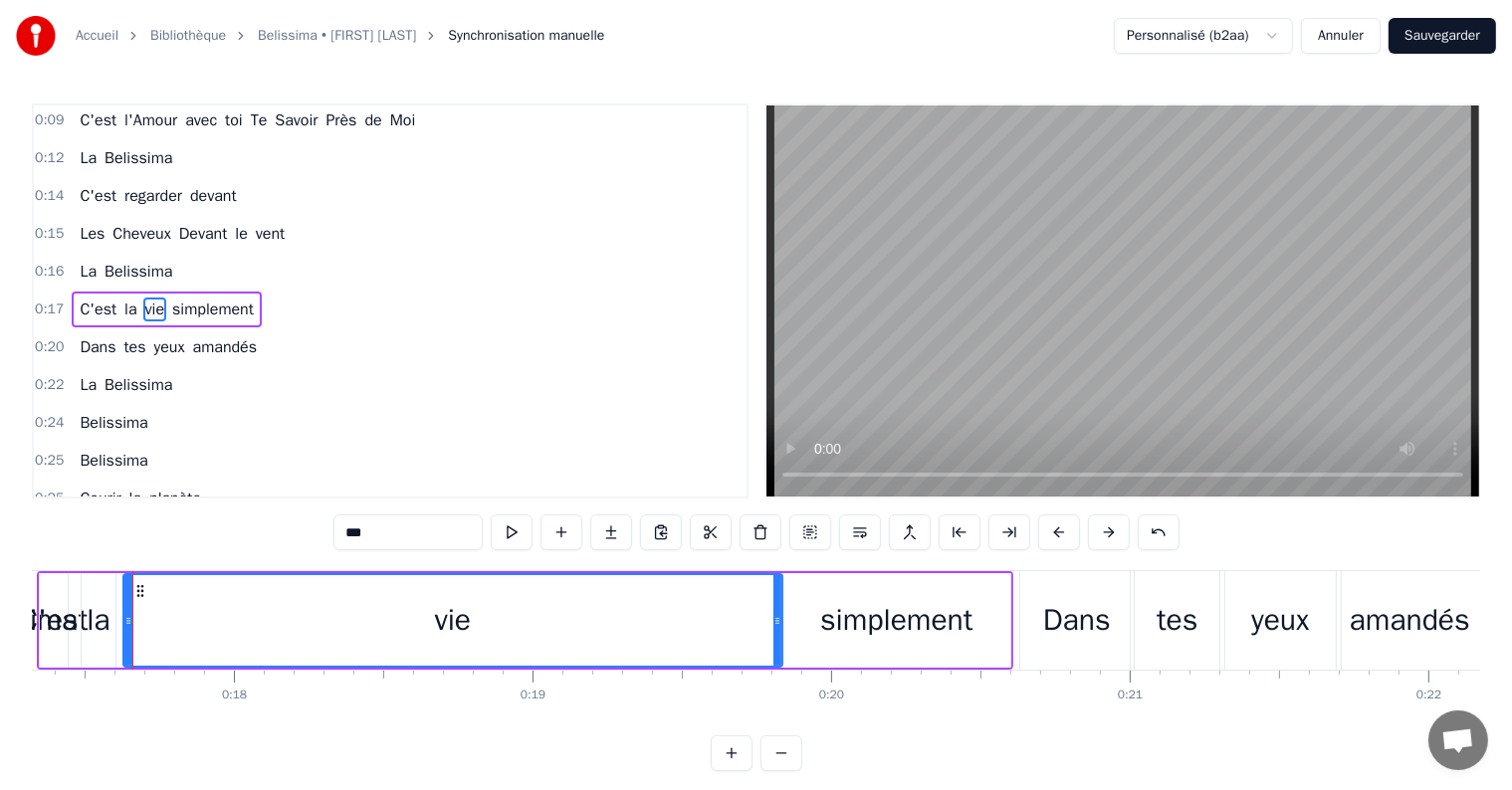 drag, startPoint x: 146, startPoint y: 618, endPoint x: 782, endPoint y: 613, distance: 636.01965 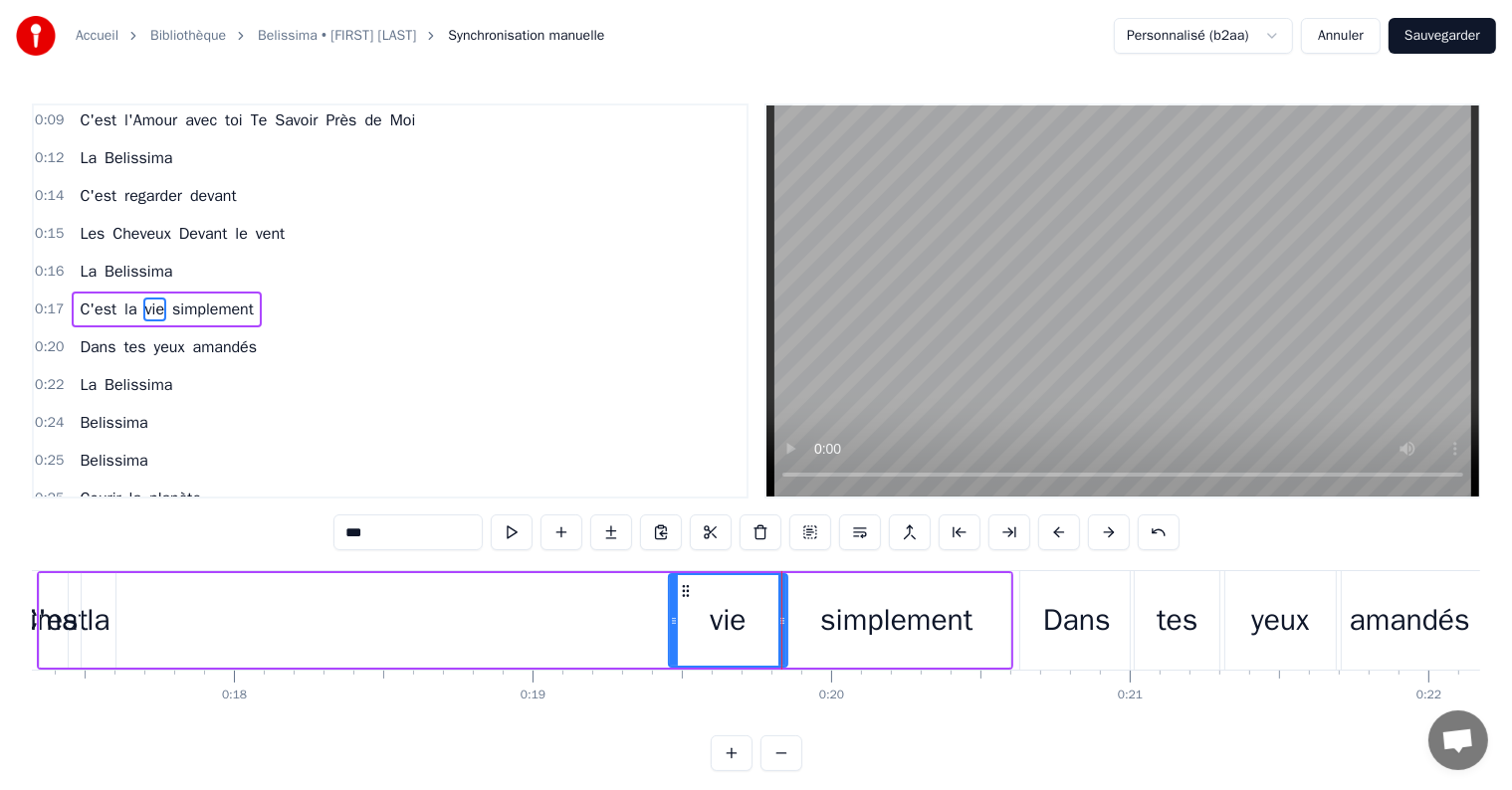 drag, startPoint x: 124, startPoint y: 617, endPoint x: 670, endPoint y: 623, distance: 546.03297 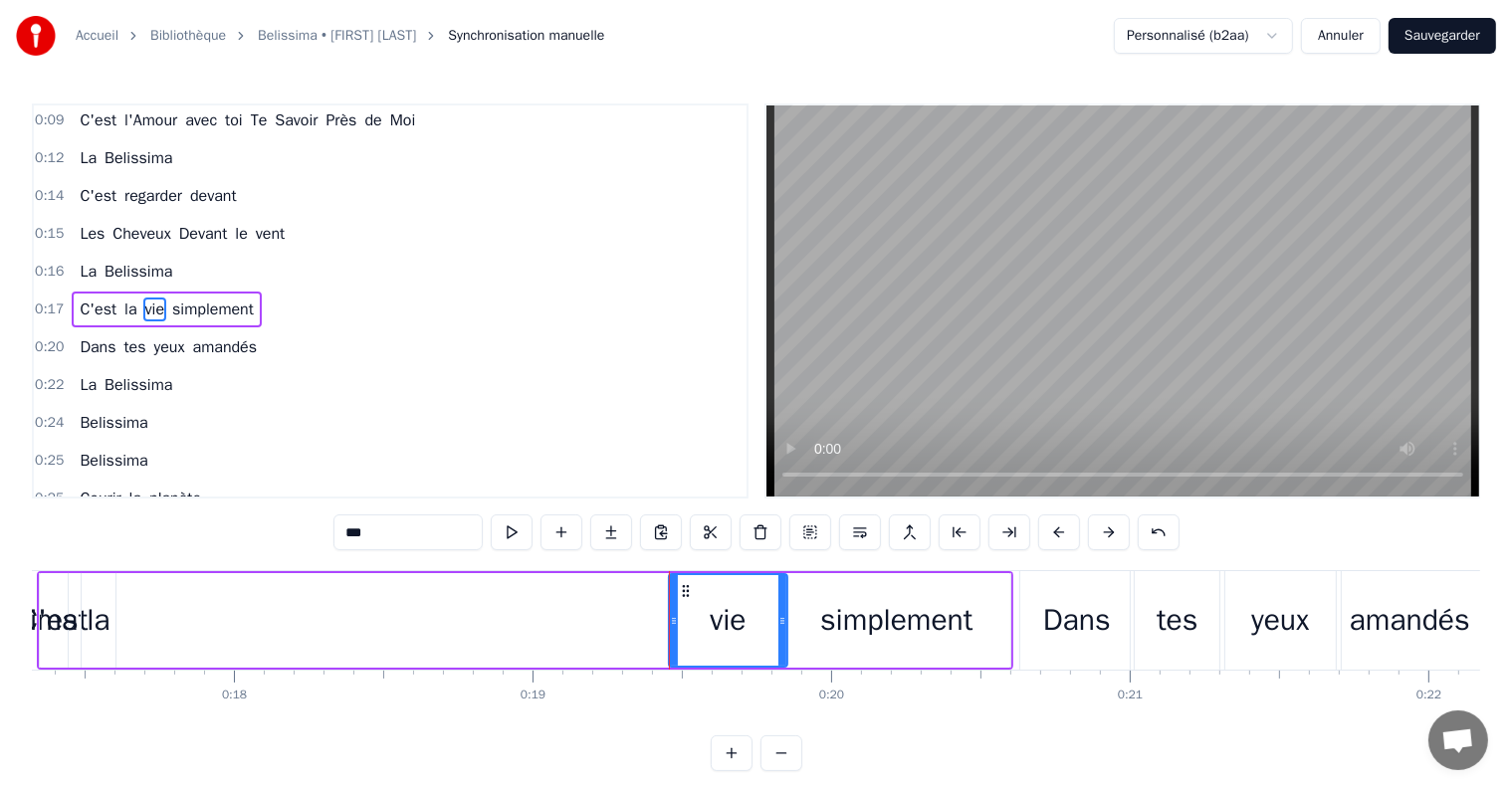 click on "la" at bounding box center (98, 620) 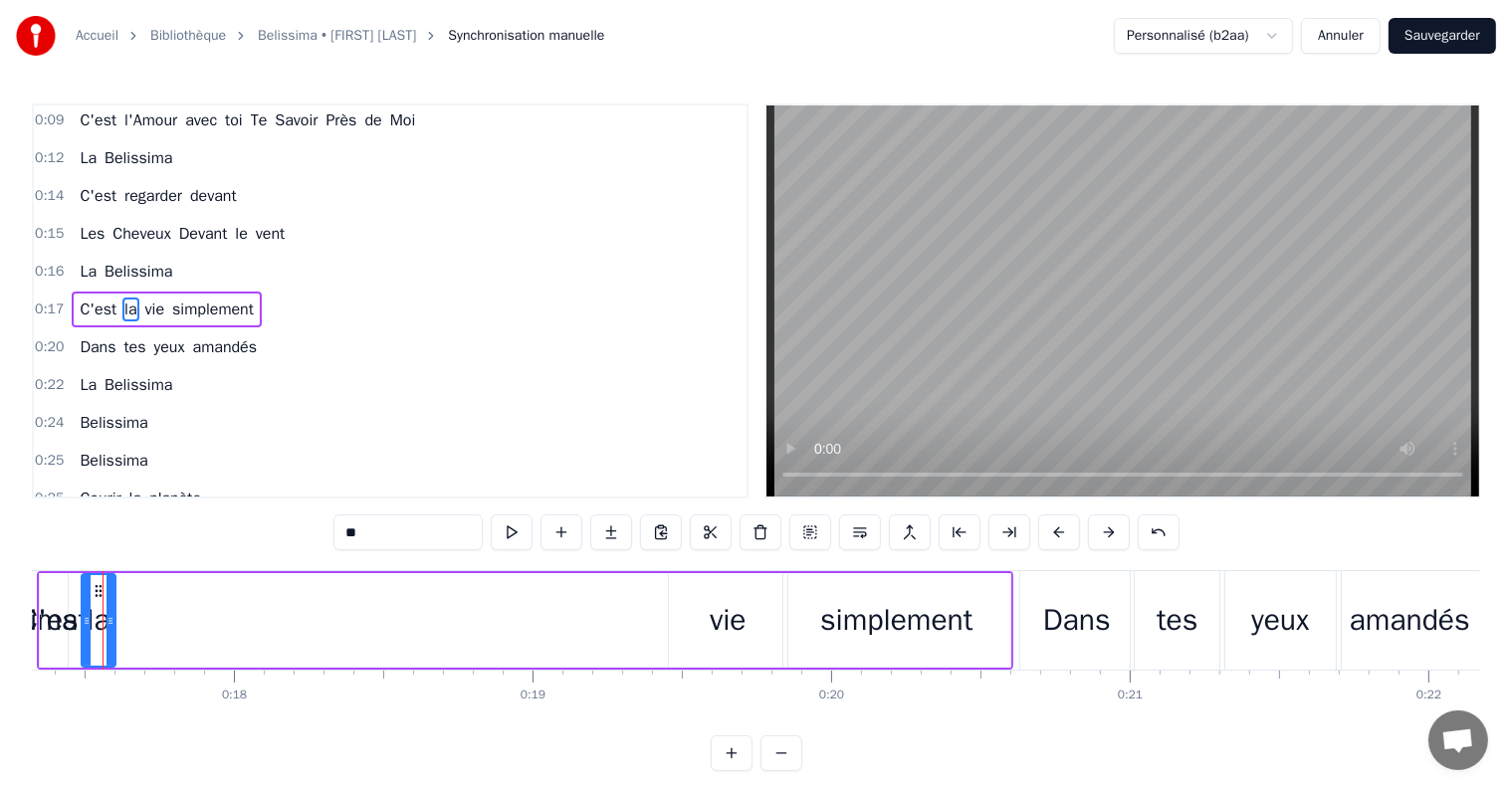 scroll, scrollTop: 0, scrollLeft: 5144, axis: horizontal 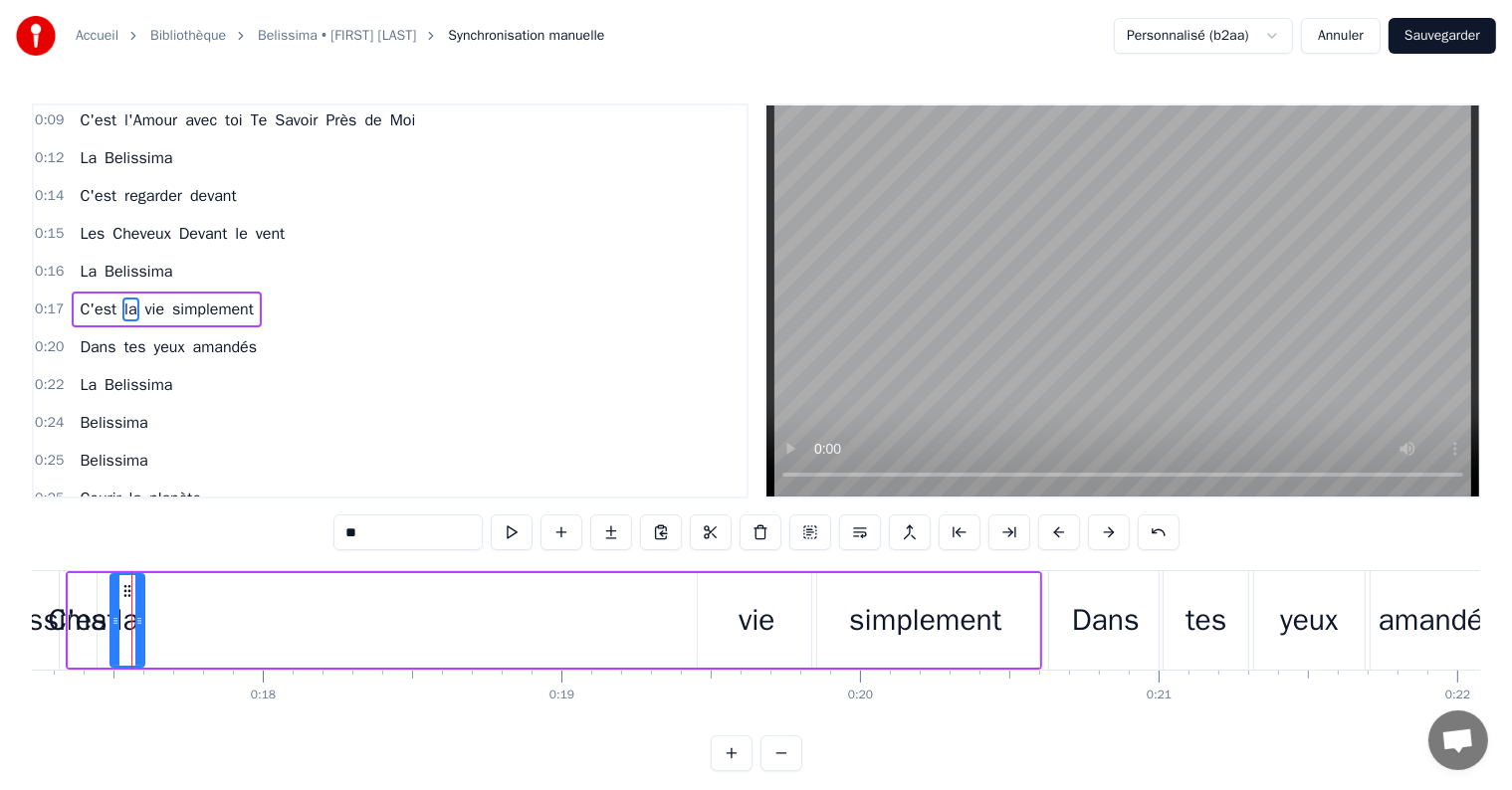 drag, startPoint x: 132, startPoint y: 625, endPoint x: 346, endPoint y: 625, distance: 214 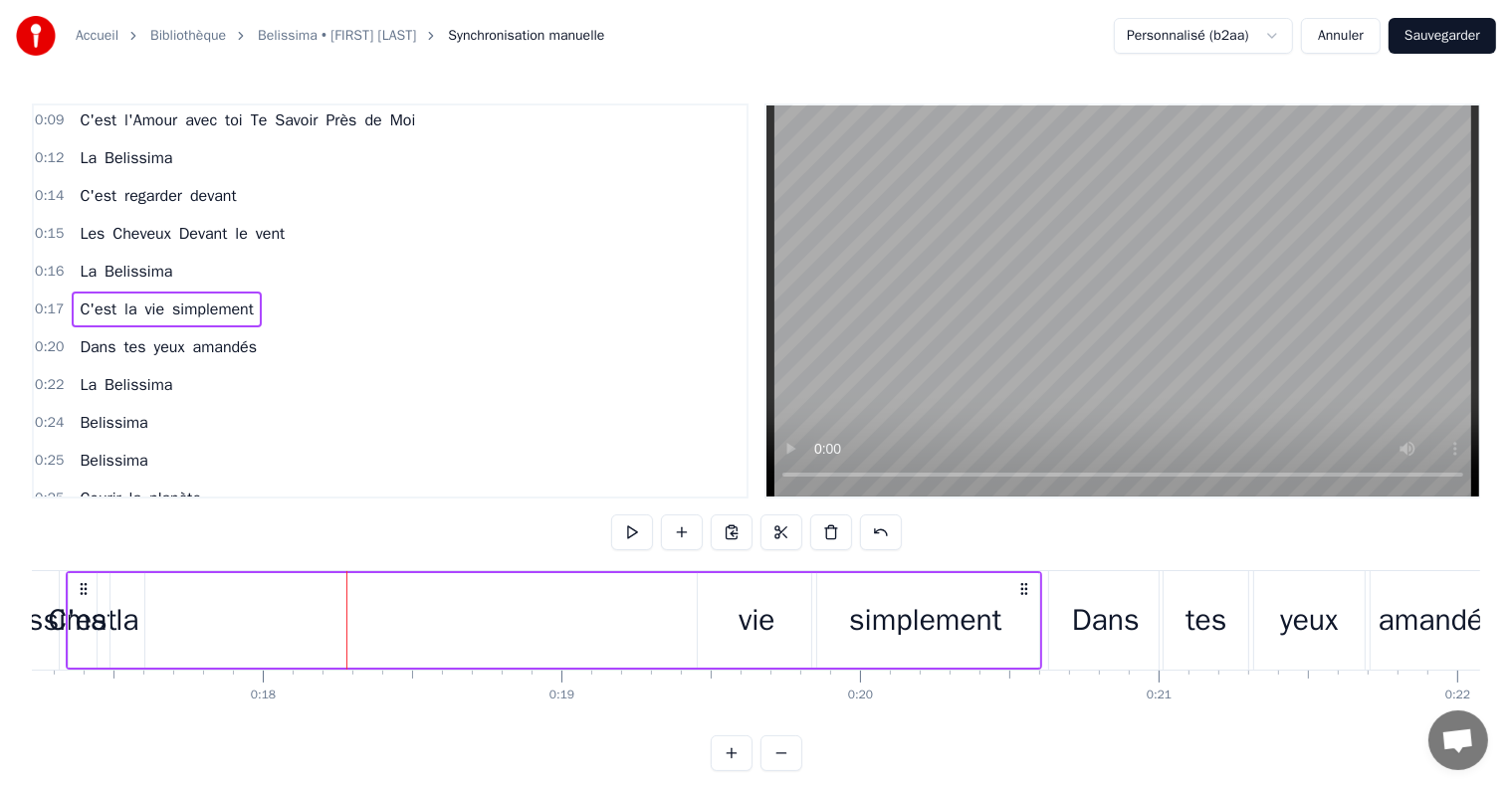 click on "la" at bounding box center [126, 620] 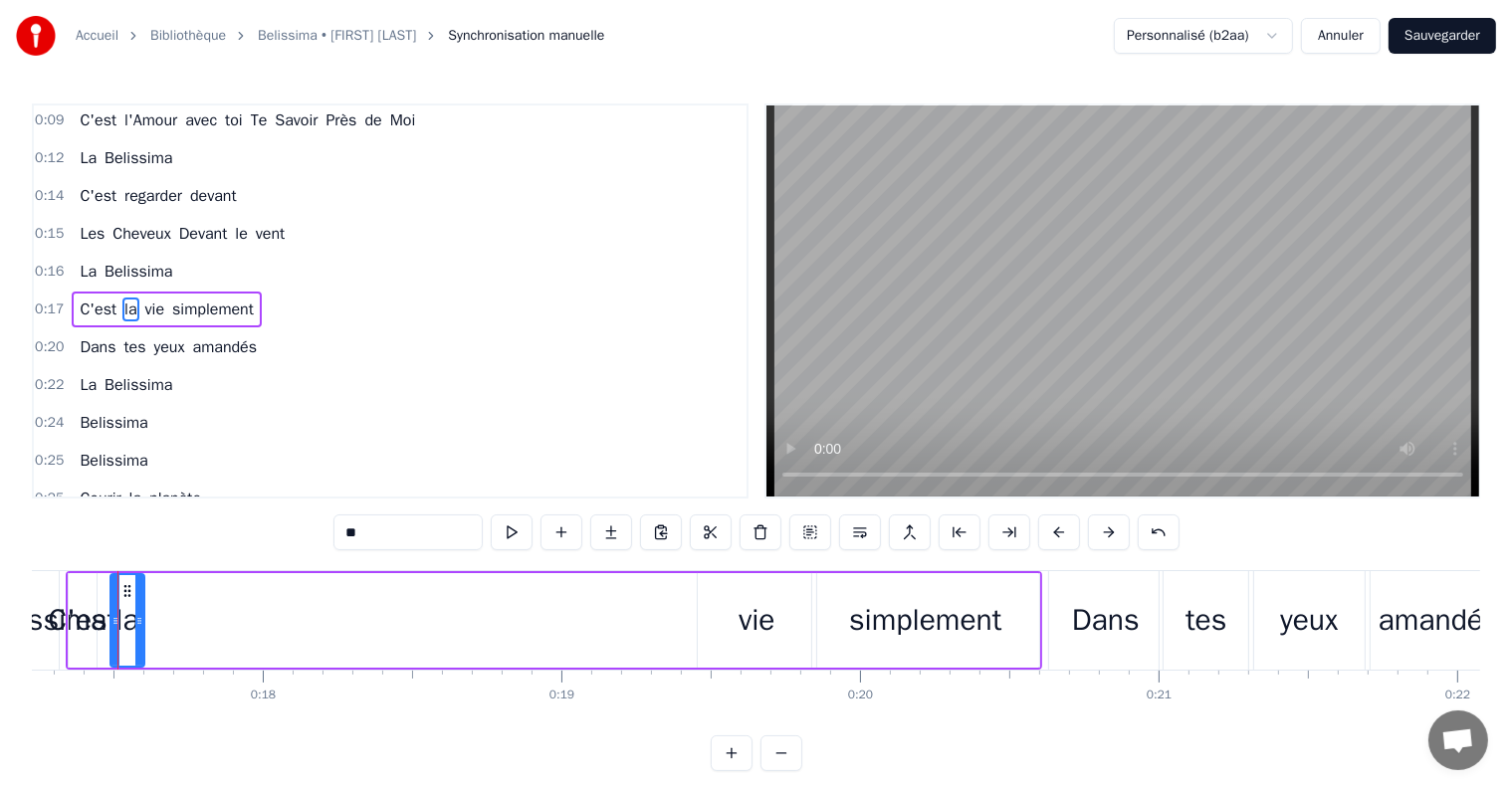 scroll, scrollTop: 0, scrollLeft: 5130, axis: horizontal 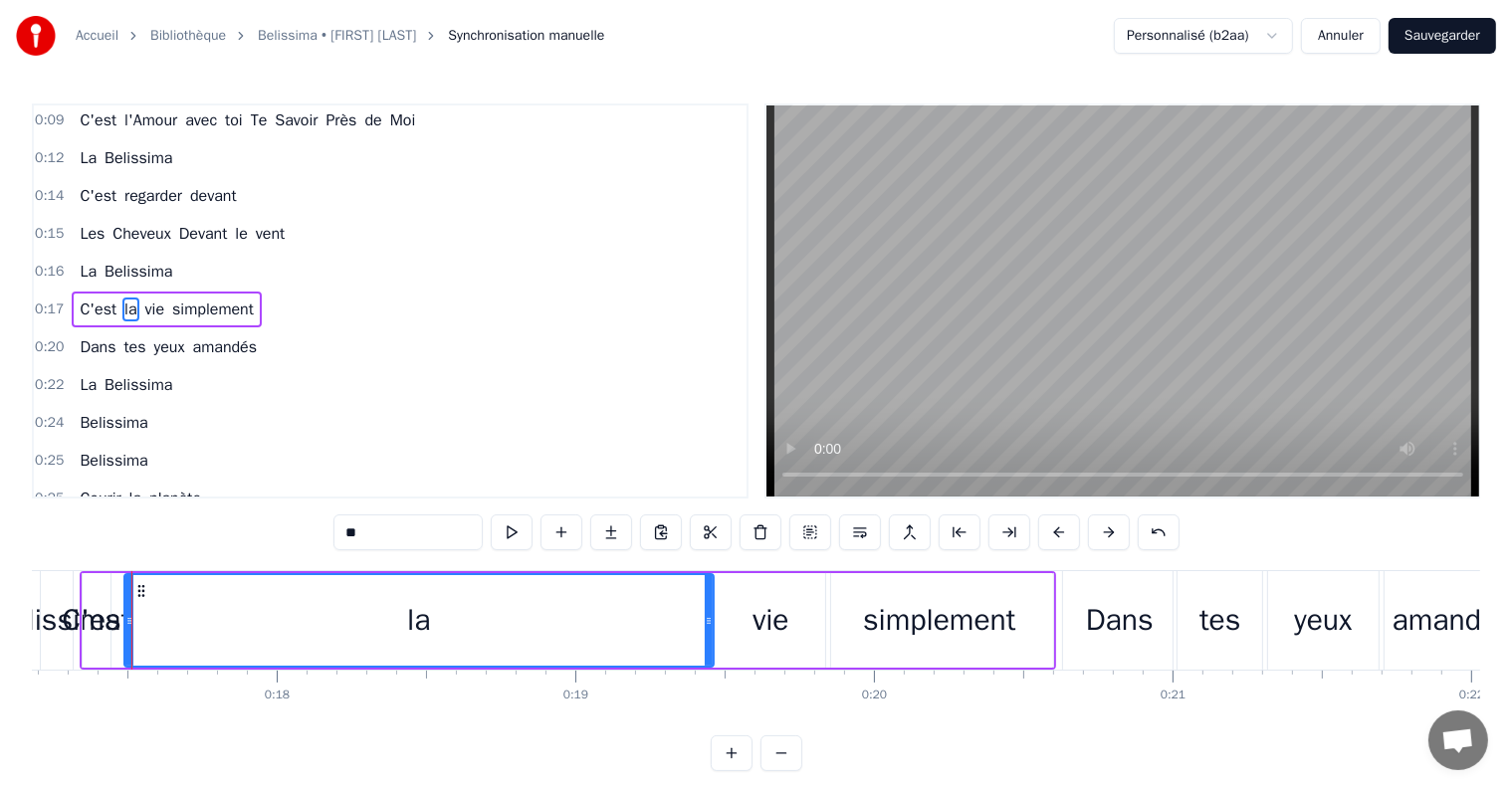 drag, startPoint x: 149, startPoint y: 622, endPoint x: 705, endPoint y: 619, distance: 556.00809 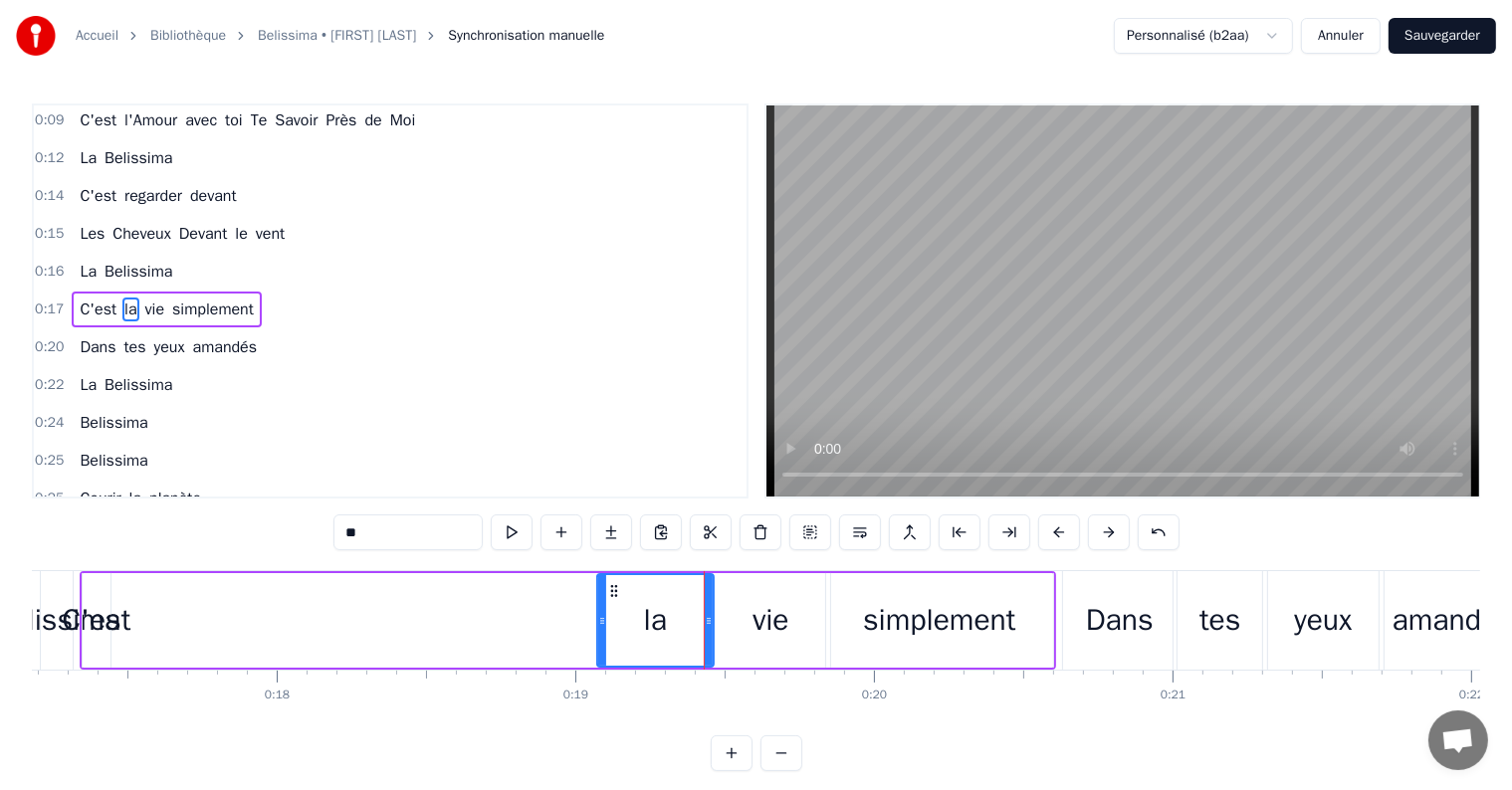drag, startPoint x: 129, startPoint y: 620, endPoint x: 602, endPoint y: 622, distance: 473.0042 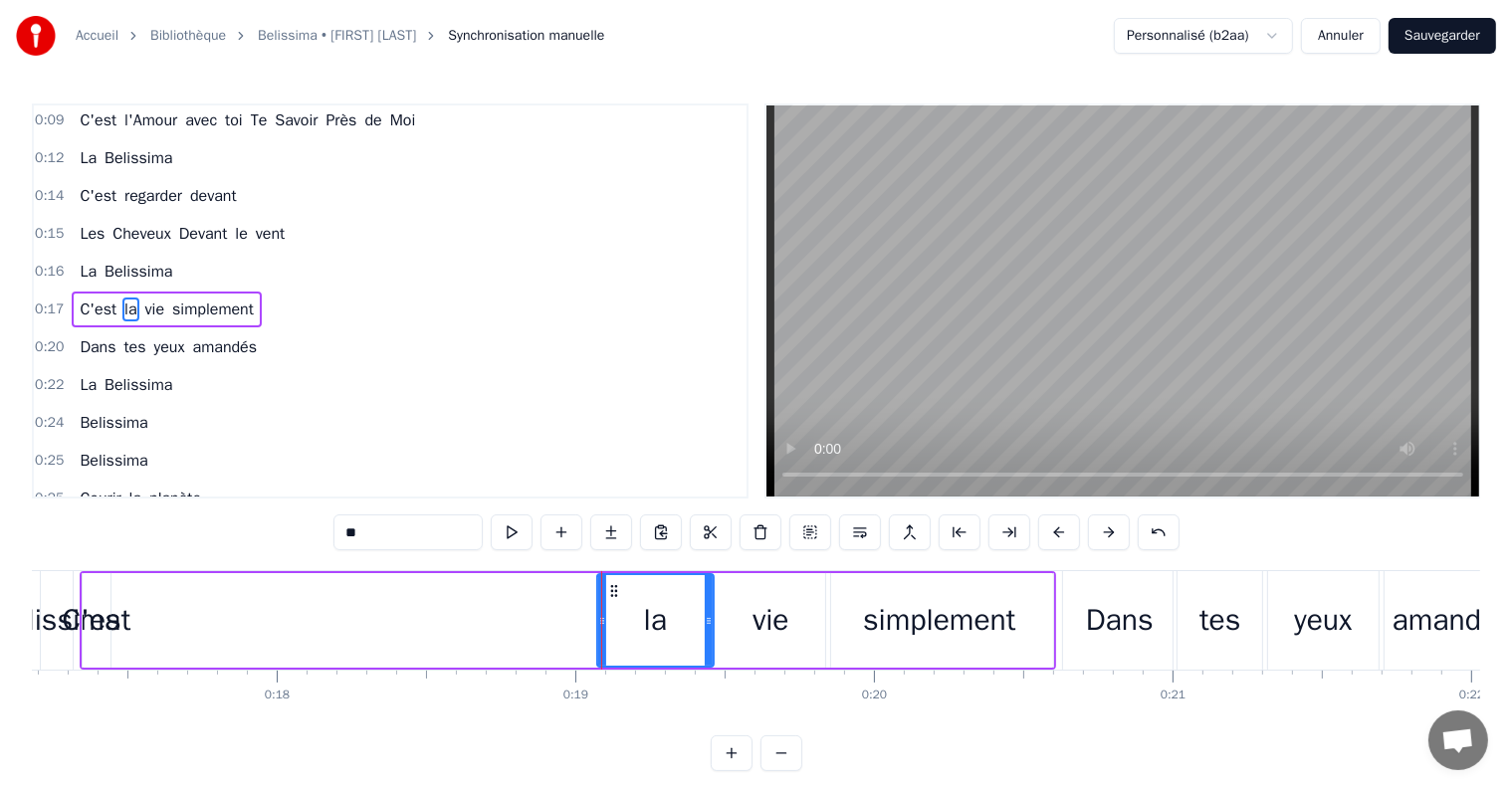 click on "C'est" at bounding box center (96, 620) 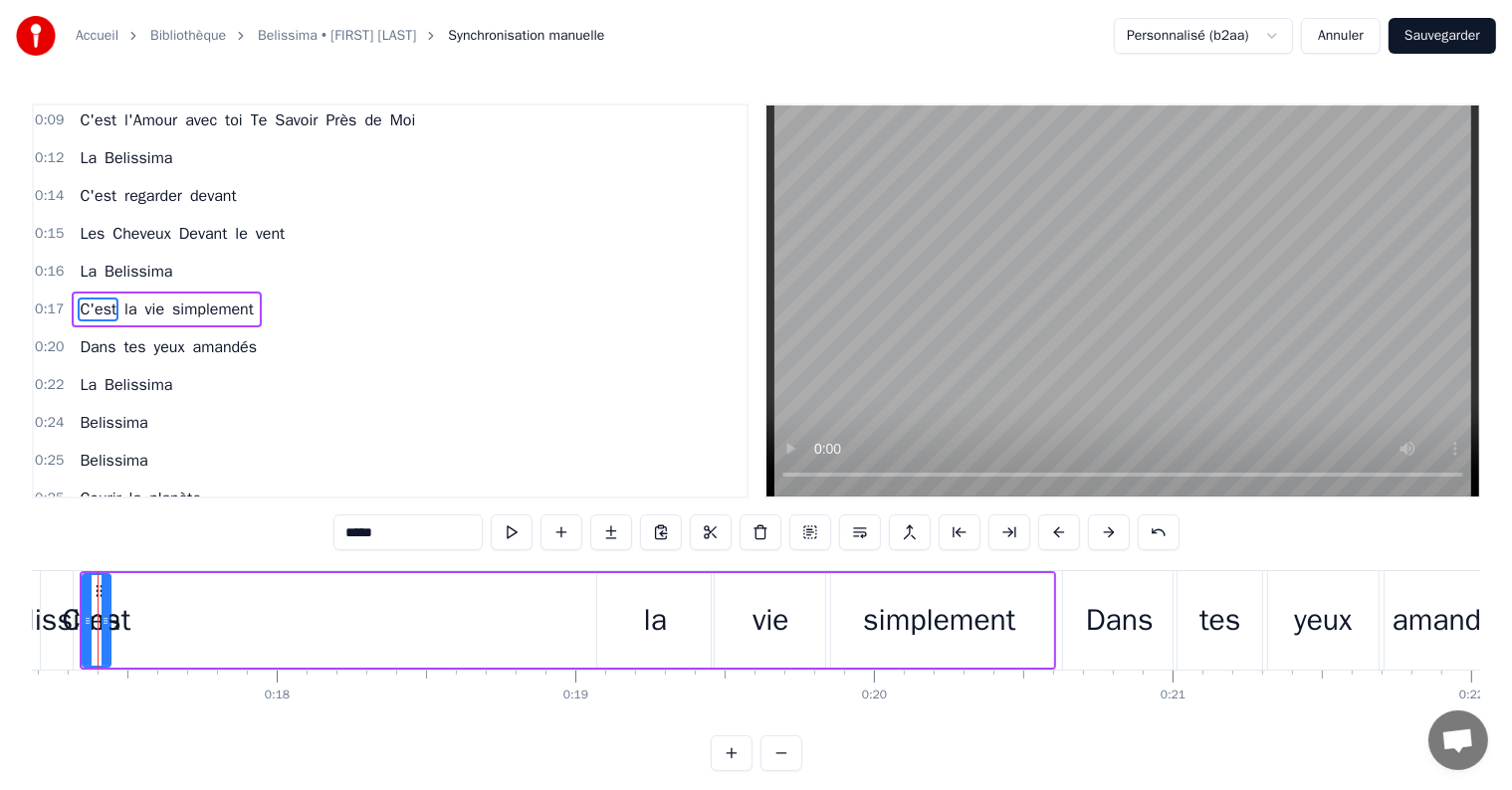 scroll, scrollTop: 0, scrollLeft: 5095, axis: horizontal 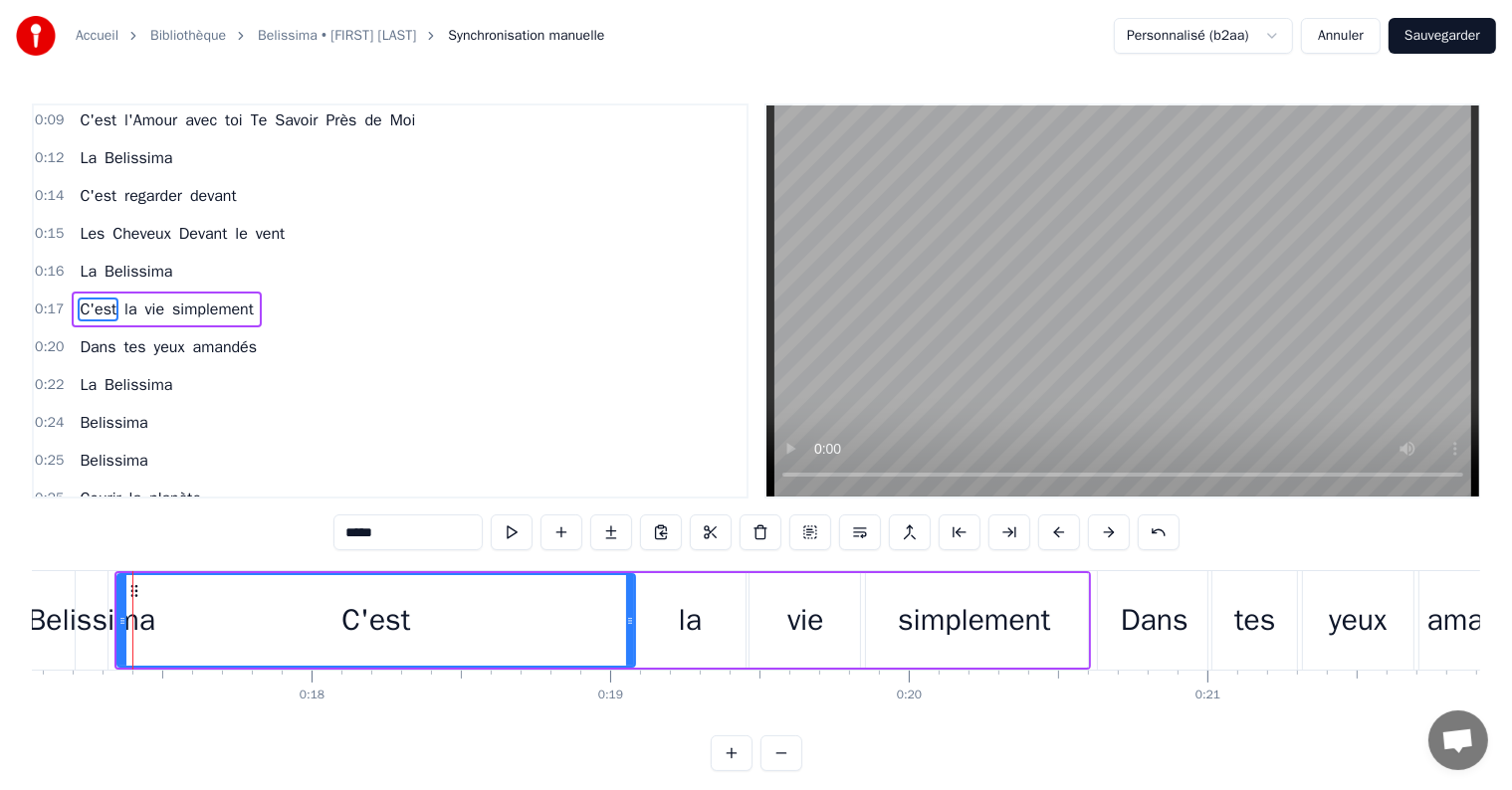 drag, startPoint x: 139, startPoint y: 621, endPoint x: 629, endPoint y: 622, distance: 490.001 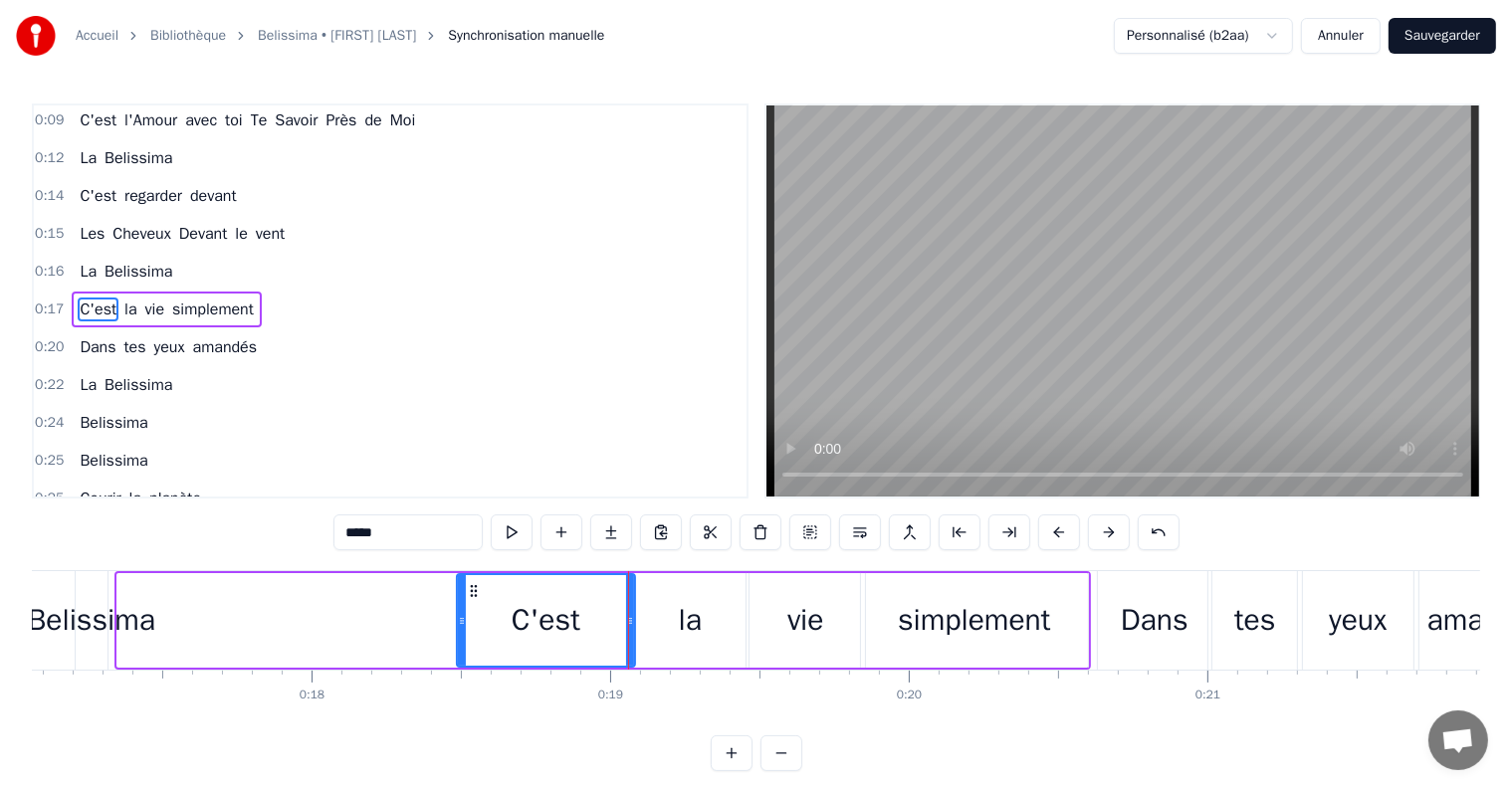 drag, startPoint x: 118, startPoint y: 621, endPoint x: 461, endPoint y: 624, distance: 343.0131 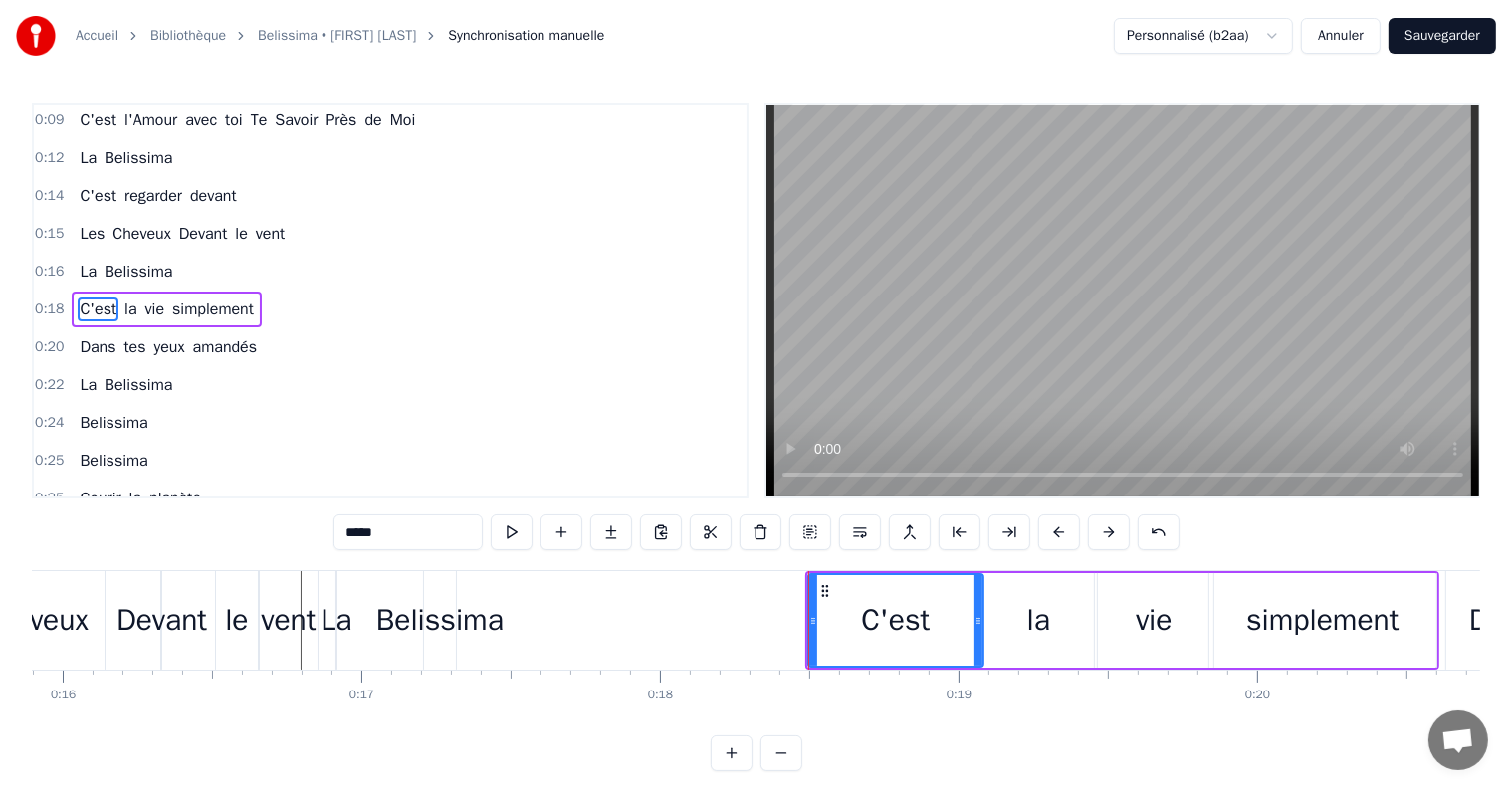 scroll, scrollTop: 0, scrollLeft: 4737, axis: horizontal 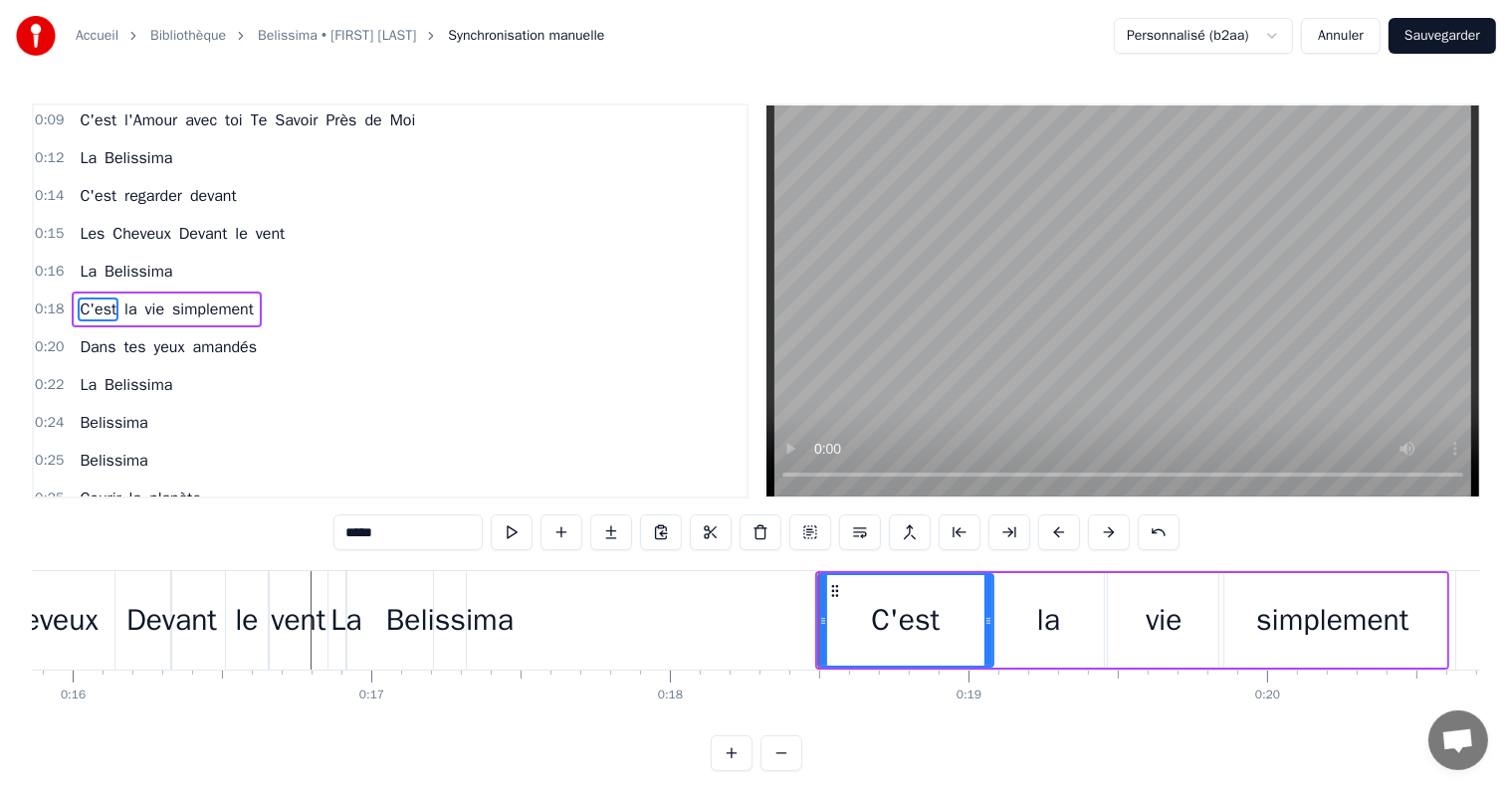 click on "Belissima" at bounding box center [450, 620] 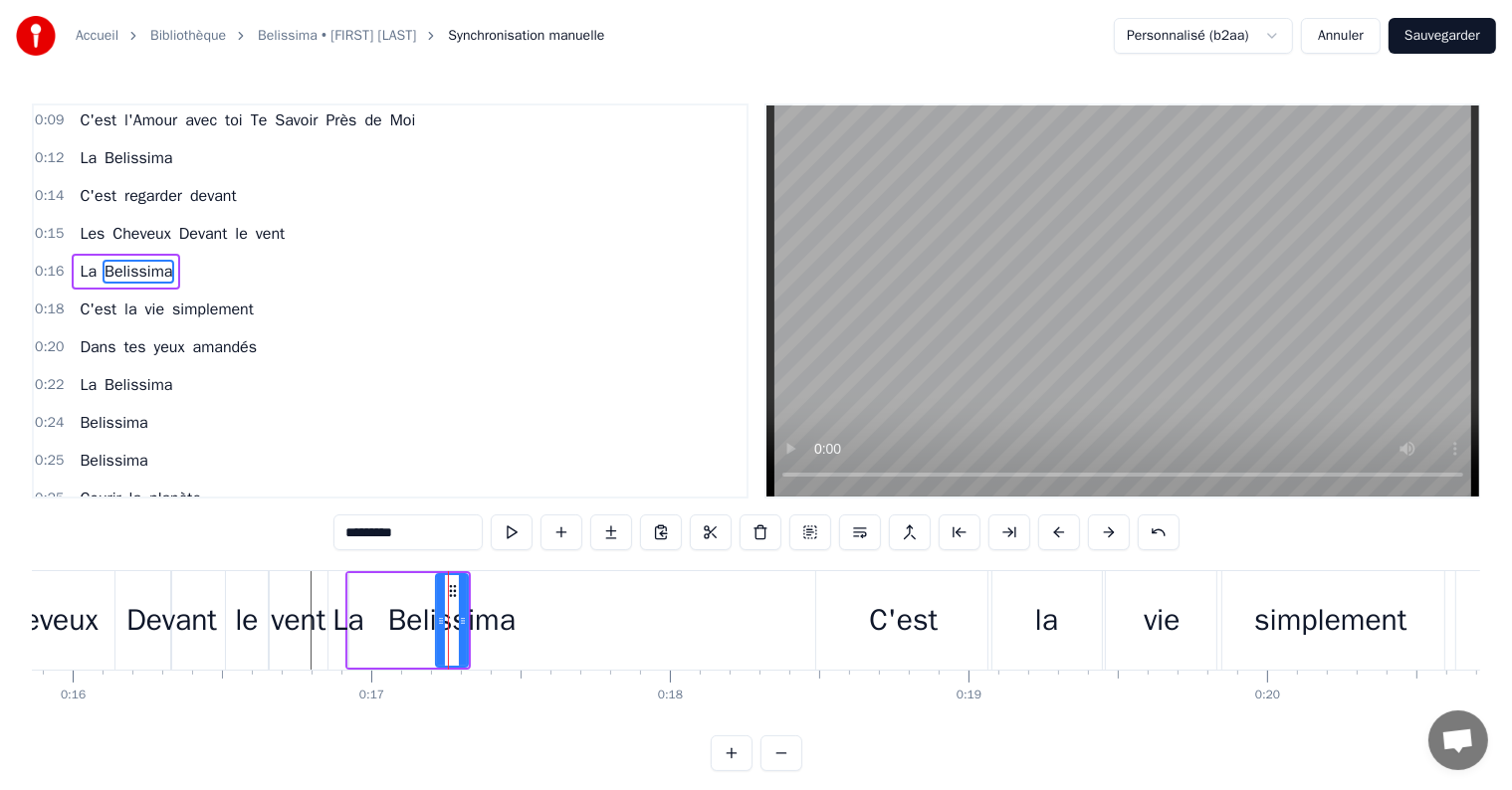 scroll, scrollTop: 5, scrollLeft: 0, axis: vertical 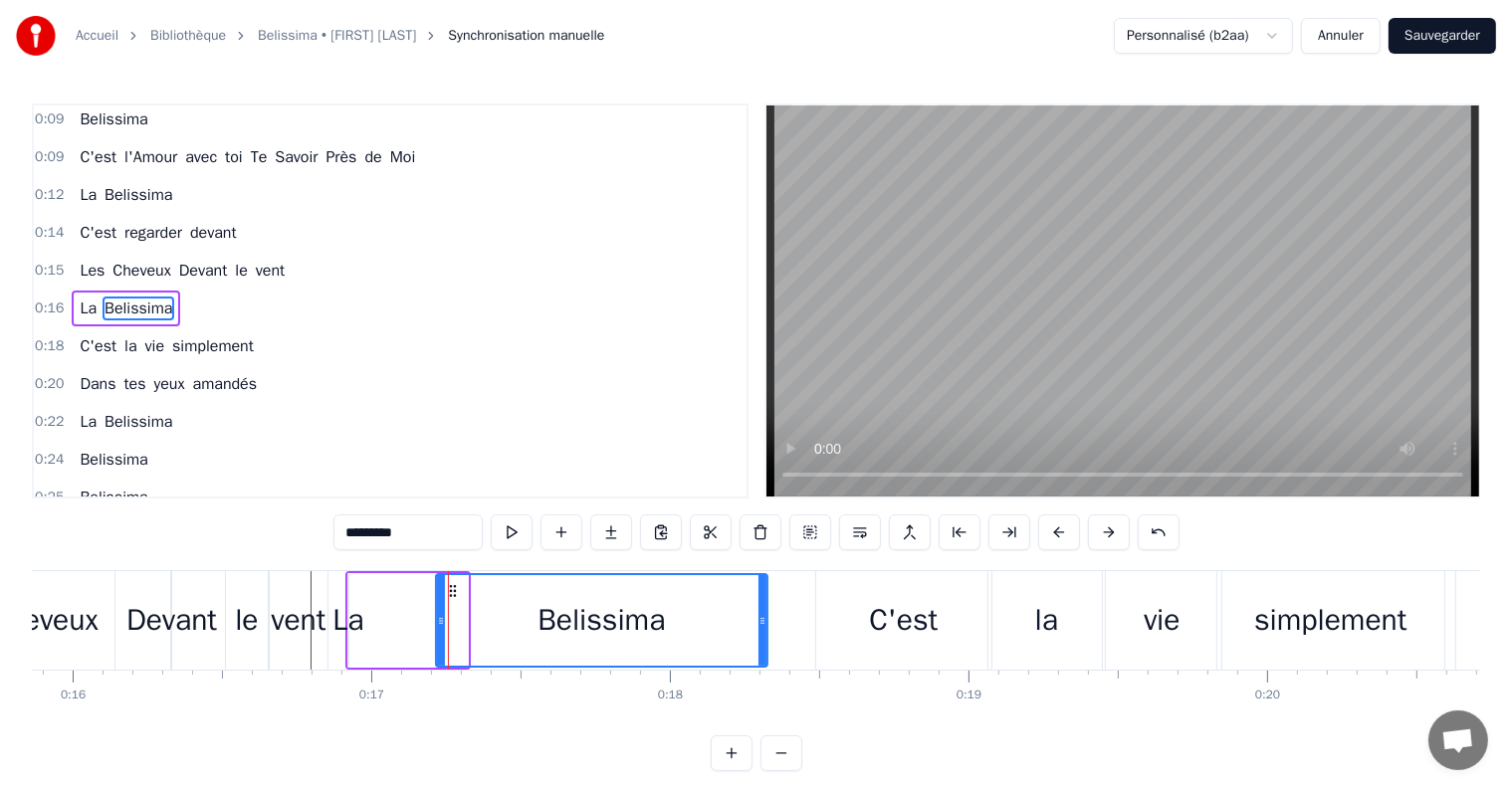 drag, startPoint x: 465, startPoint y: 621, endPoint x: 764, endPoint y: 622, distance: 299.00167 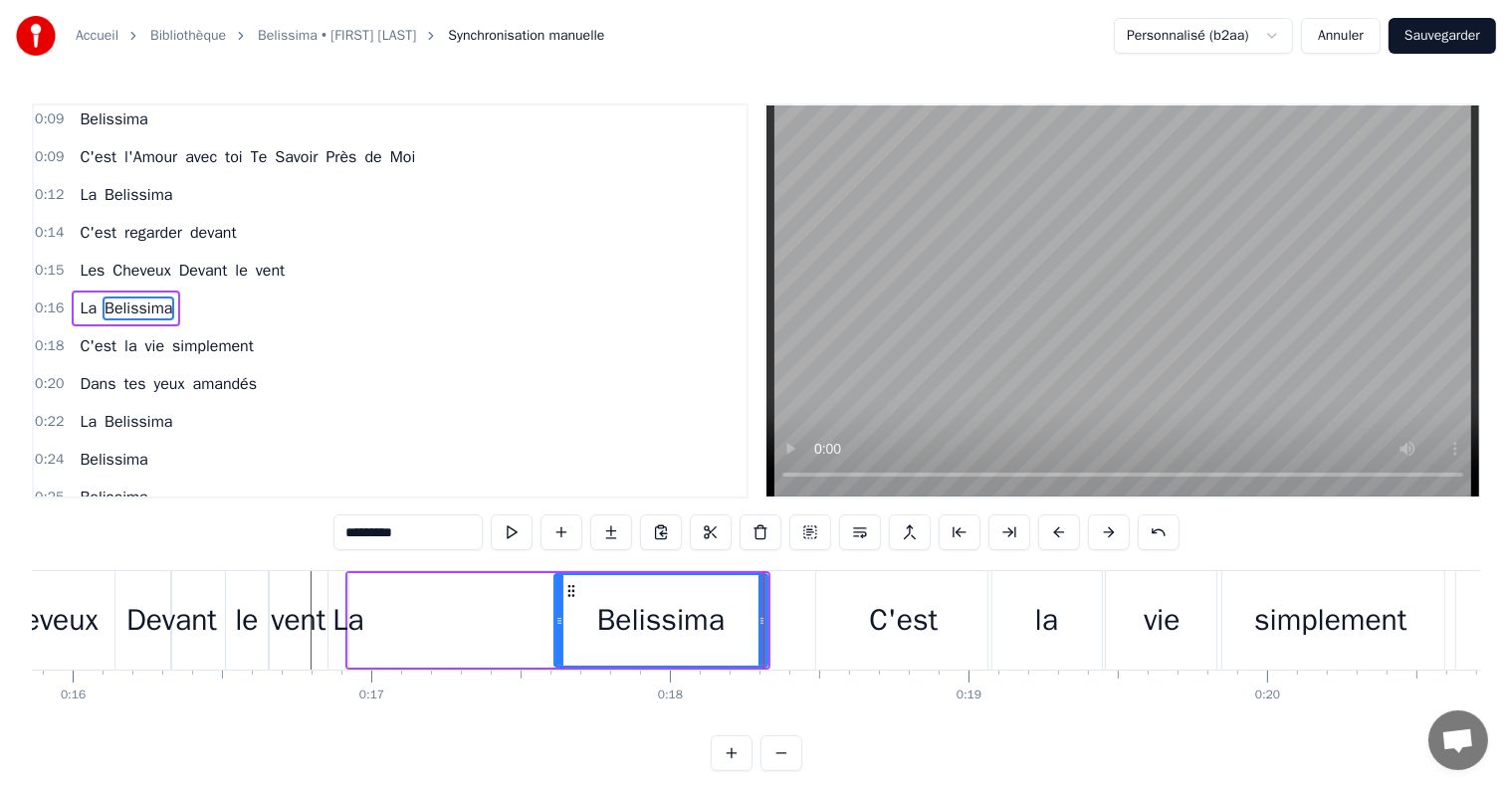 drag, startPoint x: 439, startPoint y: 618, endPoint x: 560, endPoint y: 628, distance: 121.41252 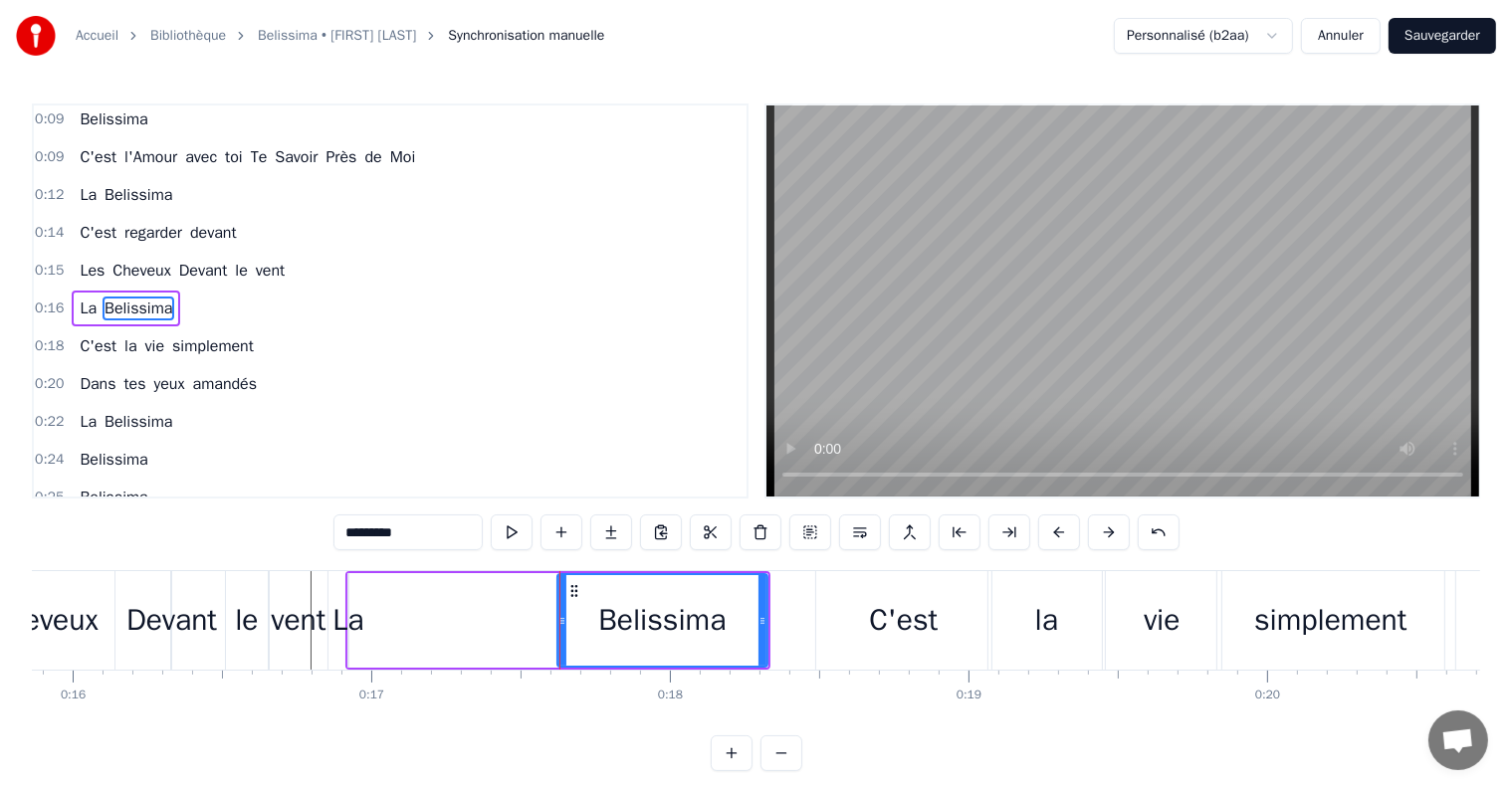 click on "La Belissima" at bounding box center [557, 620] 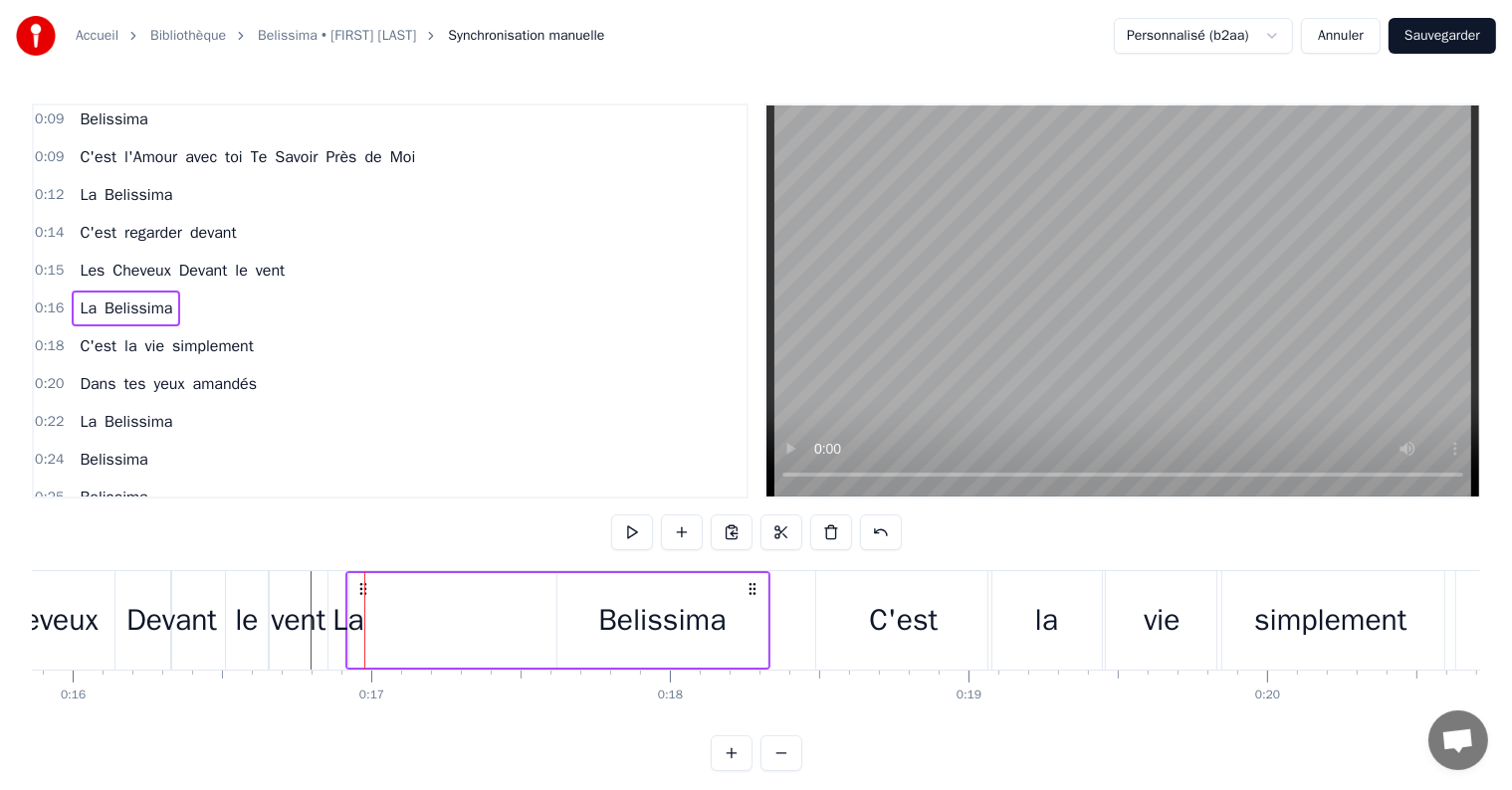 click on "La" at bounding box center [347, 620] 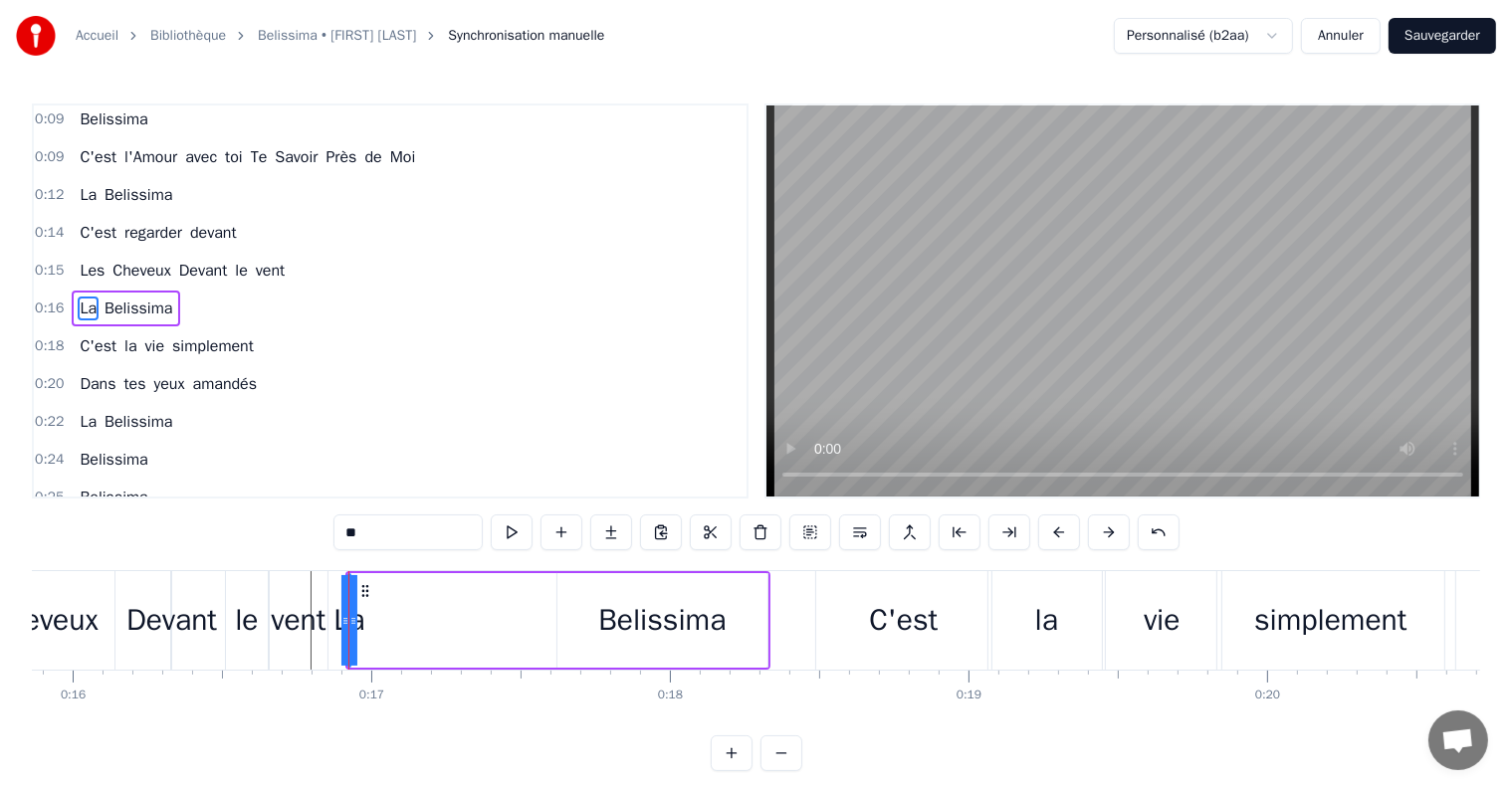 drag, startPoint x: 353, startPoint y: 621, endPoint x: 504, endPoint y: 626, distance: 151.08276 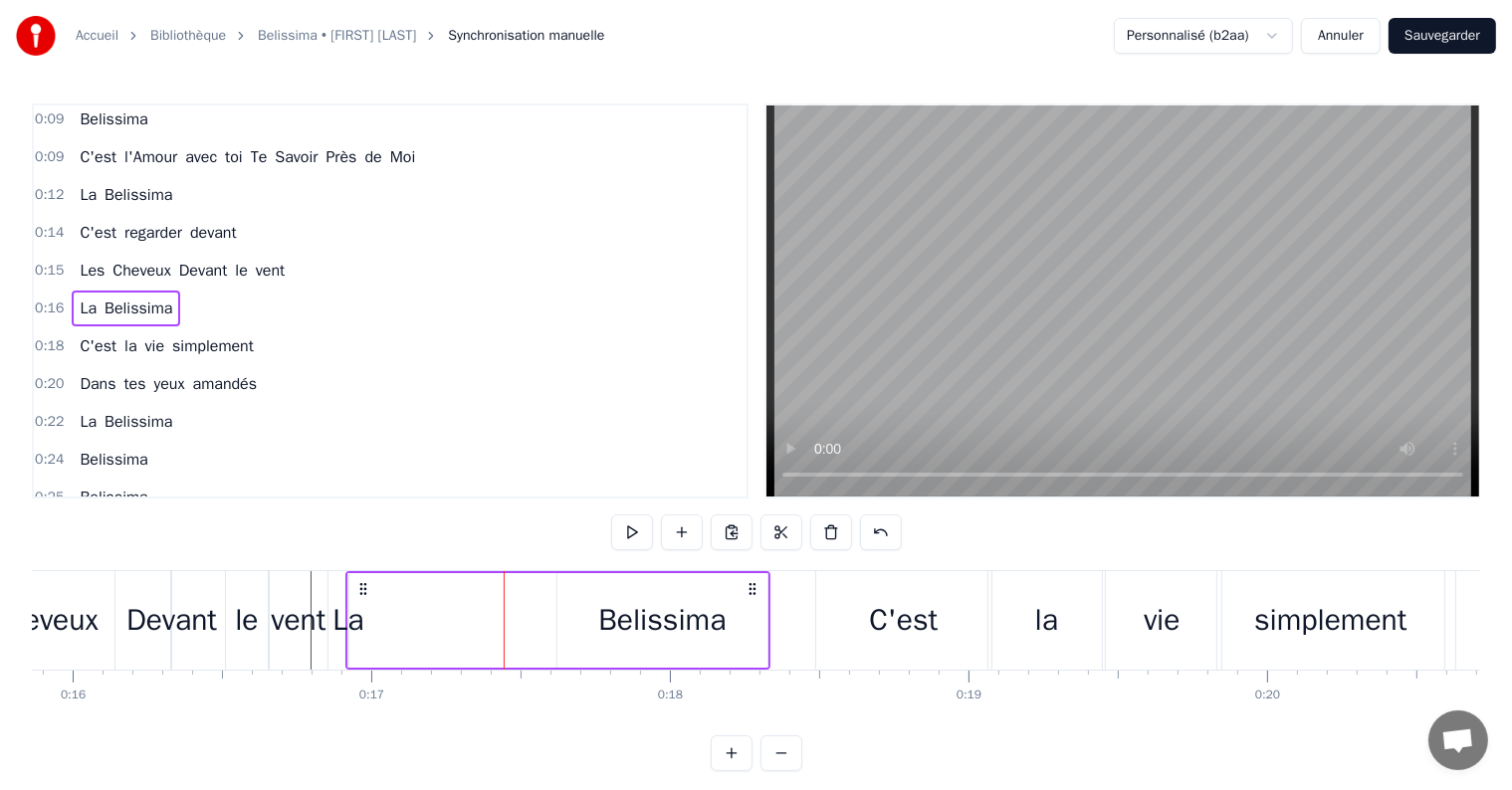 click on "La" at bounding box center (347, 620) 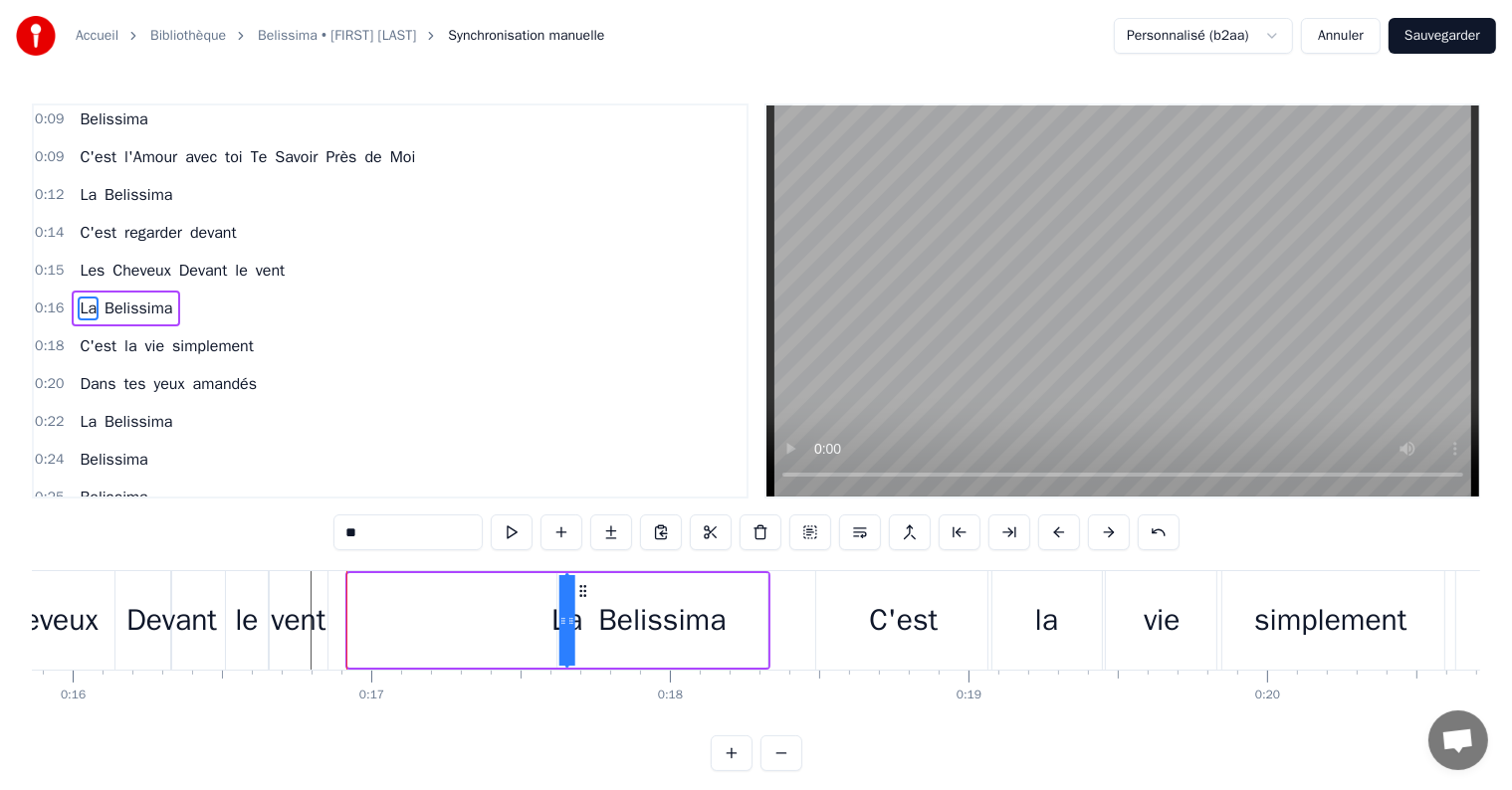 drag, startPoint x: 363, startPoint y: 587, endPoint x: 581, endPoint y: 602, distance: 218.51545 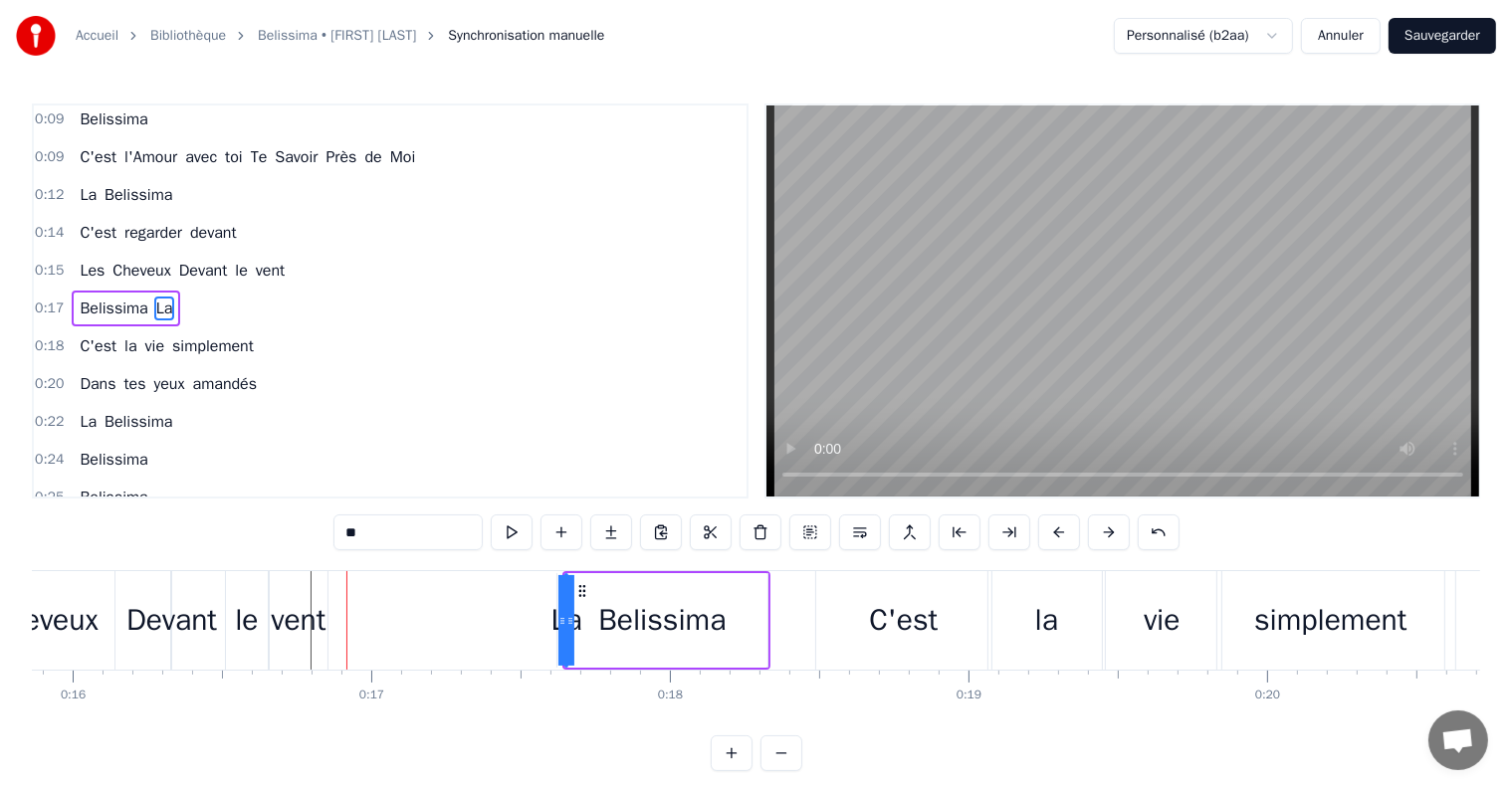 click on "Sauvegarder" at bounding box center [1442, 36] 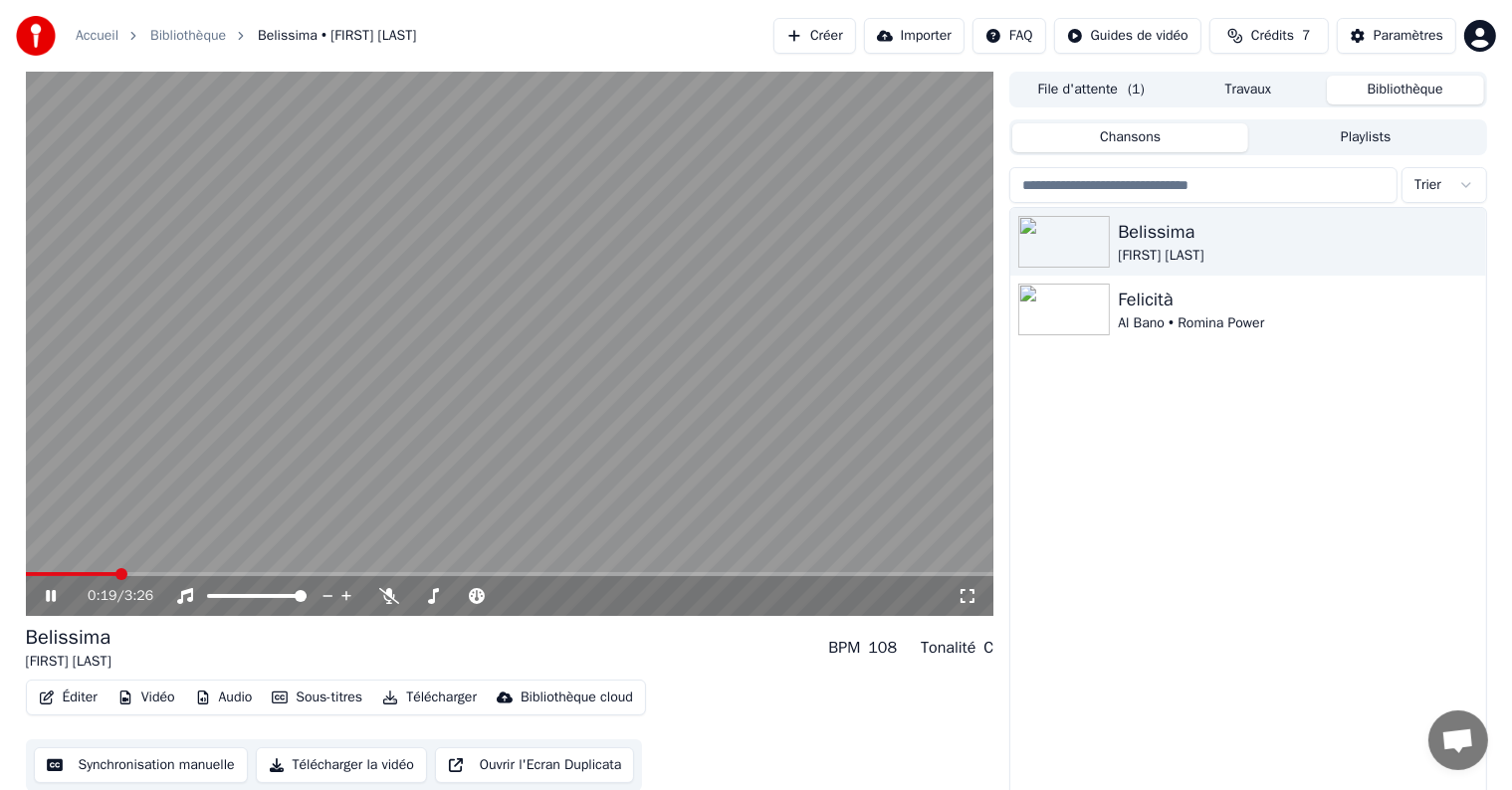 click at bounding box center [510, 343] 